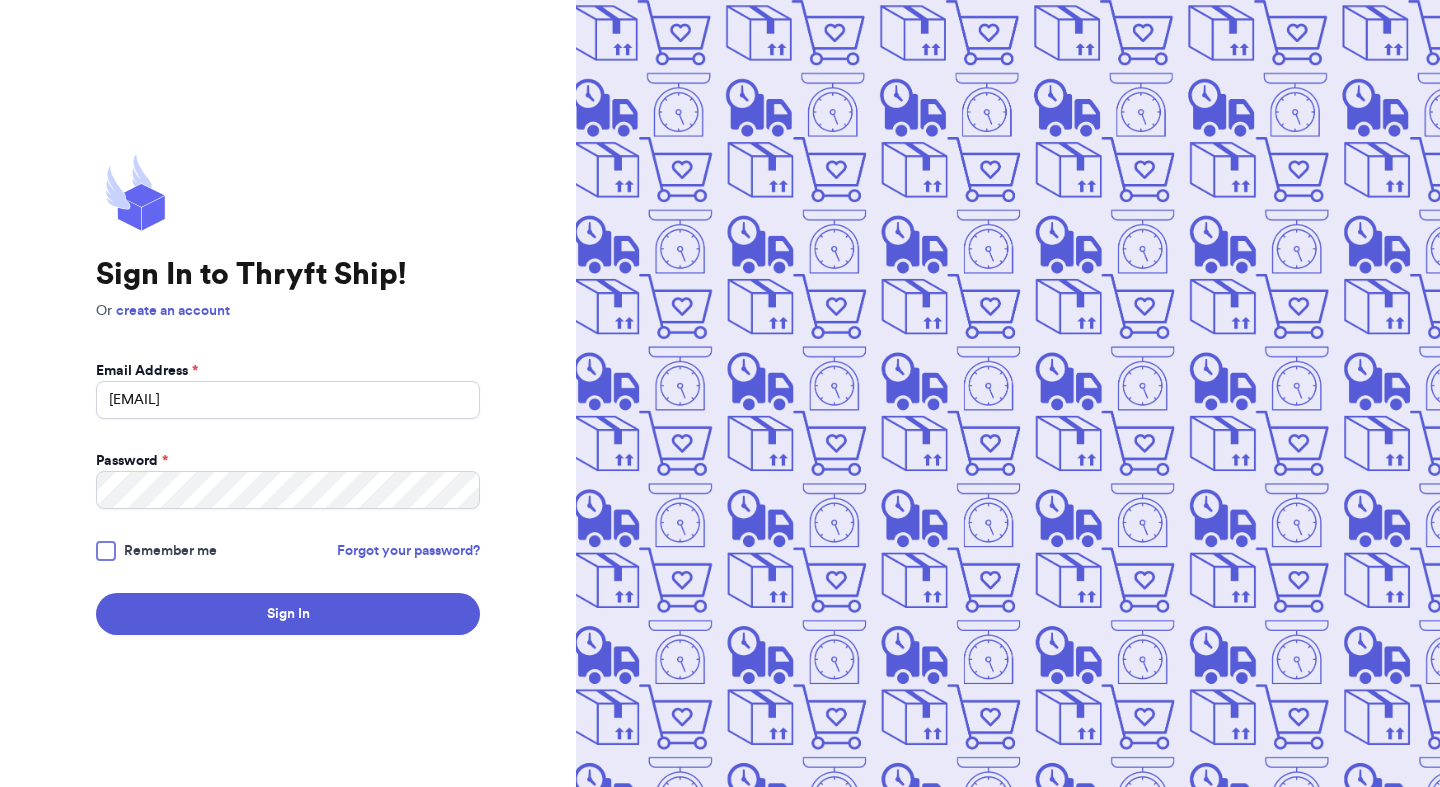 click on "Sign In" at bounding box center (288, 614) 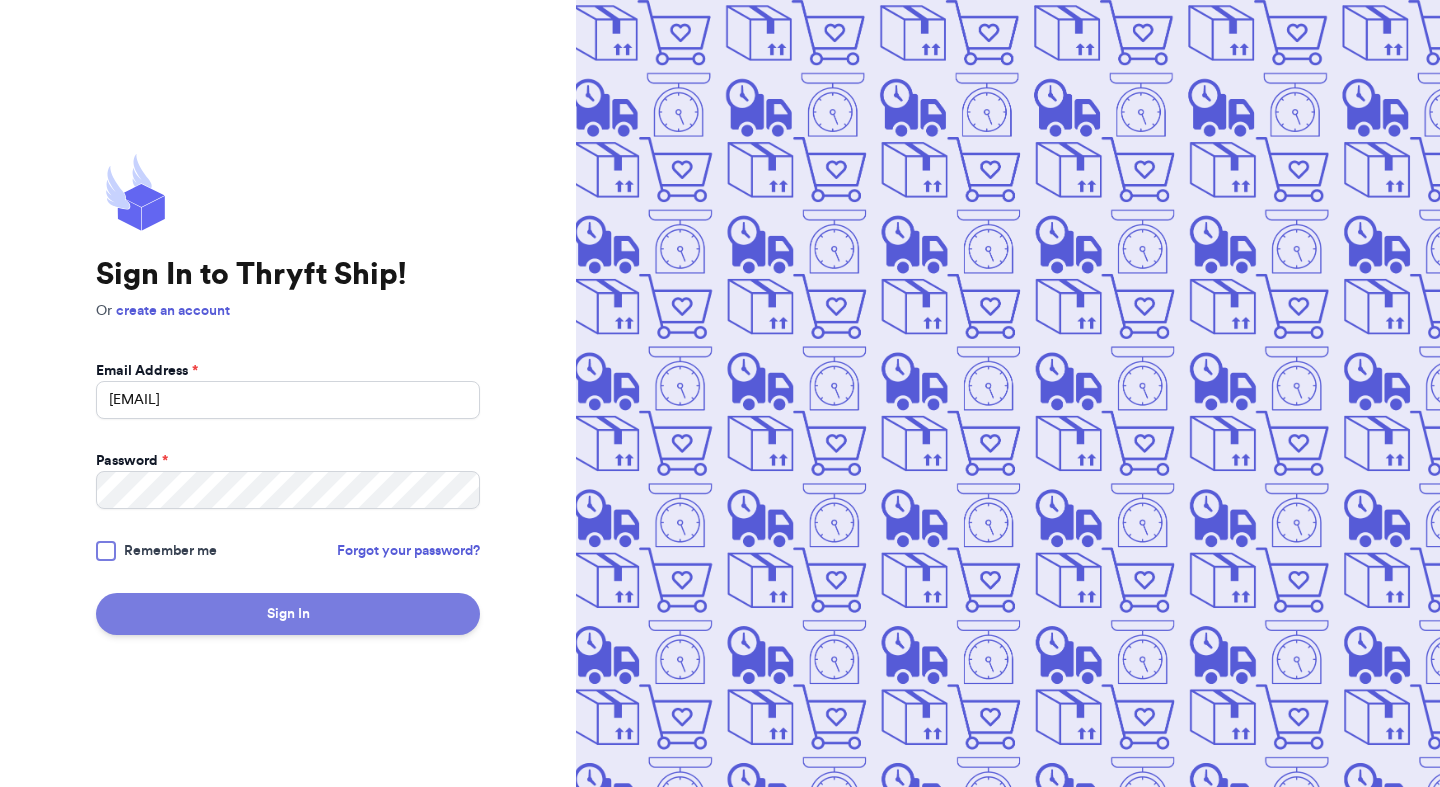 click on "Sign In" at bounding box center [288, 614] 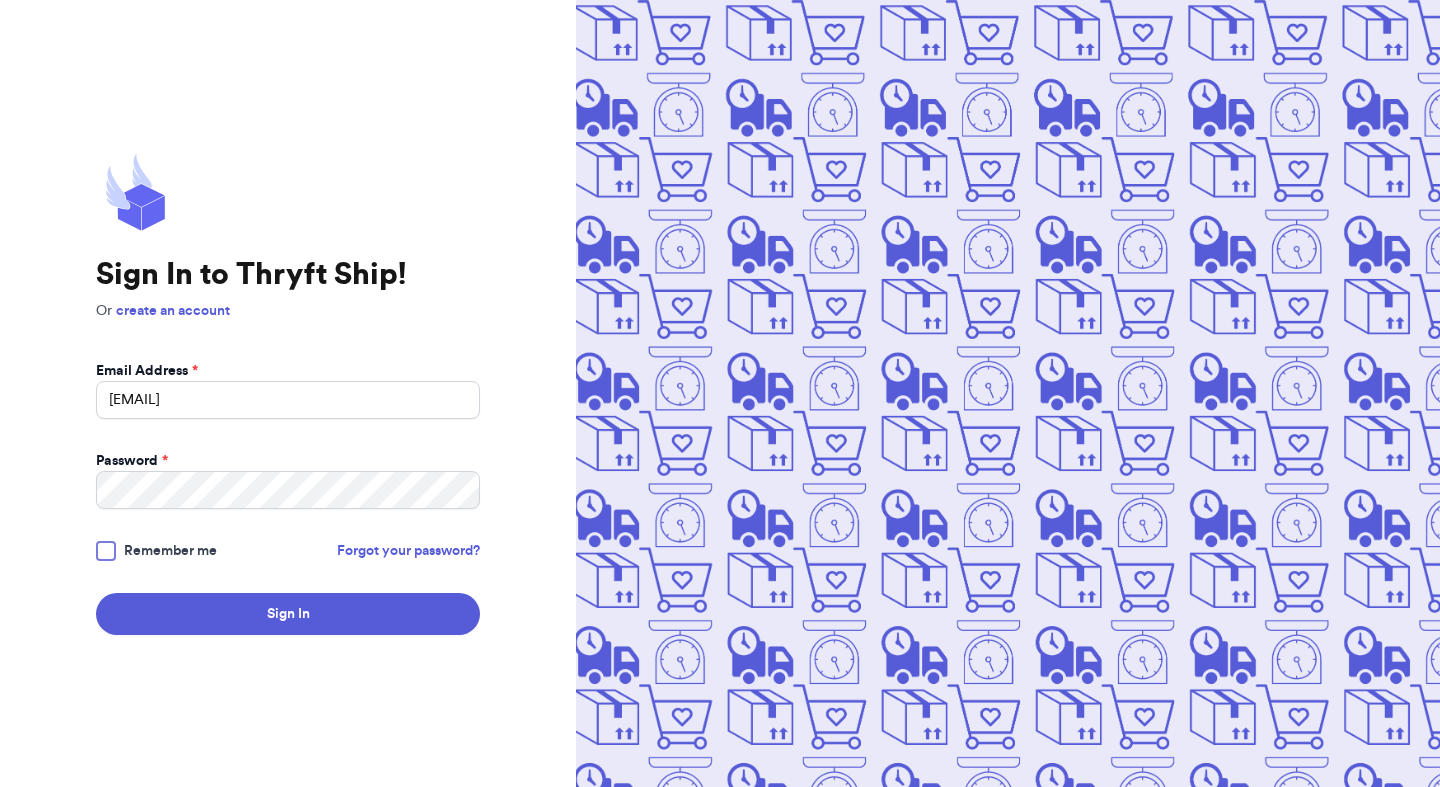 type 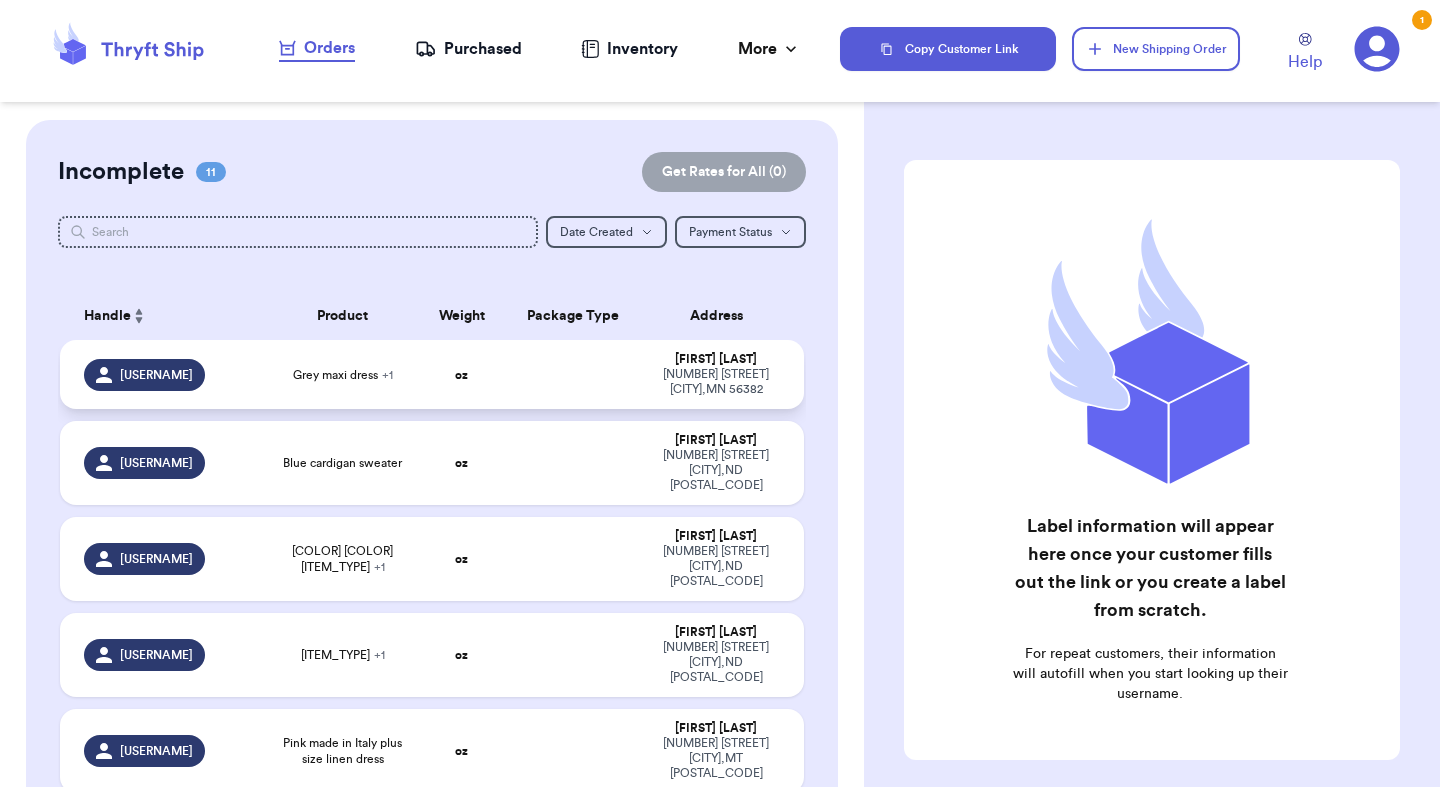 click on "[PRODUCT]" at bounding box center (342, 374) 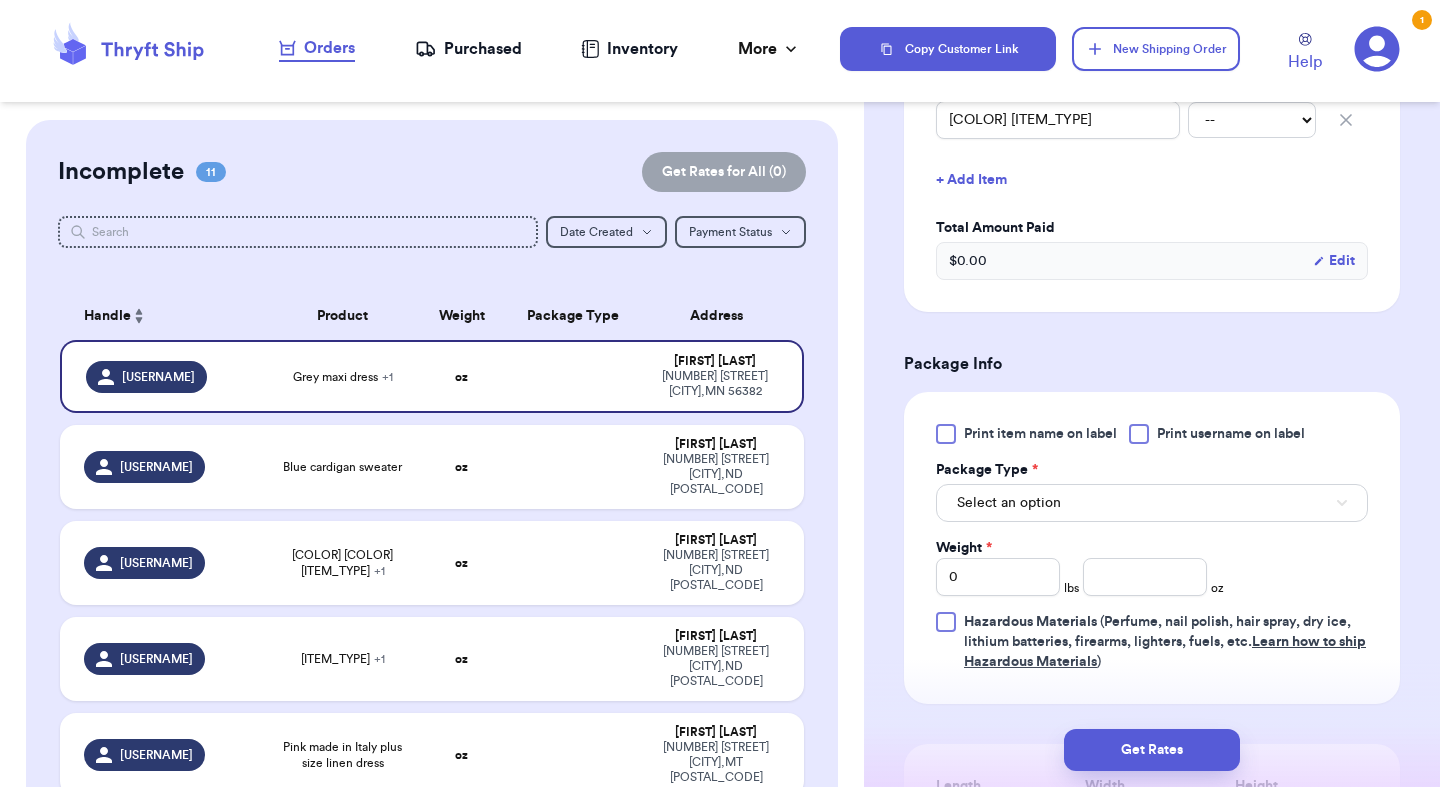 scroll, scrollTop: 623, scrollLeft: 0, axis: vertical 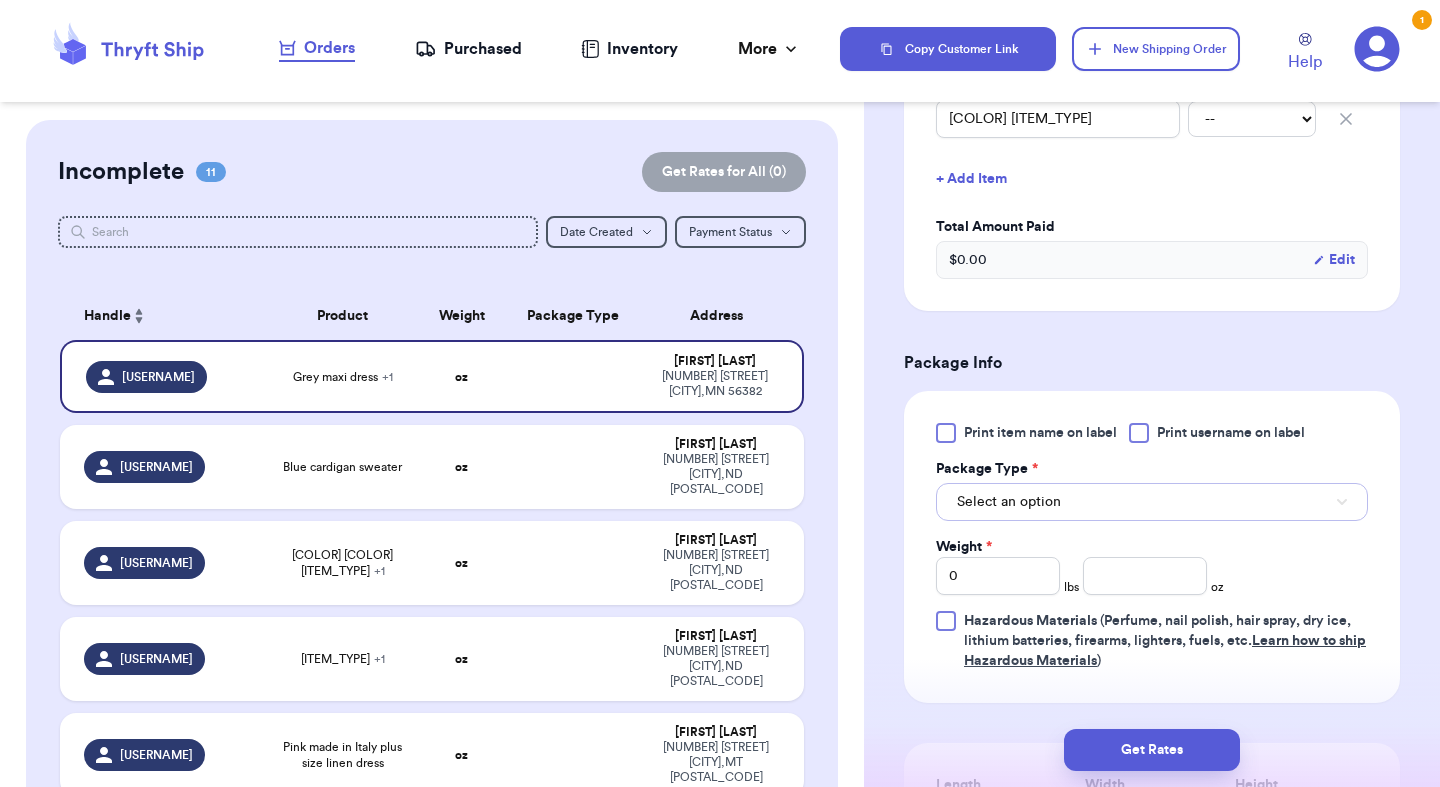 click on "Select an option" at bounding box center (1009, 502) 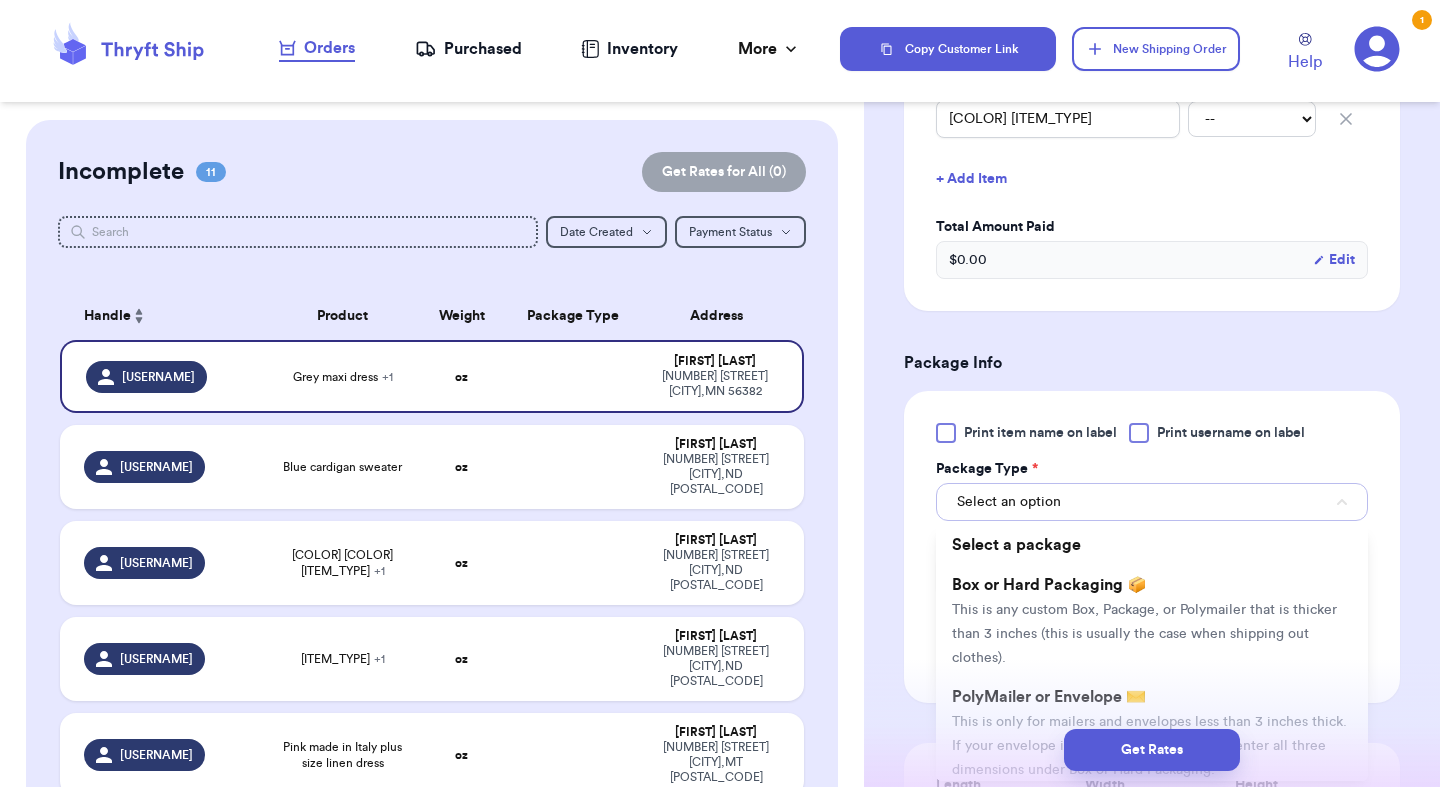 scroll, scrollTop: 700, scrollLeft: 0, axis: vertical 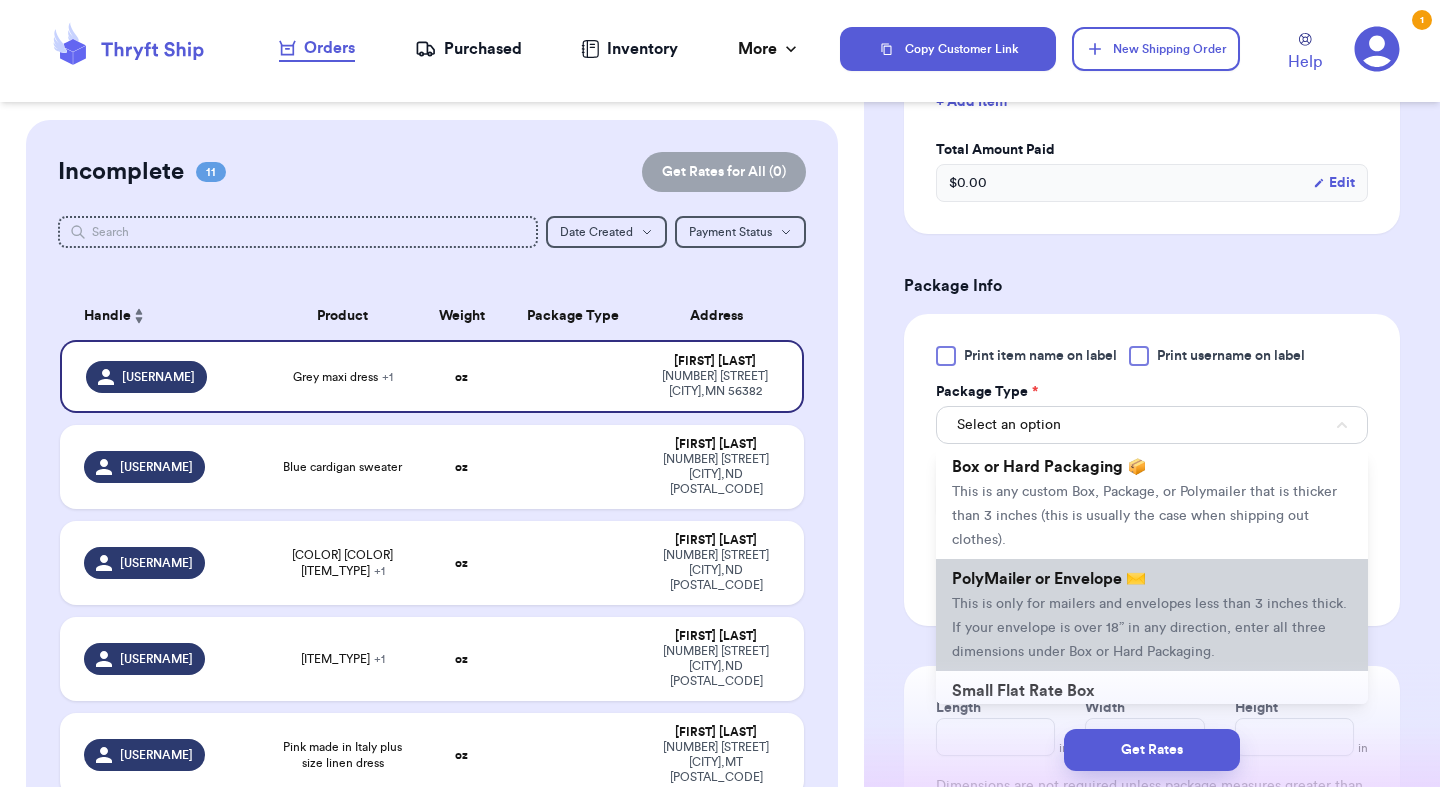 click on "PolyMailer or Envelope ✉️ This is only for mailers and envelopes less than 3 inches thick. If your envelope is over 18” in any direction, enter all three dimensions under Box or Hard Packaging." at bounding box center (1152, 615) 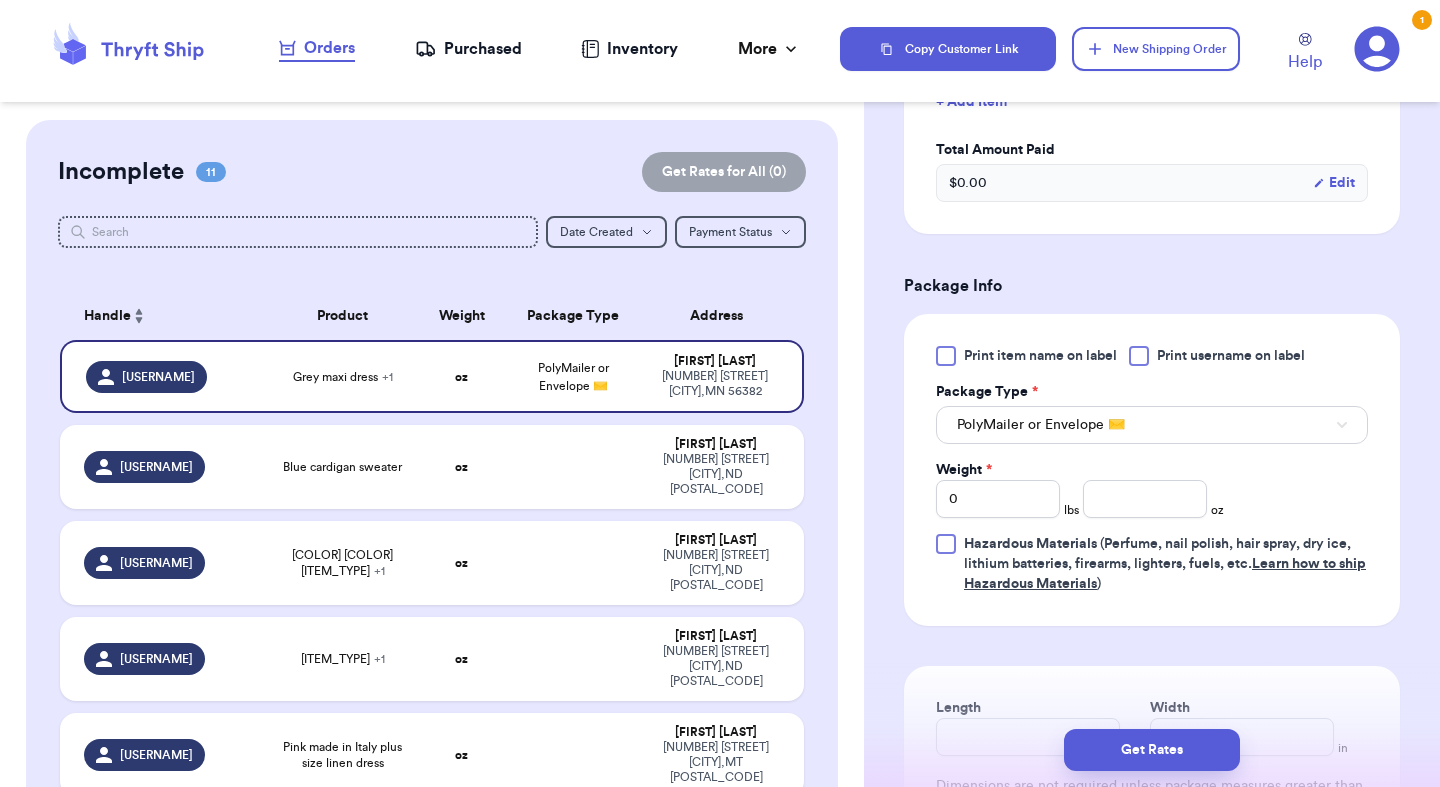 type 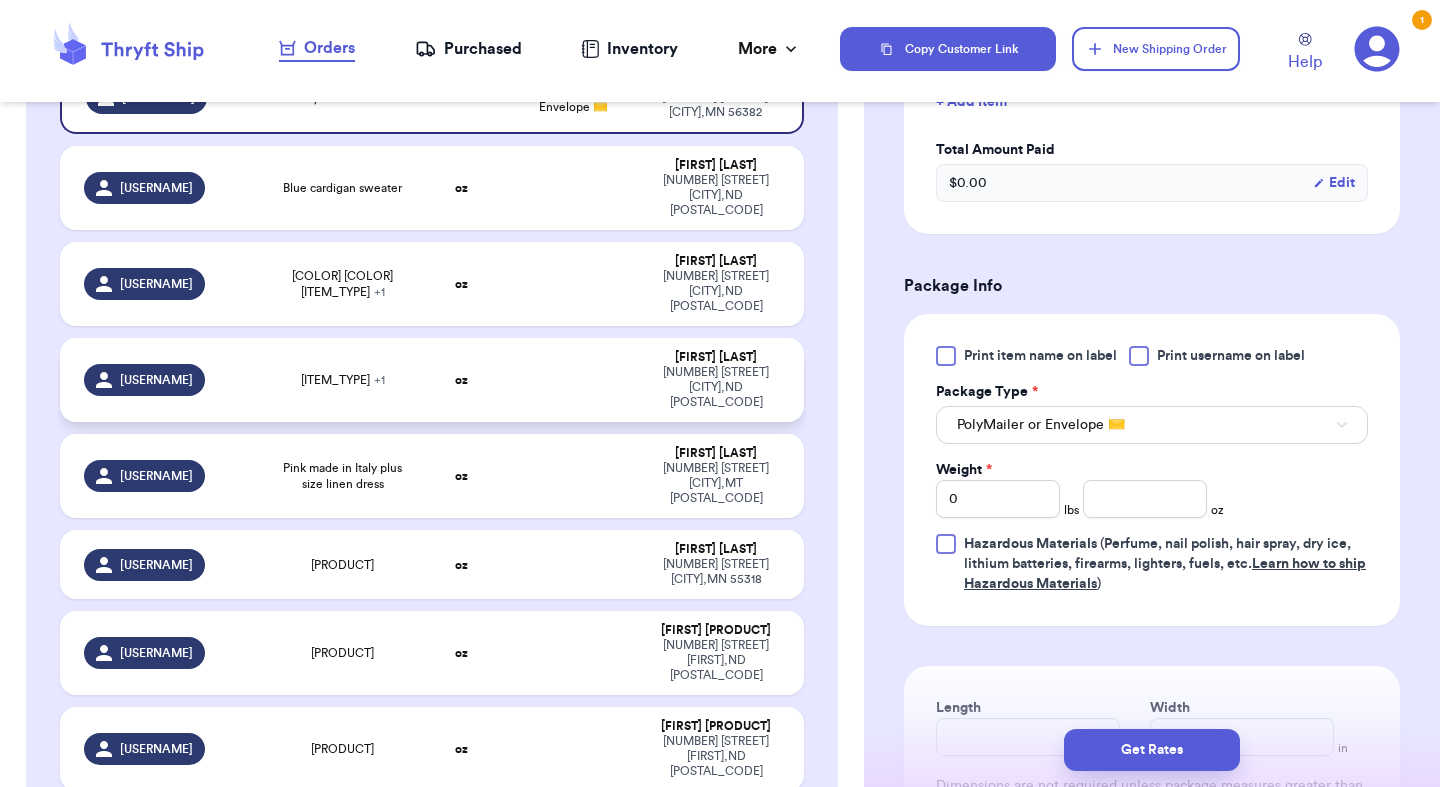 scroll, scrollTop: 323, scrollLeft: 0, axis: vertical 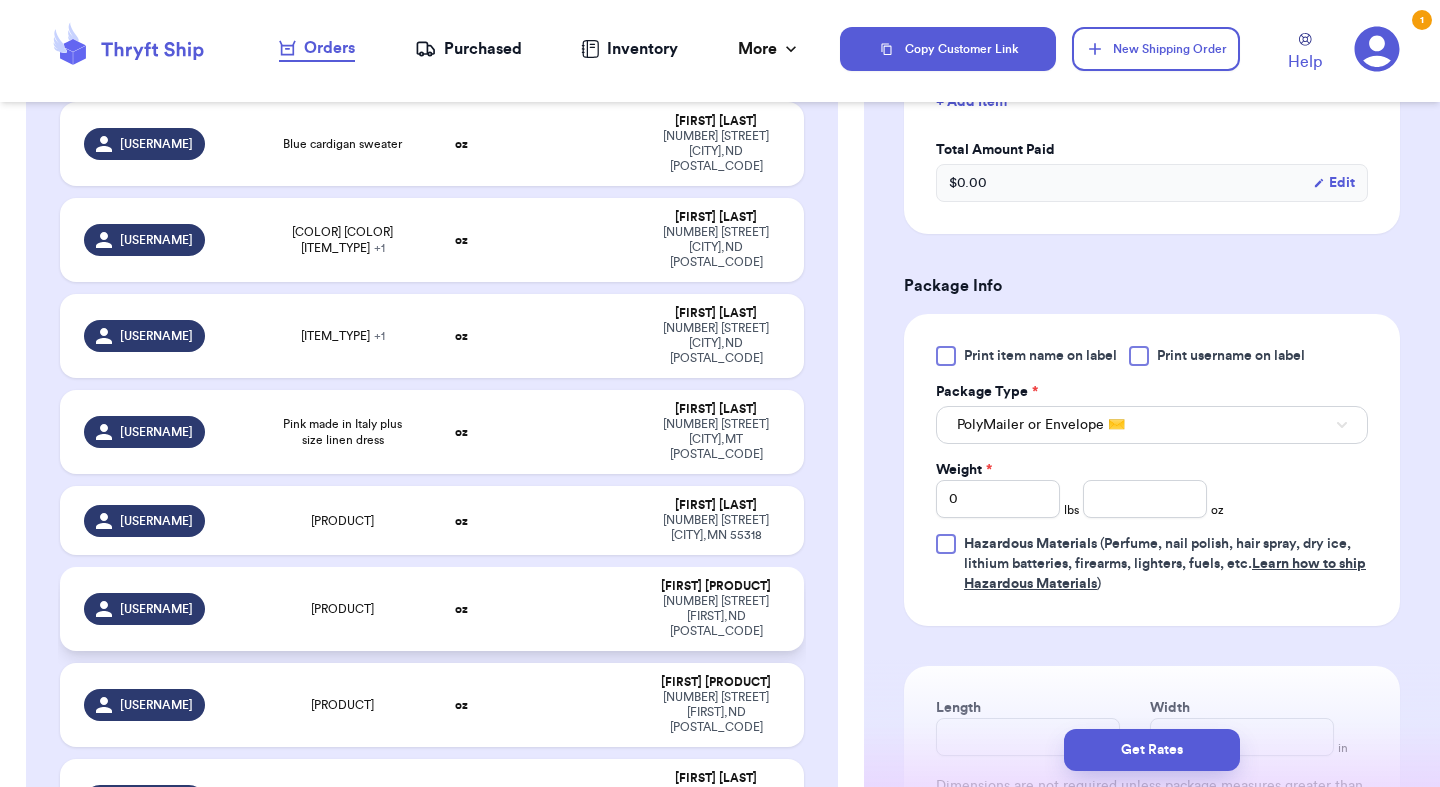 click at bounding box center [573, 609] 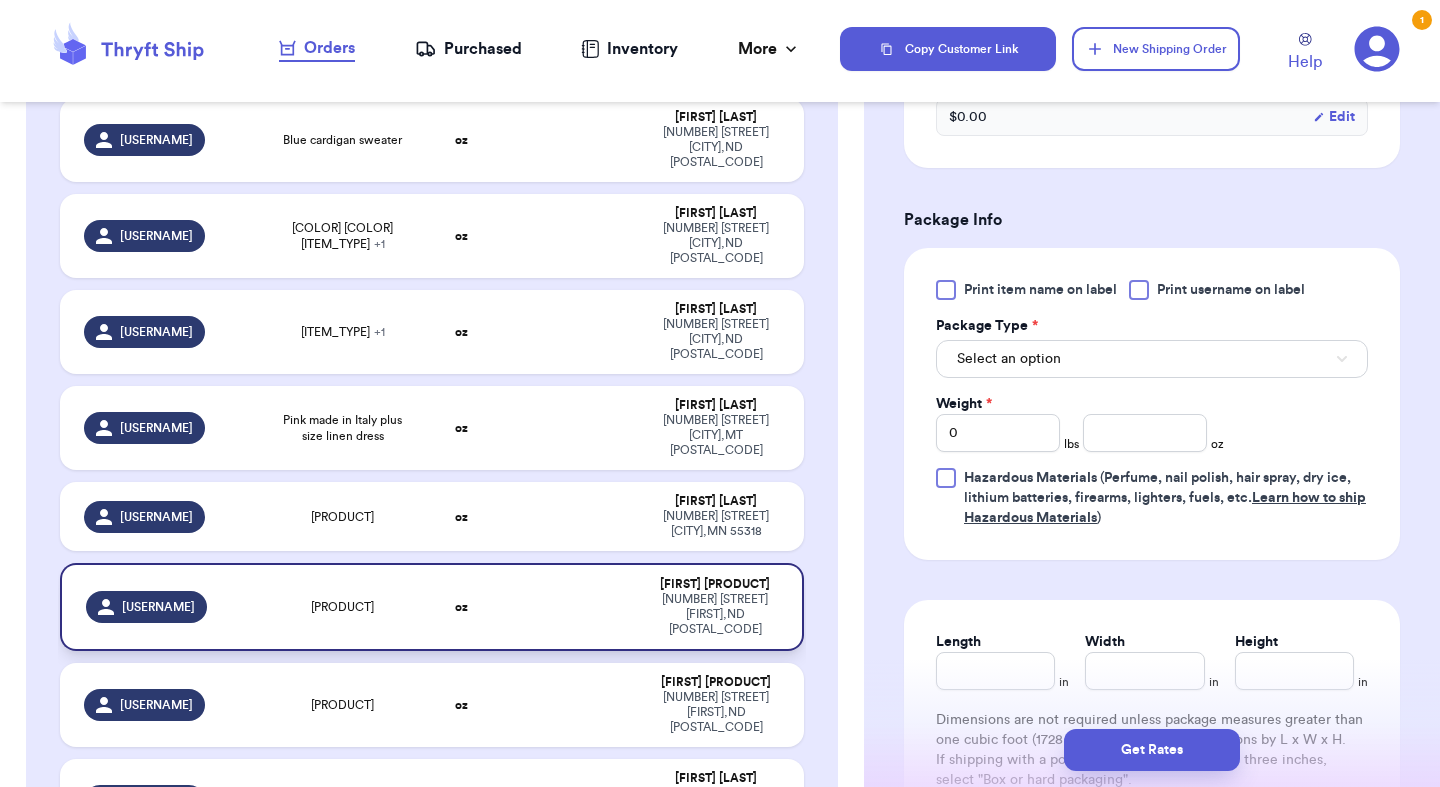 scroll, scrollTop: 634, scrollLeft: 0, axis: vertical 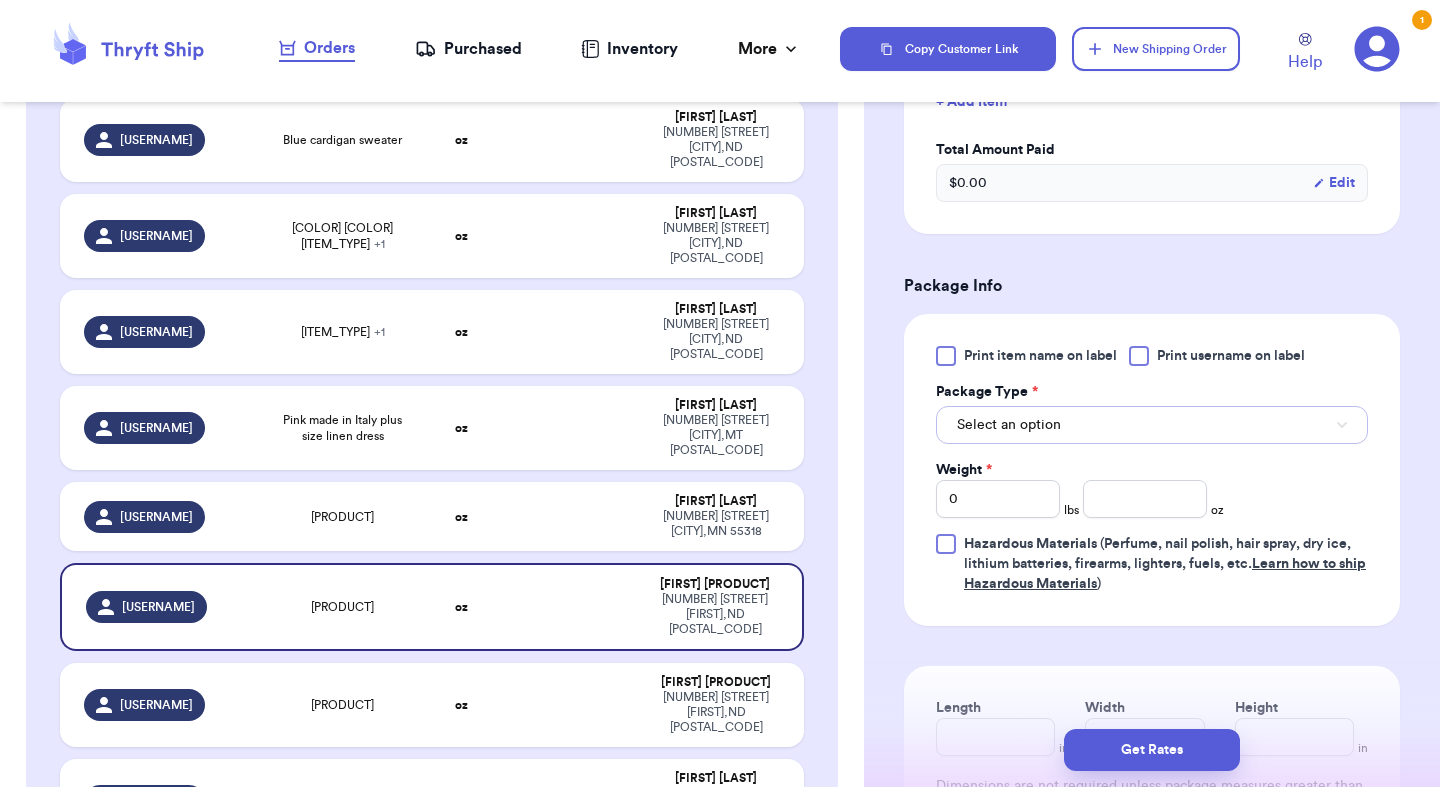 click on "Select an option" at bounding box center (1152, 425) 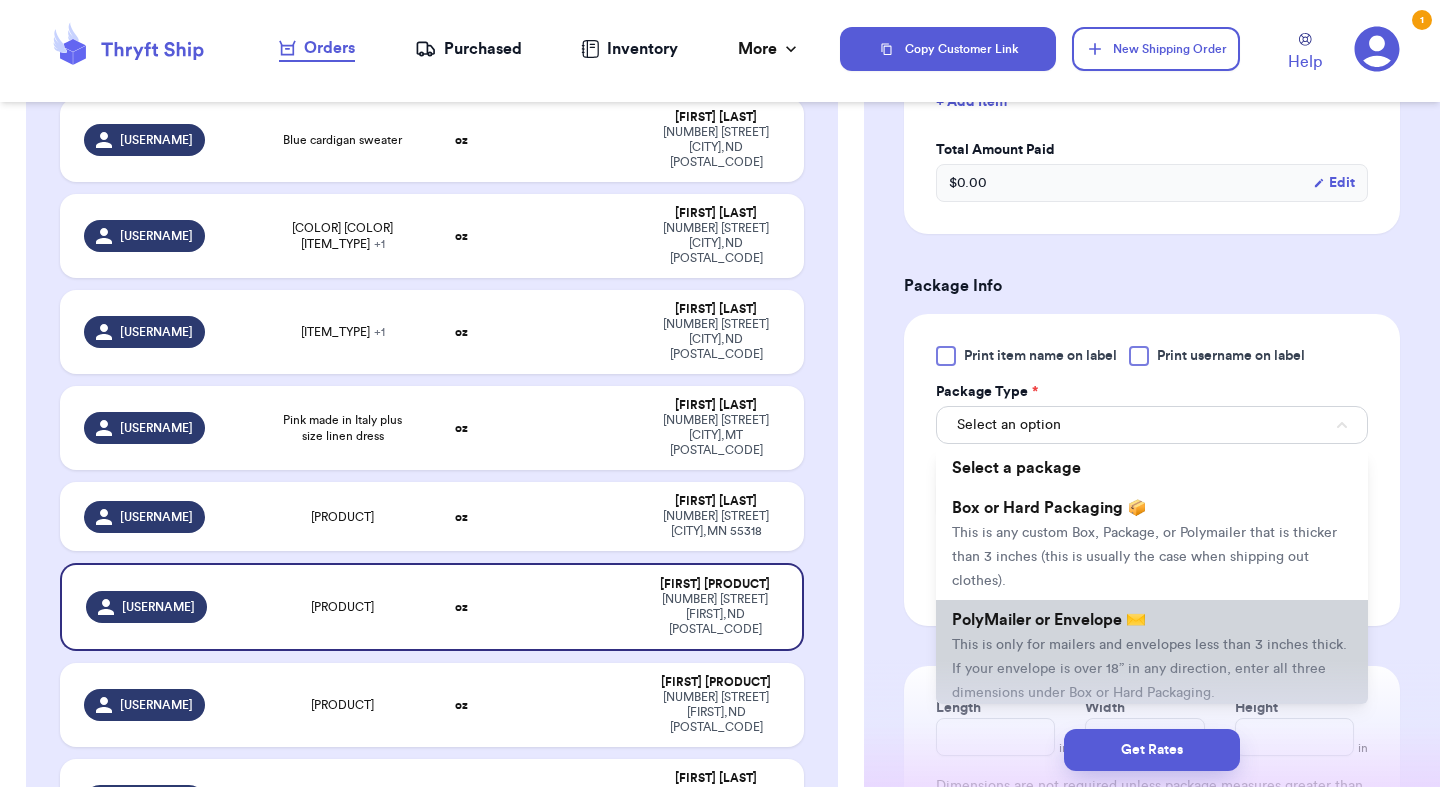 click on "This is only for mailers and envelopes less than 3 inches thick. If your envelope is over 18” in any direction, enter all three dimensions under Box or Hard Packaging." at bounding box center (1149, 669) 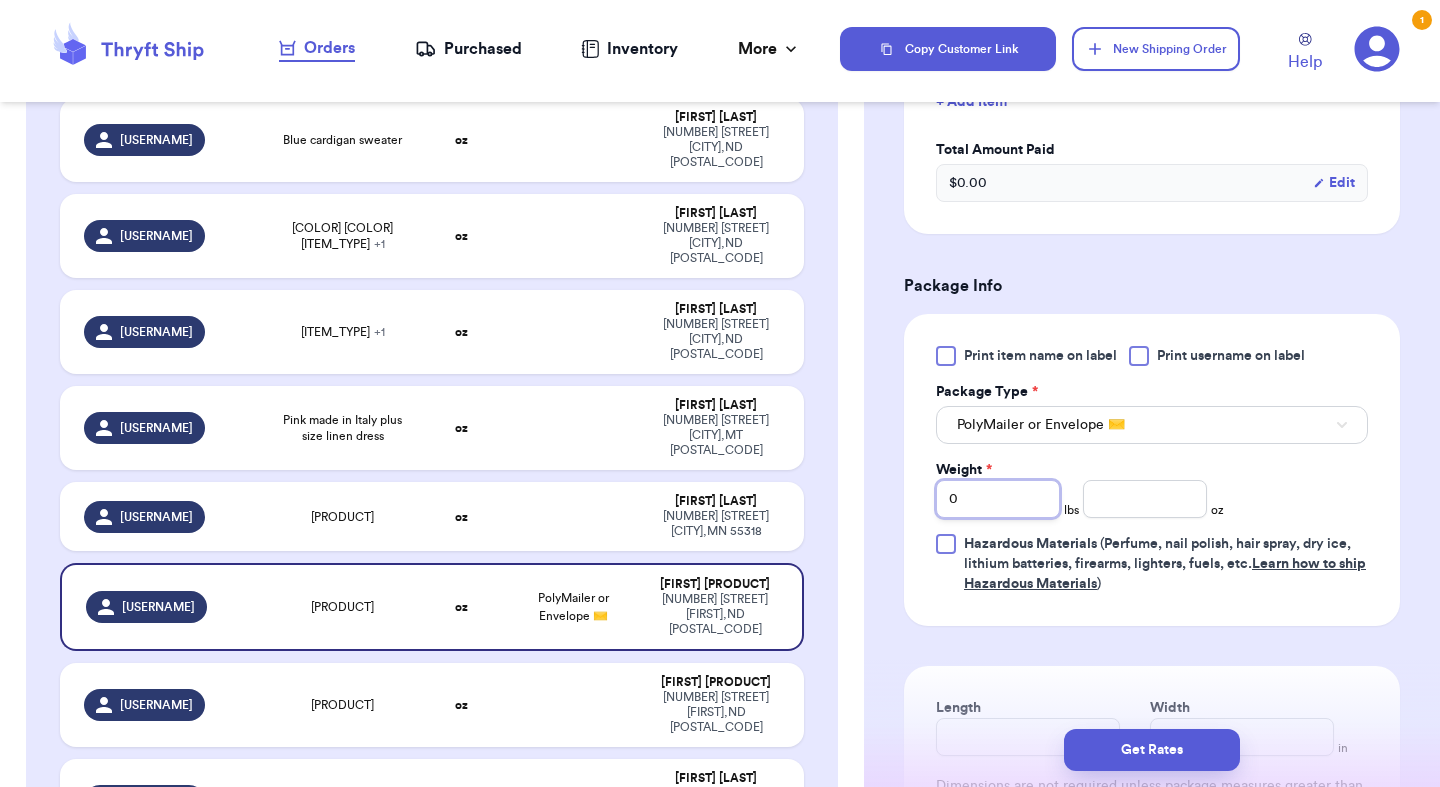 click on "0" at bounding box center [998, 499] 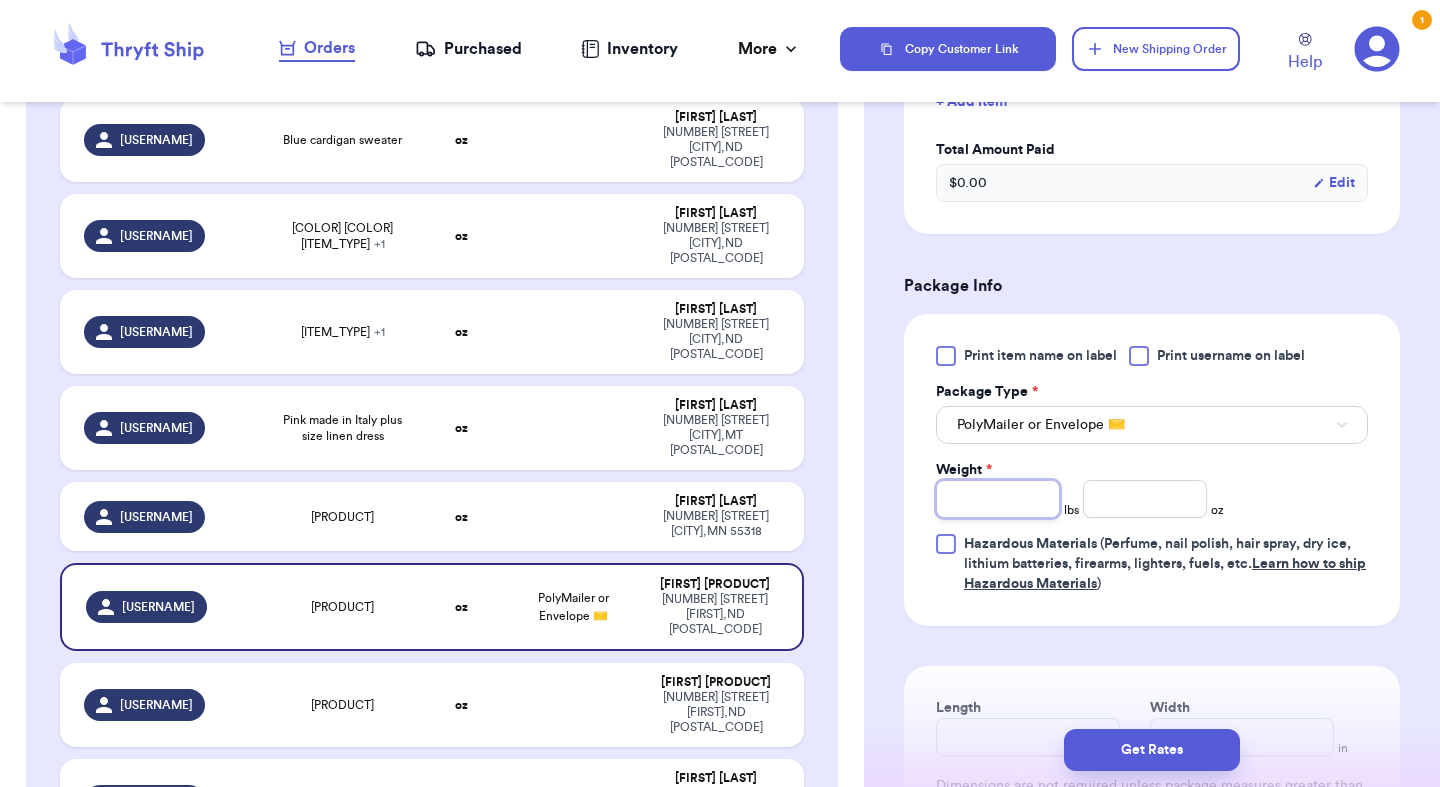 type on "1" 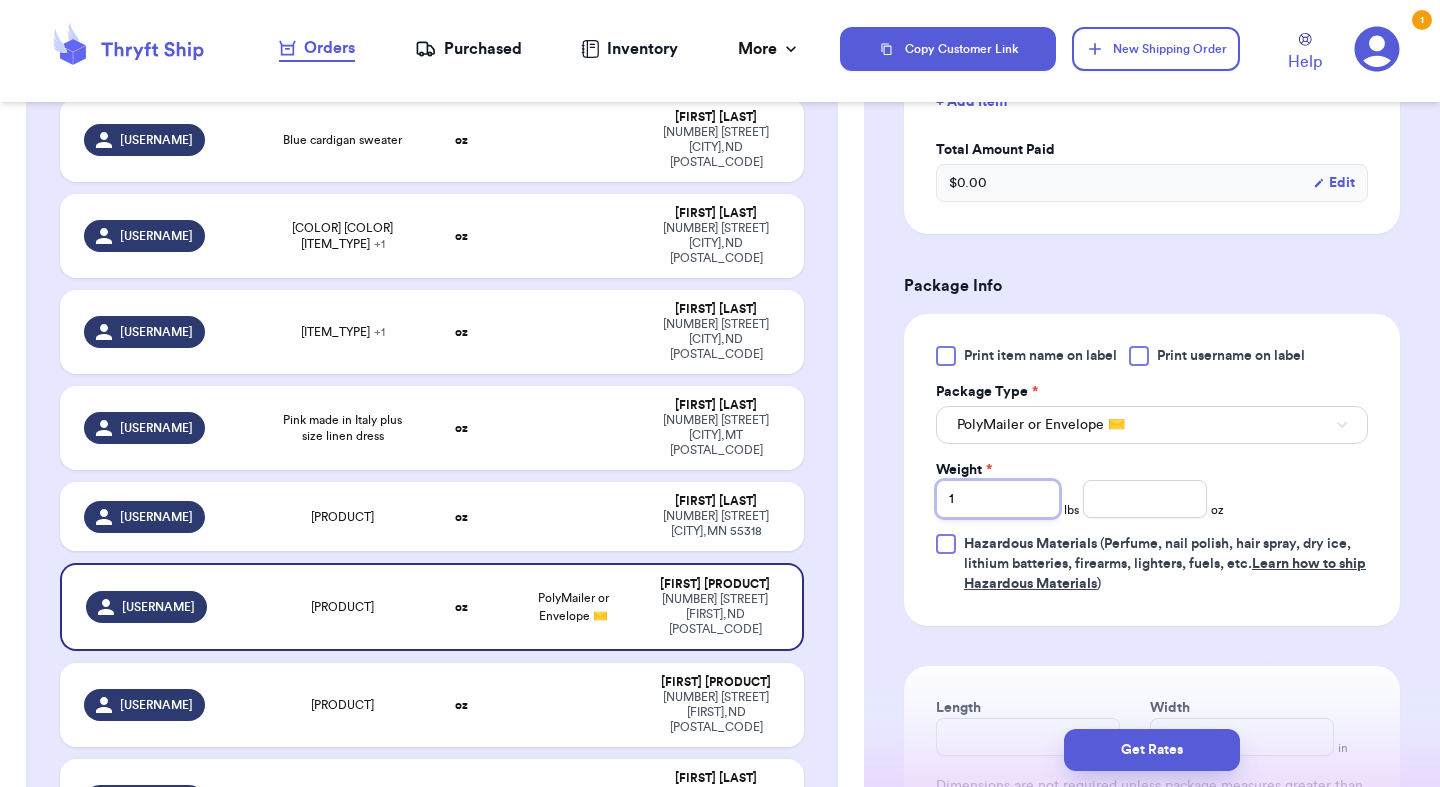 type 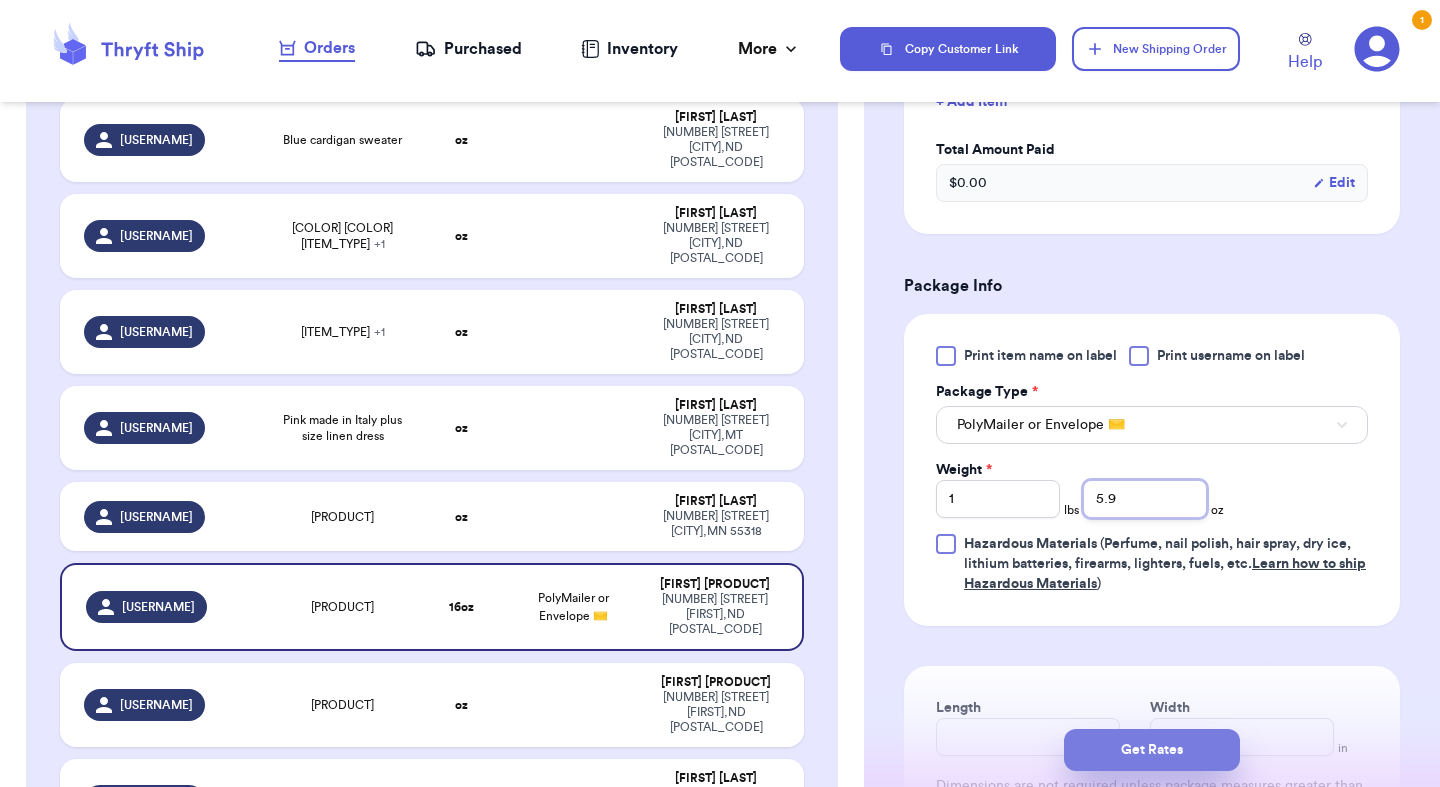 type on "5.9" 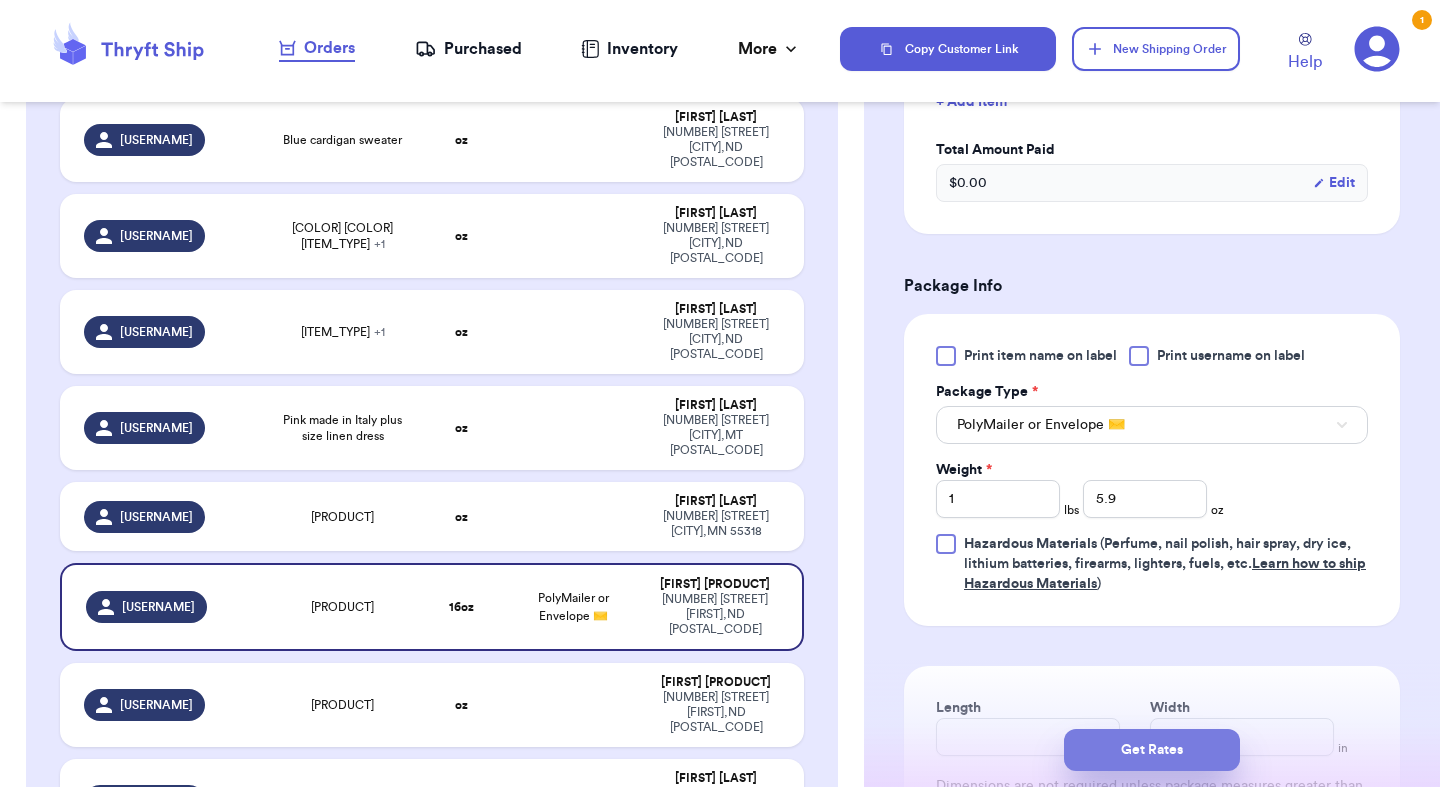 click on "Get Rates" at bounding box center [1152, 750] 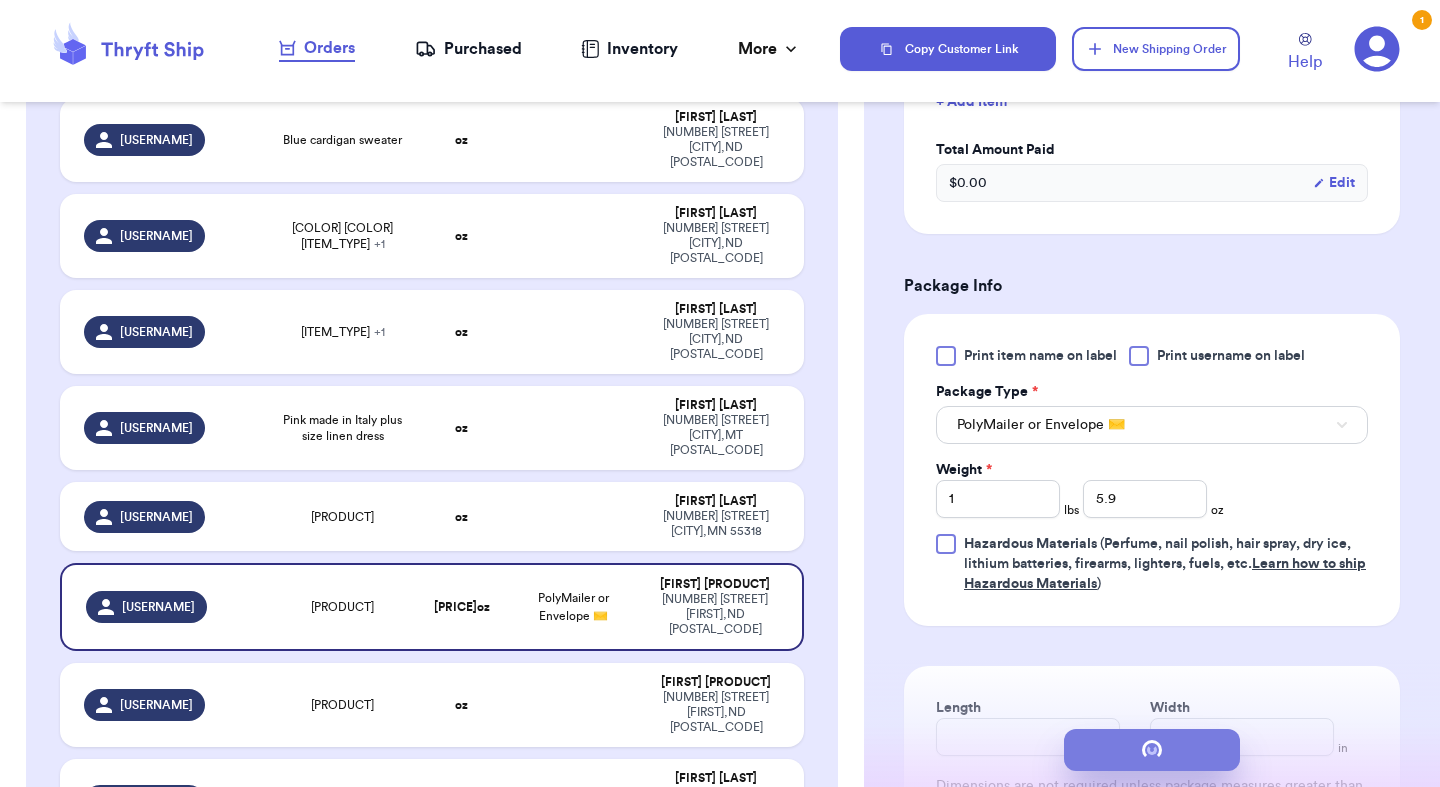 scroll, scrollTop: 0, scrollLeft: 0, axis: both 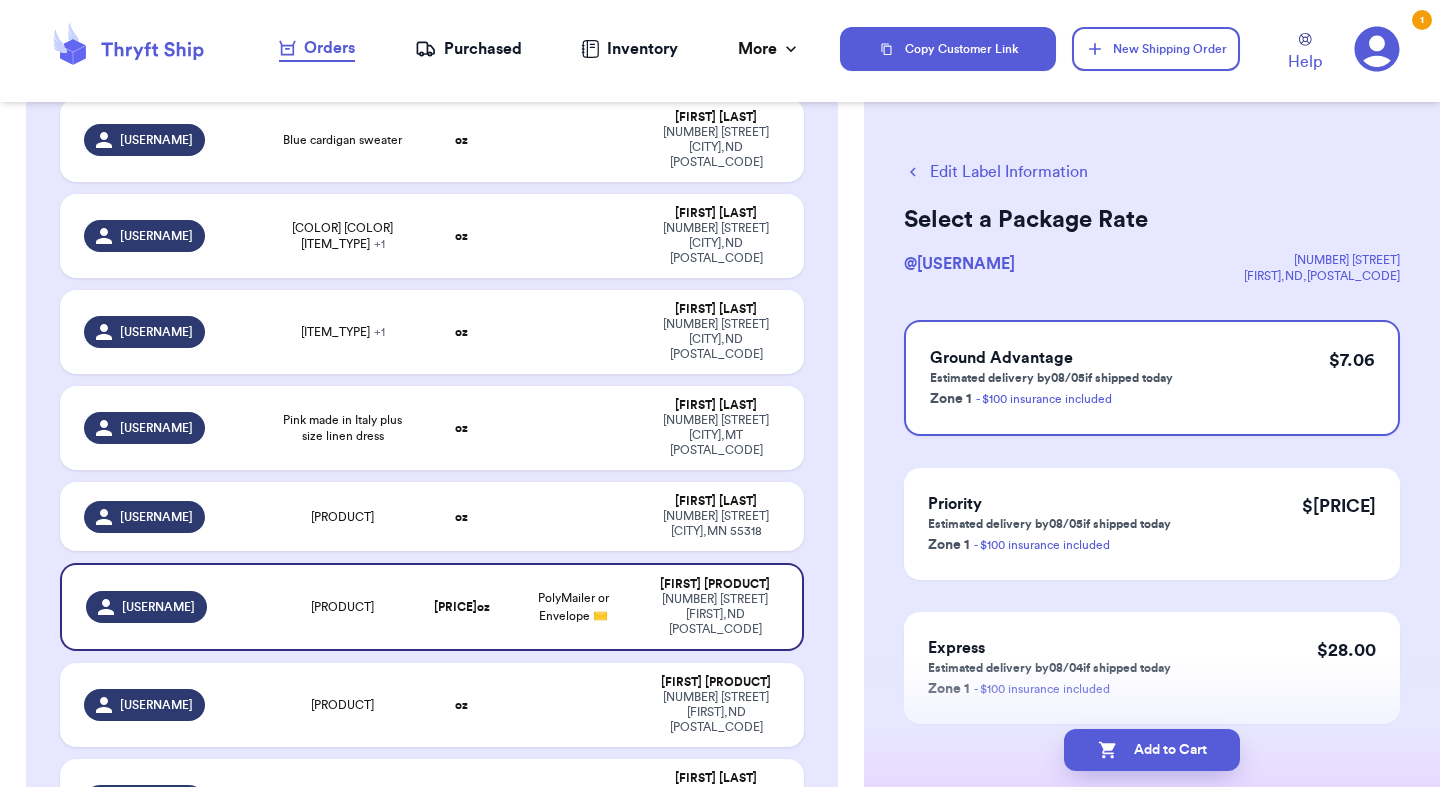 click on "Add to Cart" at bounding box center [1152, 750] 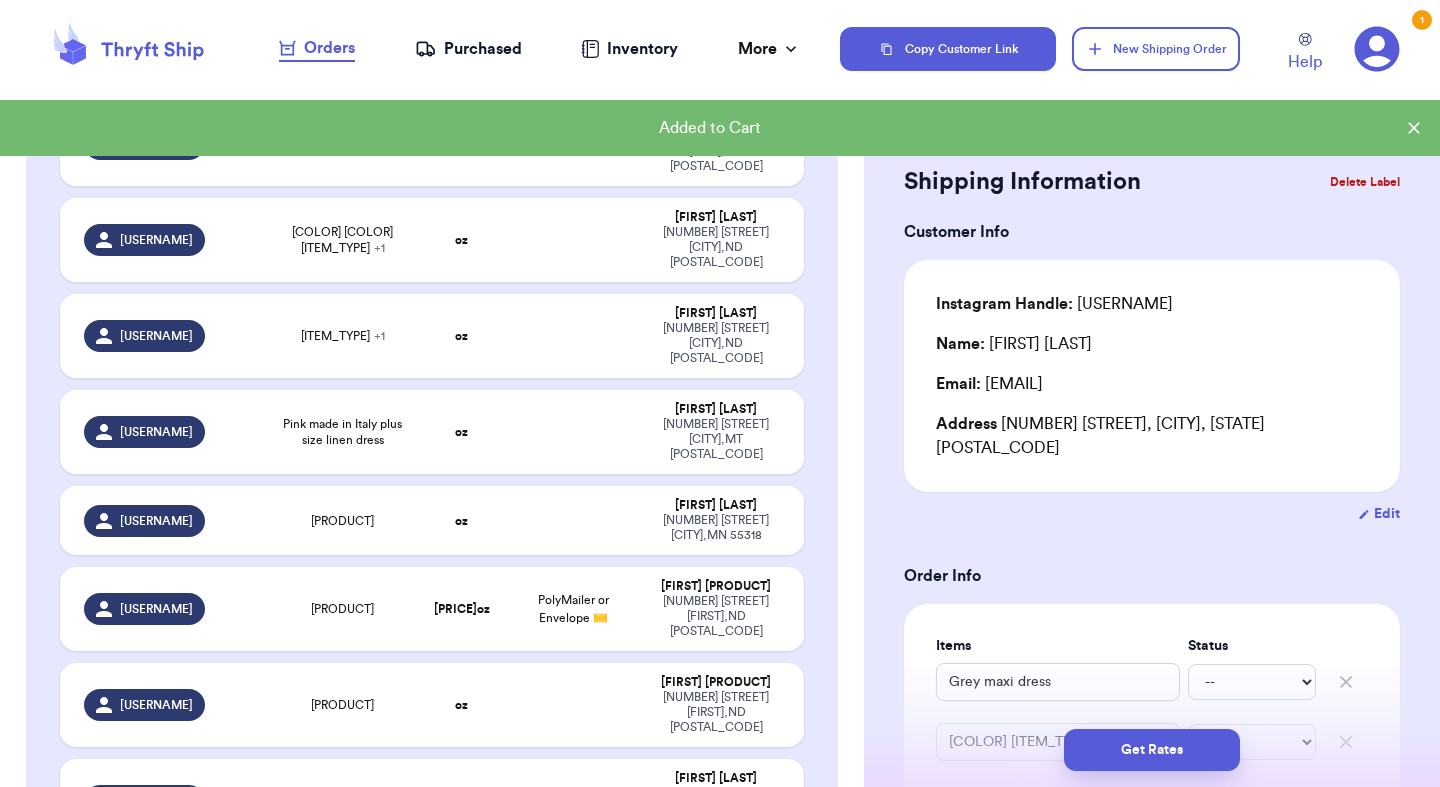 checkbox on "true" 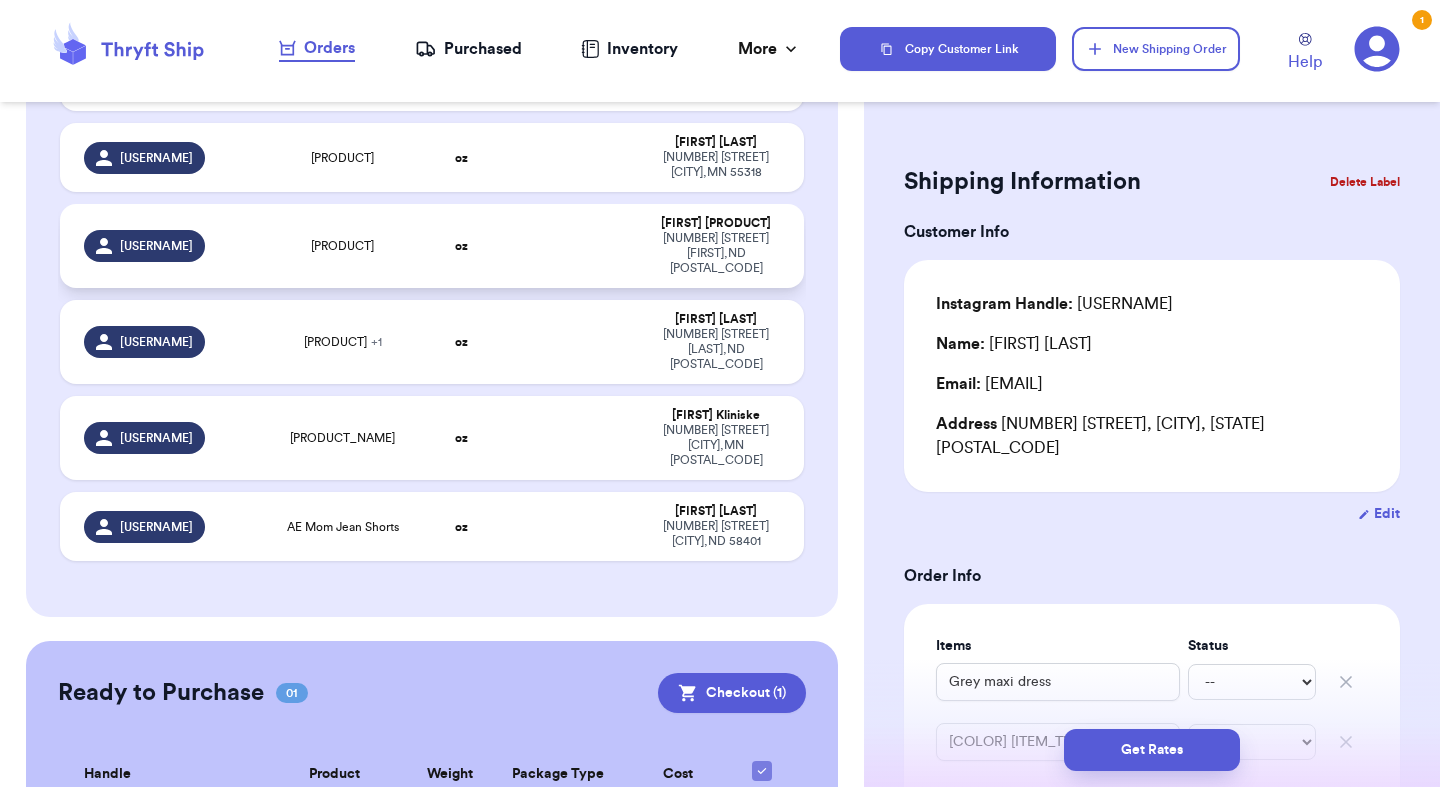scroll, scrollTop: 732, scrollLeft: 0, axis: vertical 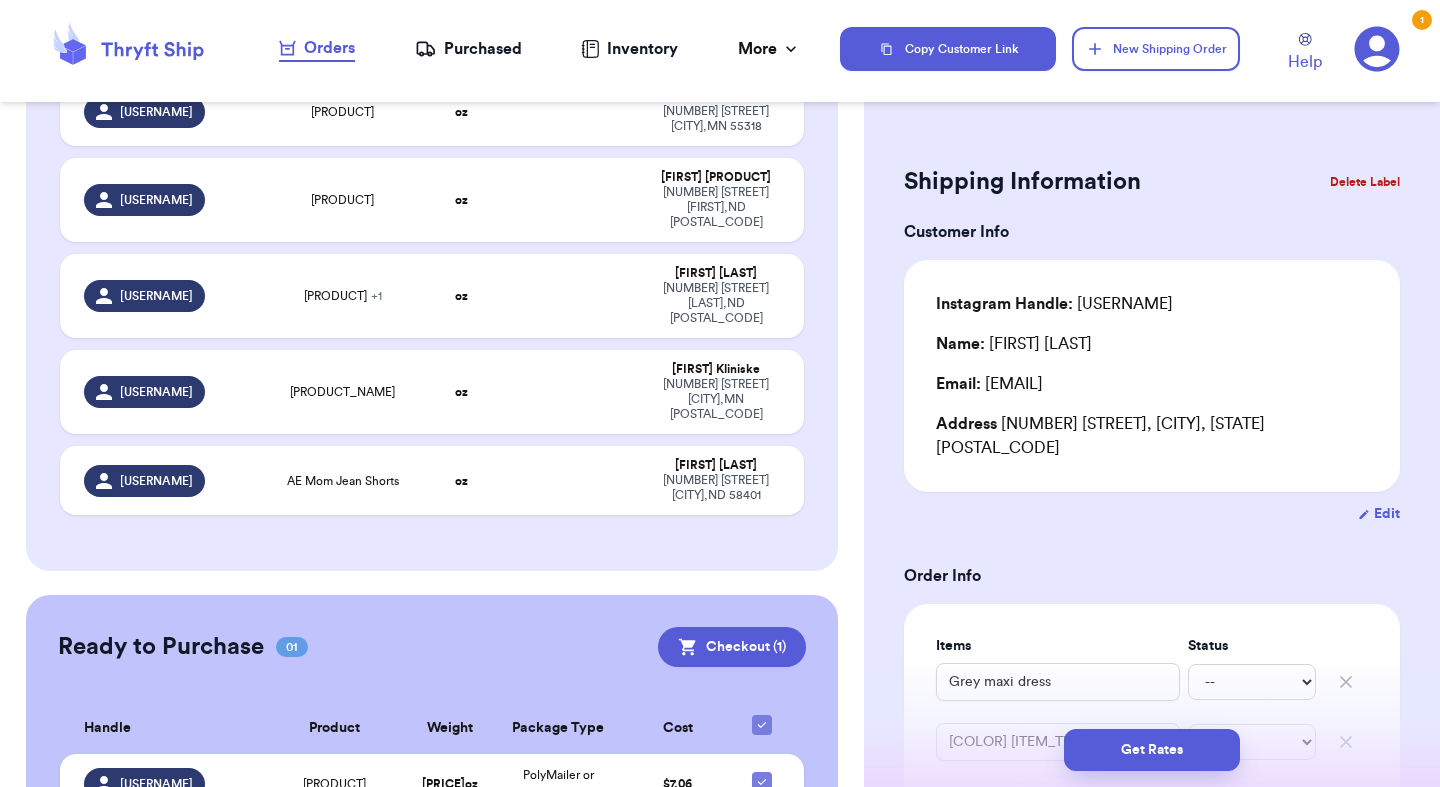 type 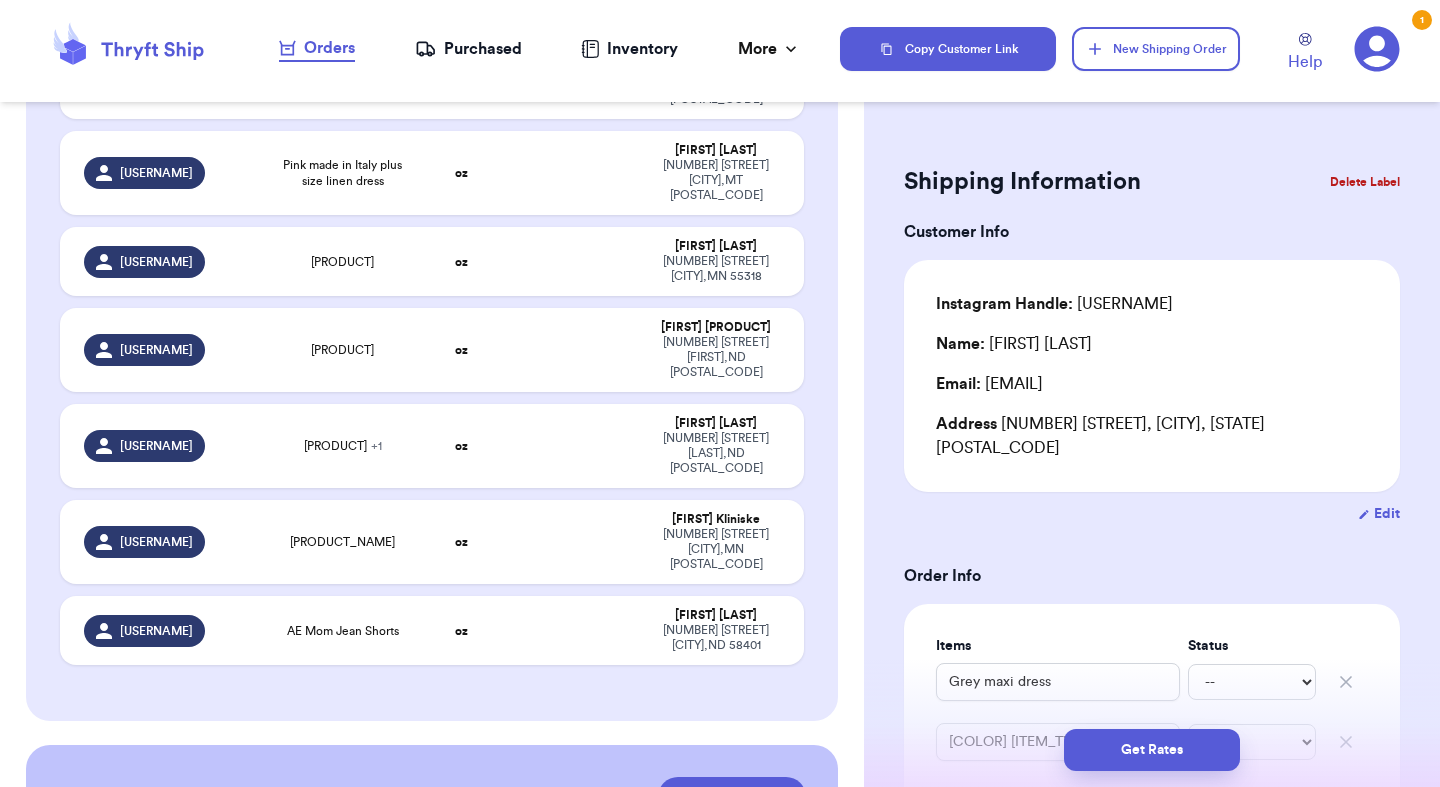 scroll, scrollTop: 500, scrollLeft: 0, axis: vertical 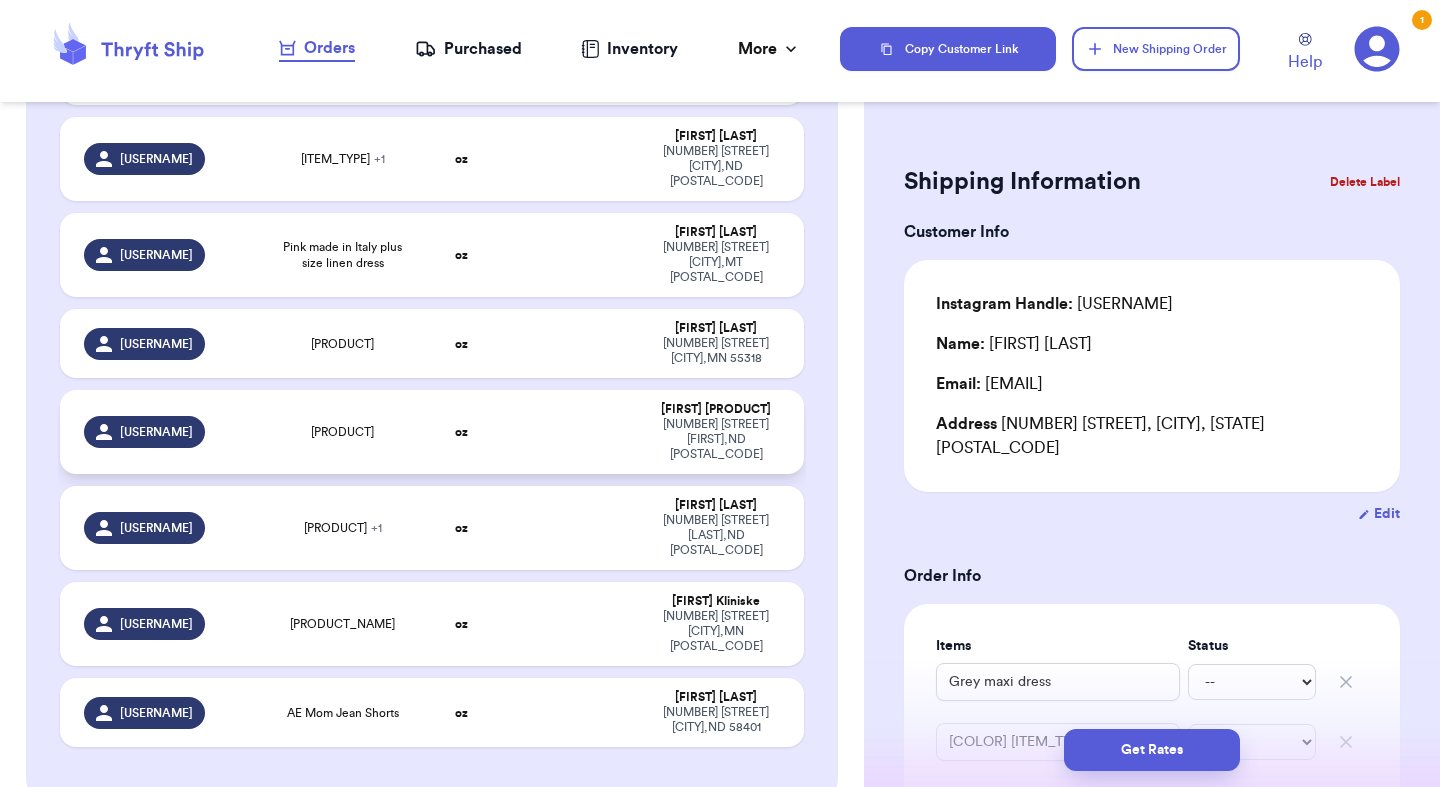 click at bounding box center [573, 432] 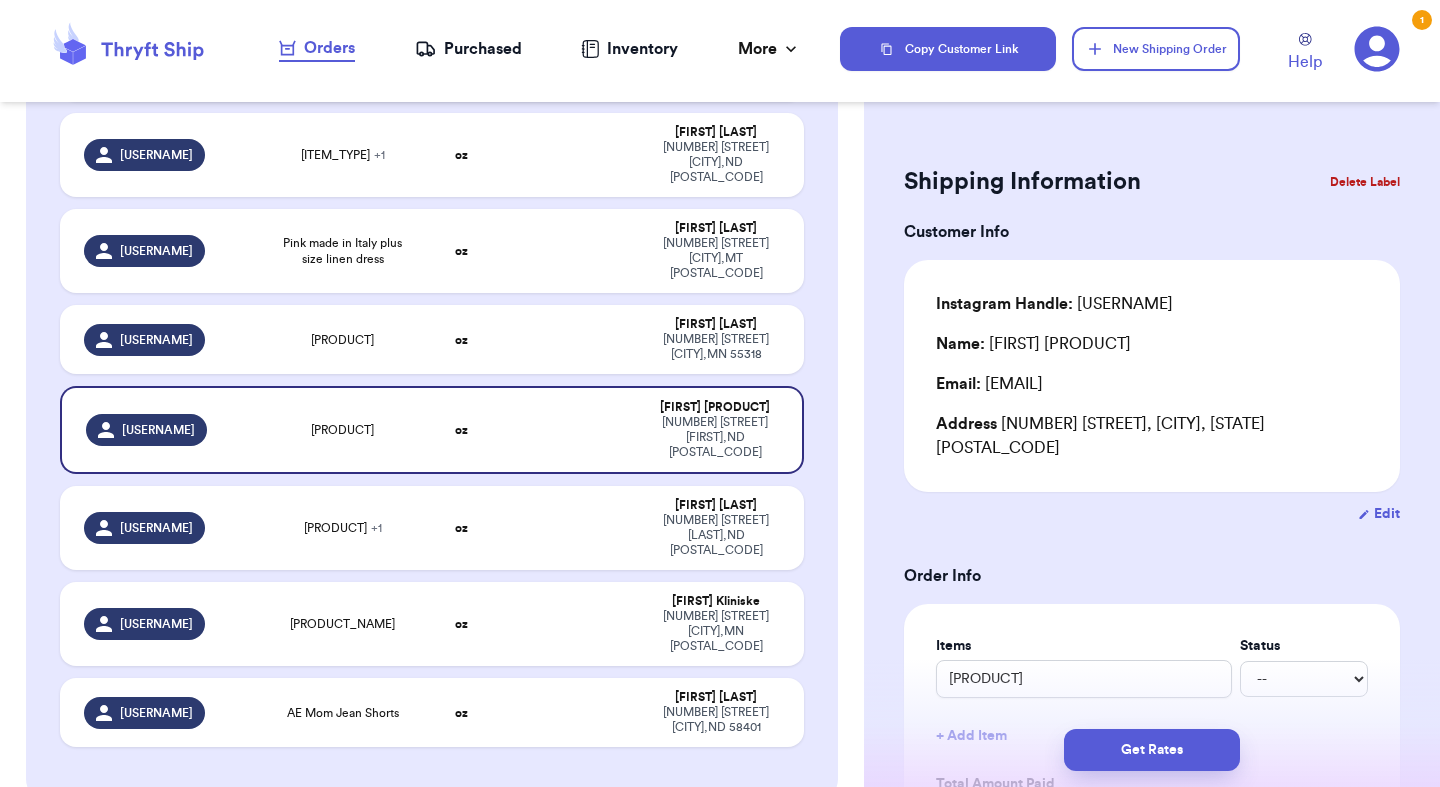 click on "Delete Label" at bounding box center (1365, 182) 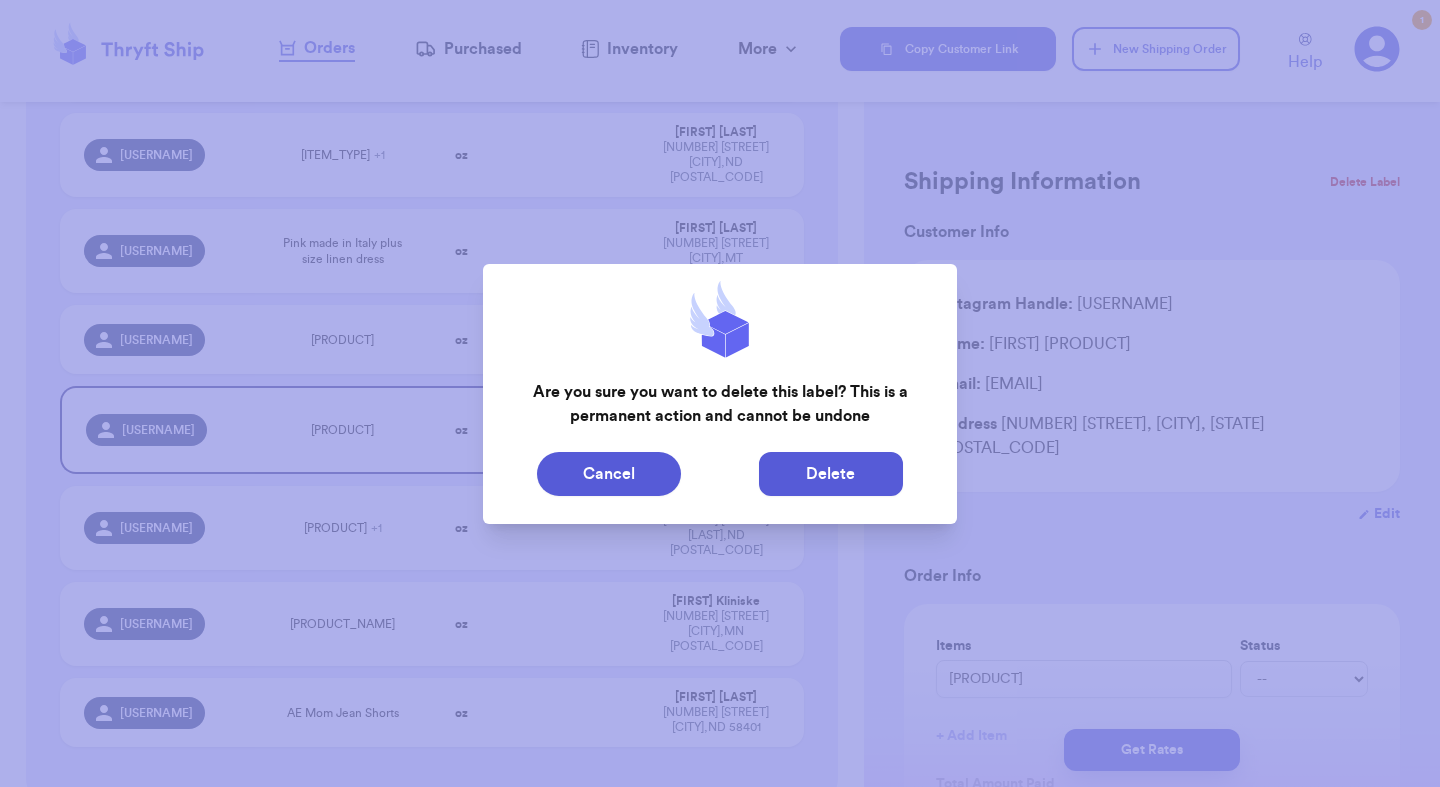 click on "Delete" at bounding box center [831, 474] 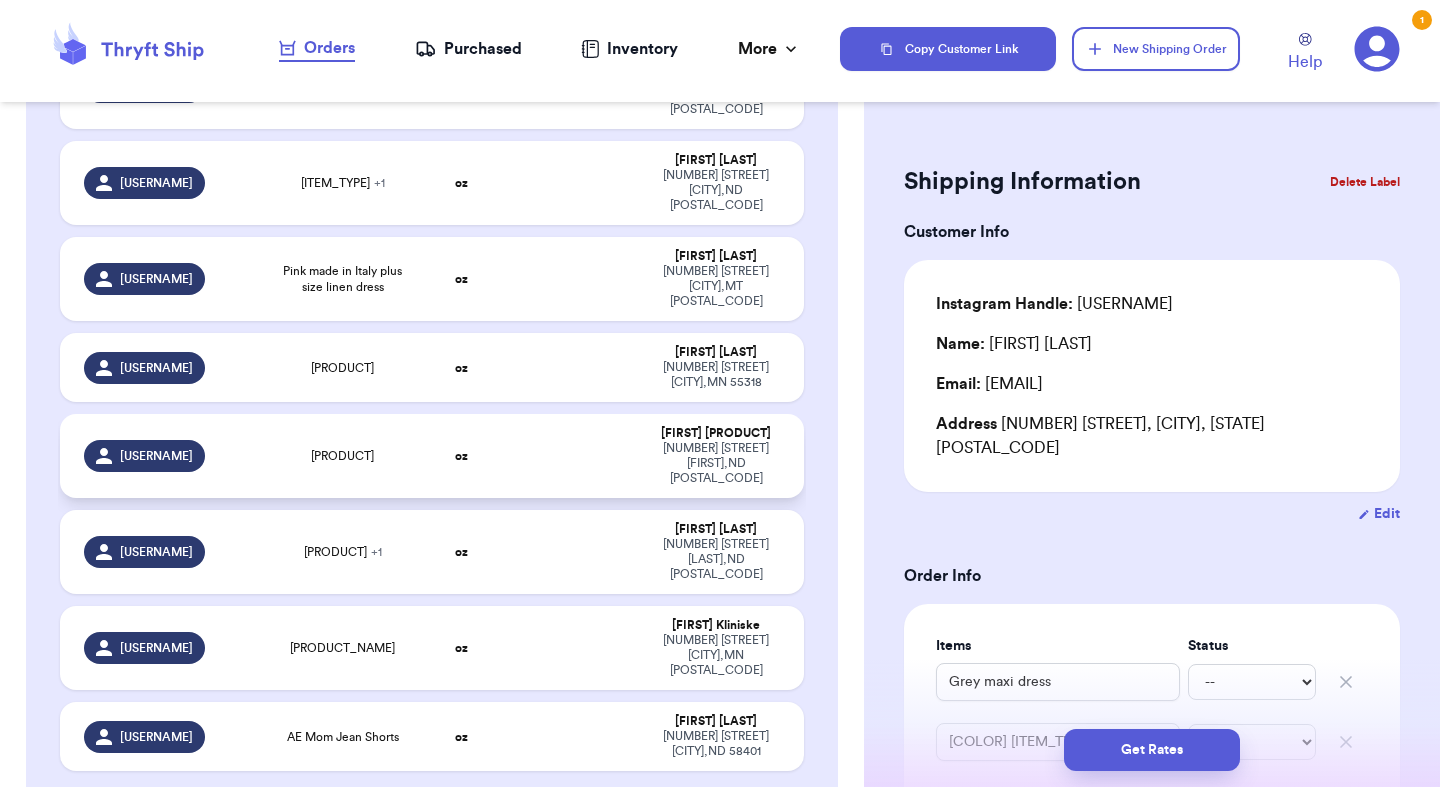 scroll, scrollTop: 479, scrollLeft: 0, axis: vertical 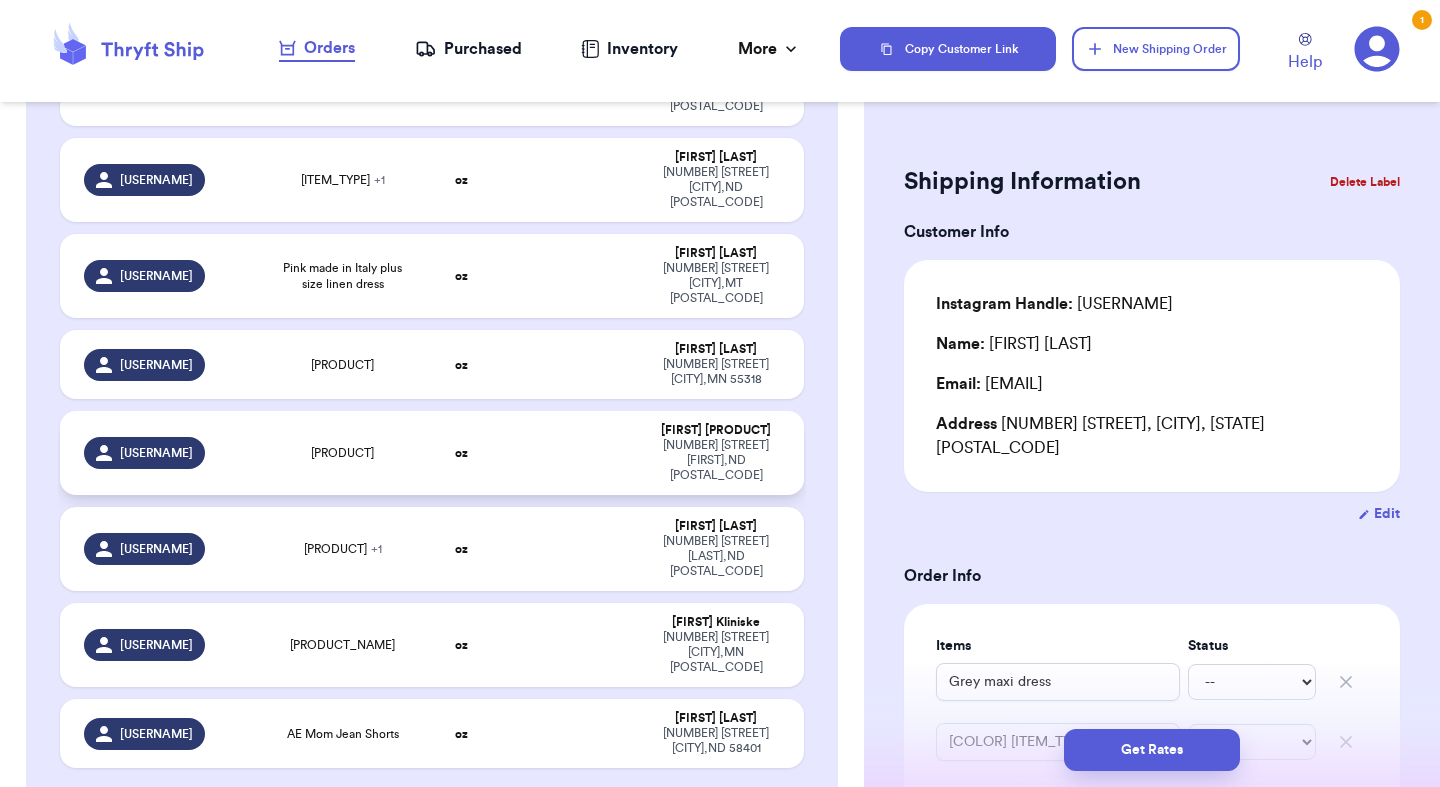 type 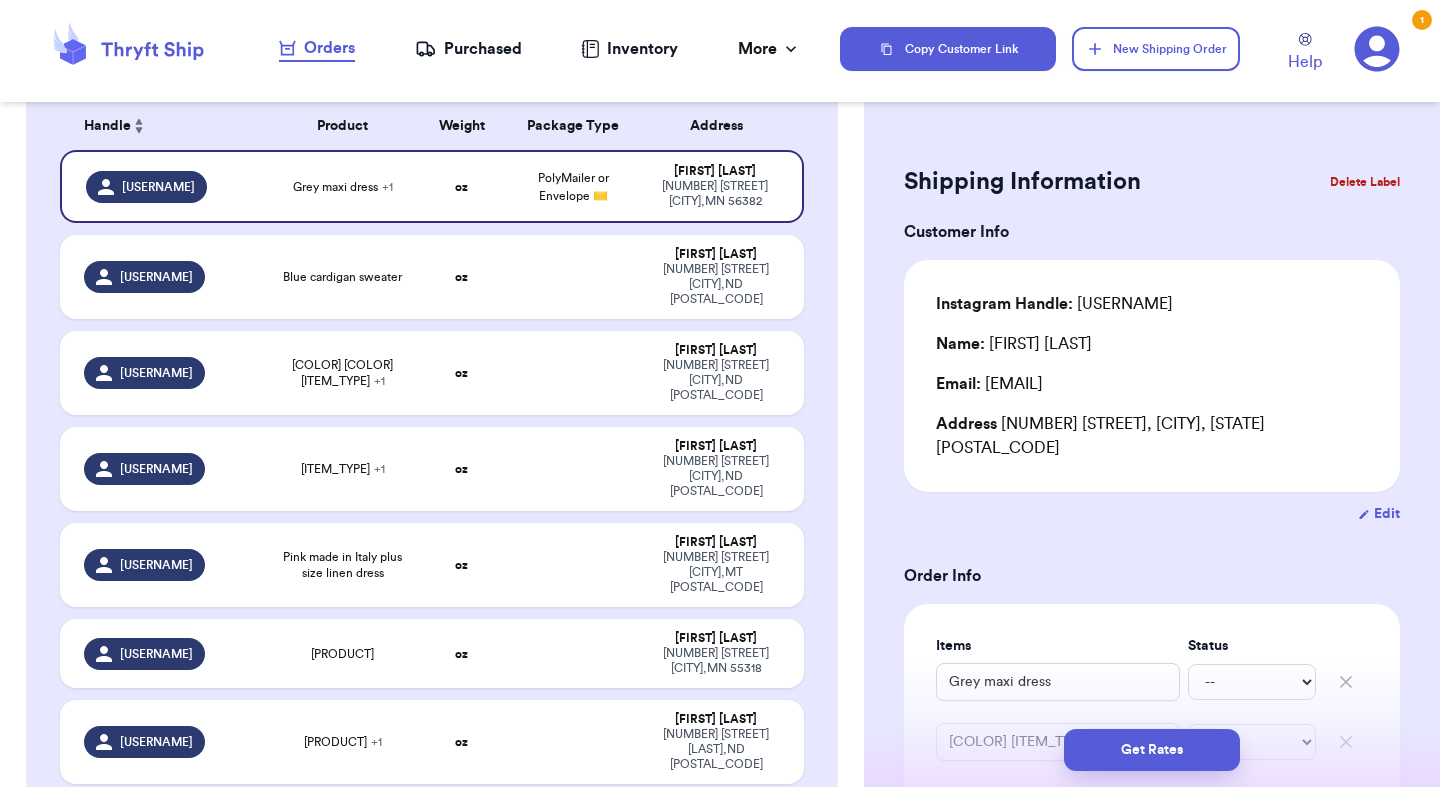 scroll, scrollTop: 182, scrollLeft: 0, axis: vertical 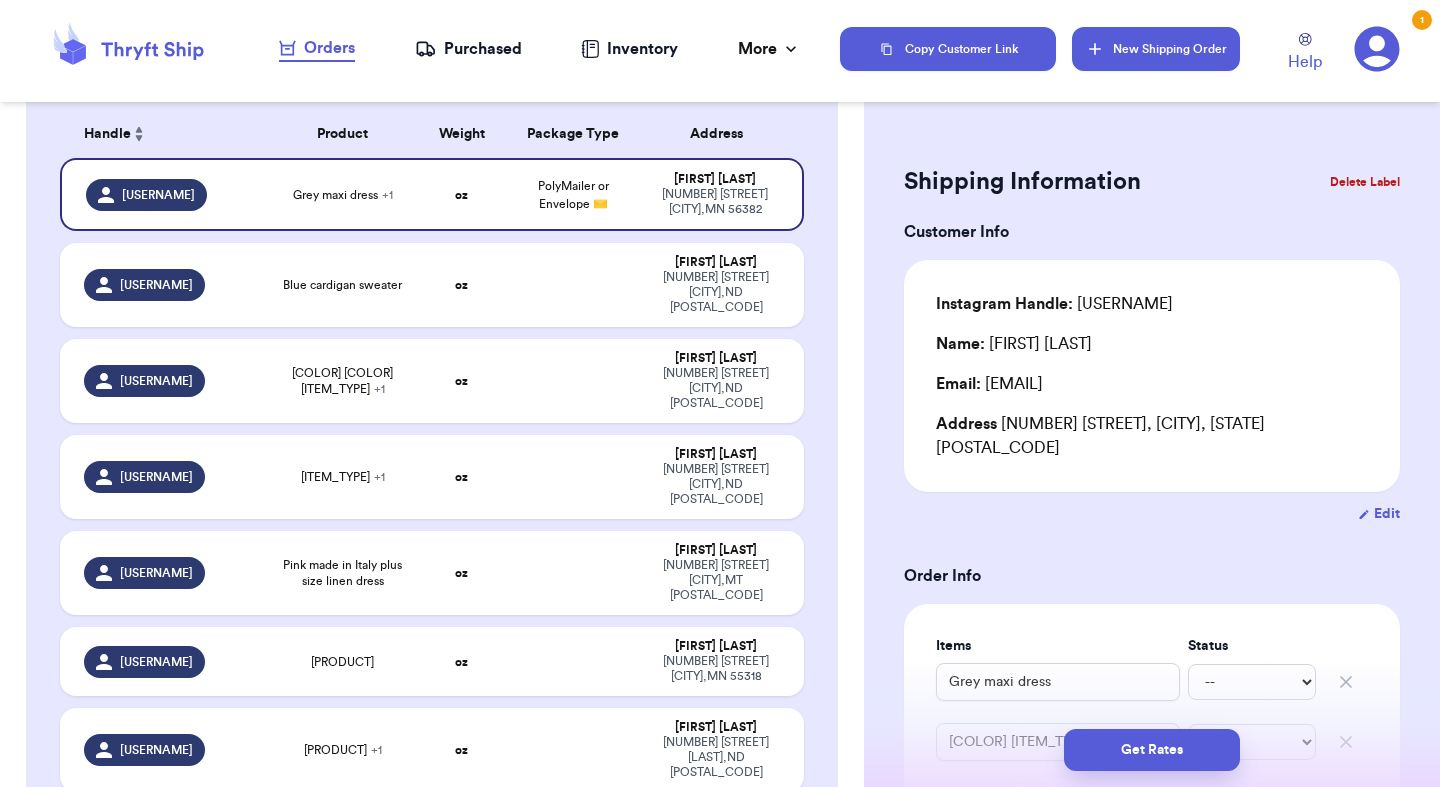 click on "New Shipping Order" at bounding box center (1156, 49) 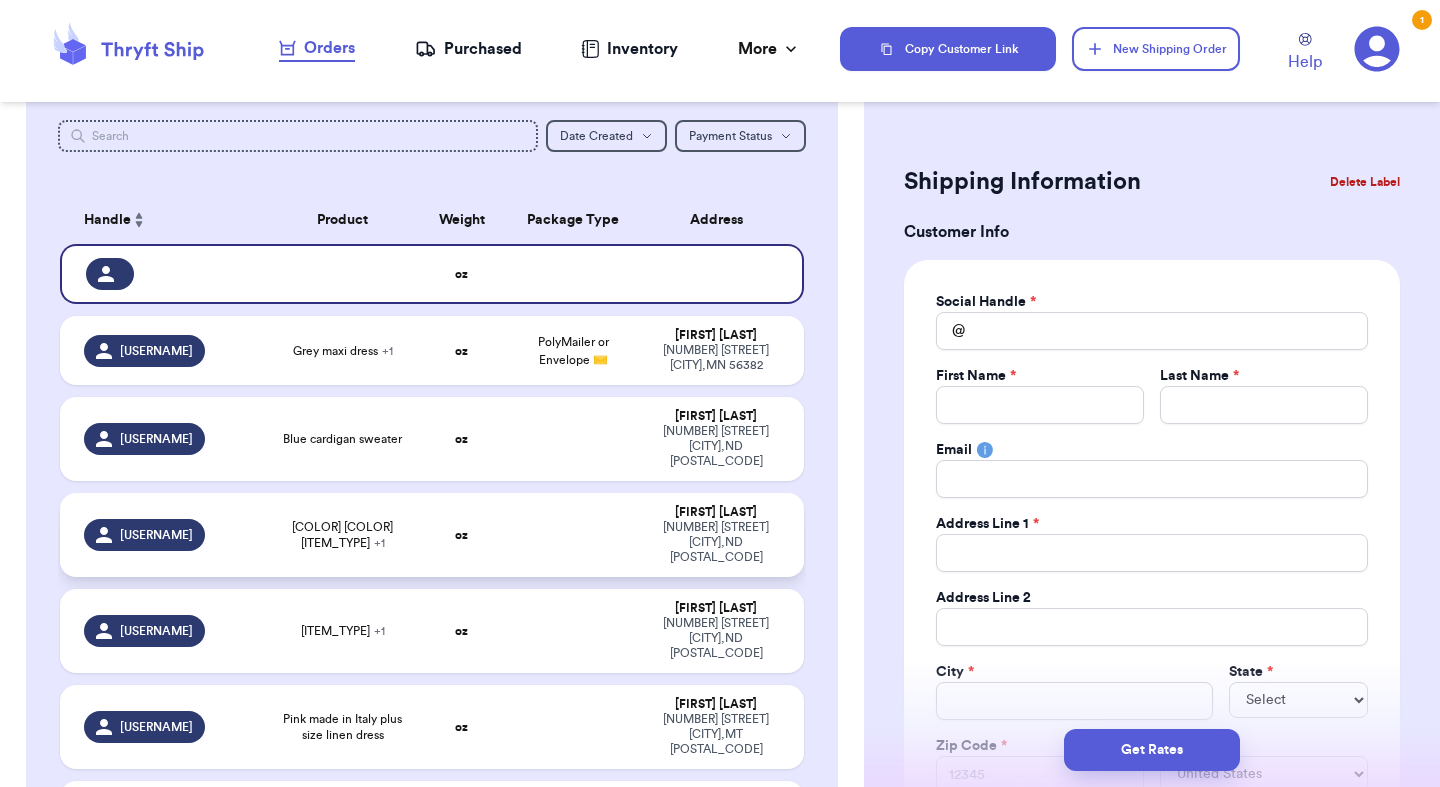 scroll, scrollTop: 0, scrollLeft: 0, axis: both 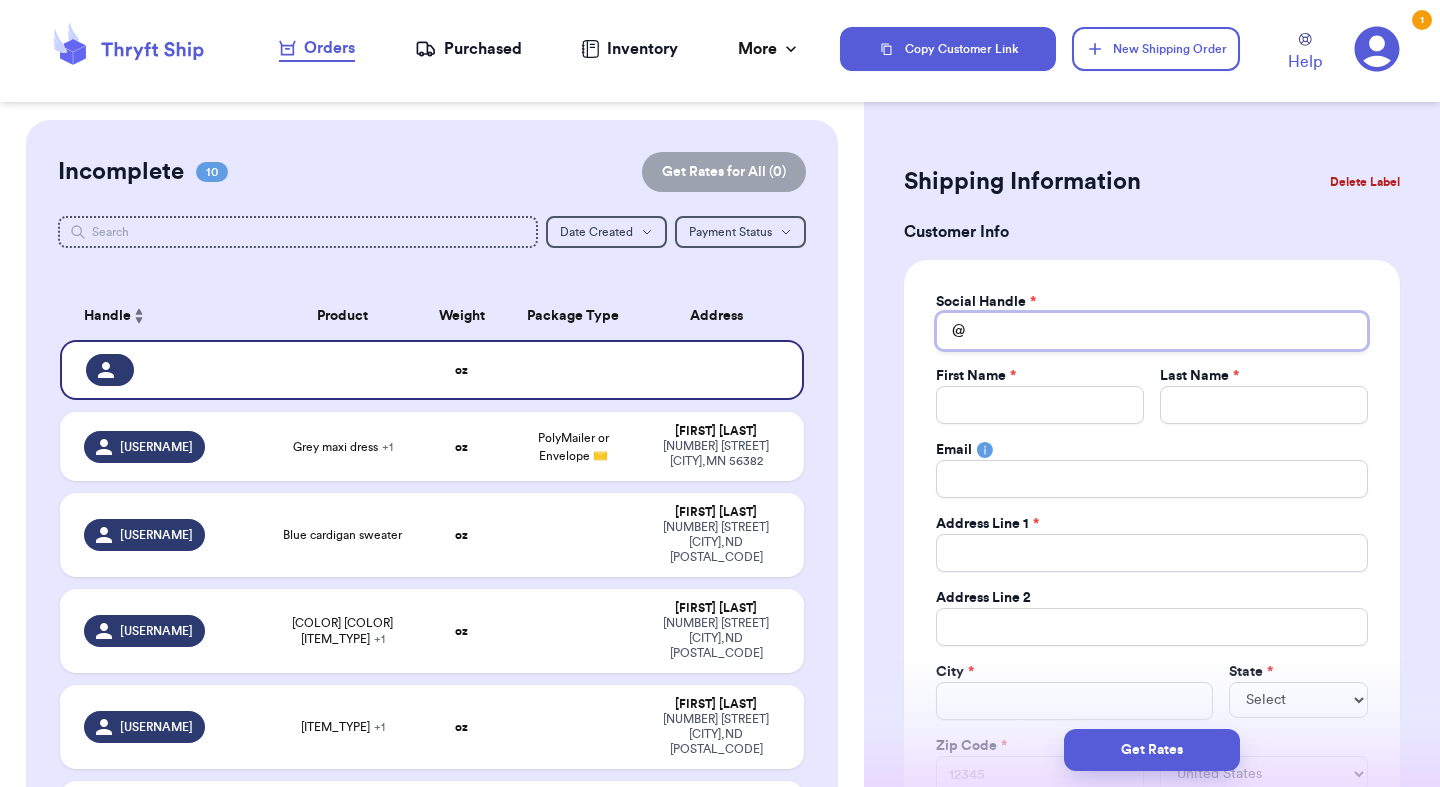 click on "Total Amount Paid" at bounding box center (1152, 331) 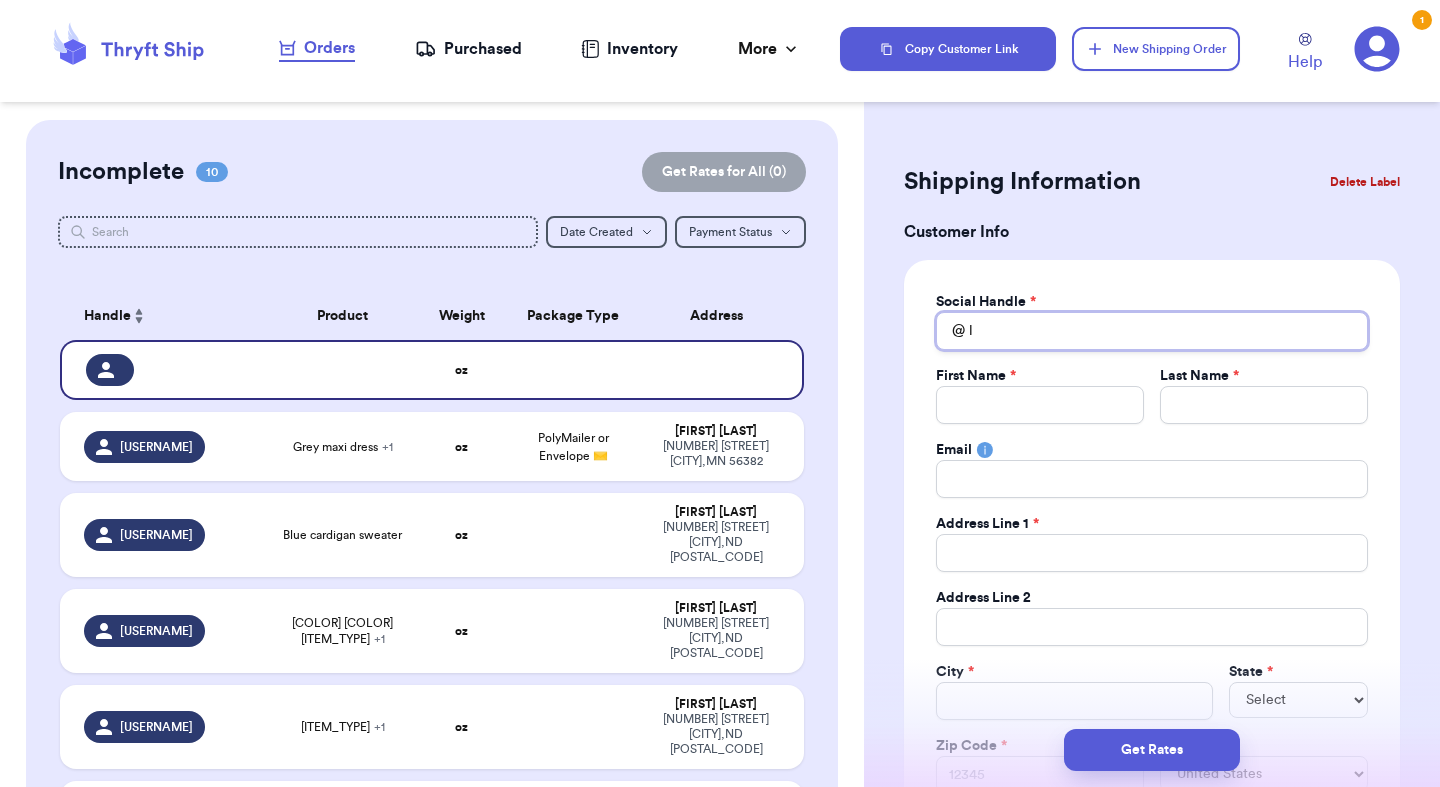 type 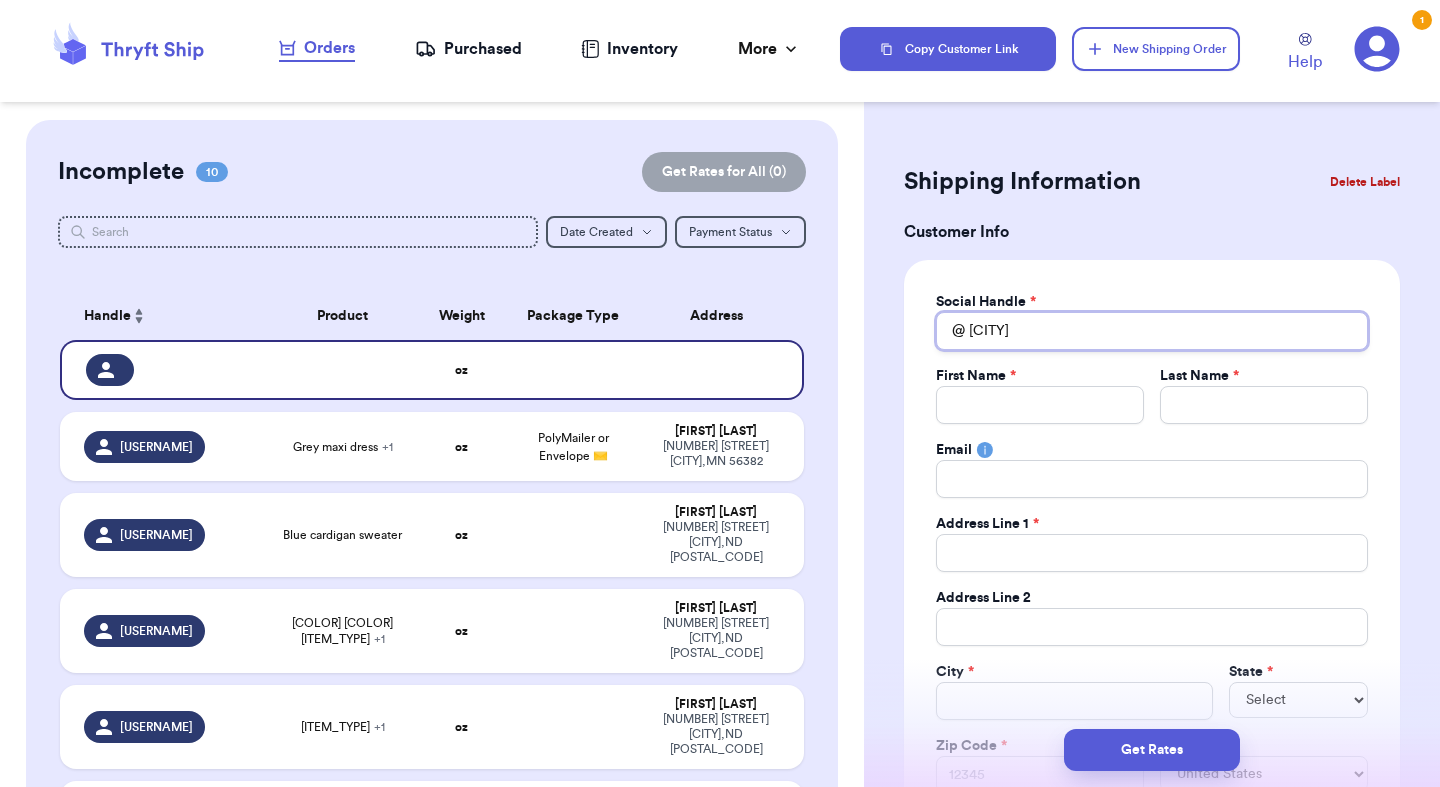 type 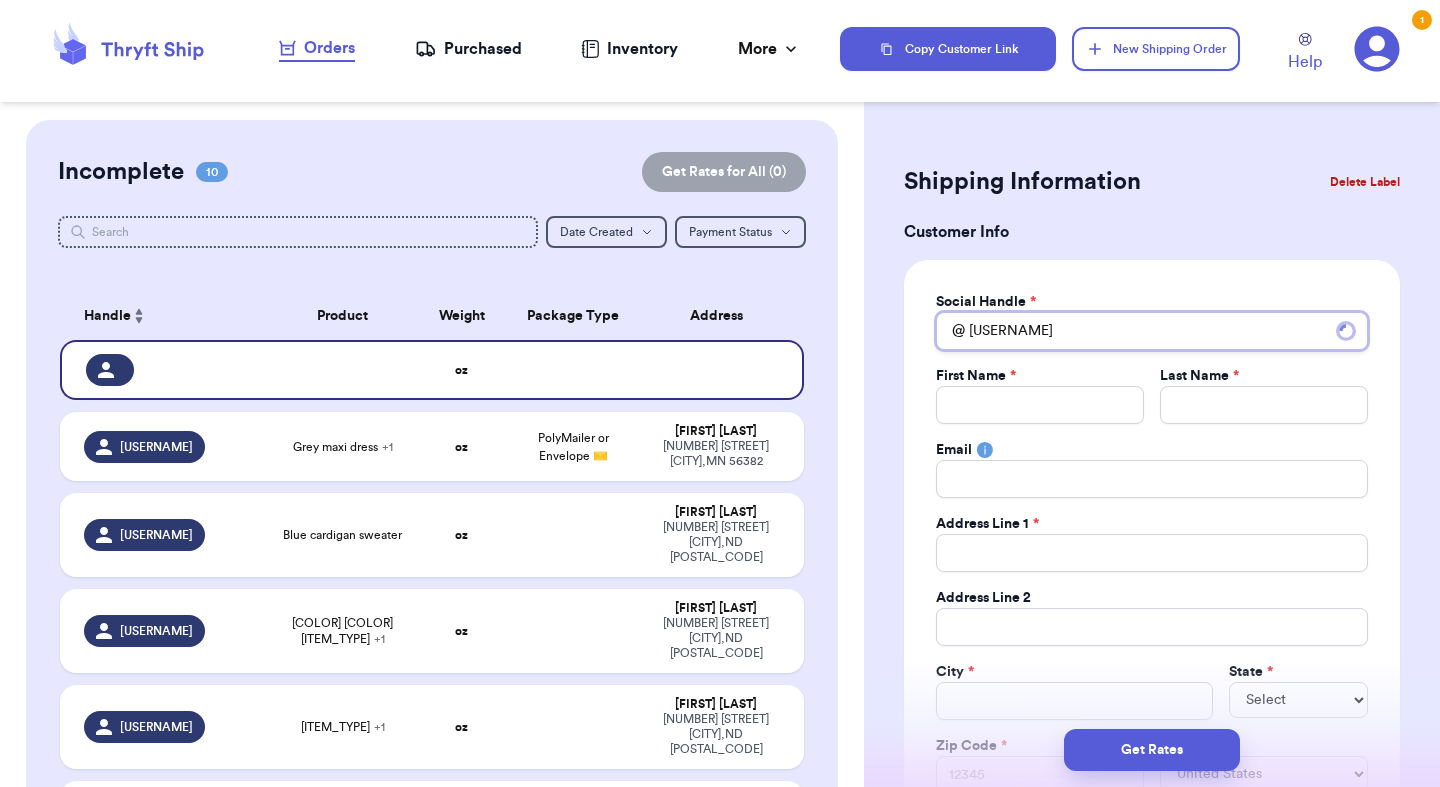 type 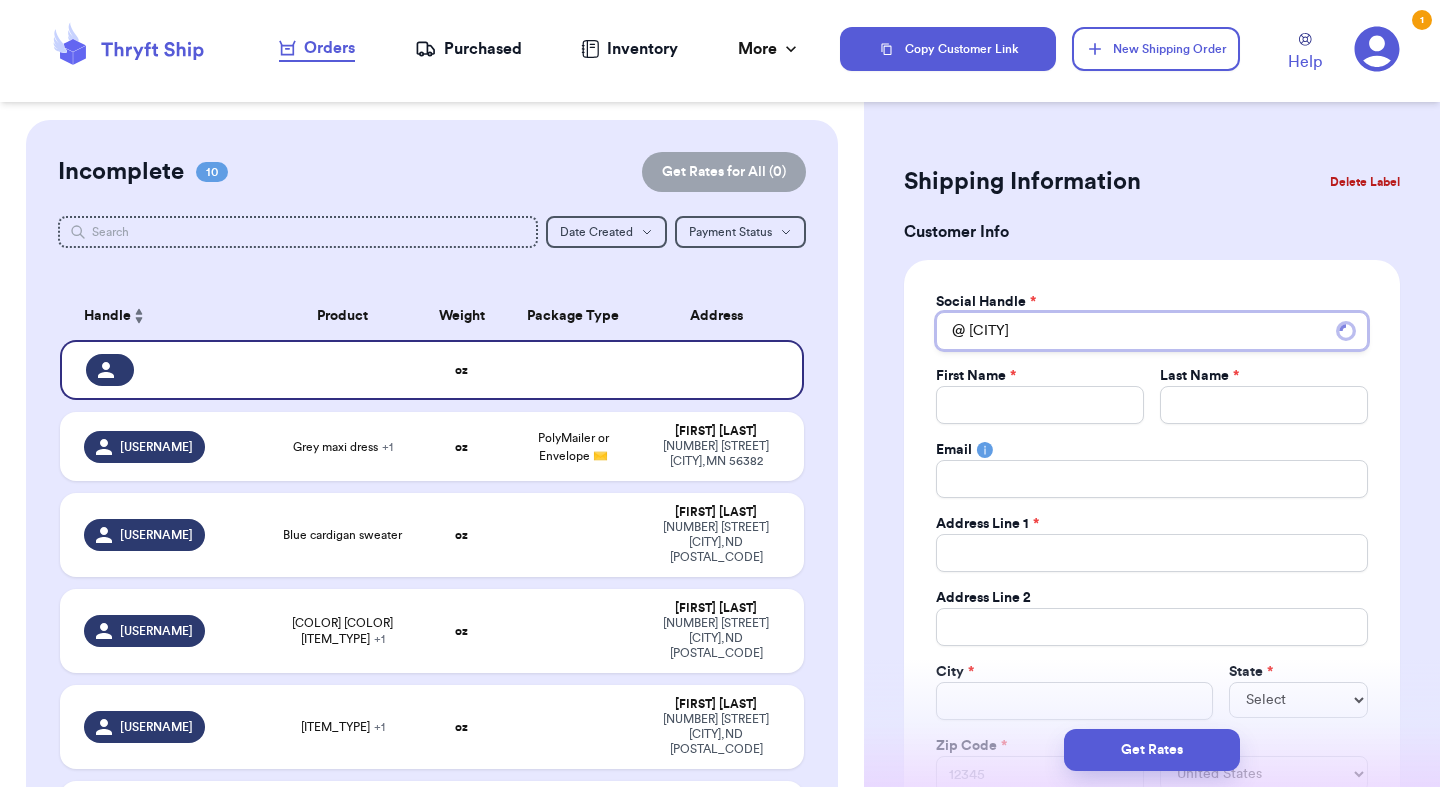 type 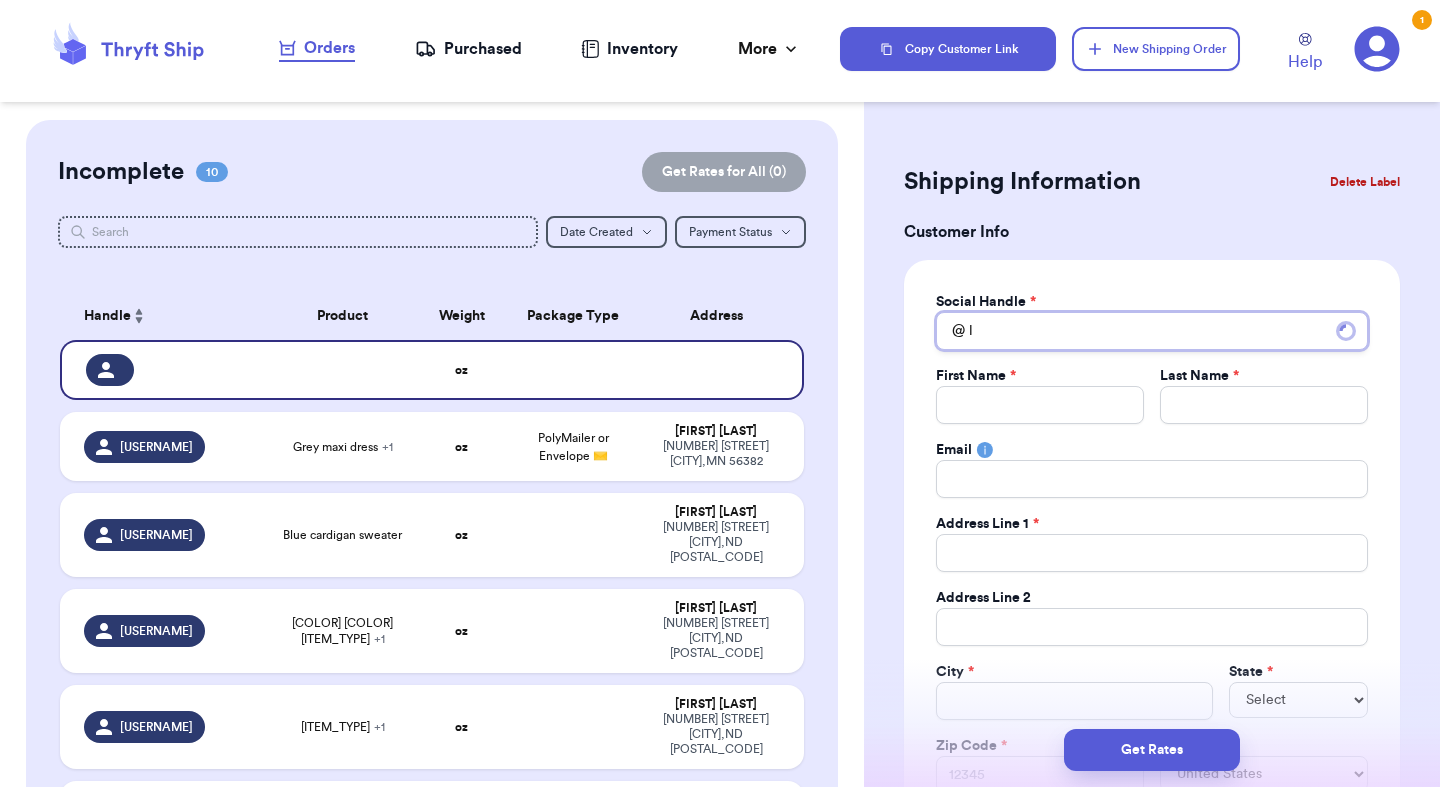 type 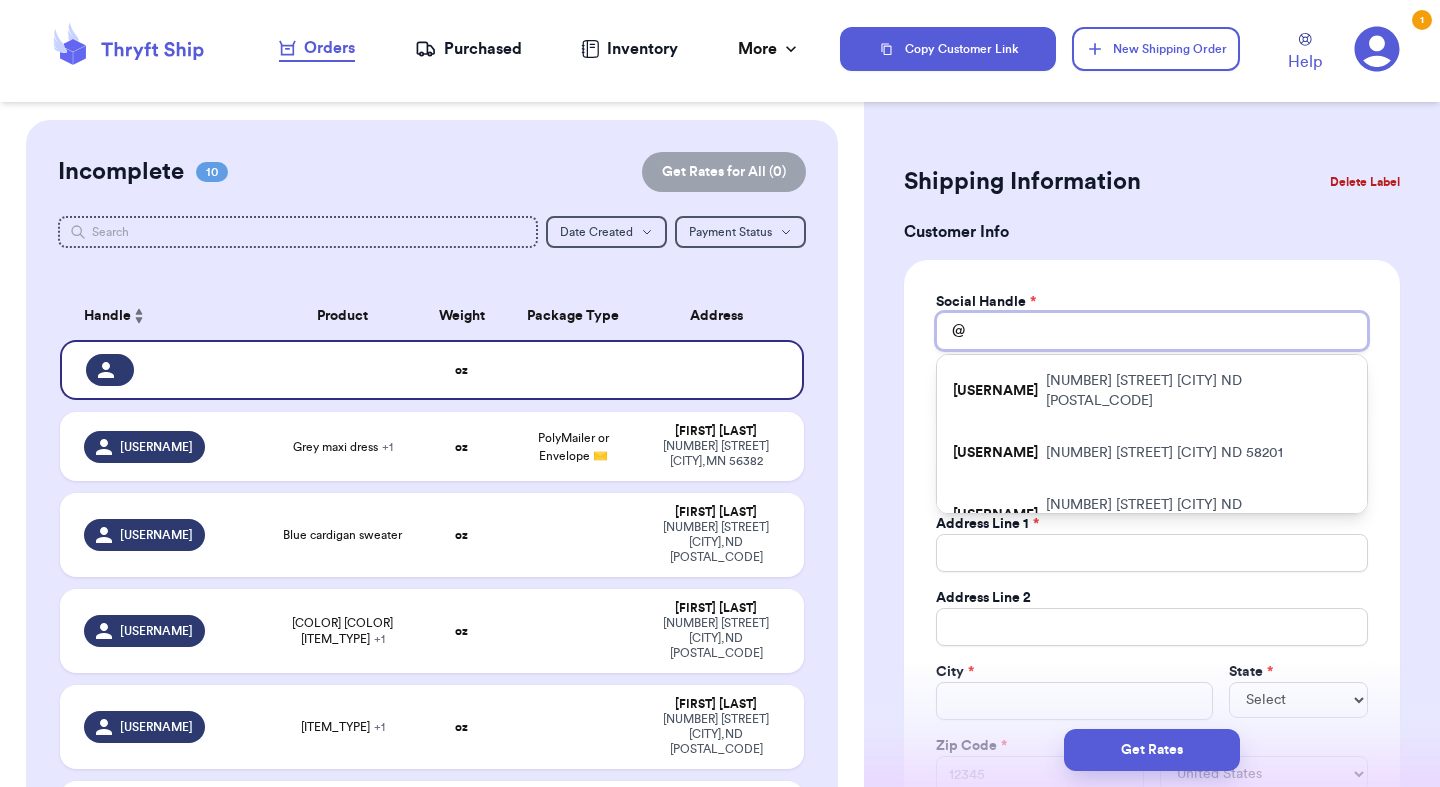 type 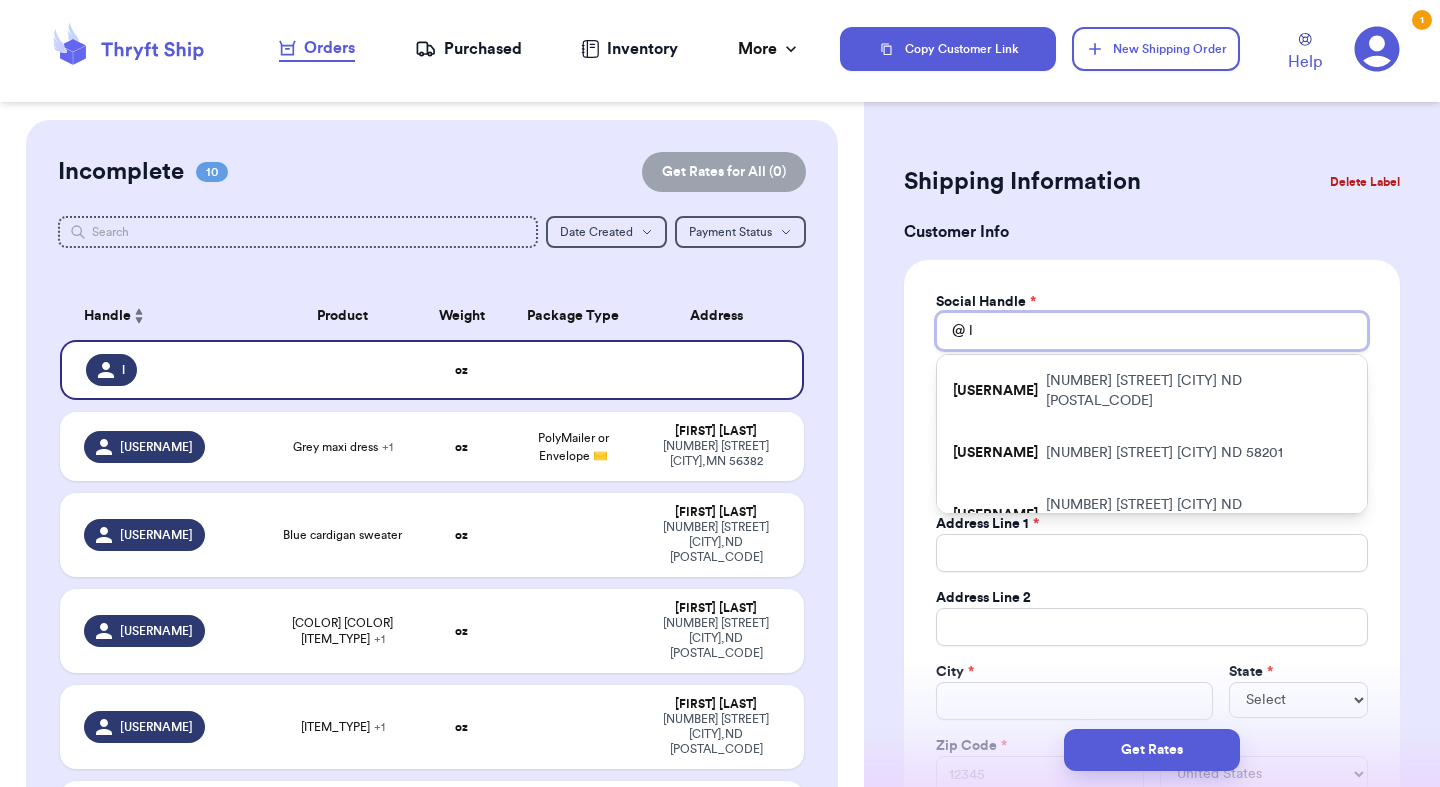 type 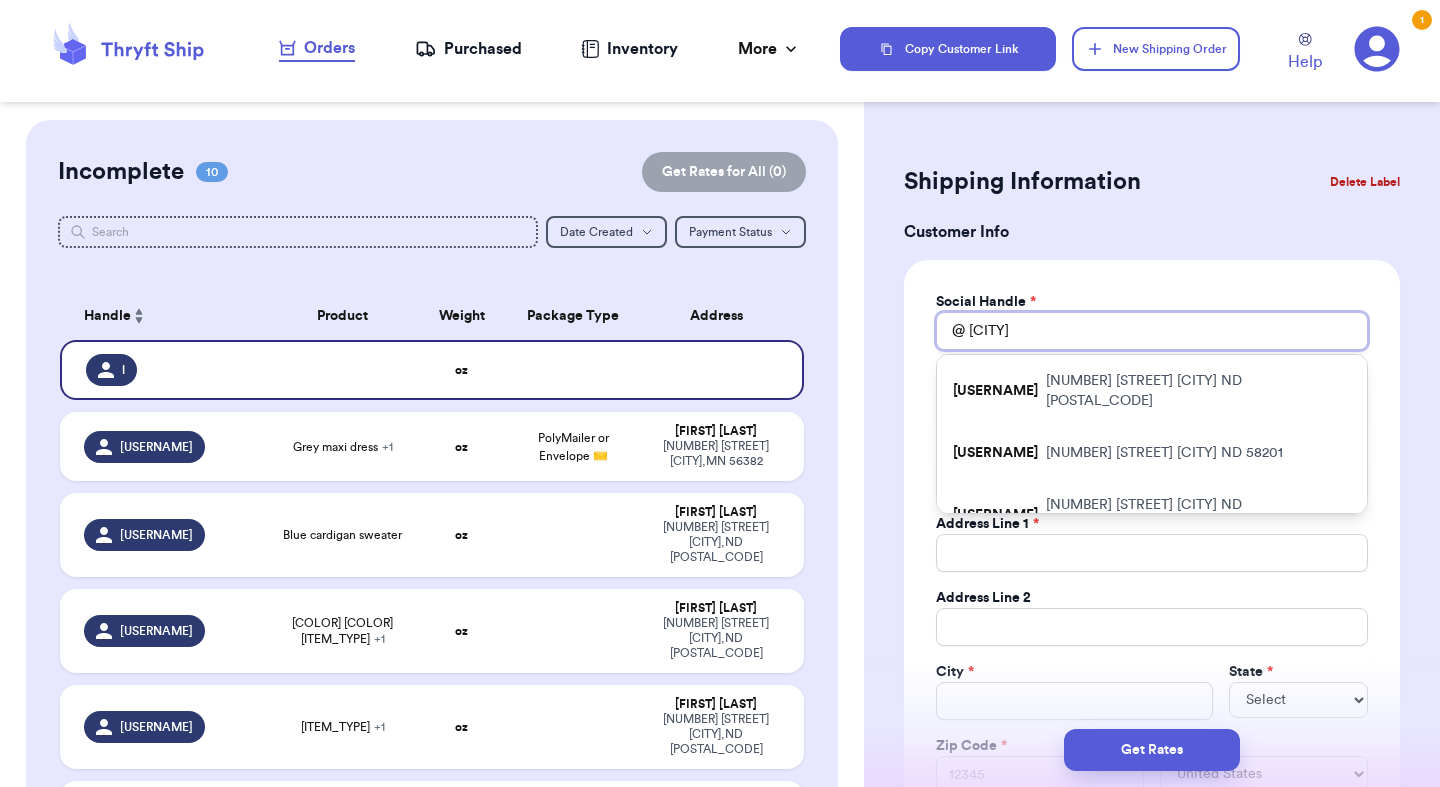 type 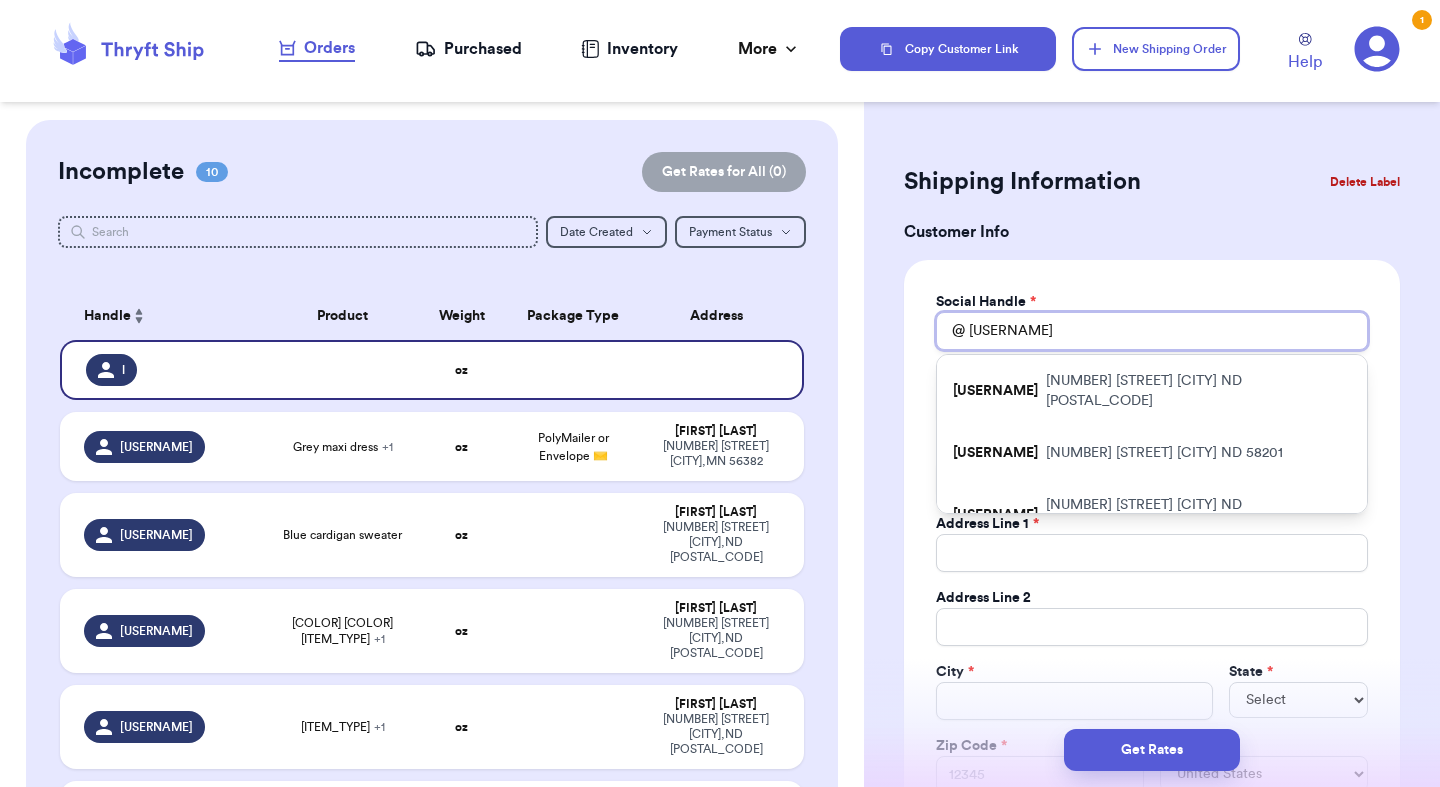 type 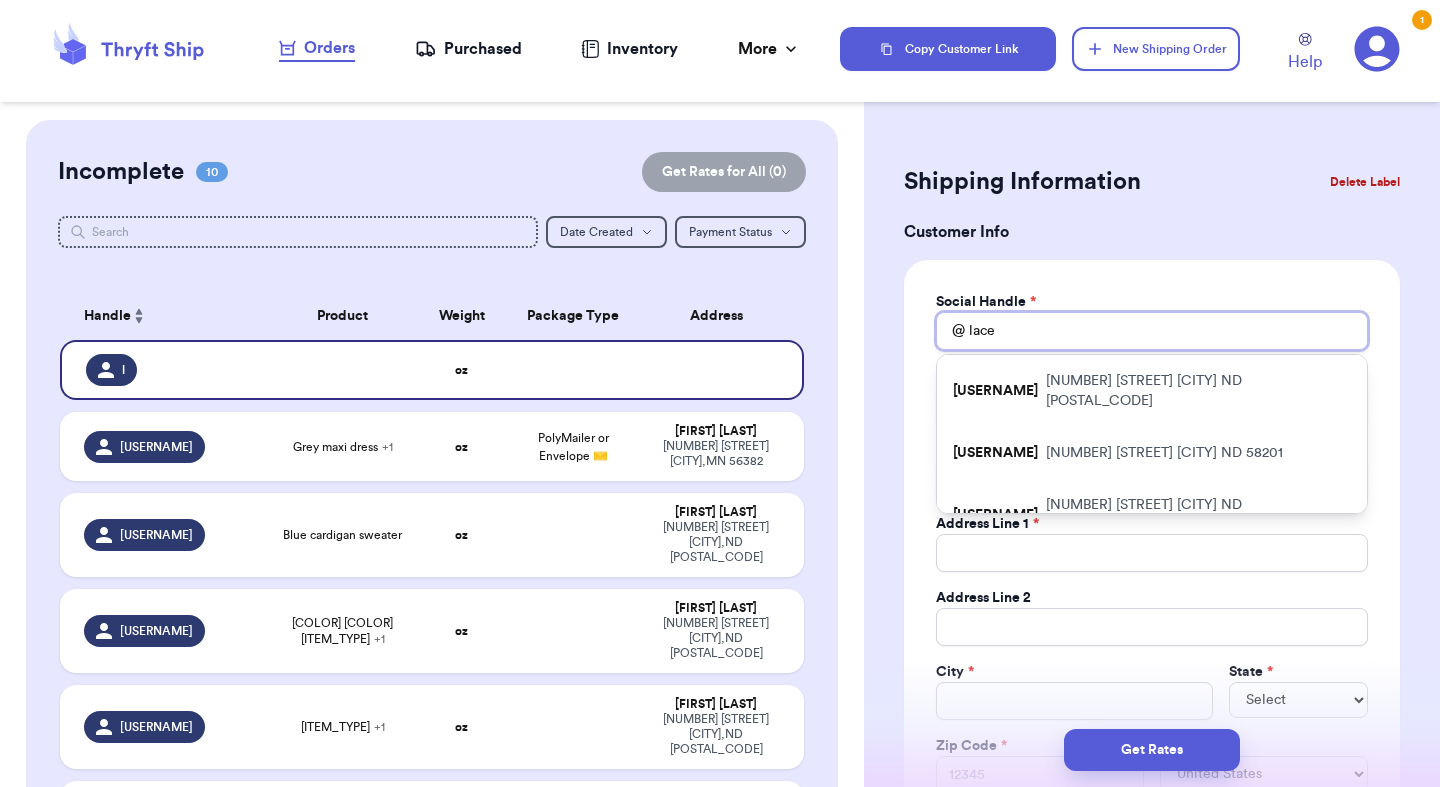 type 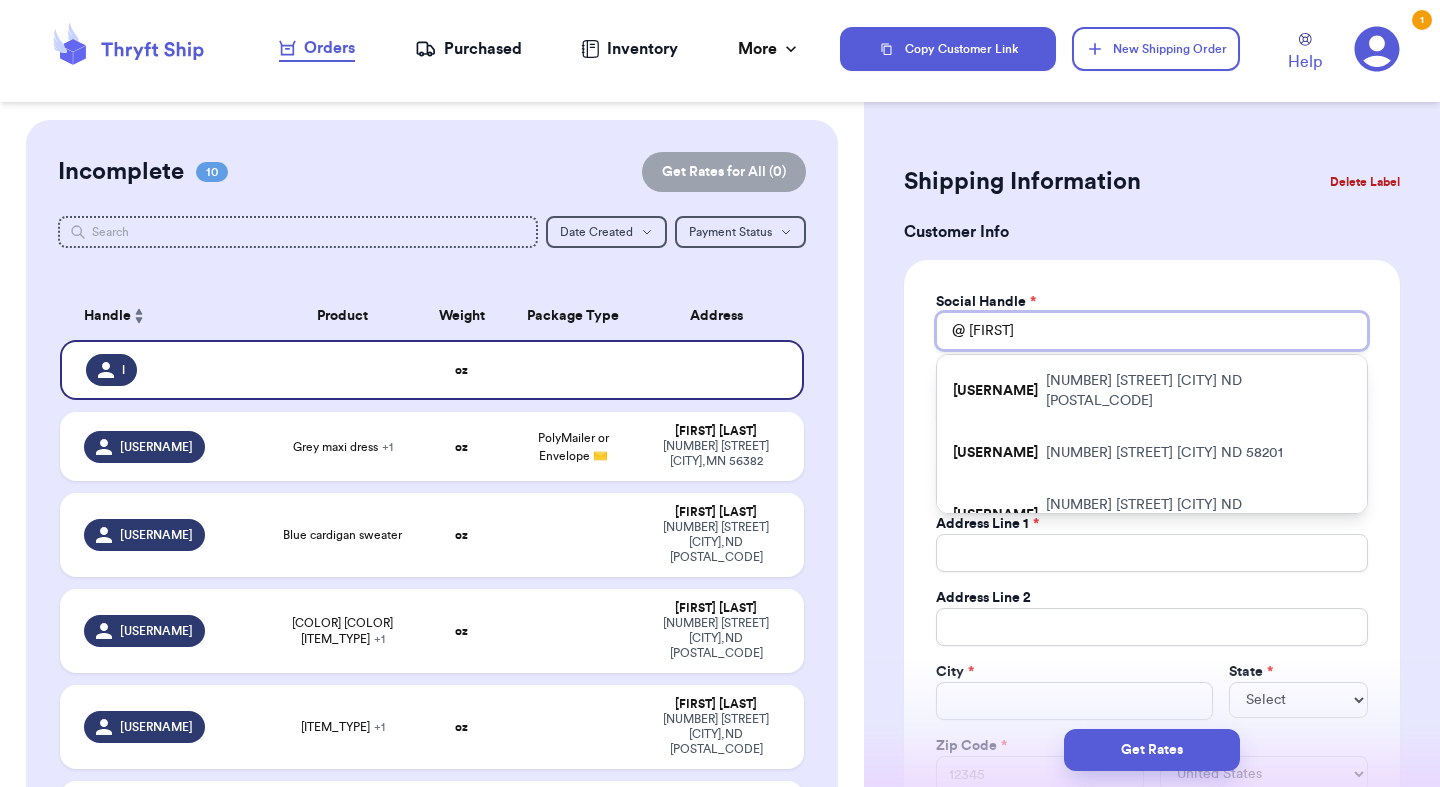 type 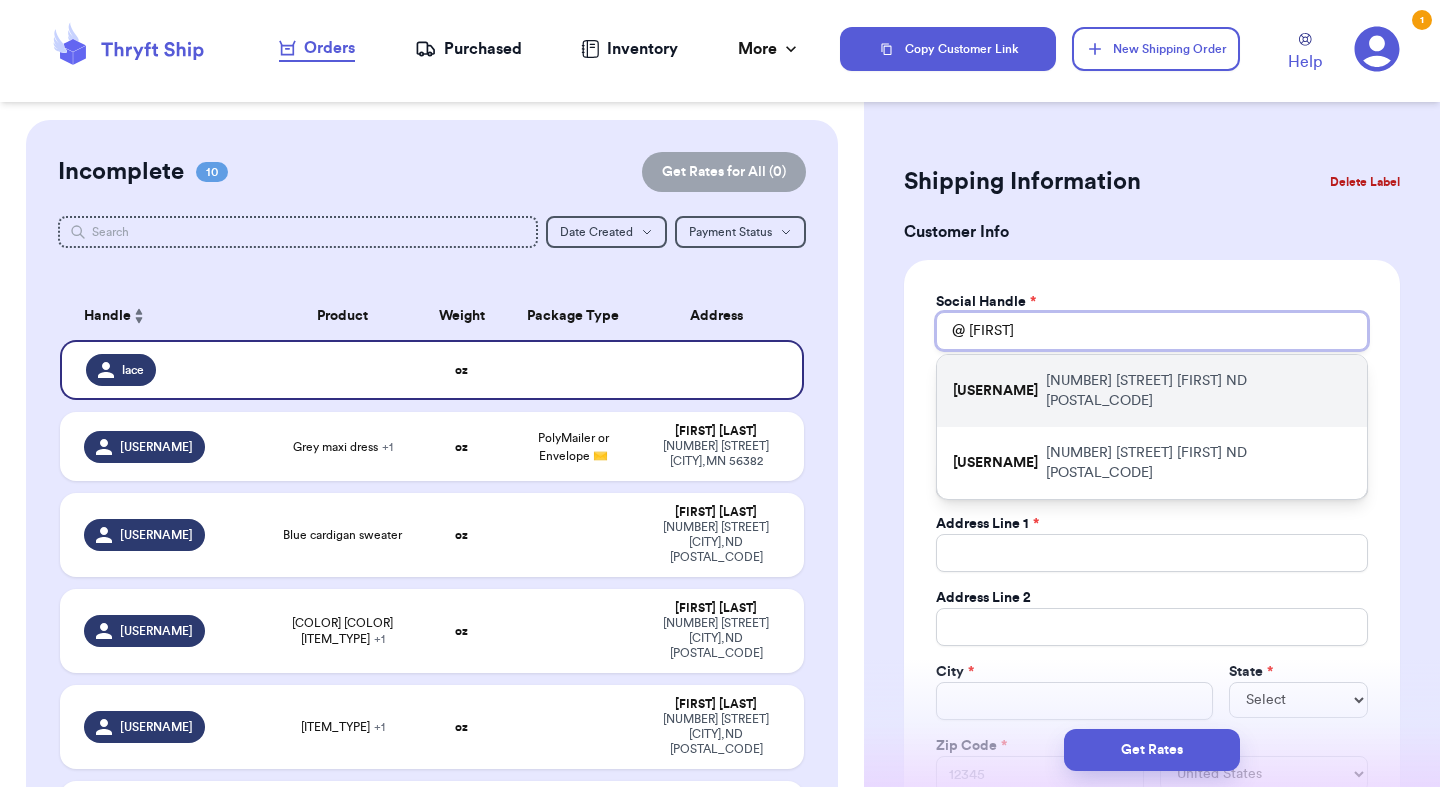 type on "[FIRST]" 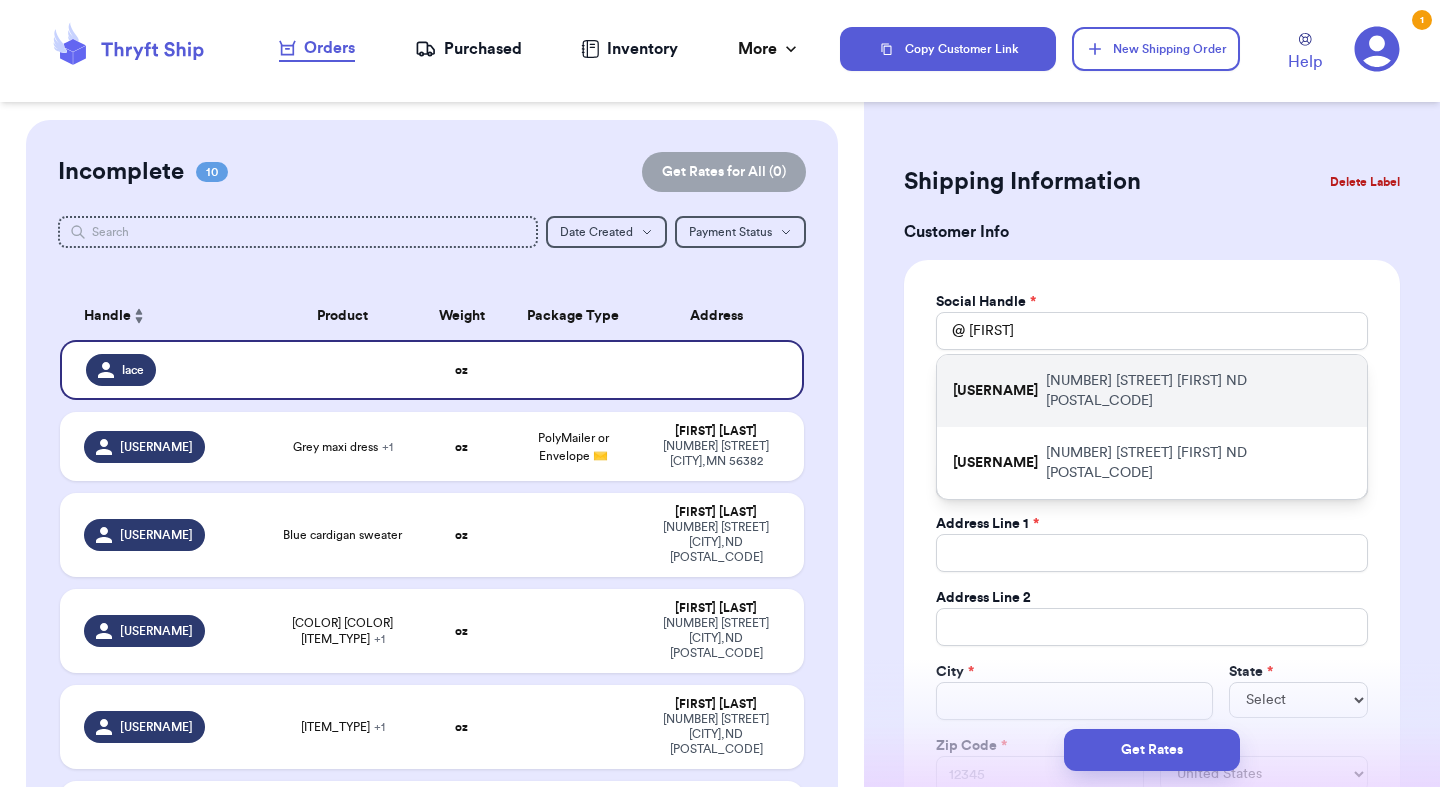 click on "[USERNAME] [NUMBER] [STREET] [CITY] [STATE] [POSTAL_CODE]" at bounding box center (1152, 391) 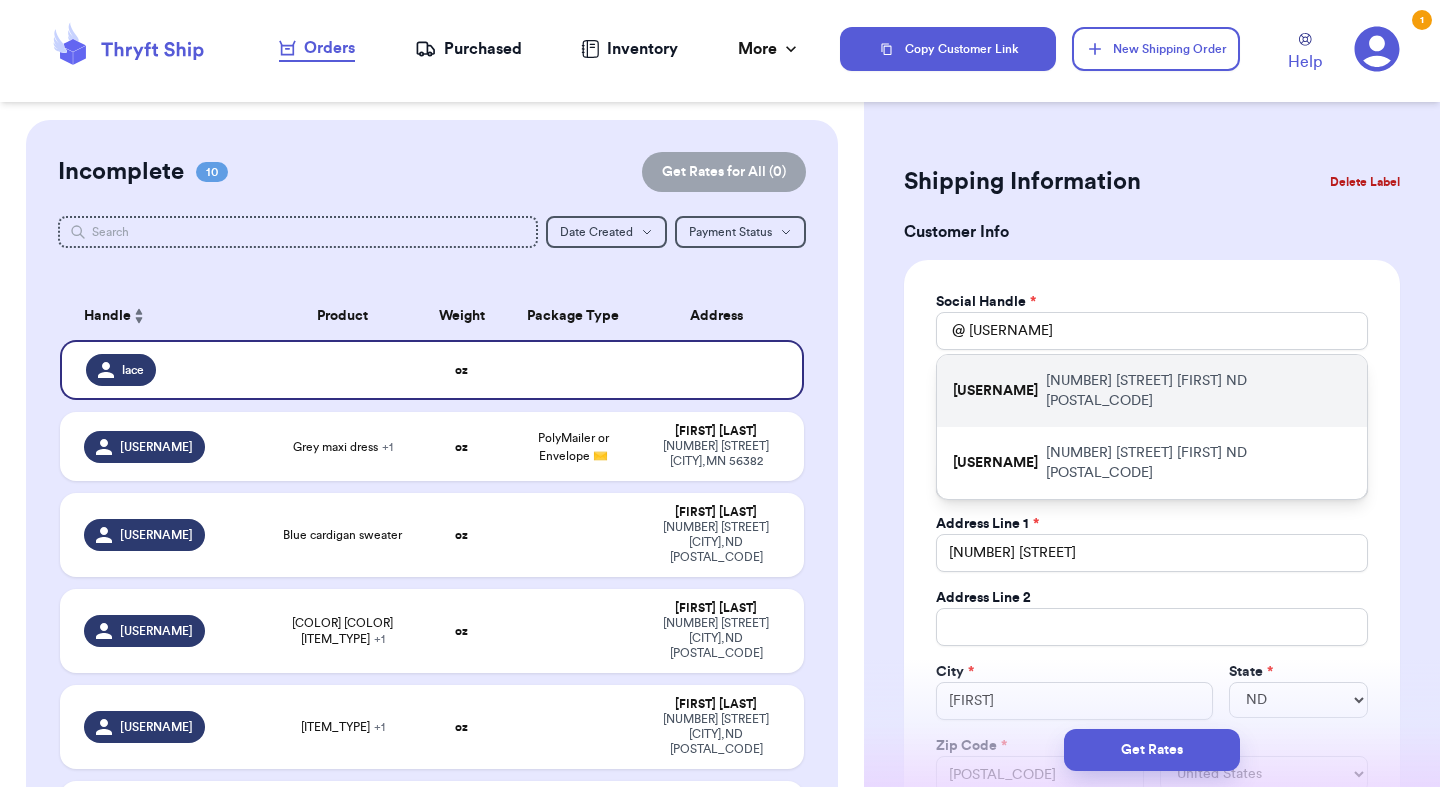 scroll, scrollTop: 0, scrollLeft: 0, axis: both 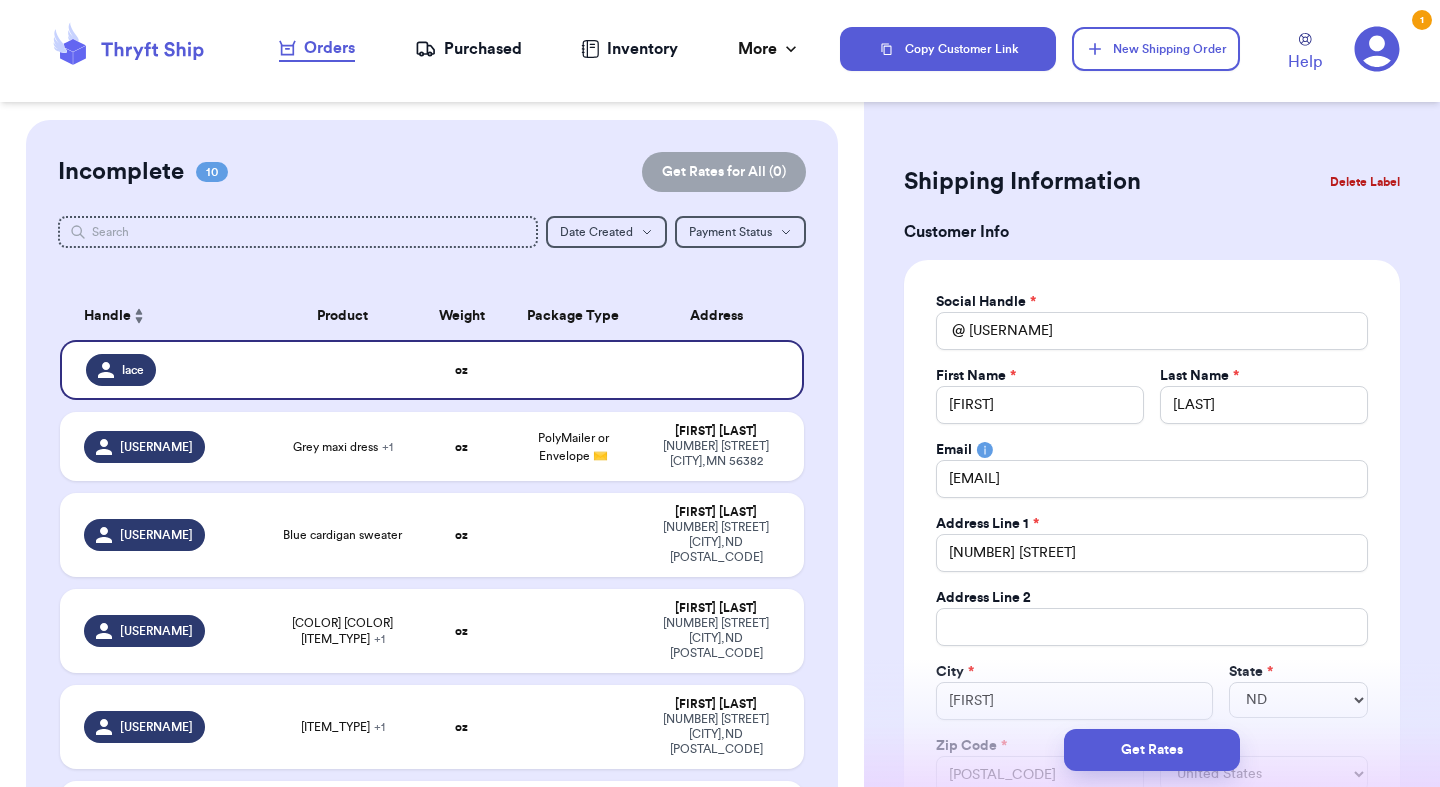 type 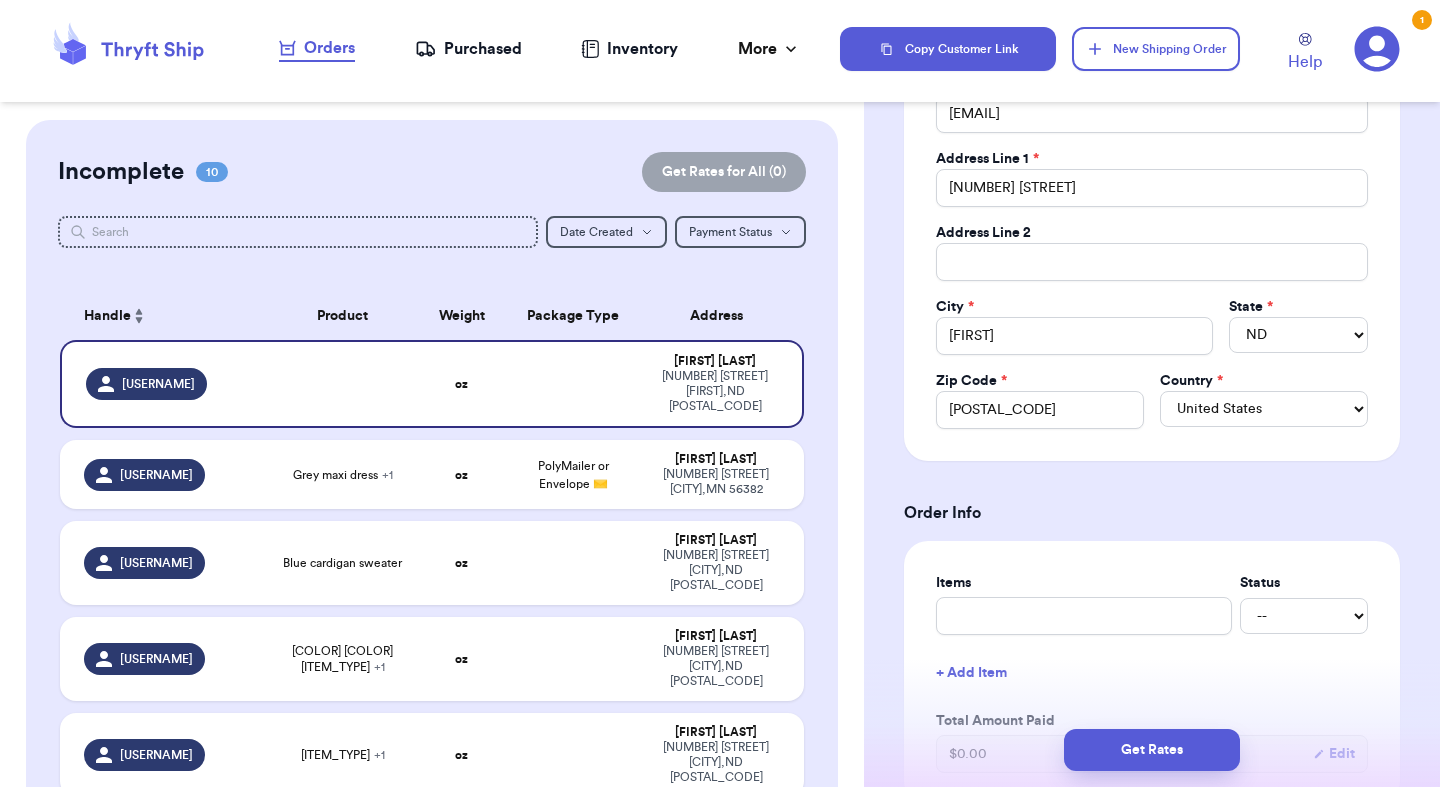 scroll, scrollTop: 473, scrollLeft: 0, axis: vertical 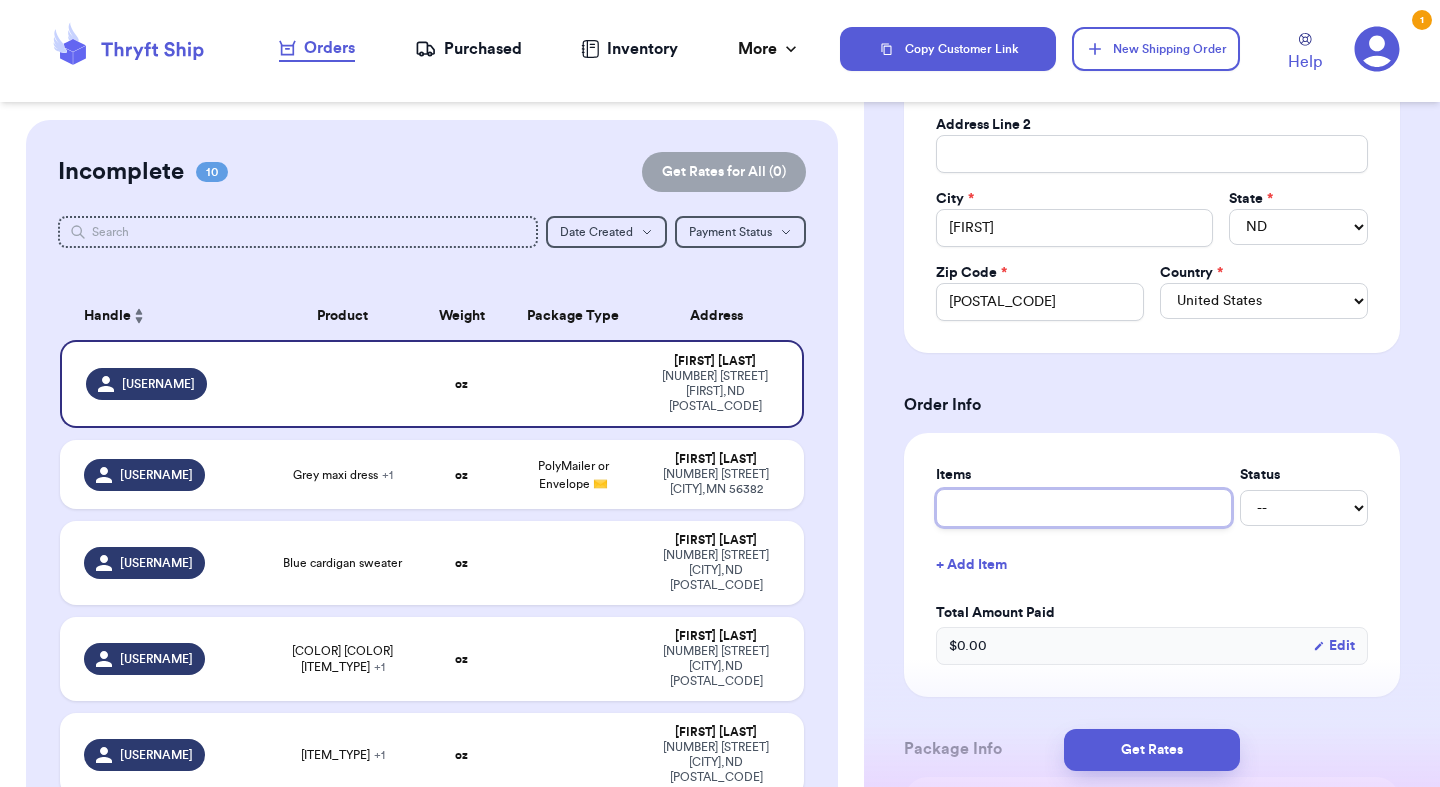 click at bounding box center [1084, 508] 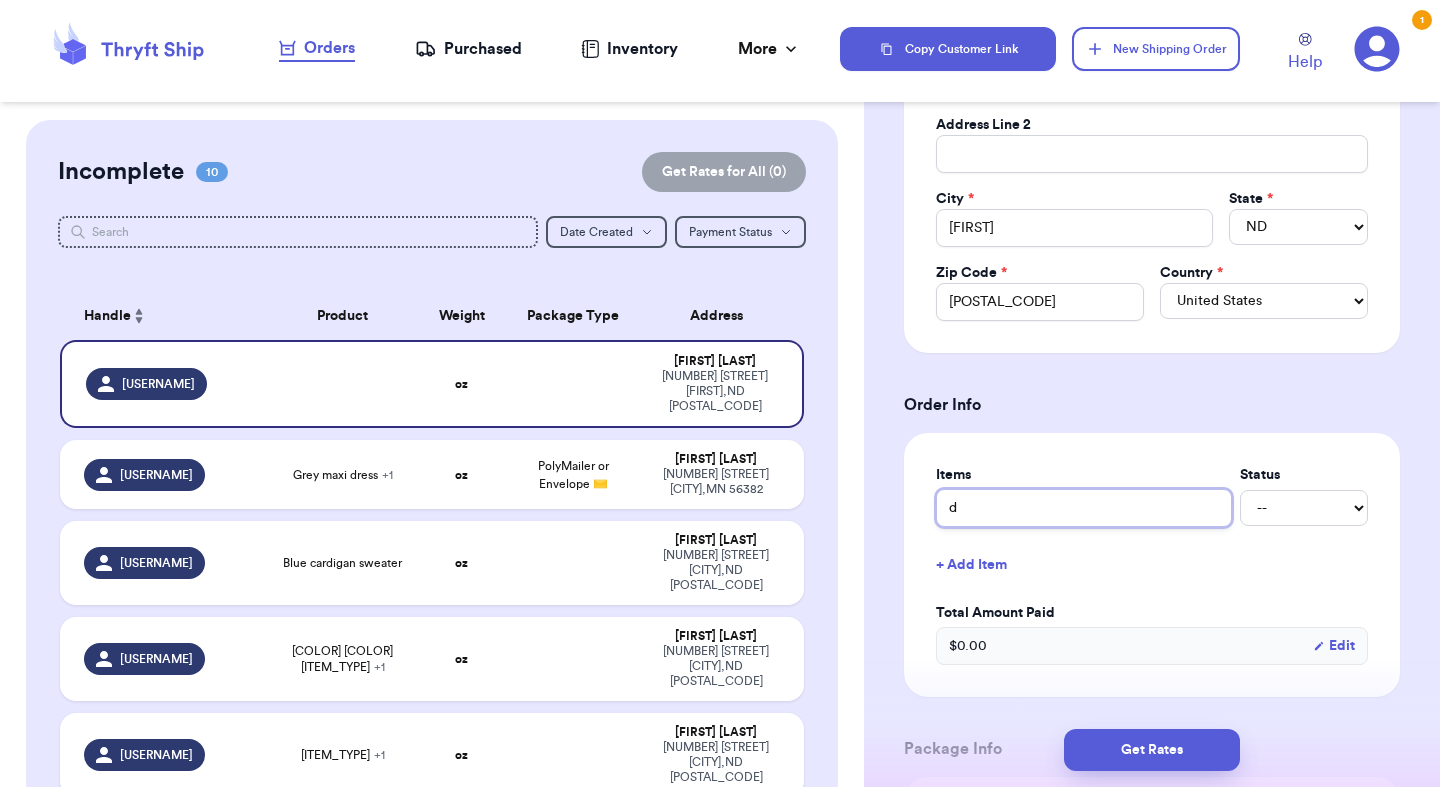 type 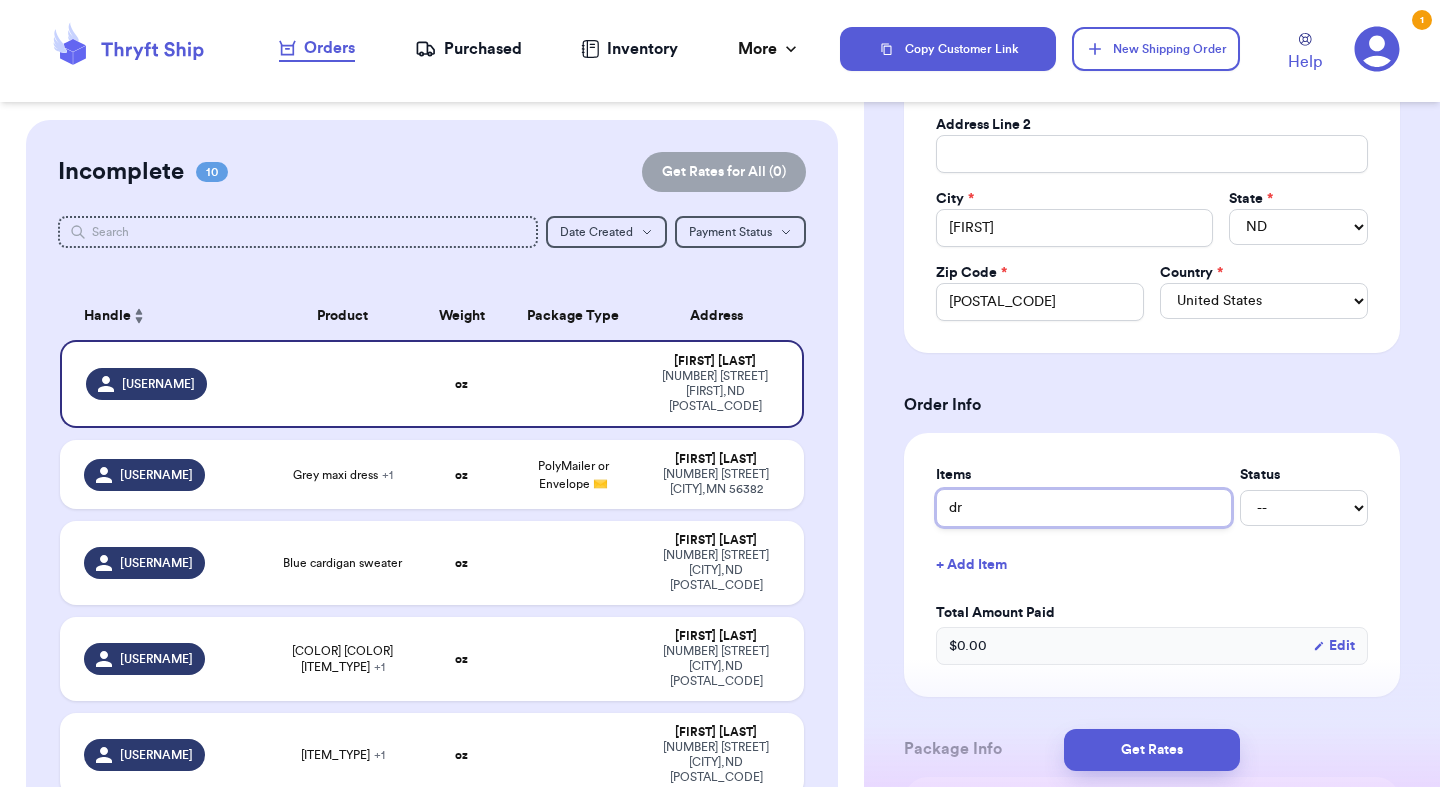 type 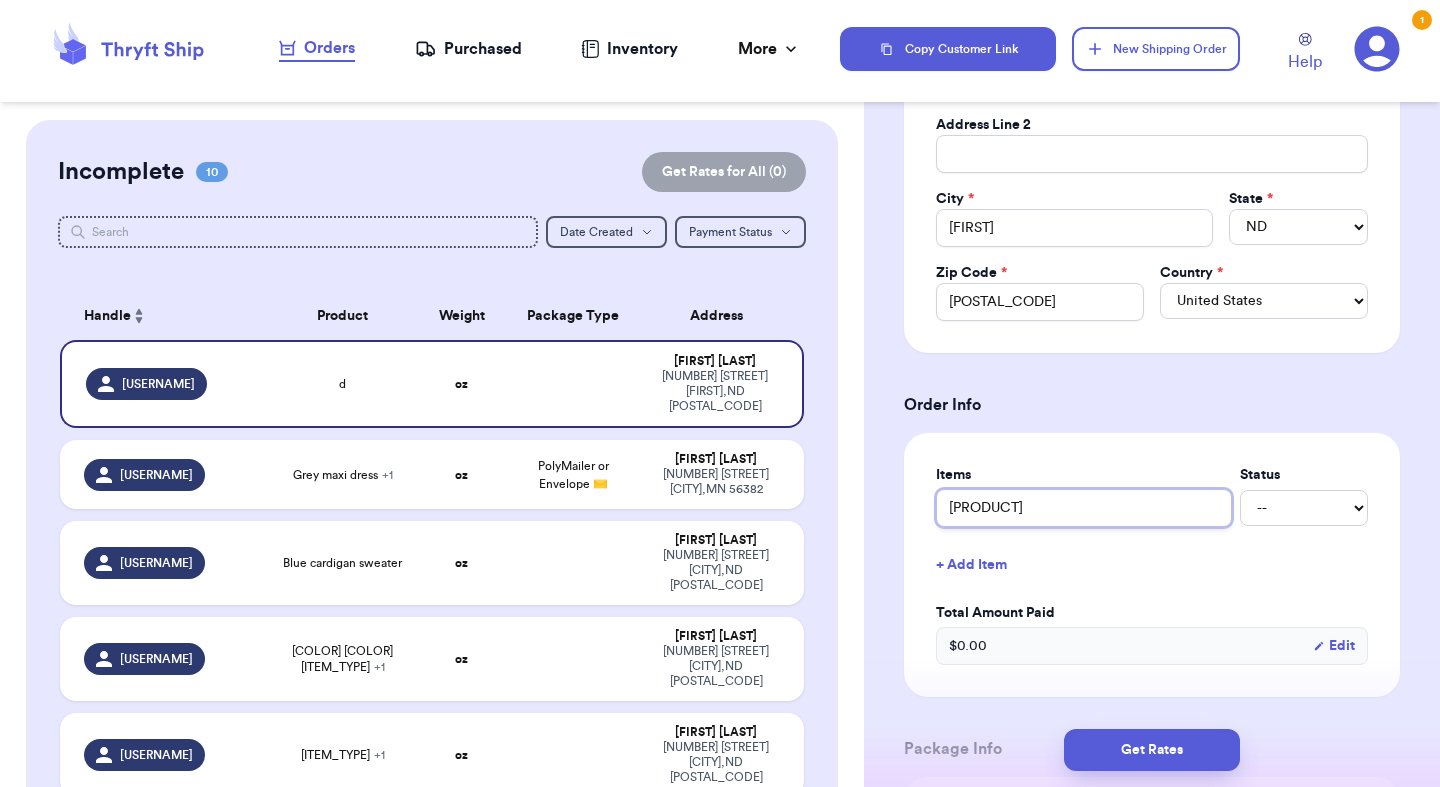 type 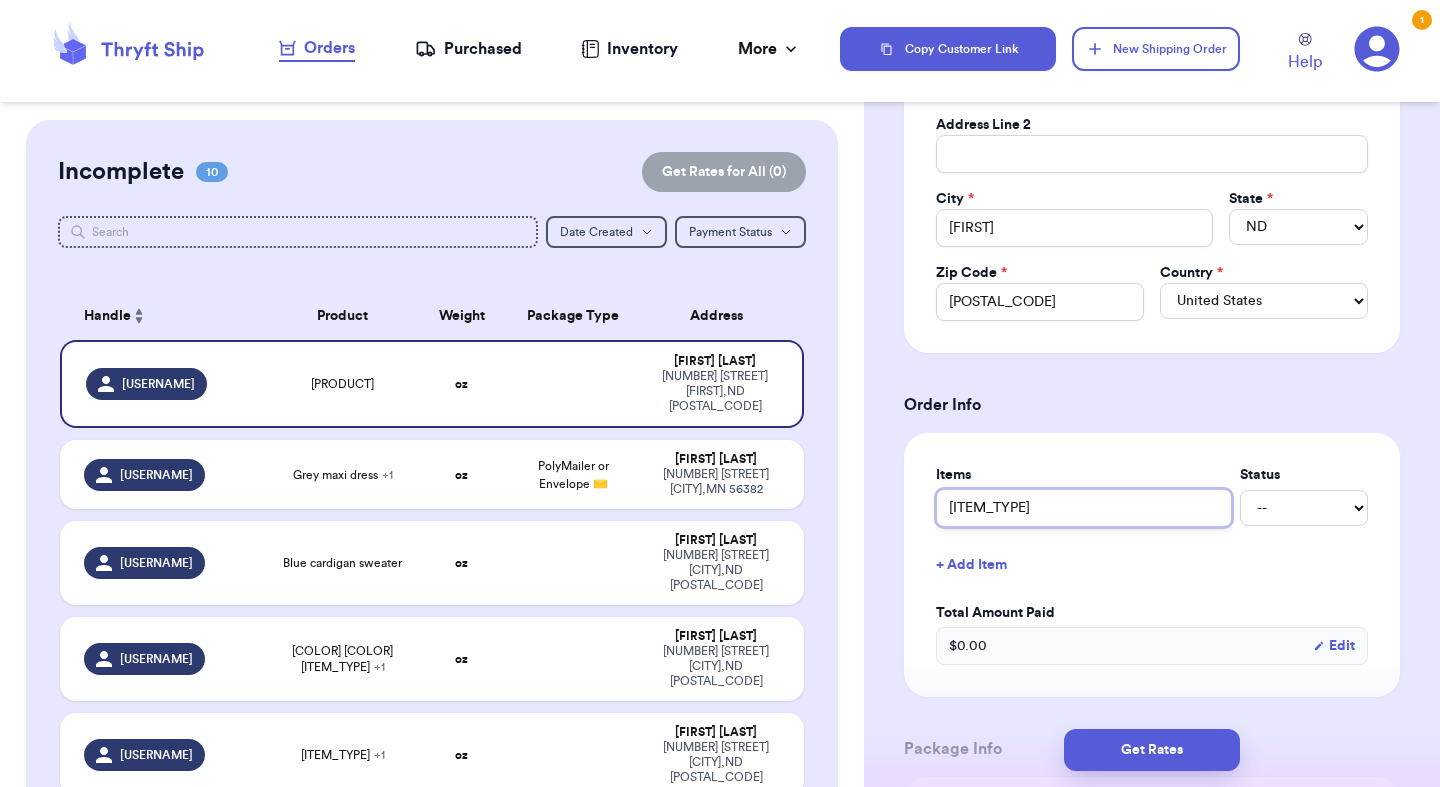 type 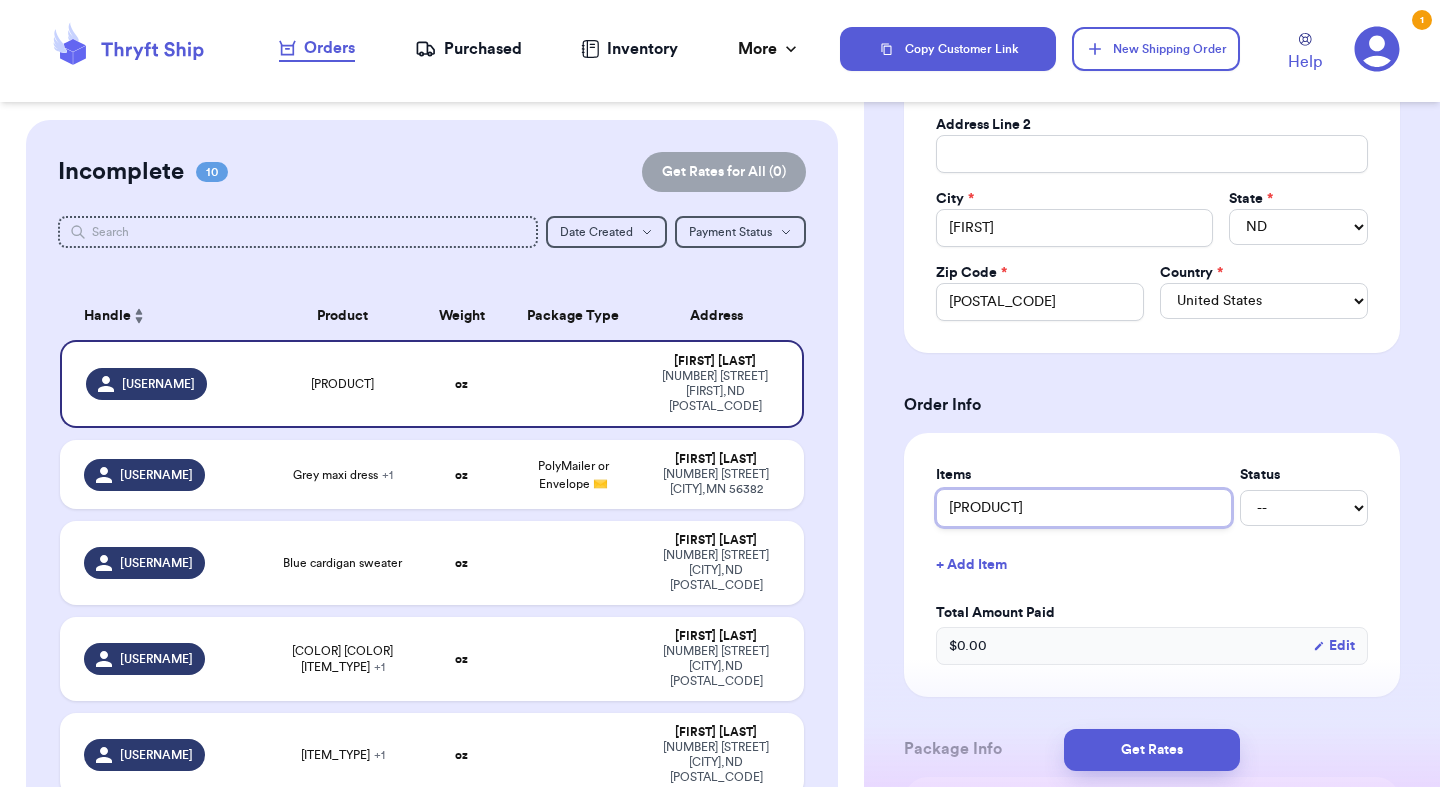type 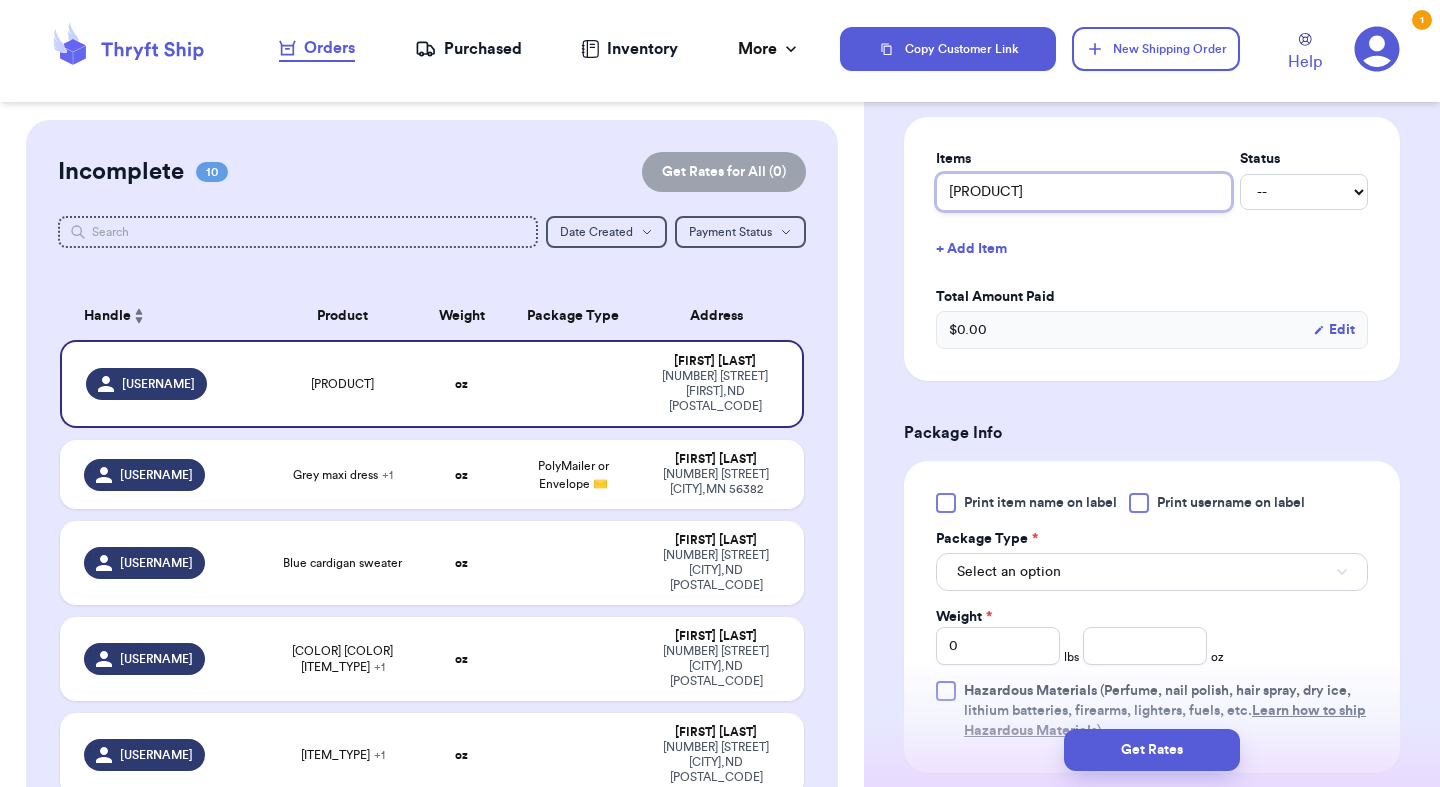 scroll, scrollTop: 797, scrollLeft: 0, axis: vertical 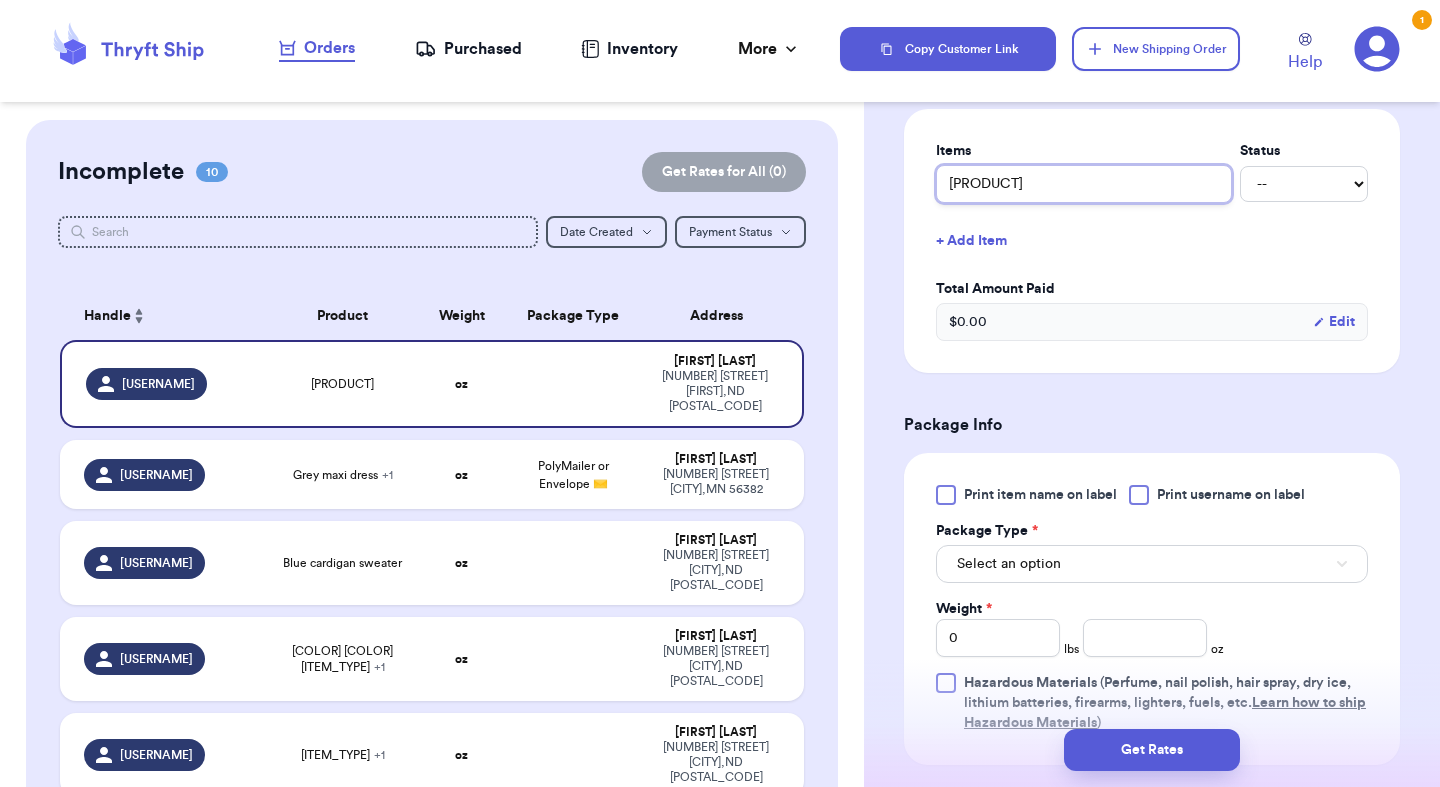 type on "[PRODUCT]" 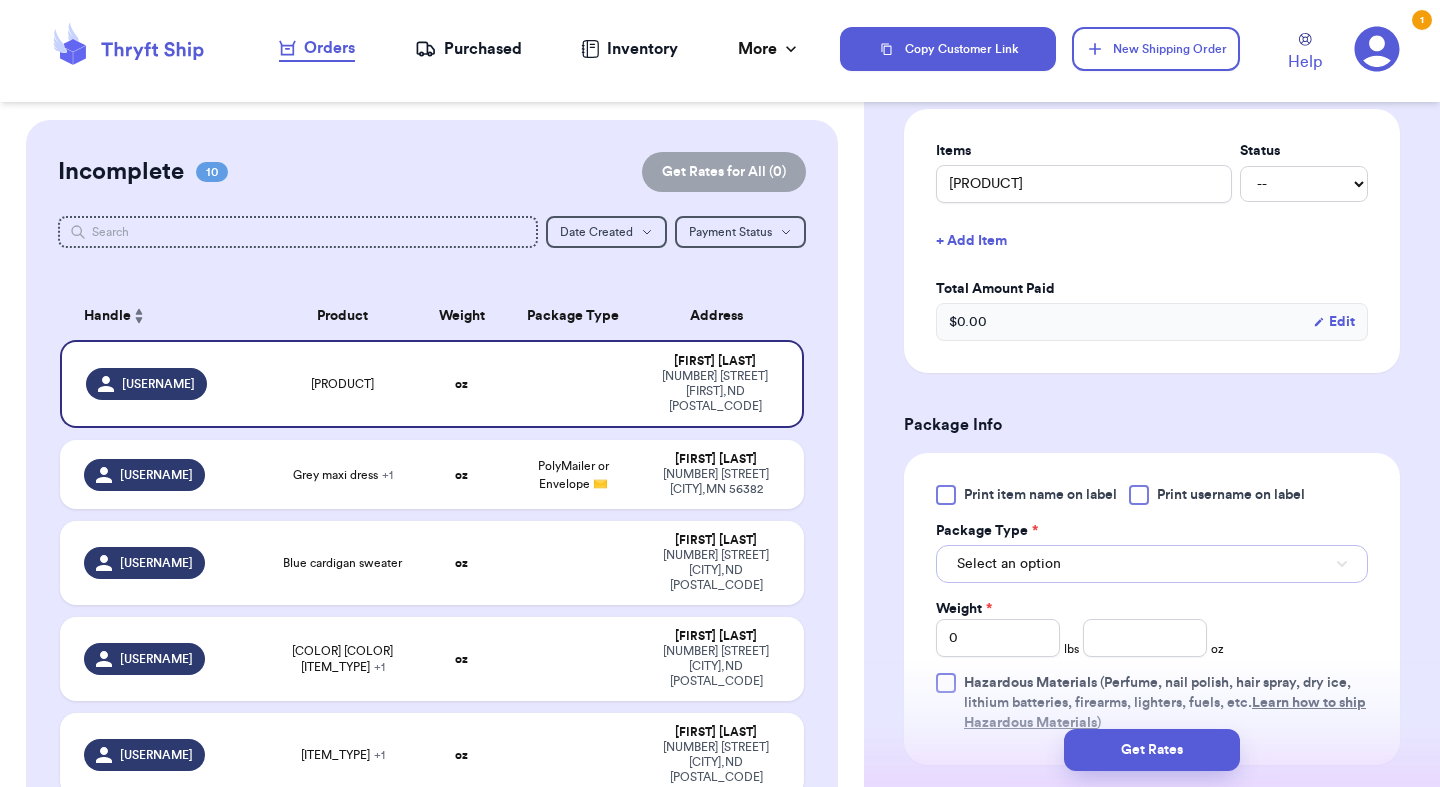 click on "Select an option" at bounding box center [1152, 564] 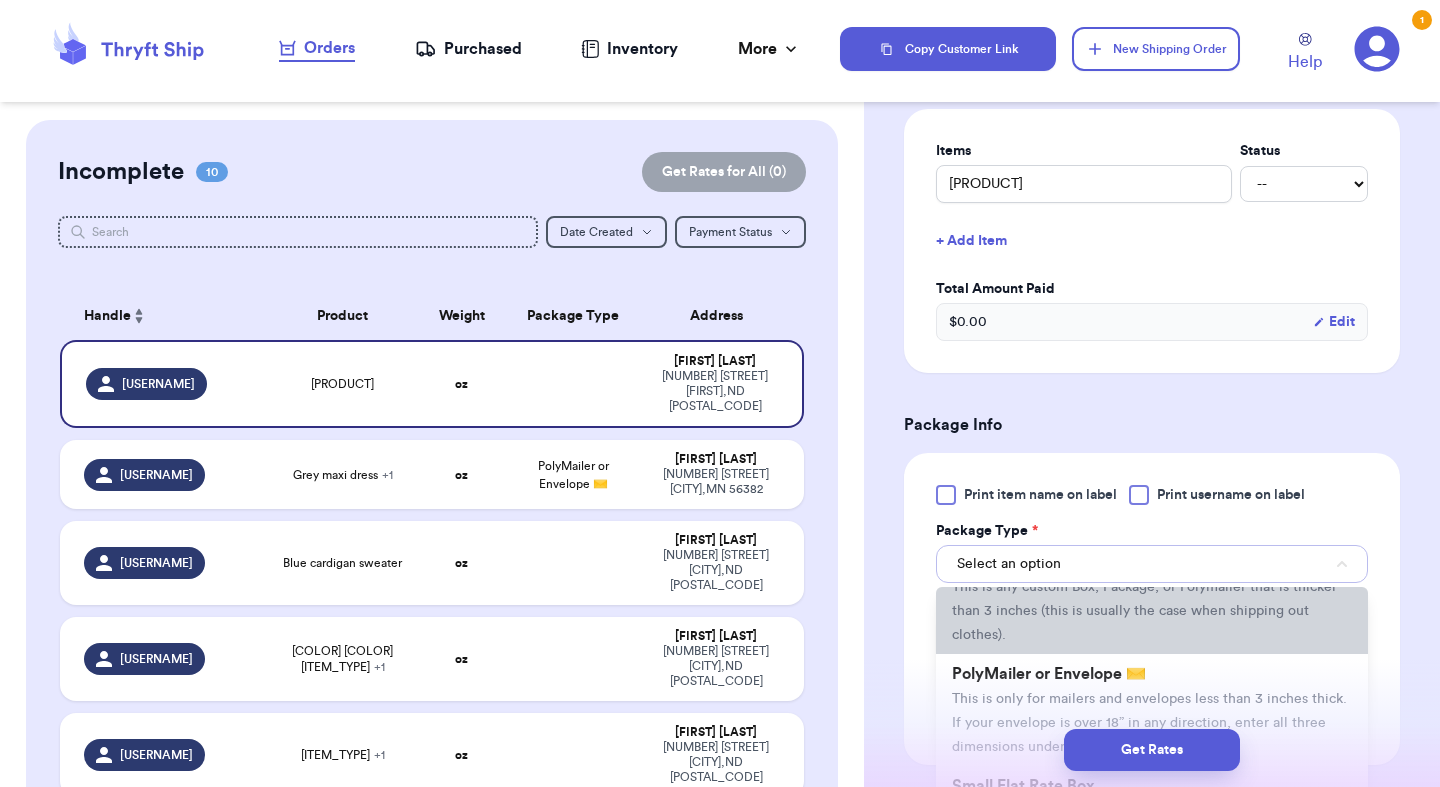 scroll, scrollTop: 111, scrollLeft: 0, axis: vertical 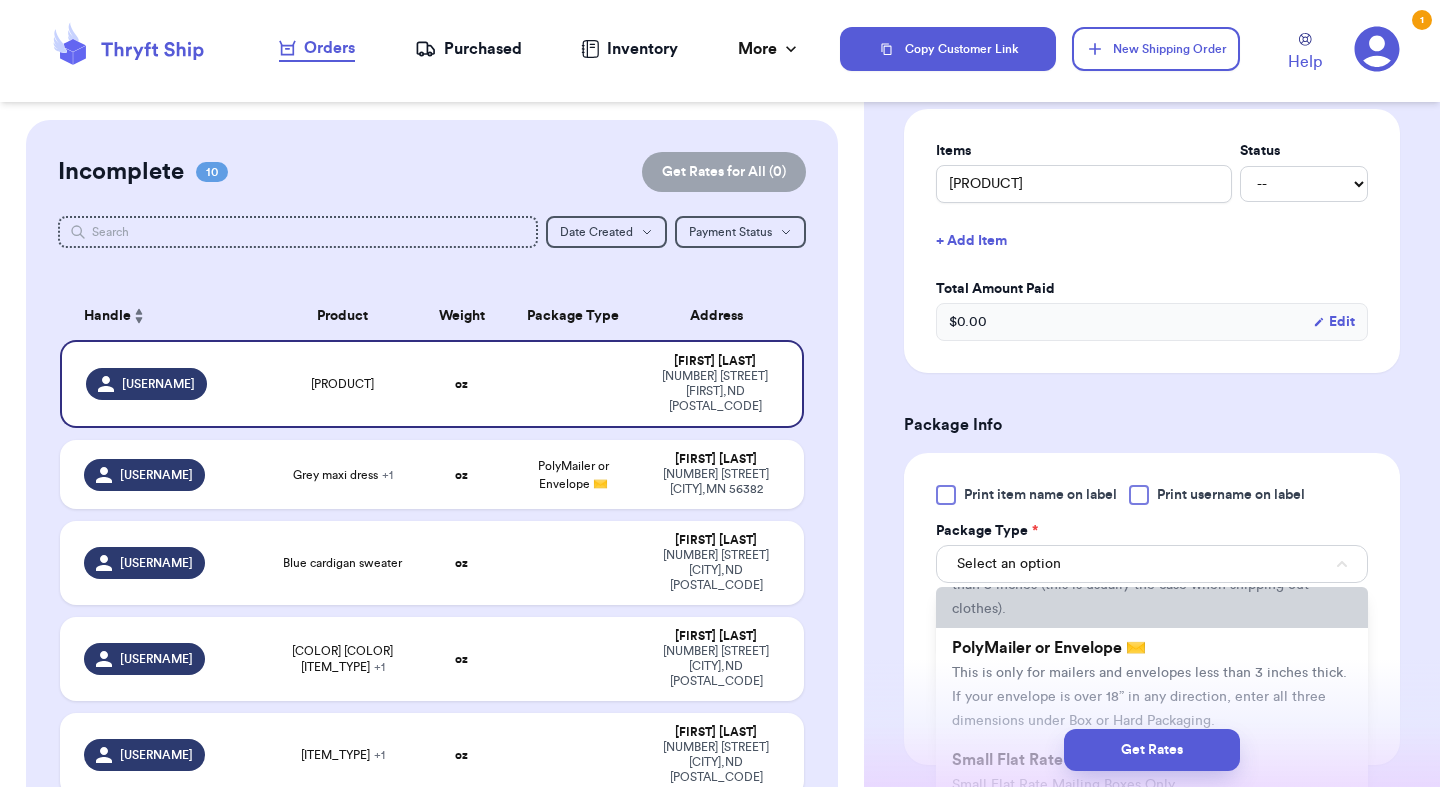click on "This is only for mailers and envelopes less than 3 inches thick. If your envelope is over 18” in any direction, enter all three dimensions under Box or Hard Packaging." at bounding box center [1149, 697] 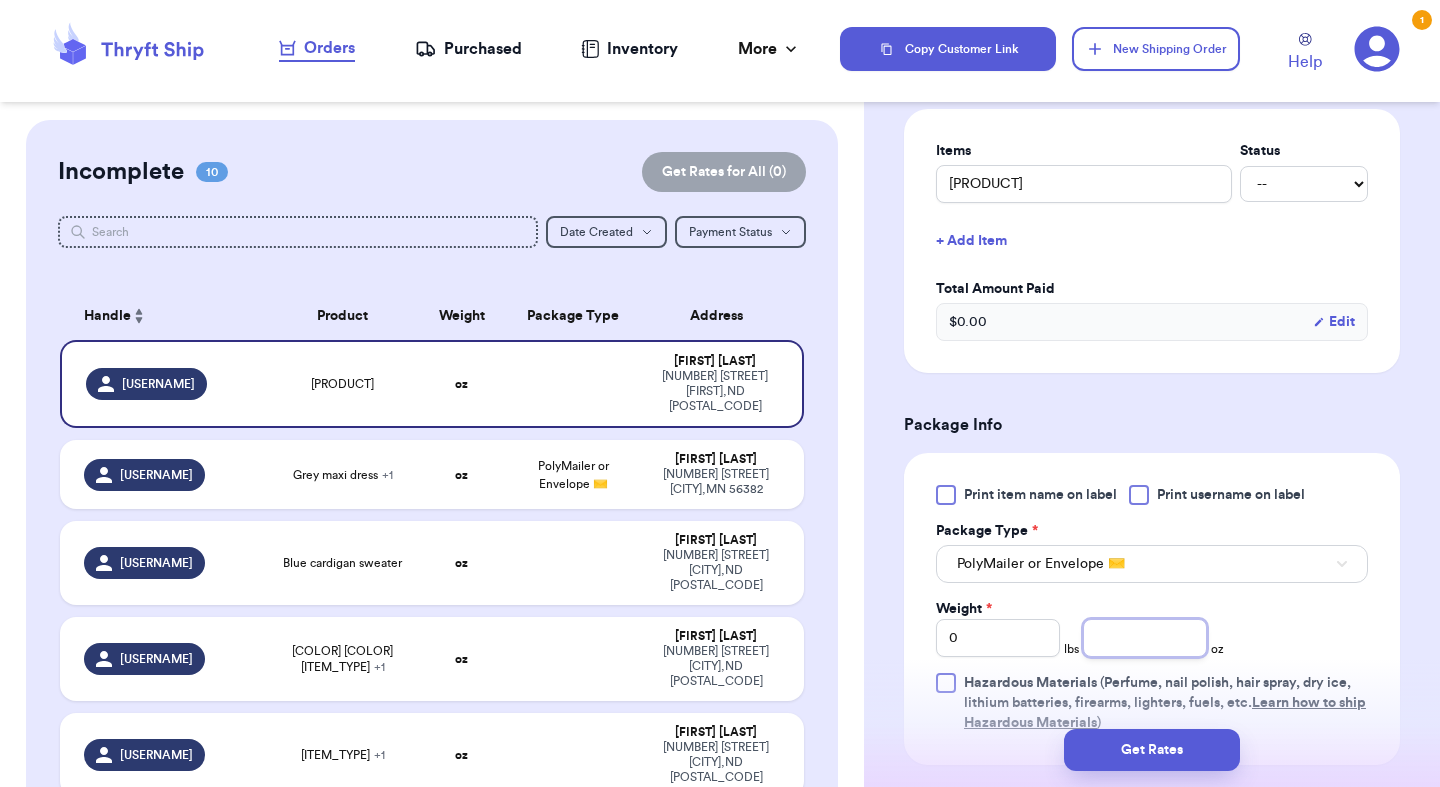 click at bounding box center [1145, 638] 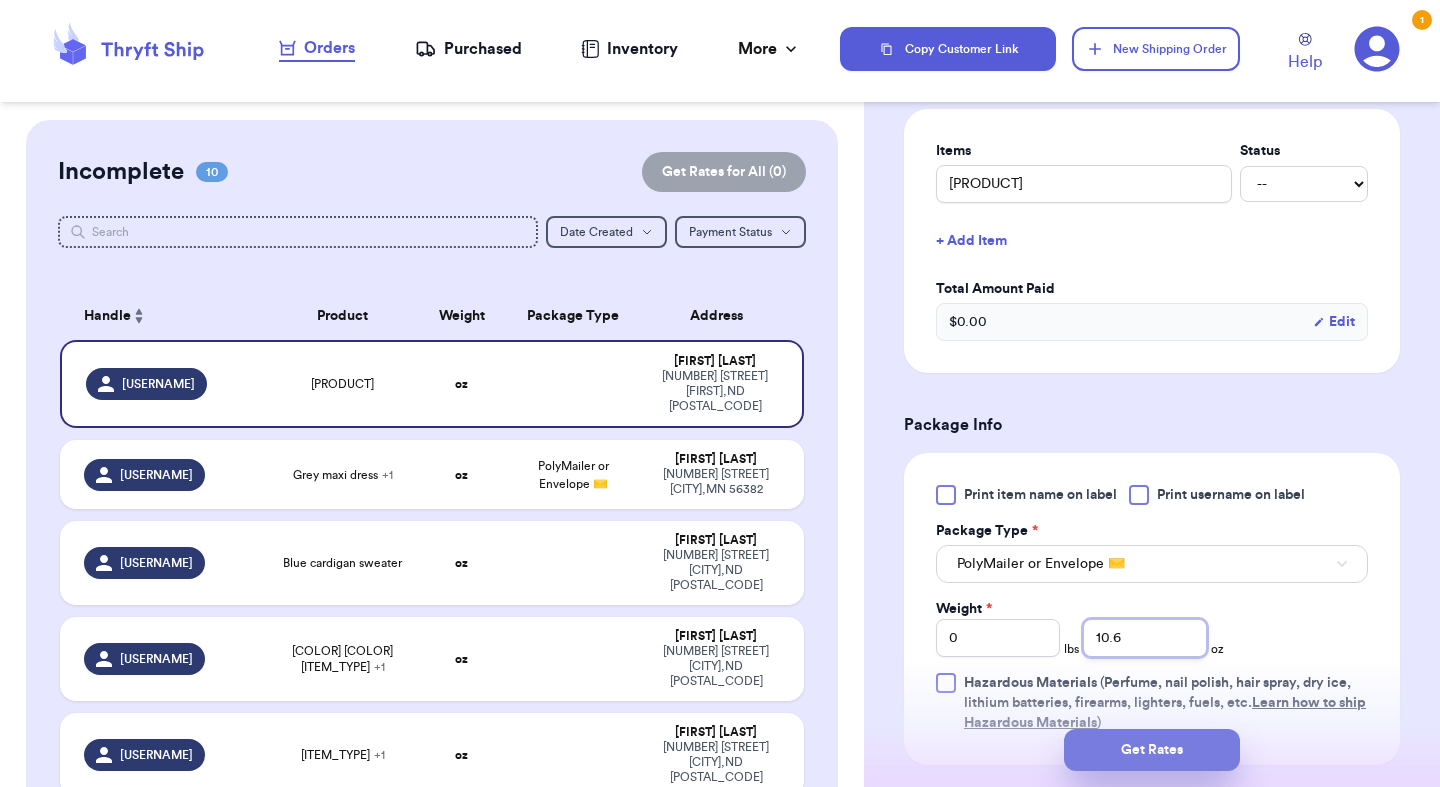 type on "10.6" 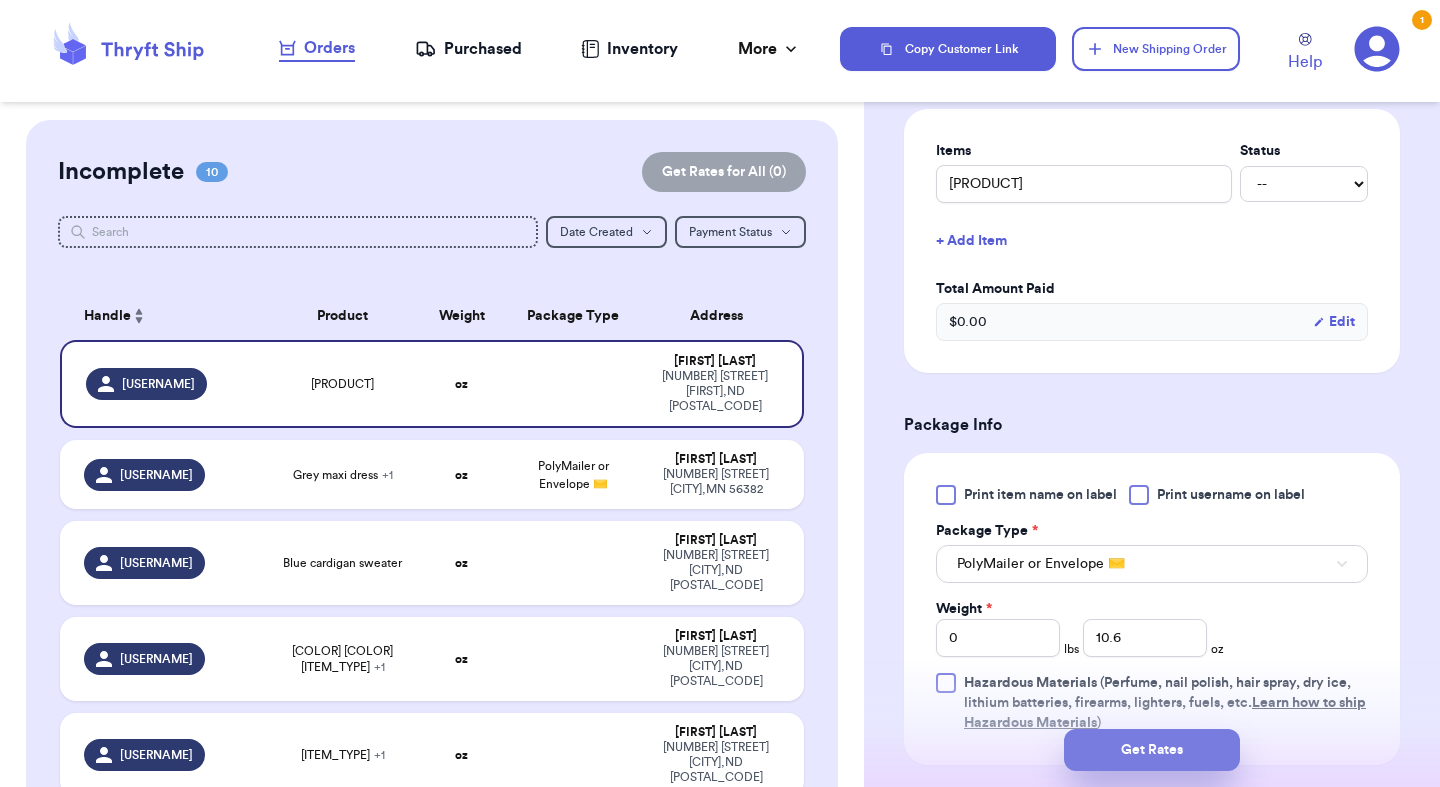click on "Get Rates" at bounding box center (1152, 750) 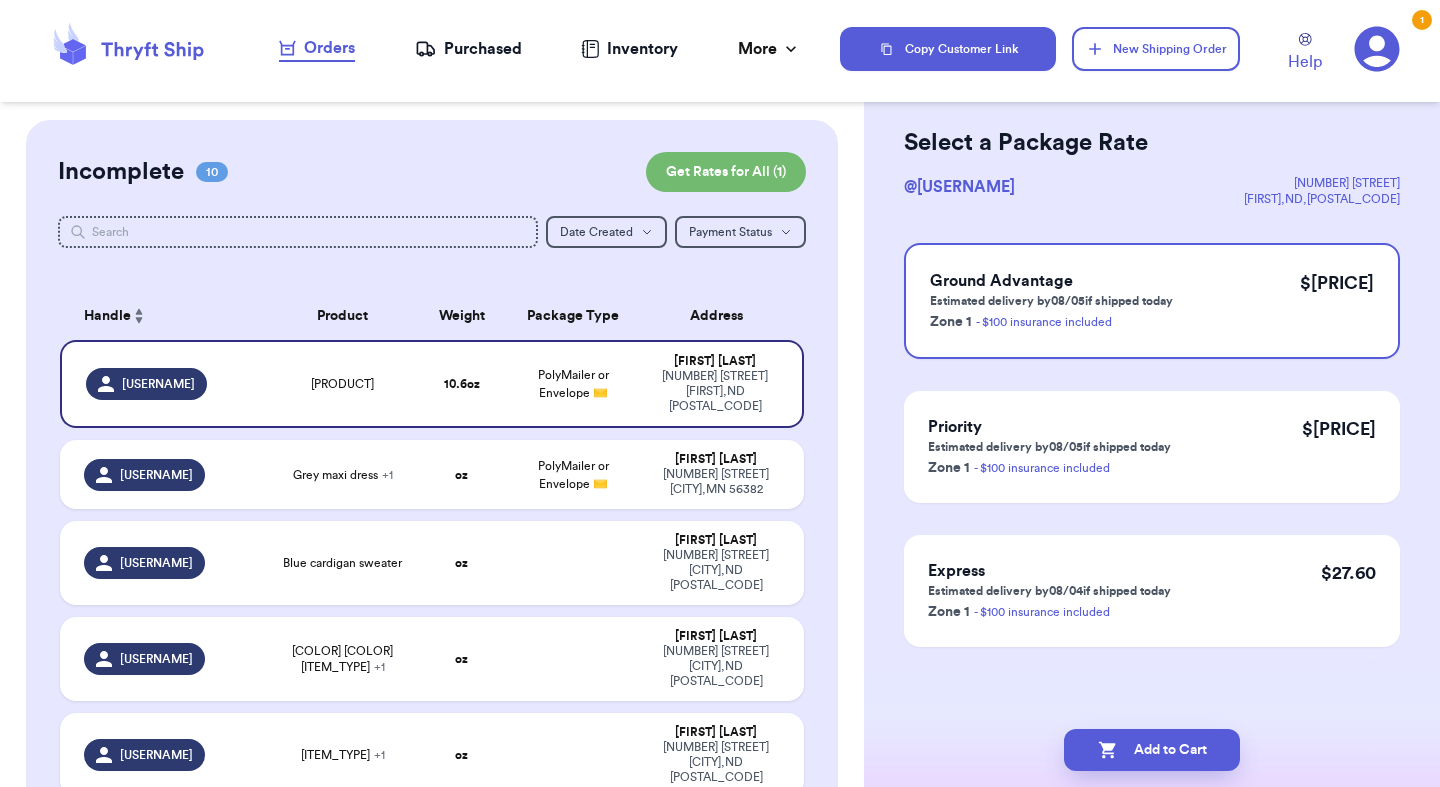 scroll, scrollTop: 77, scrollLeft: 0, axis: vertical 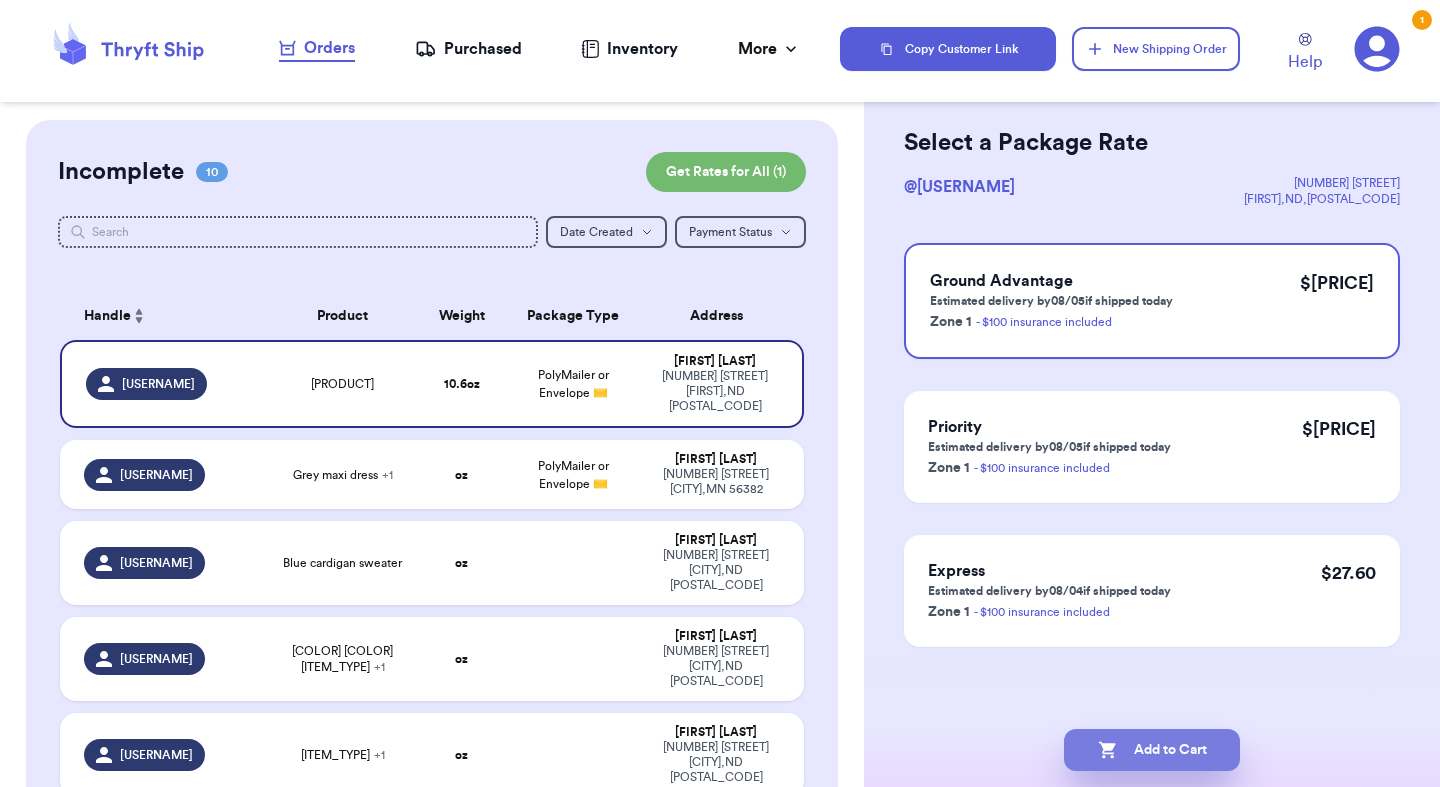 click on "Add to Cart" at bounding box center (1152, 750) 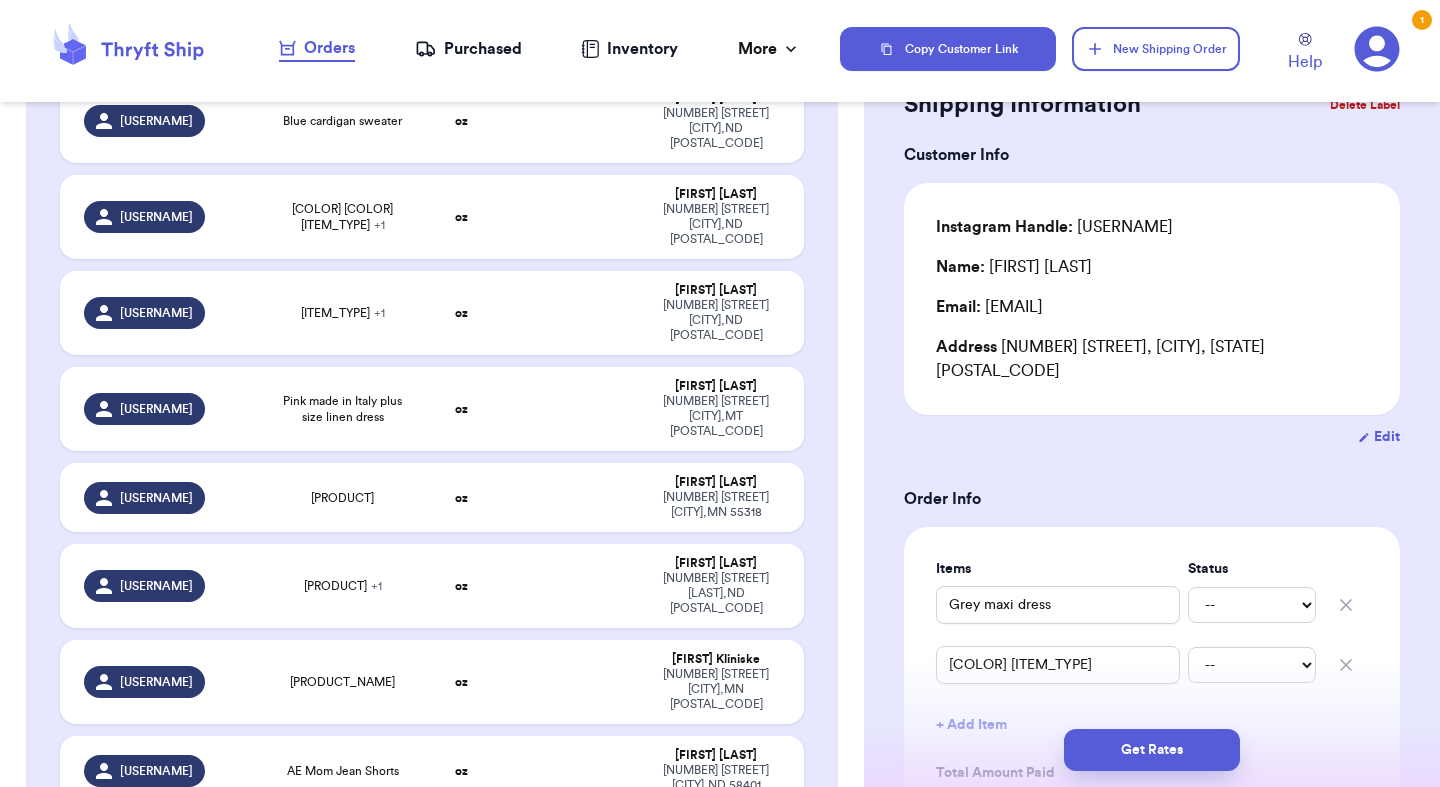 scroll, scrollTop: 394, scrollLeft: 0, axis: vertical 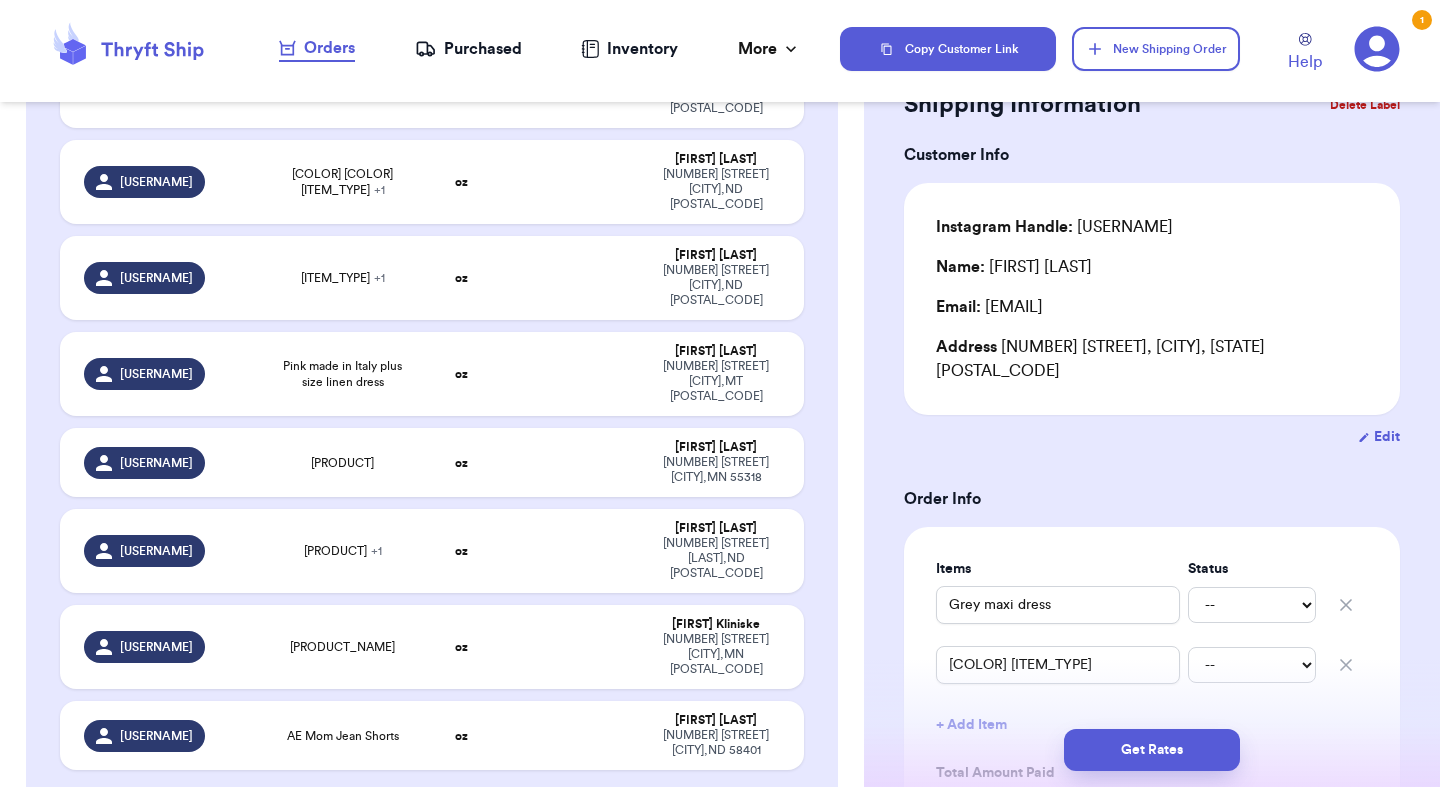 type 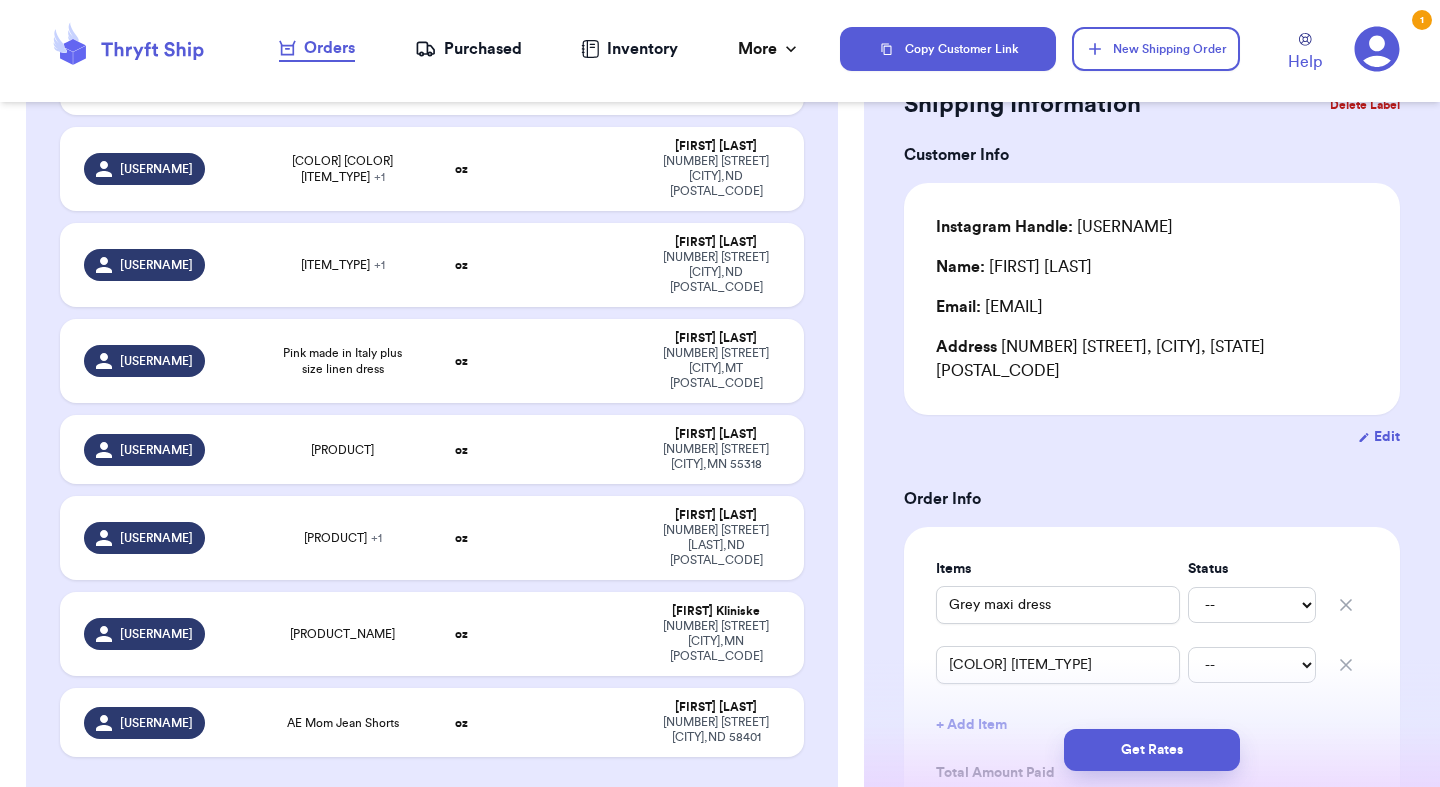 click on "oz" at bounding box center (461, 722) 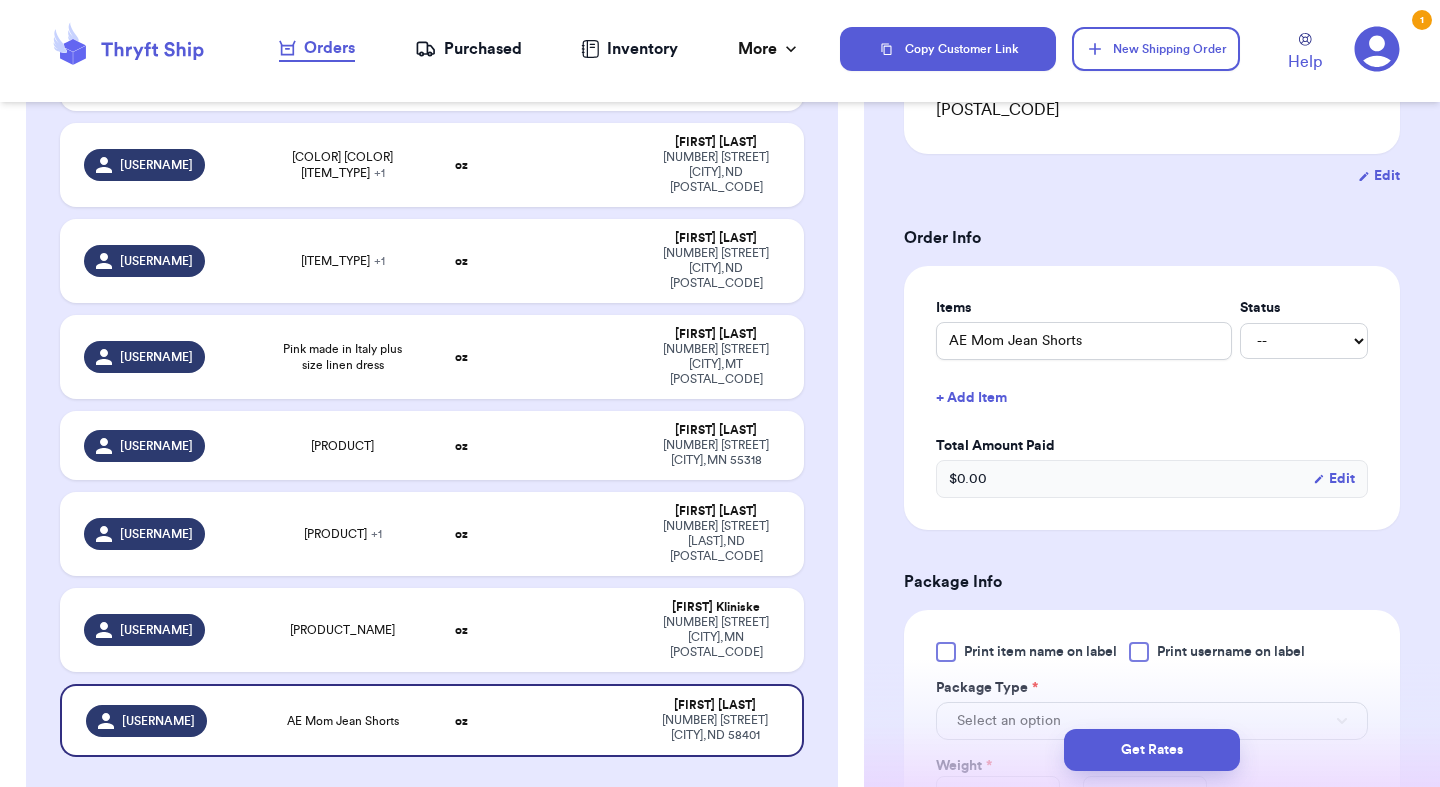 scroll, scrollTop: 389, scrollLeft: 0, axis: vertical 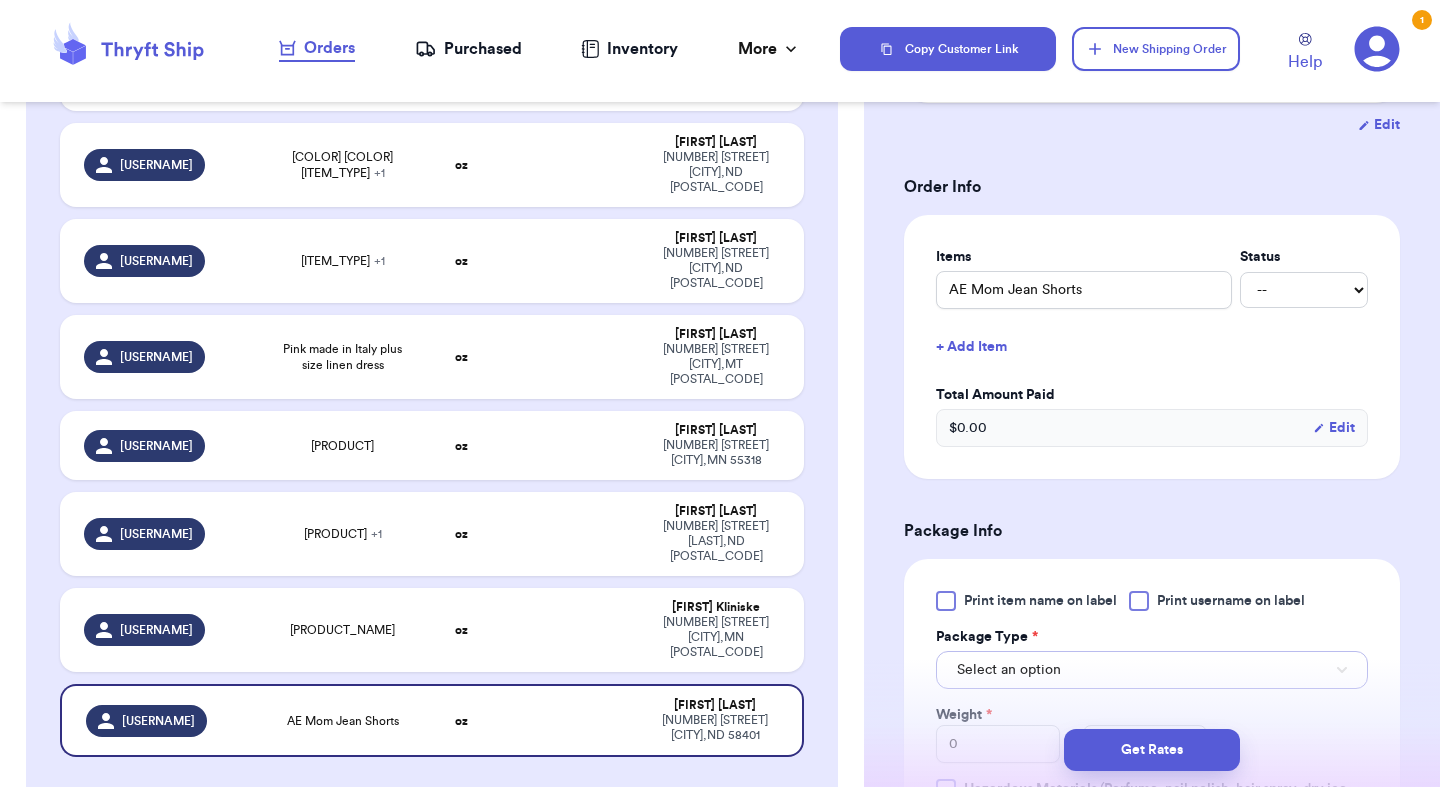 click on "Select an option" at bounding box center (1009, 670) 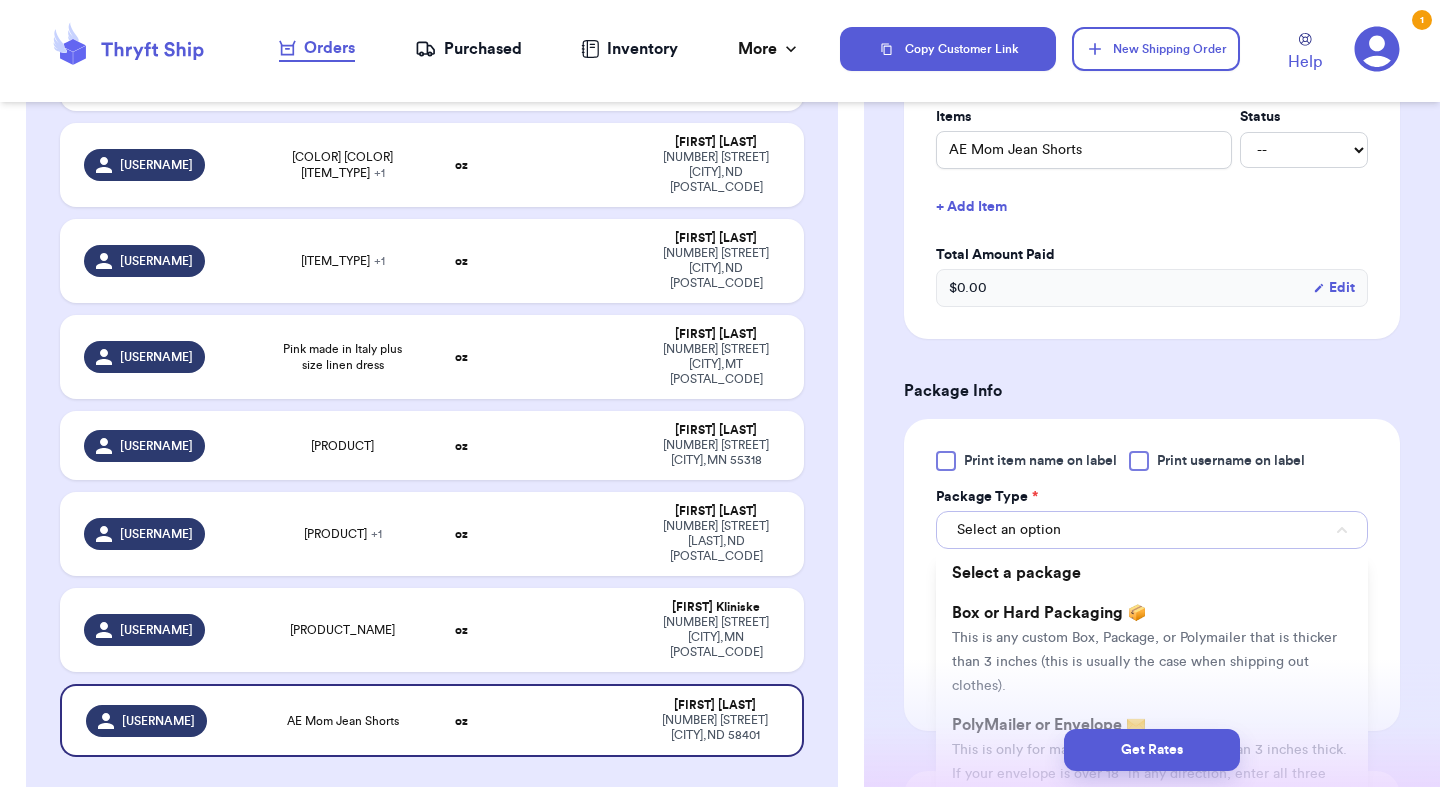 scroll, scrollTop: 544, scrollLeft: 0, axis: vertical 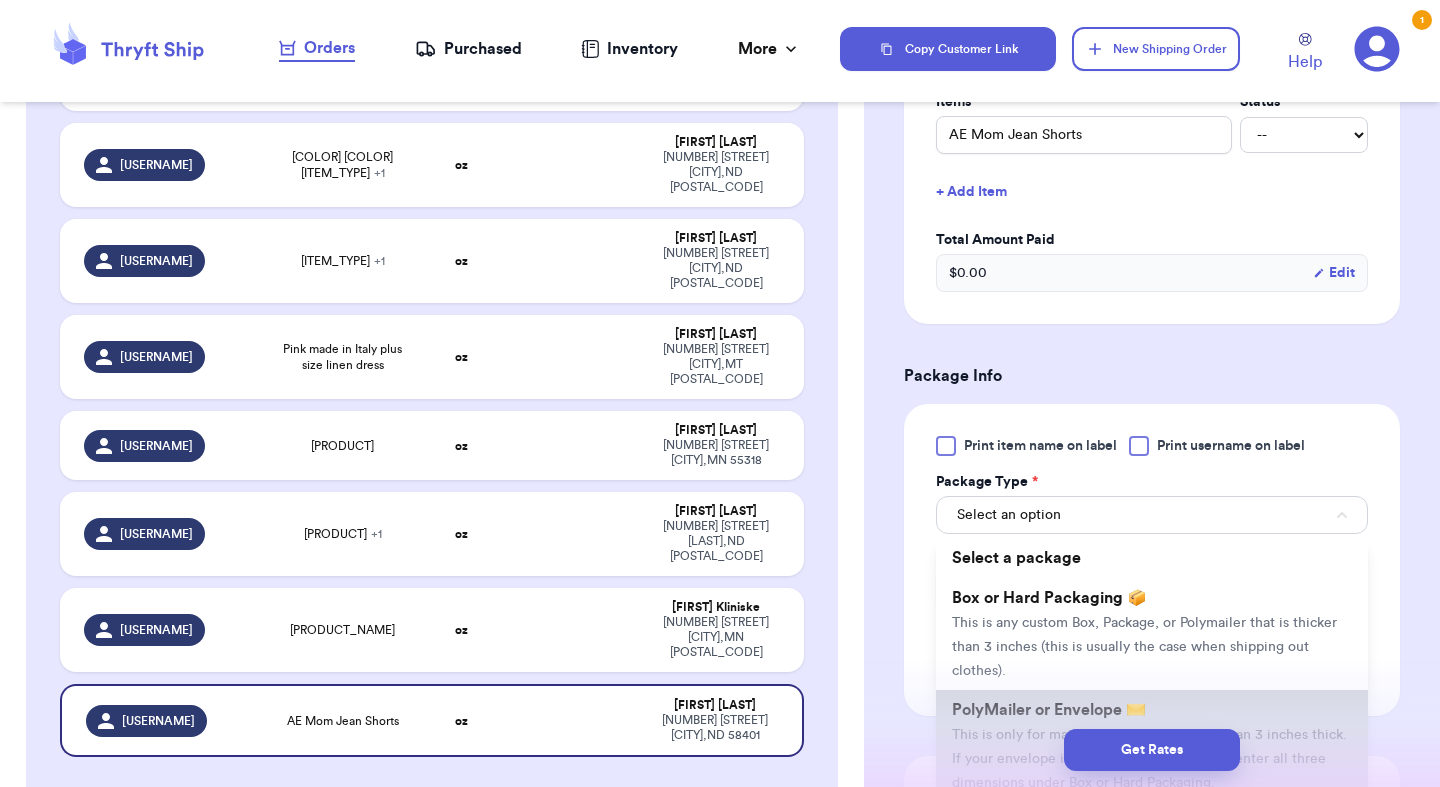 click on "PolyMailer or Envelope ✉️ This is only for mailers and envelopes less than 3 inches thick. If your envelope is over 18” in any direction, enter all three dimensions under Box or Hard Packaging." at bounding box center (1152, 746) 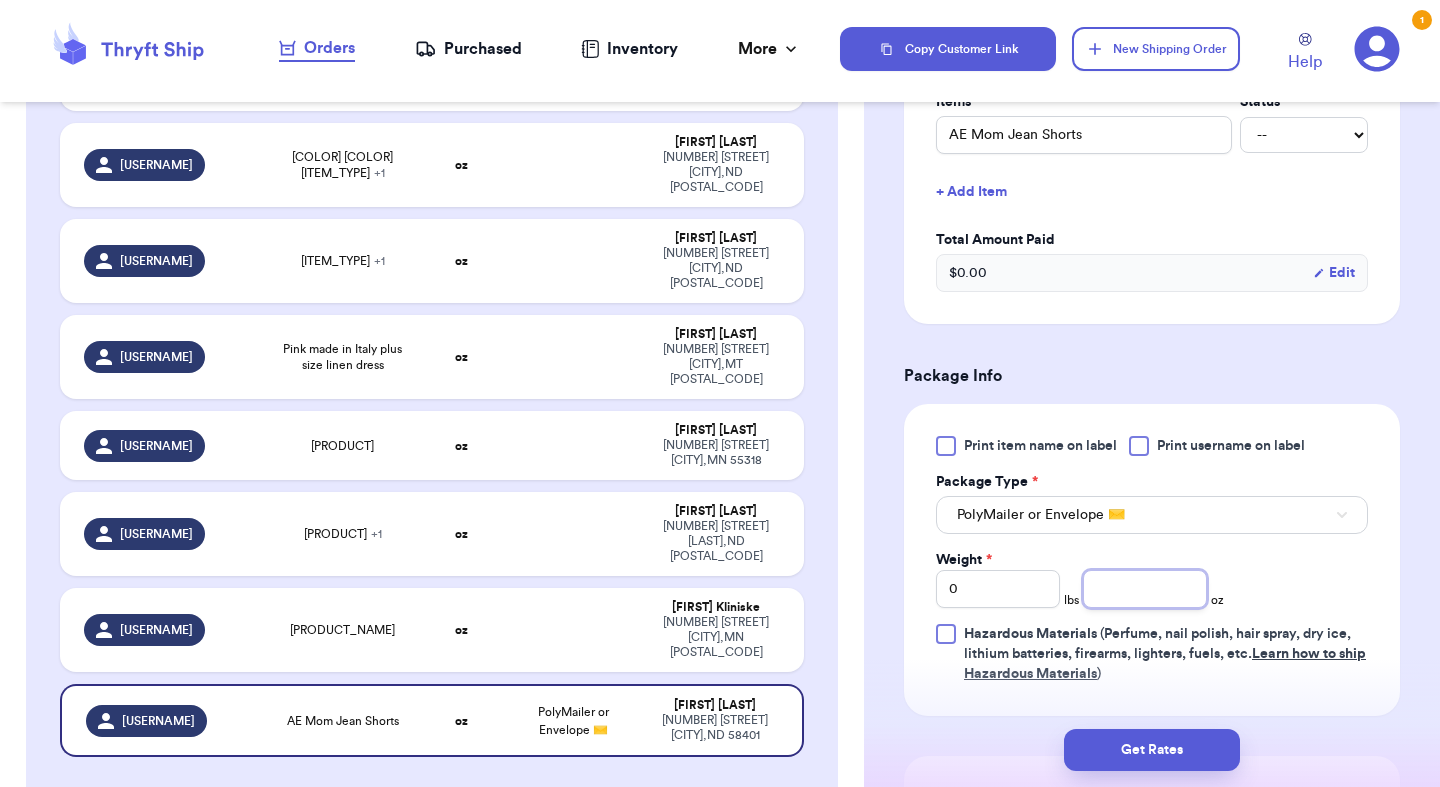 click at bounding box center [1145, 589] 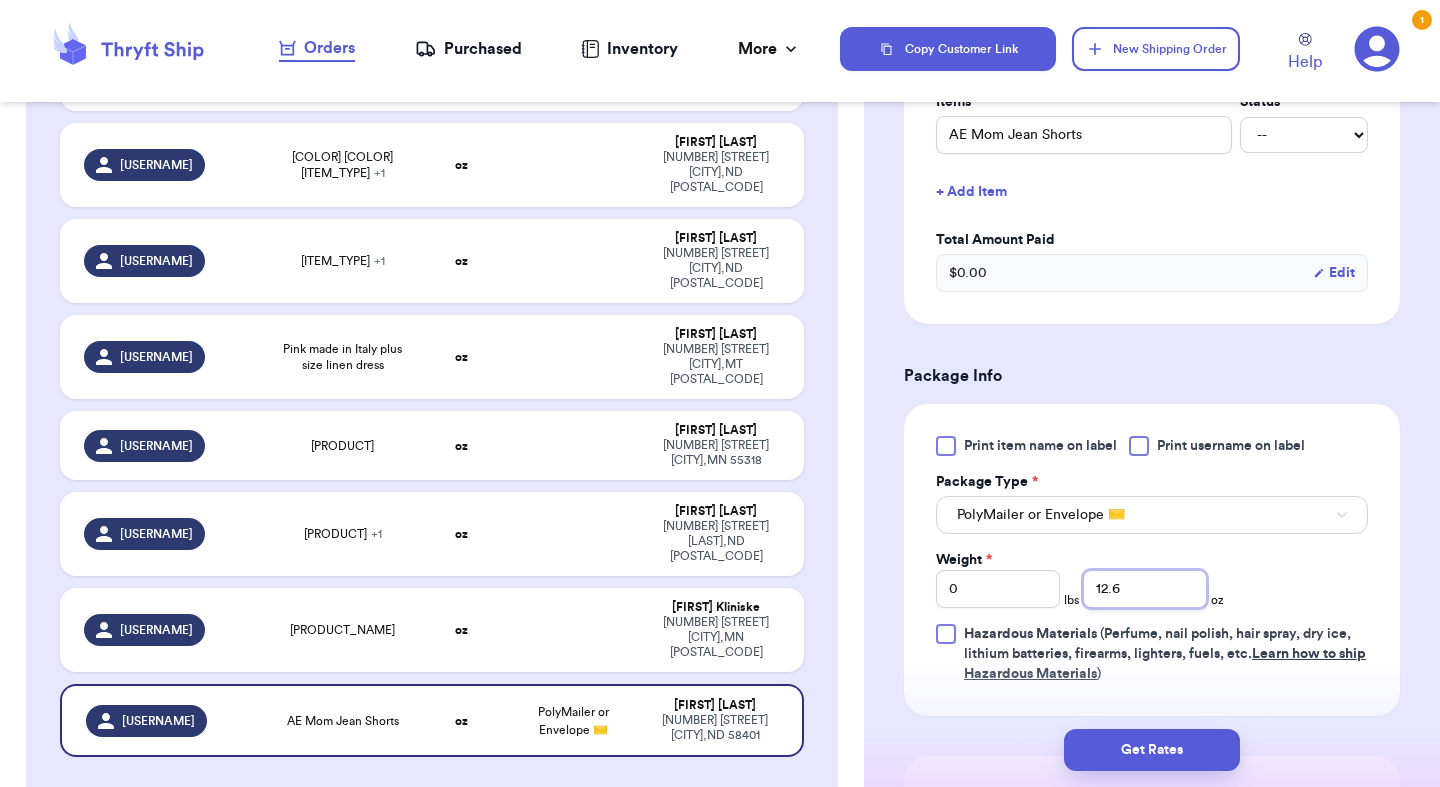type on "12.6" 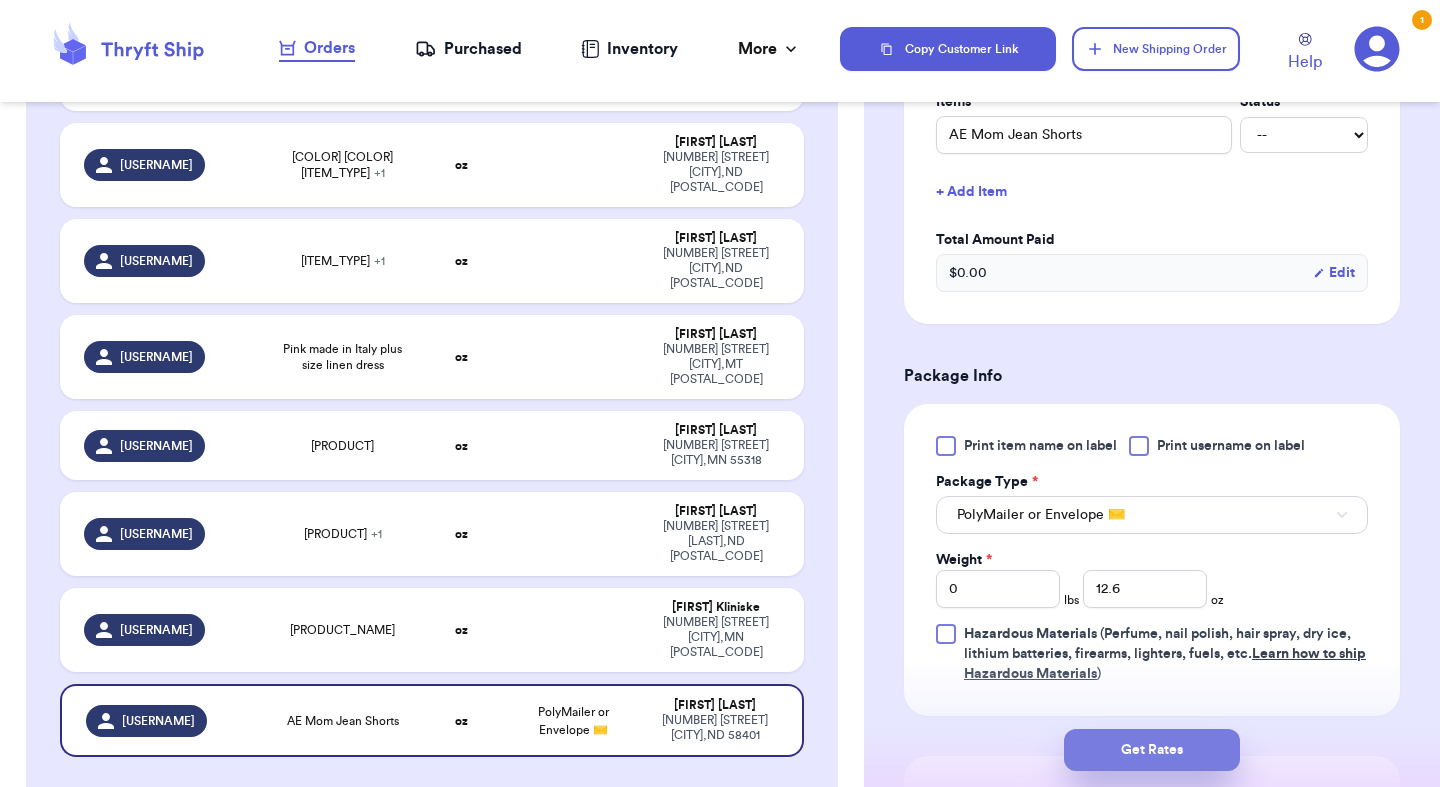 click on "Get Rates" at bounding box center (1152, 750) 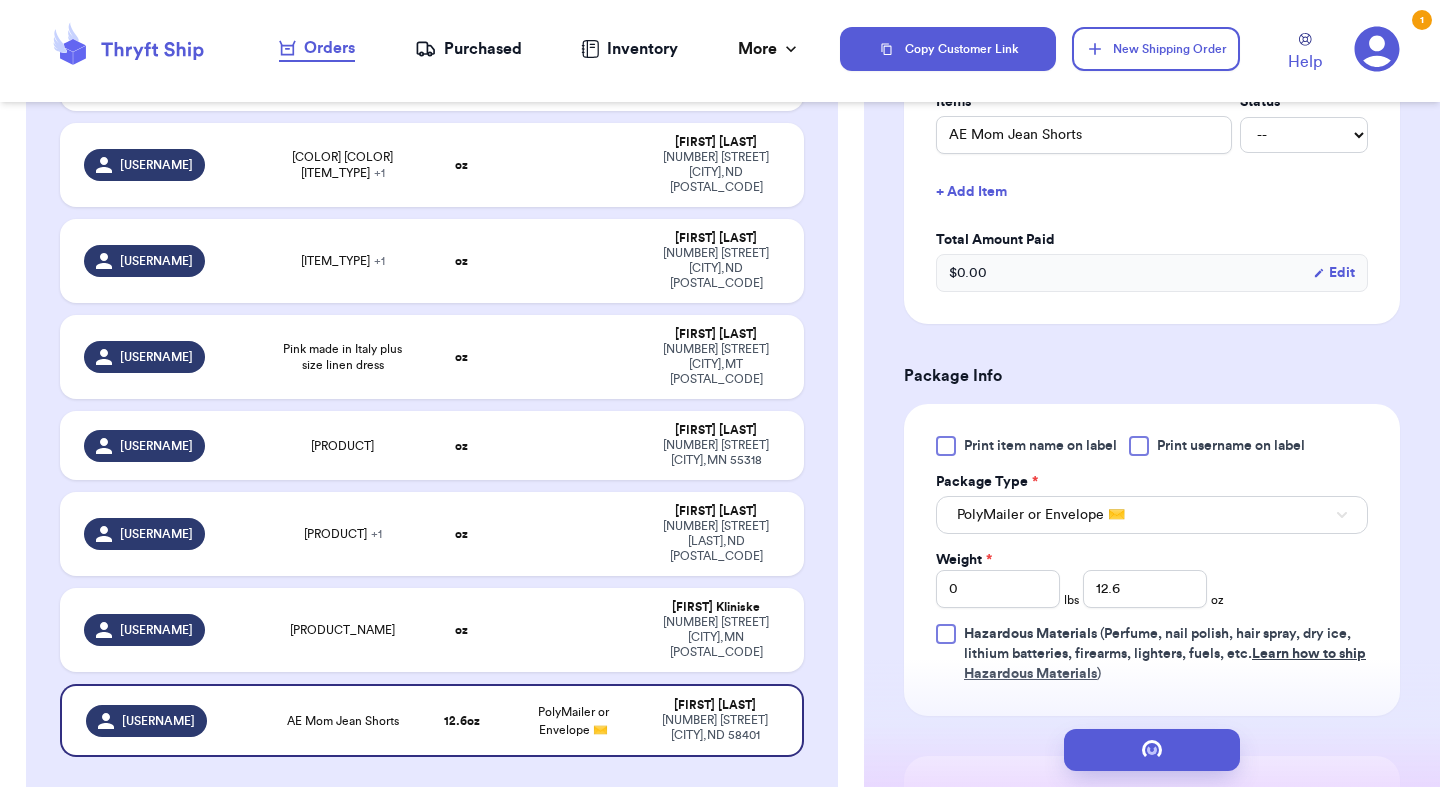 scroll, scrollTop: 0, scrollLeft: 0, axis: both 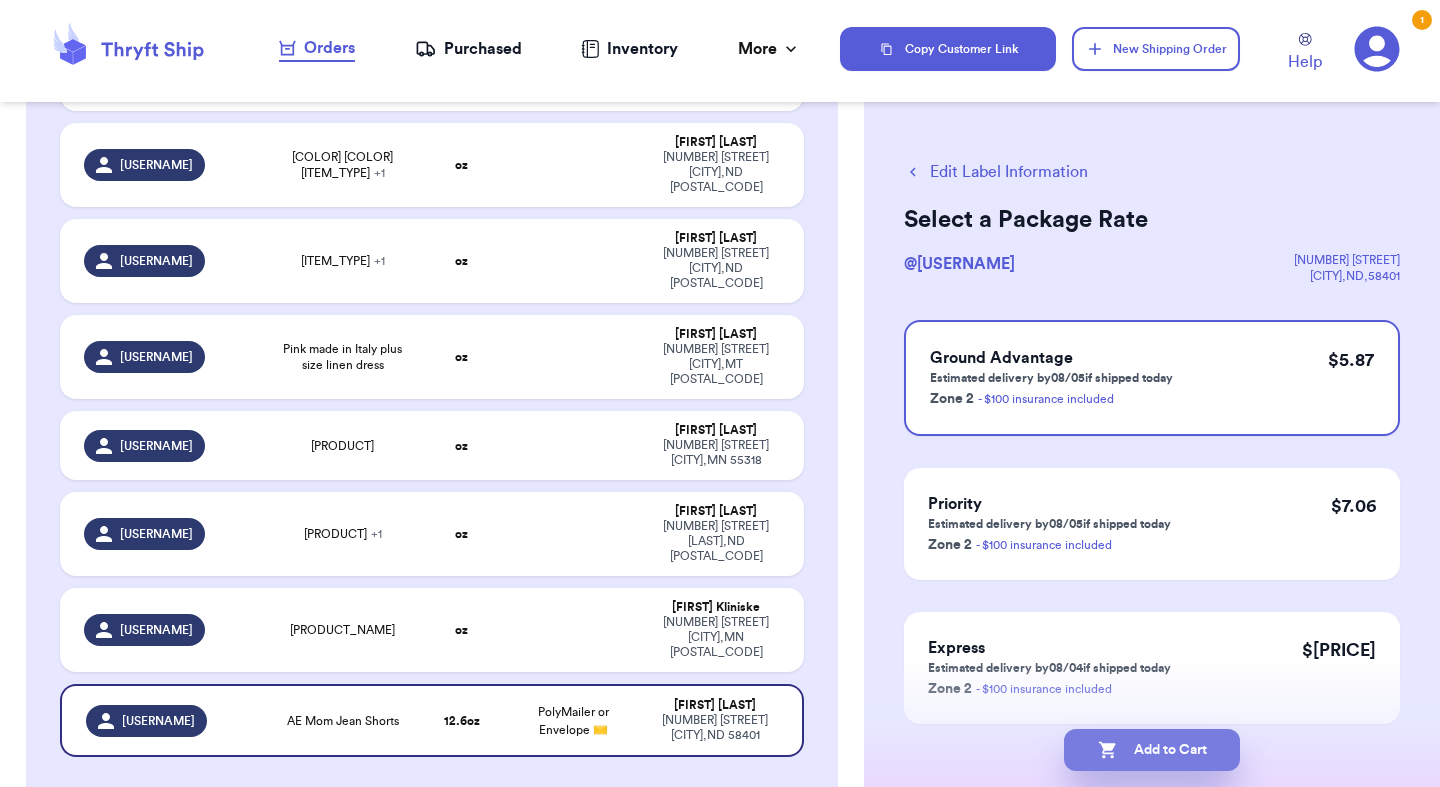 click on "Add to Cart" at bounding box center (1152, 750) 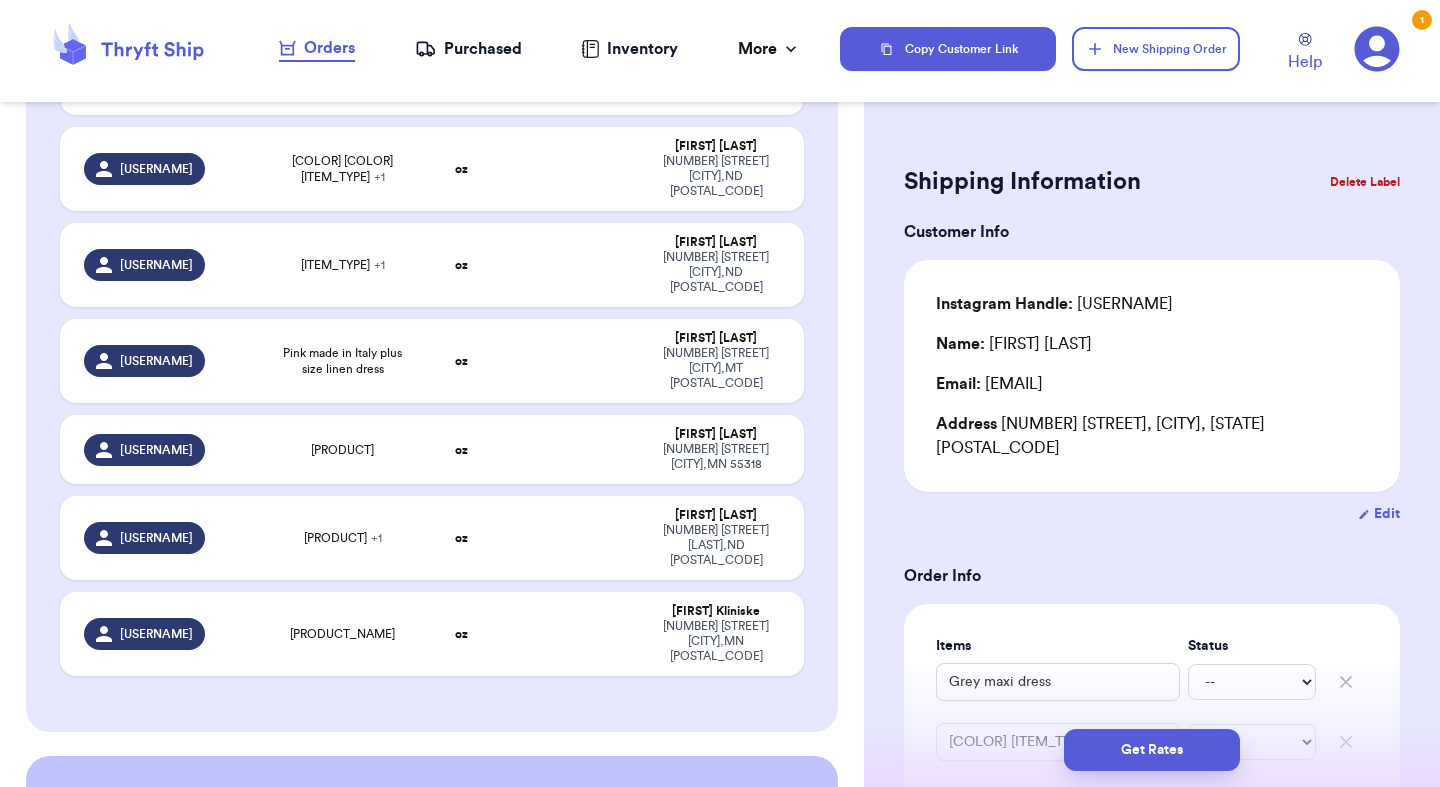 type 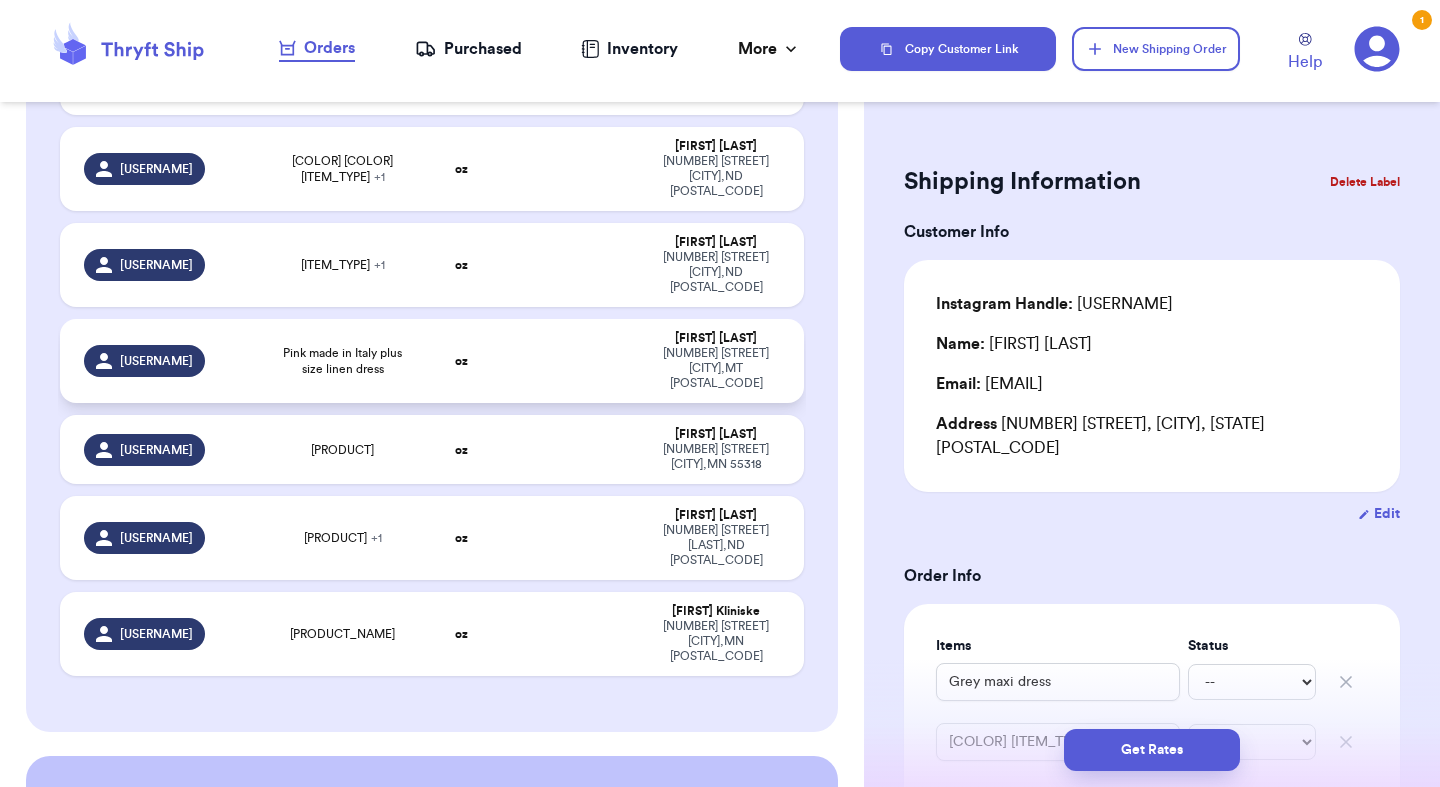 scroll, scrollTop: 376, scrollLeft: 0, axis: vertical 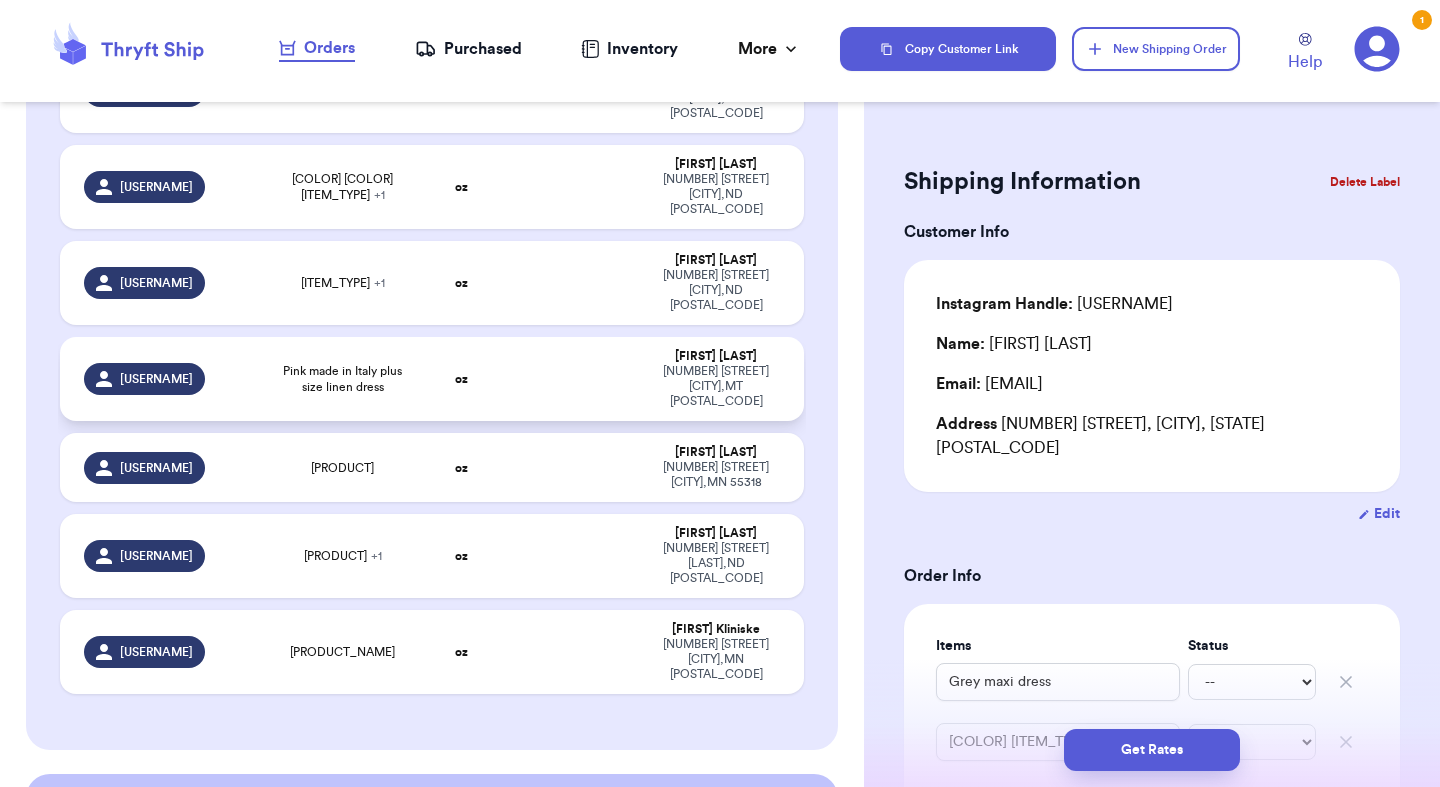 click on "Pink made in Italy plus size linen dress" at bounding box center (342, 379) 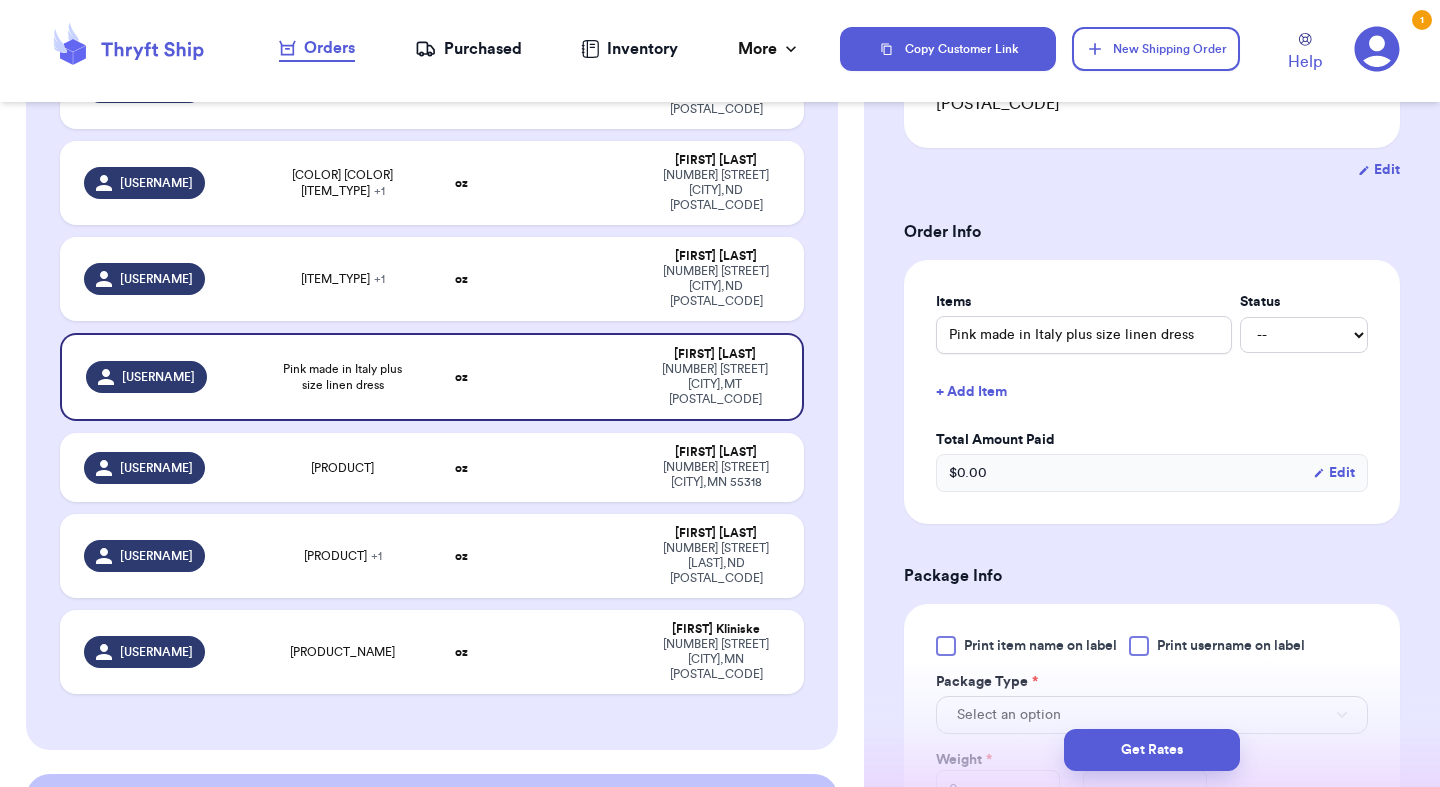 scroll, scrollTop: 373, scrollLeft: 0, axis: vertical 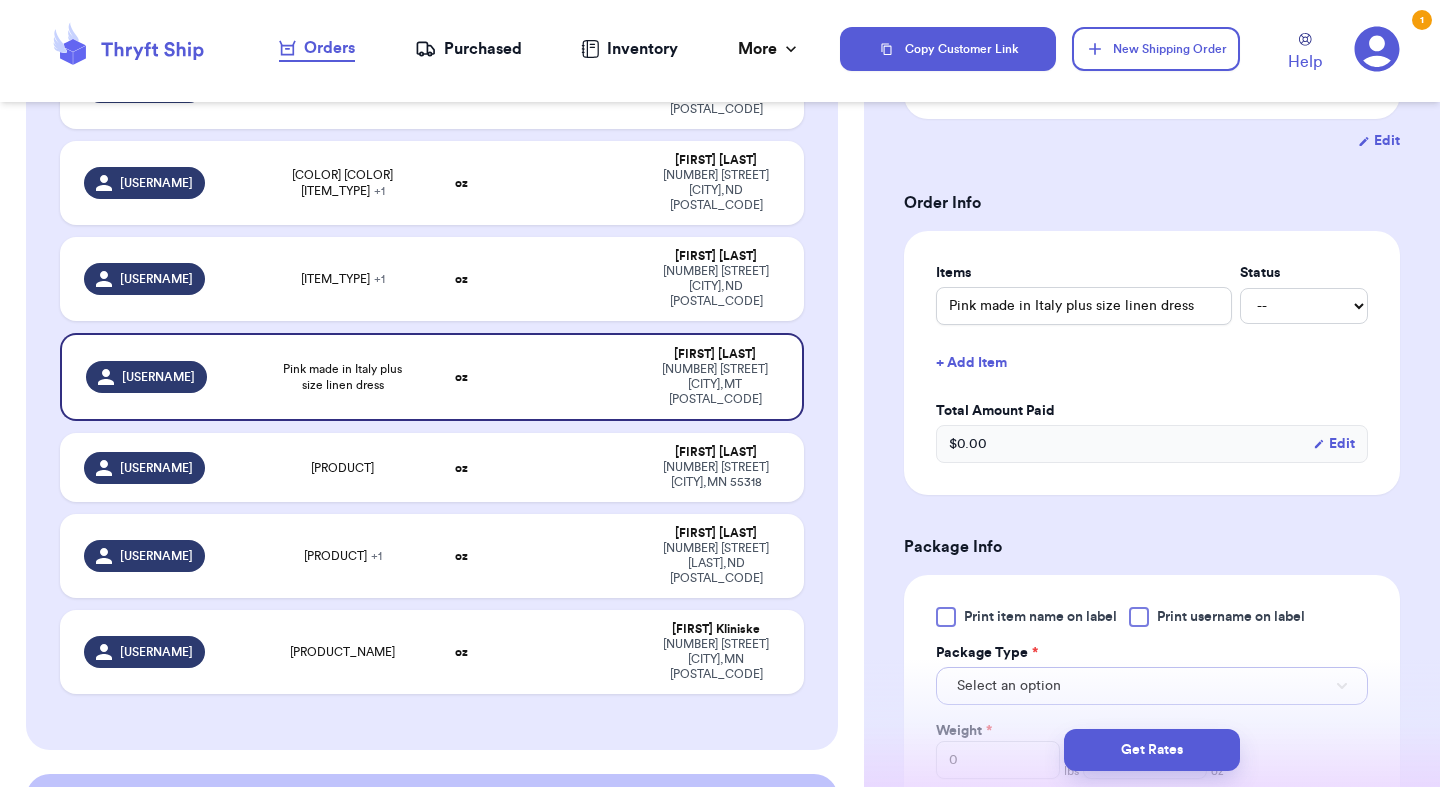 click on "Select an option" at bounding box center [1152, 686] 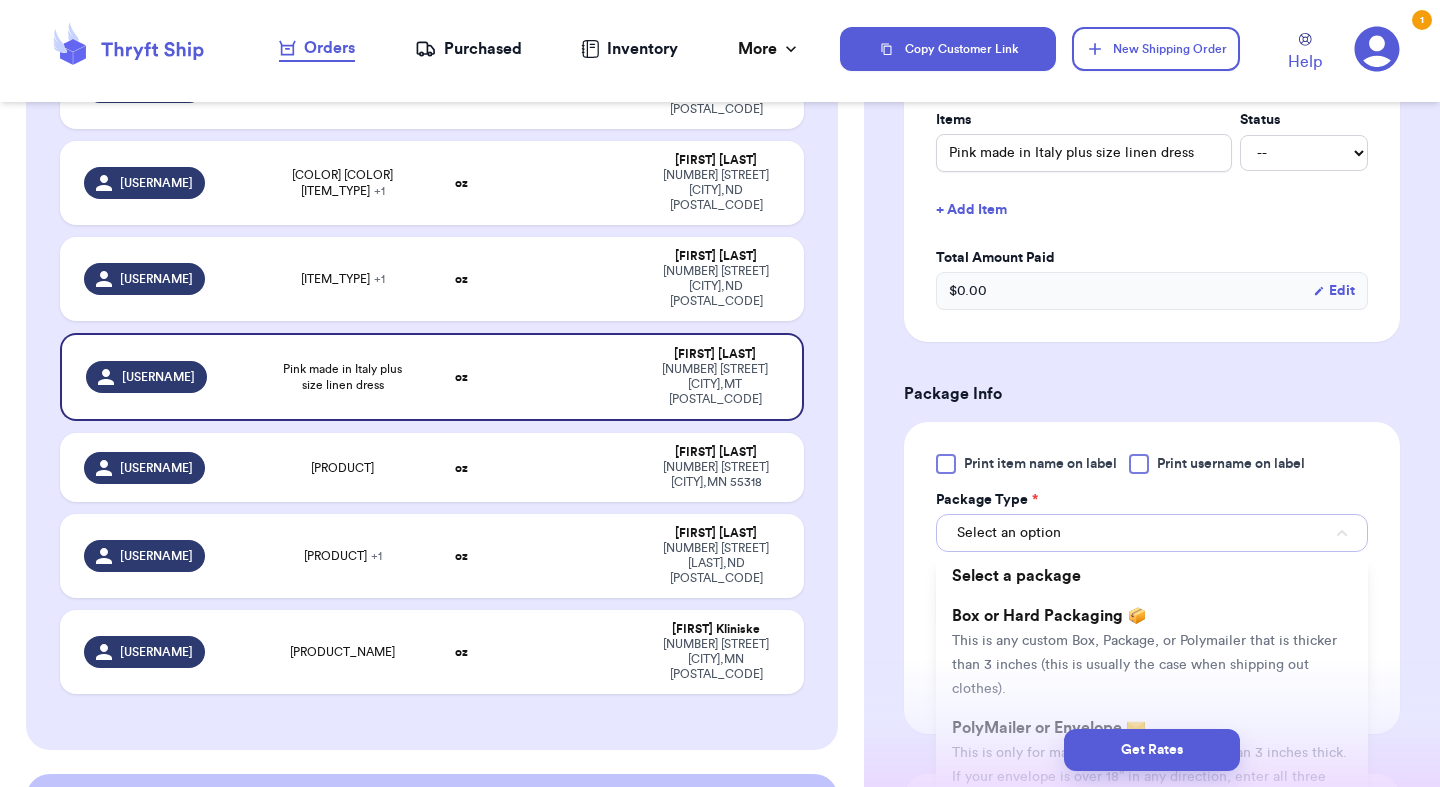 scroll, scrollTop: 544, scrollLeft: 0, axis: vertical 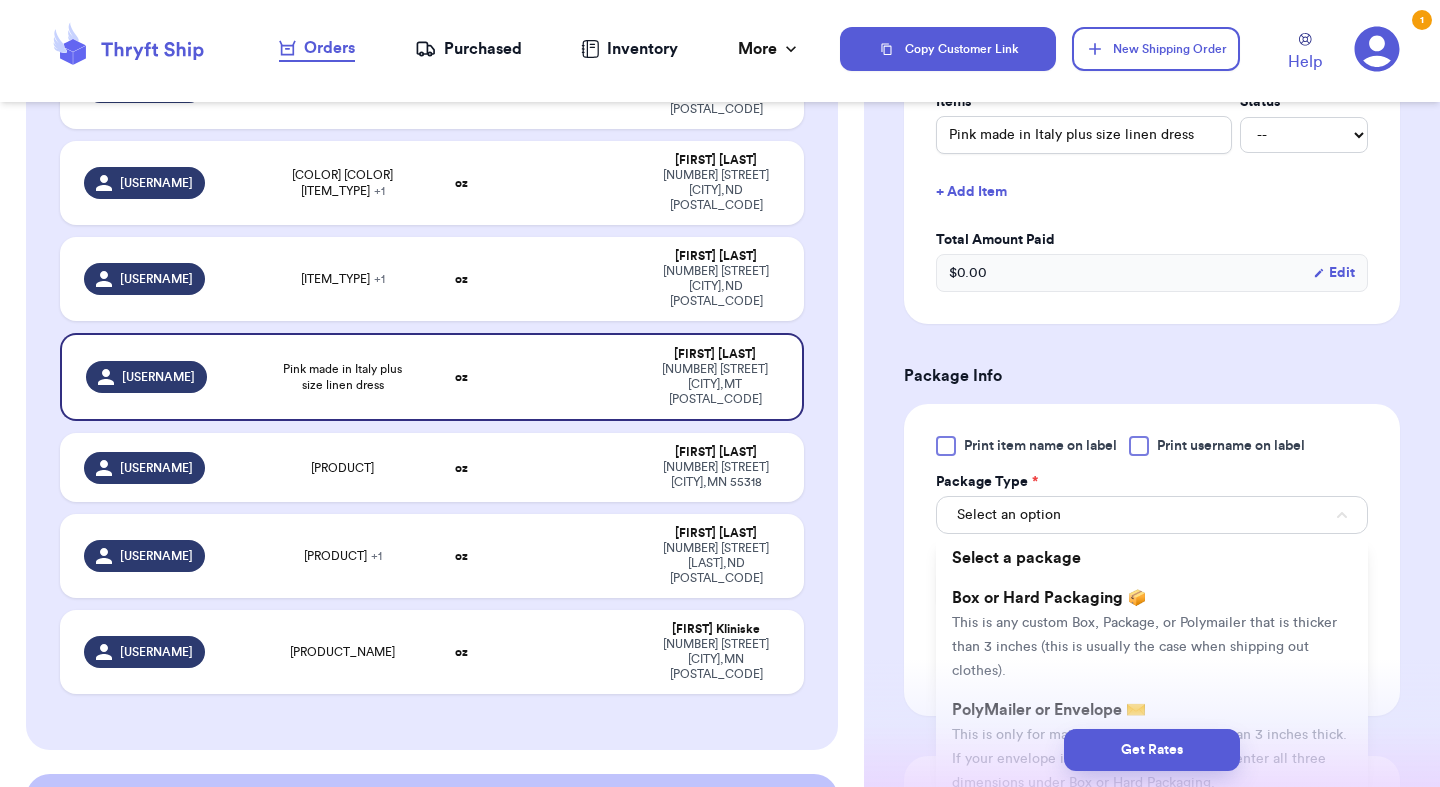 click on "PolyMailer or Envelope ✉️" at bounding box center [1049, 710] 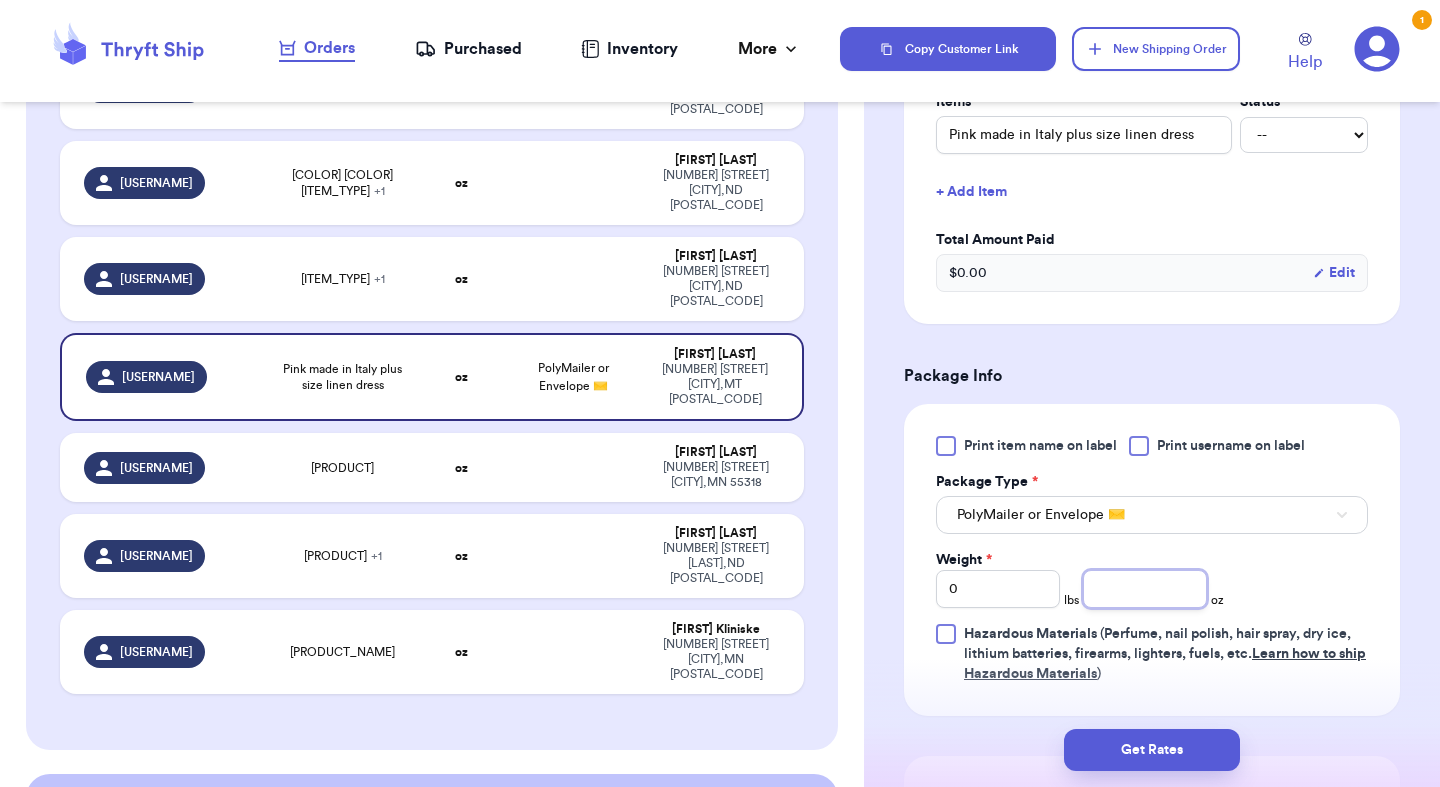 click at bounding box center [1145, 589] 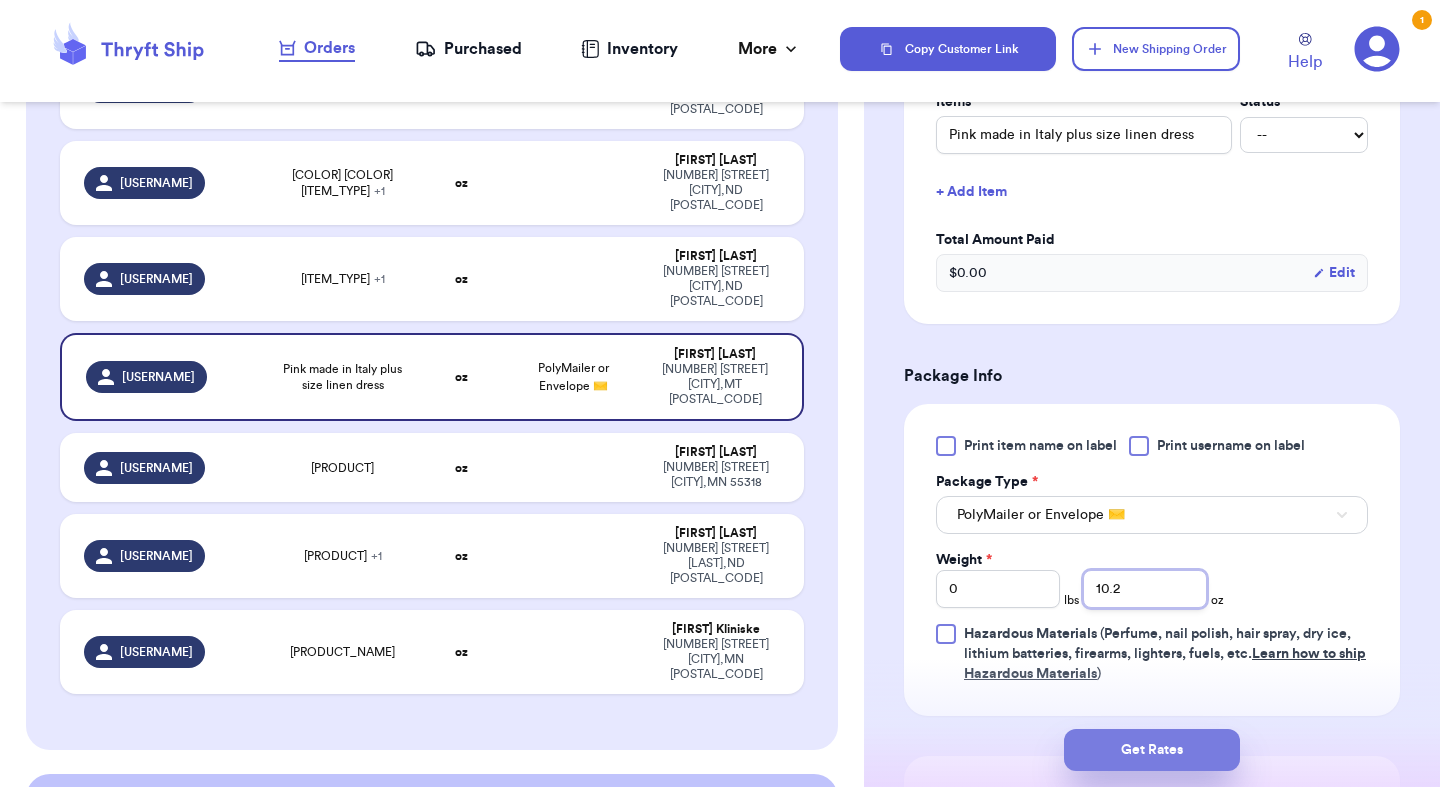type on "10.2" 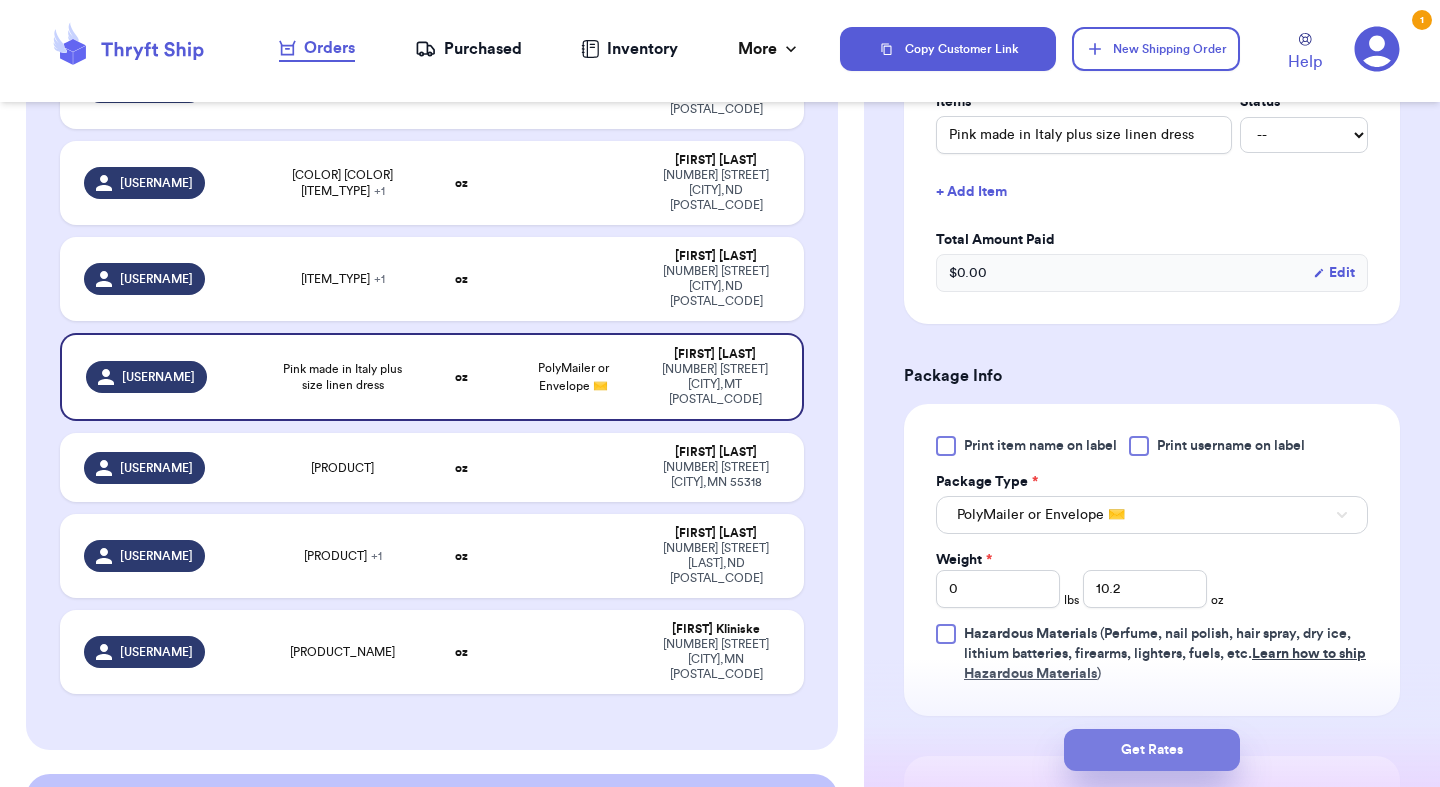 click on "Get Rates" at bounding box center [1152, 750] 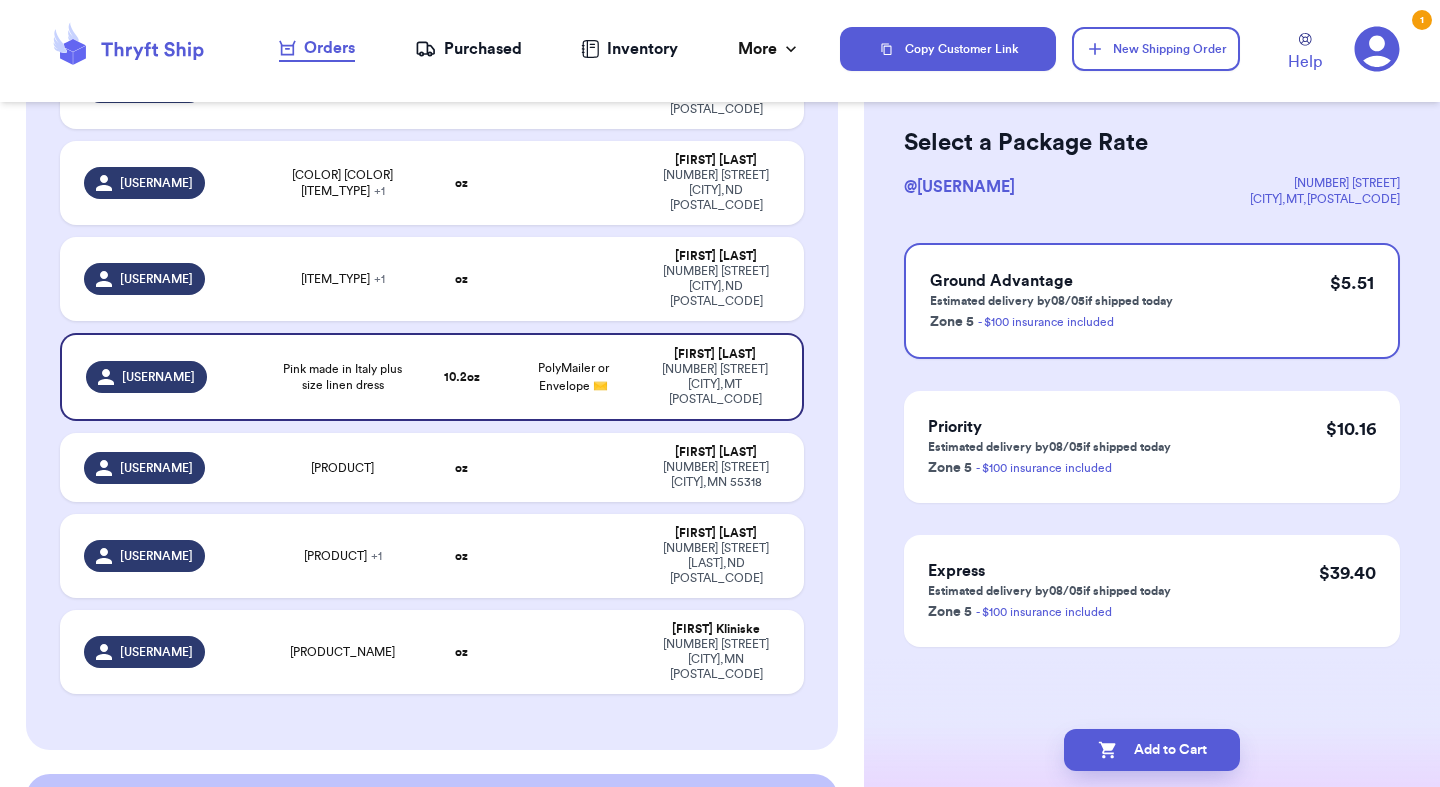scroll, scrollTop: 77, scrollLeft: 0, axis: vertical 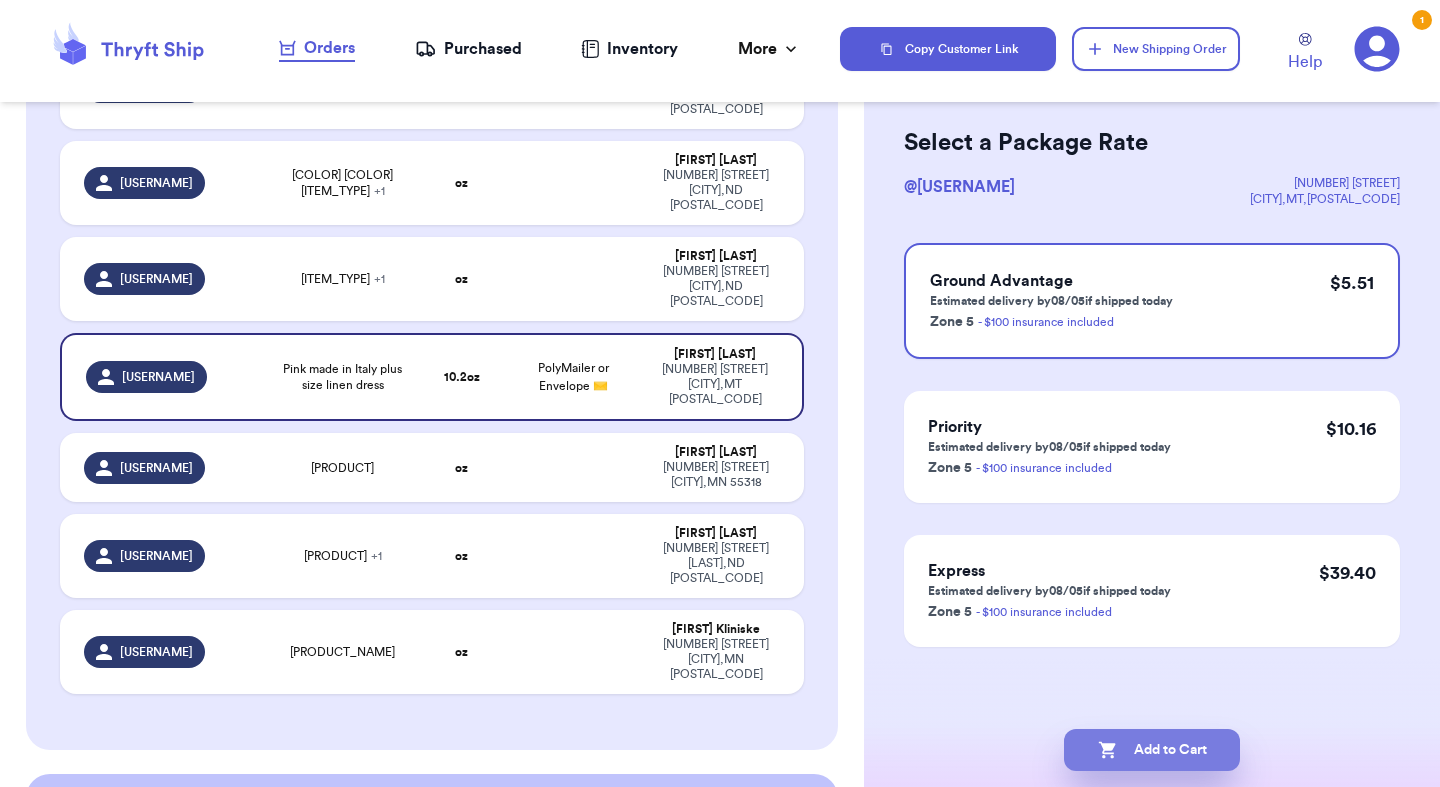 click on "Add to Cart" at bounding box center (1152, 750) 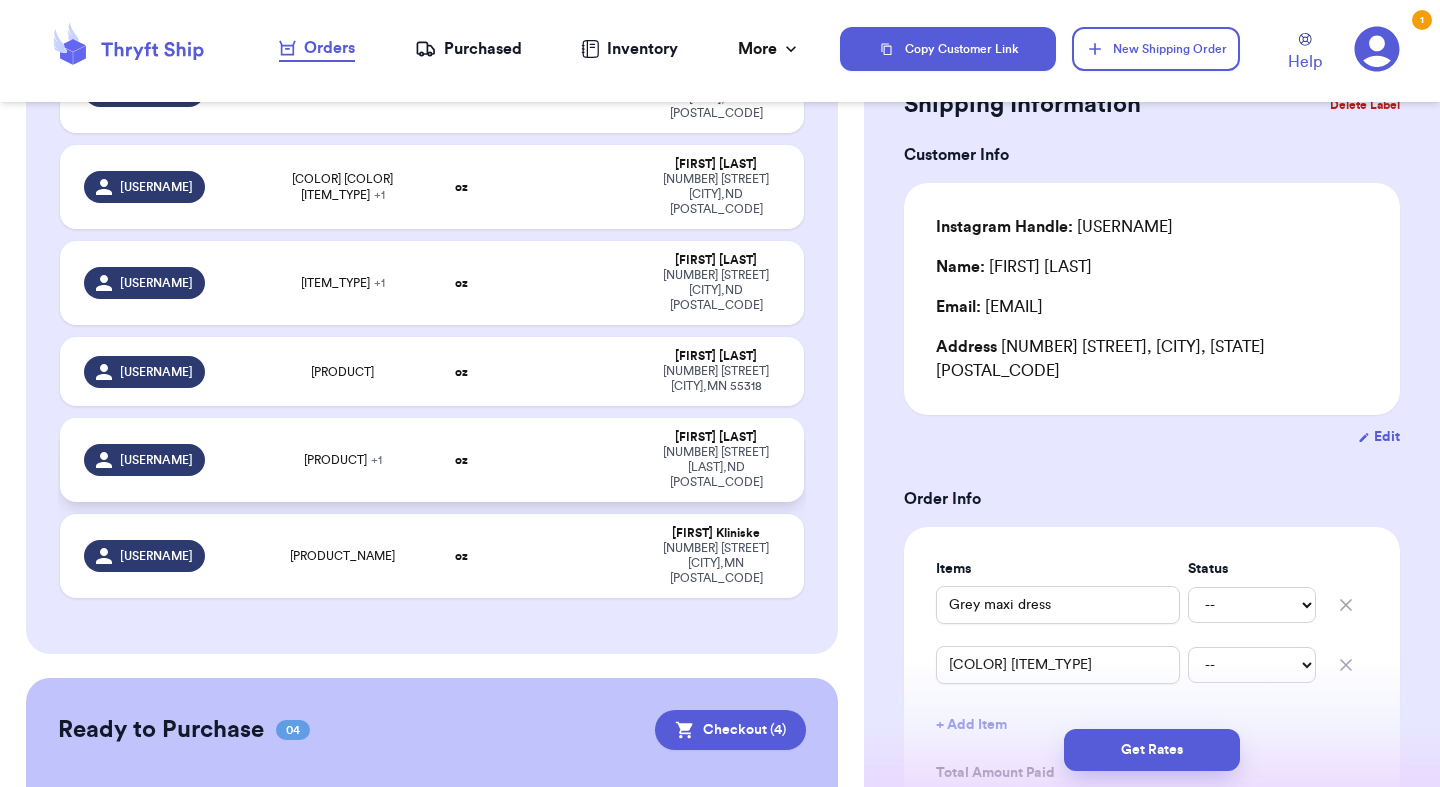 click at bounding box center [573, 460] 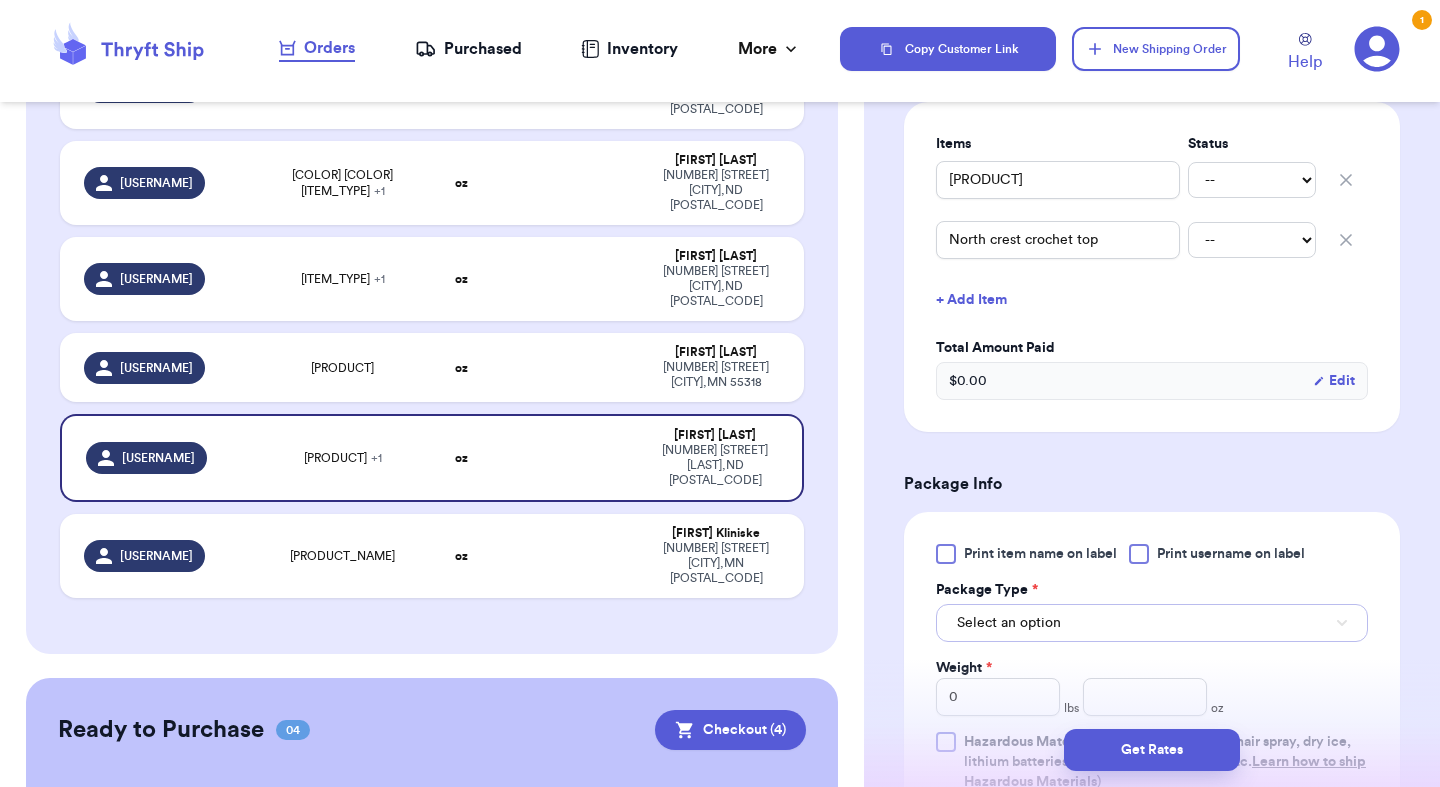 click on "Select an option" at bounding box center (1152, 623) 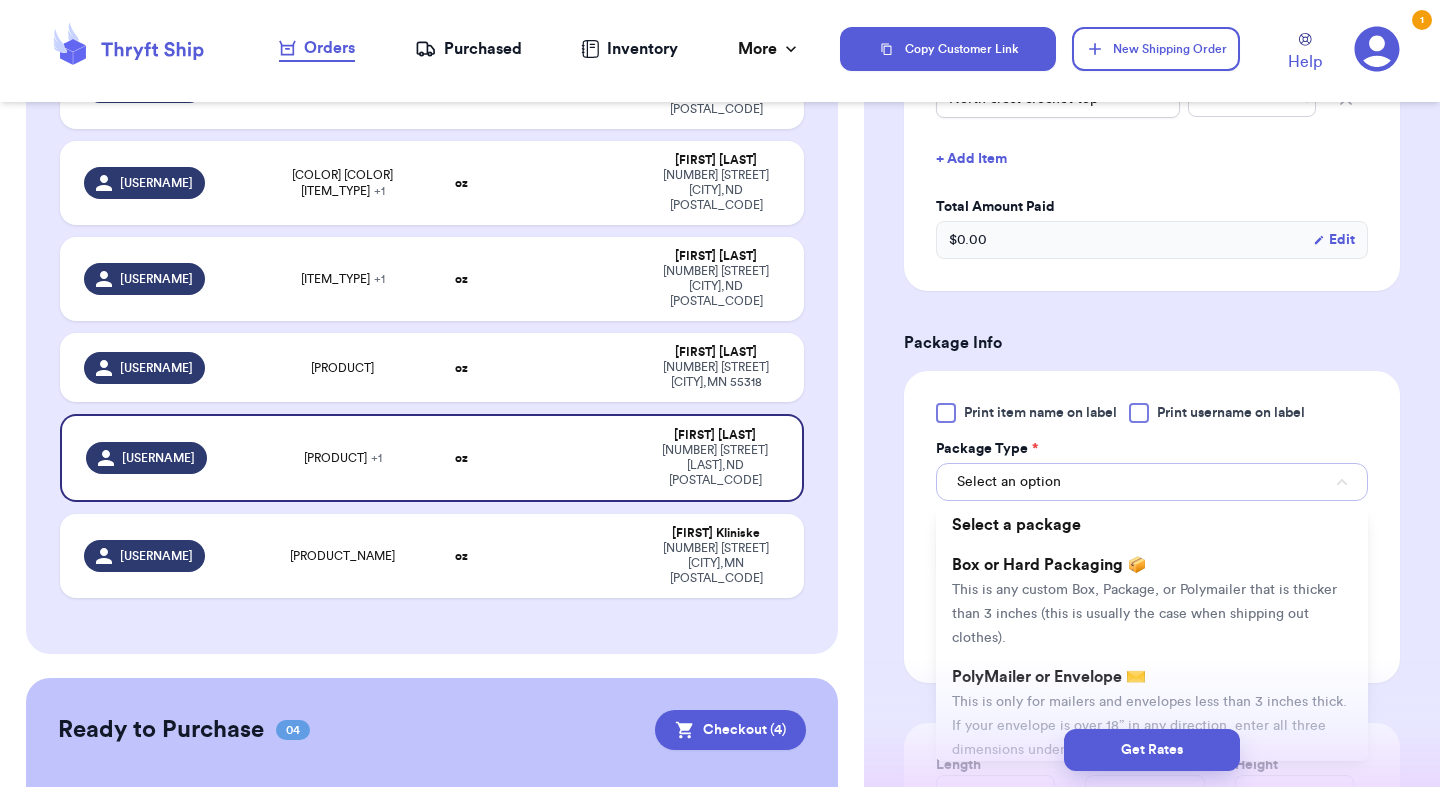 scroll, scrollTop: 646, scrollLeft: 0, axis: vertical 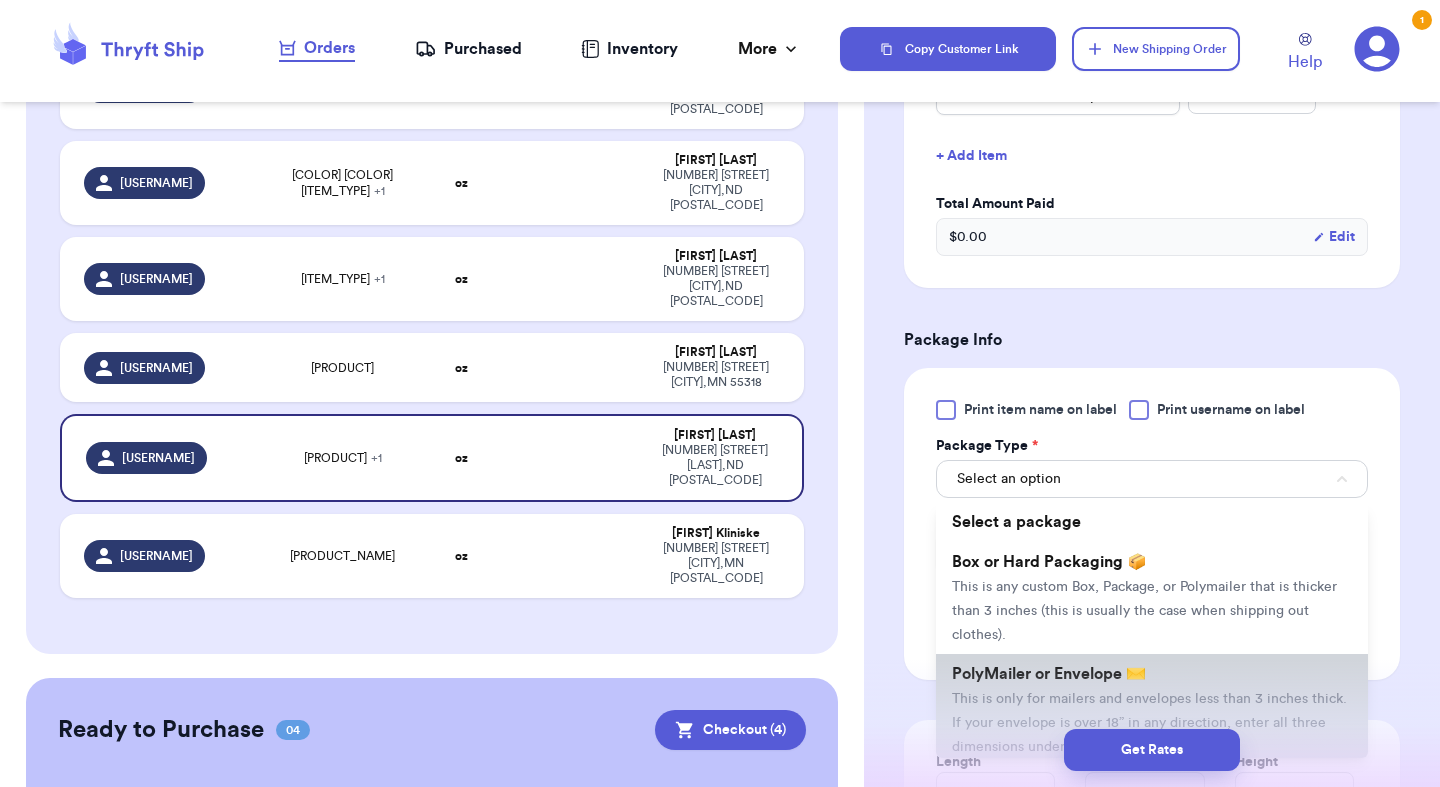 click on "This is only for mailers and envelopes less than 3 inches thick. If your envelope is over 18” in any direction, enter all three dimensions under Box or Hard Packaging." at bounding box center (1149, 723) 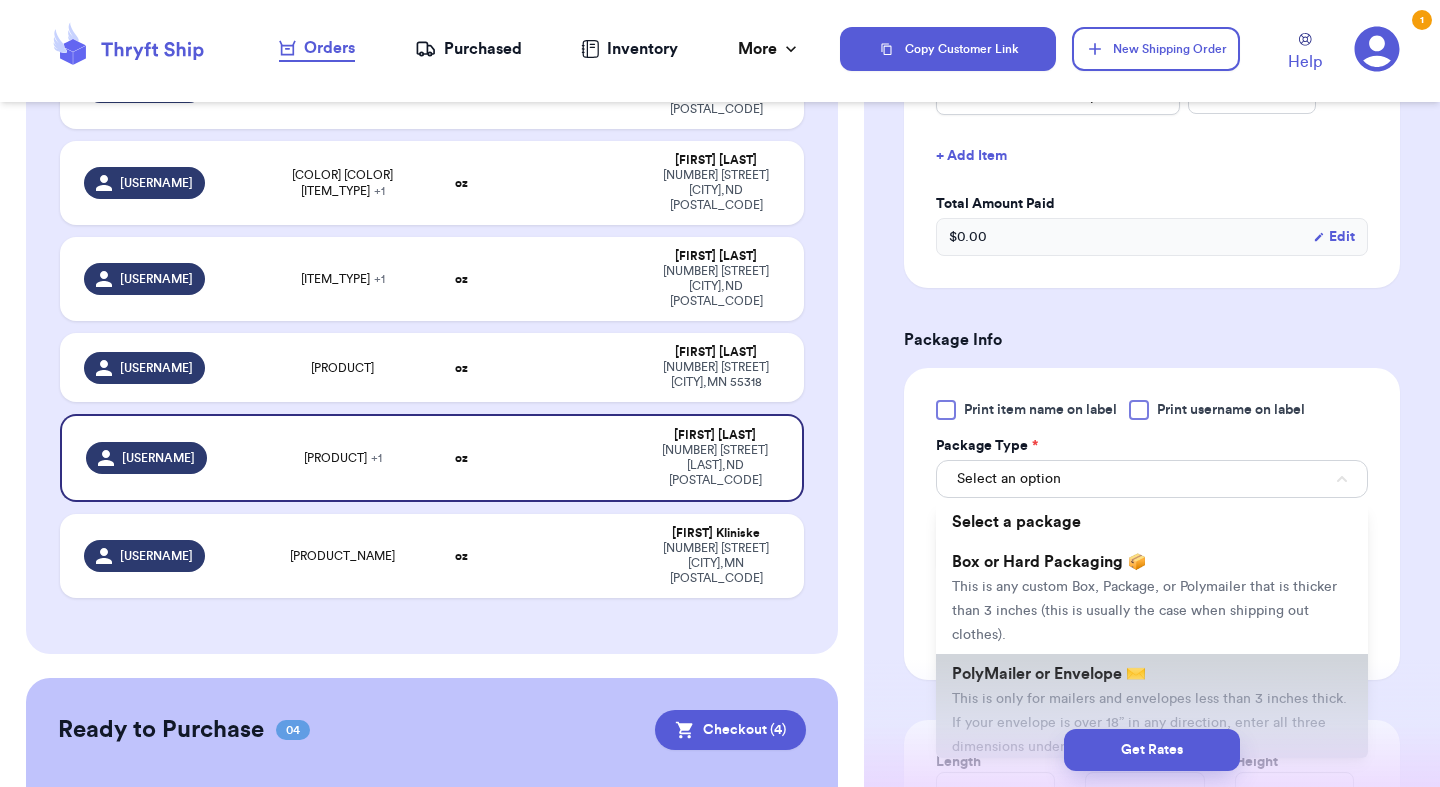 type 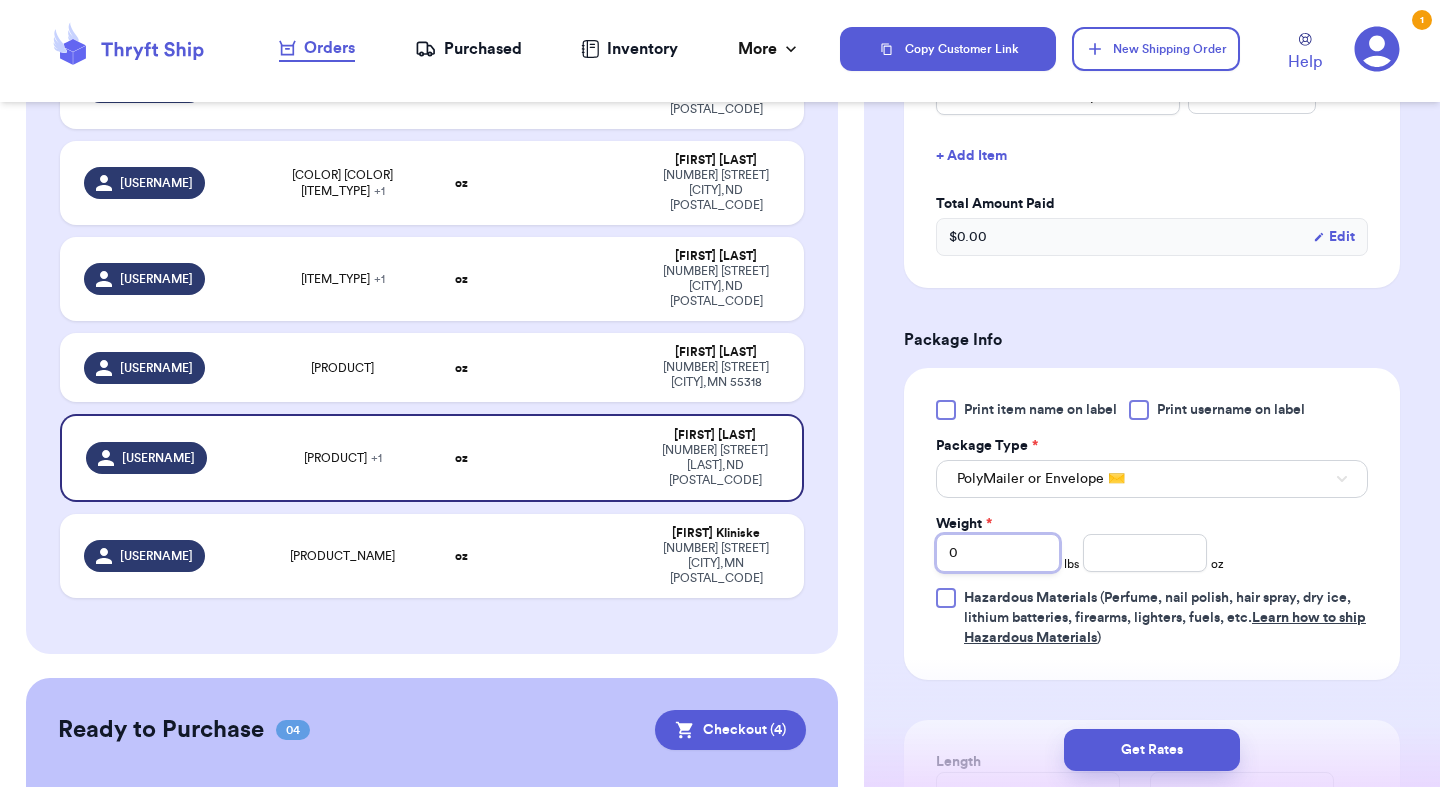 click on "0" at bounding box center [998, 553] 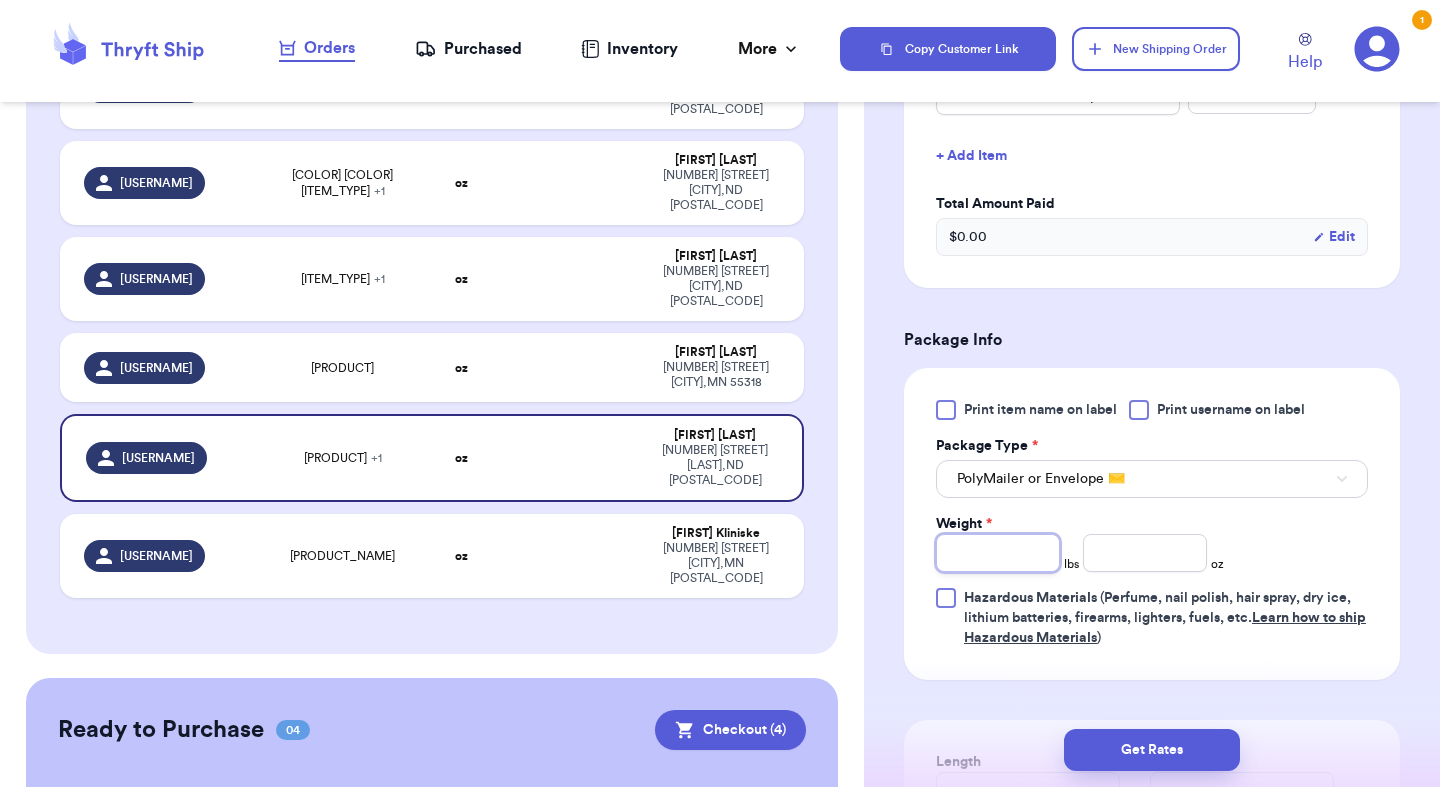 type 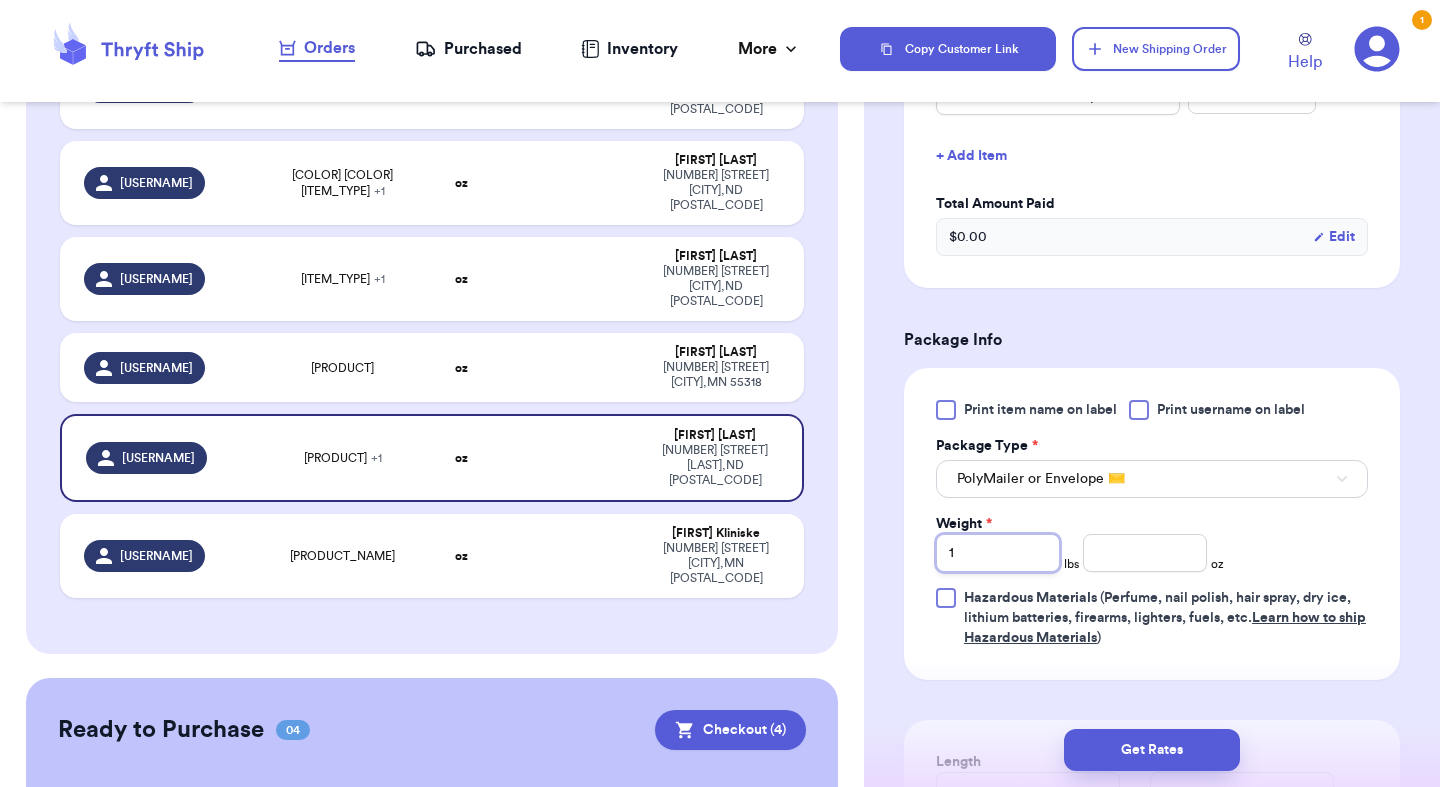 type 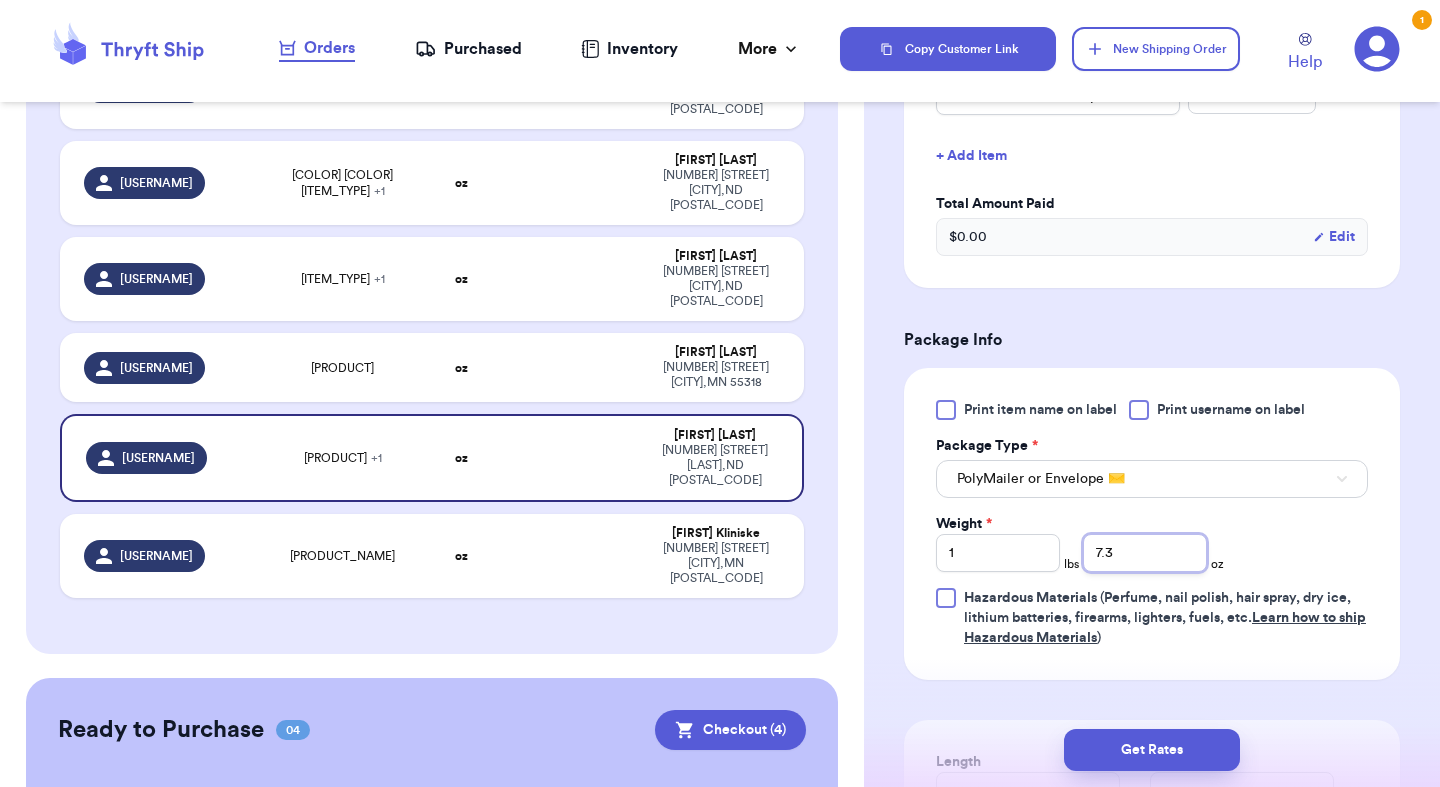 type on "7.3" 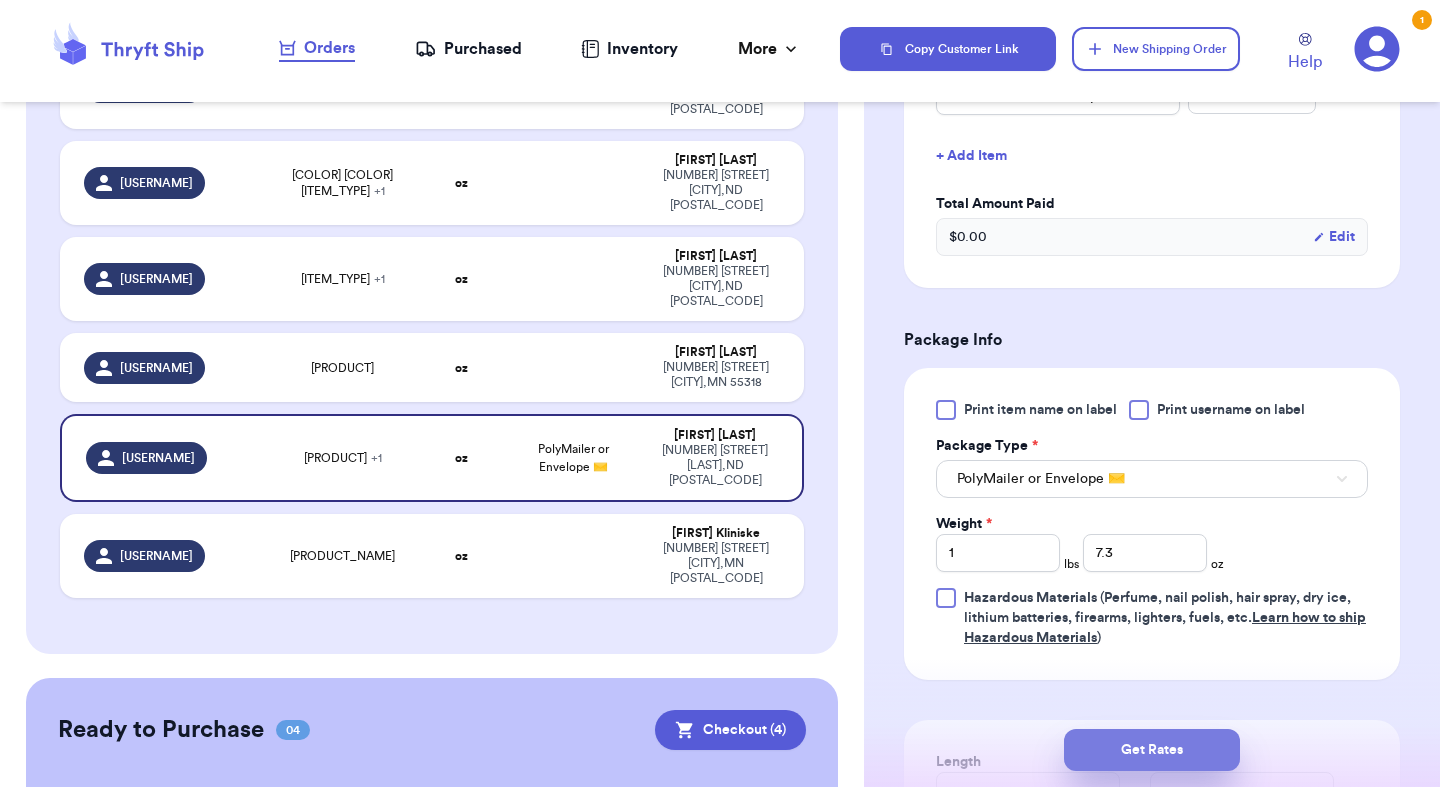 click on "Get Rates" at bounding box center [1152, 750] 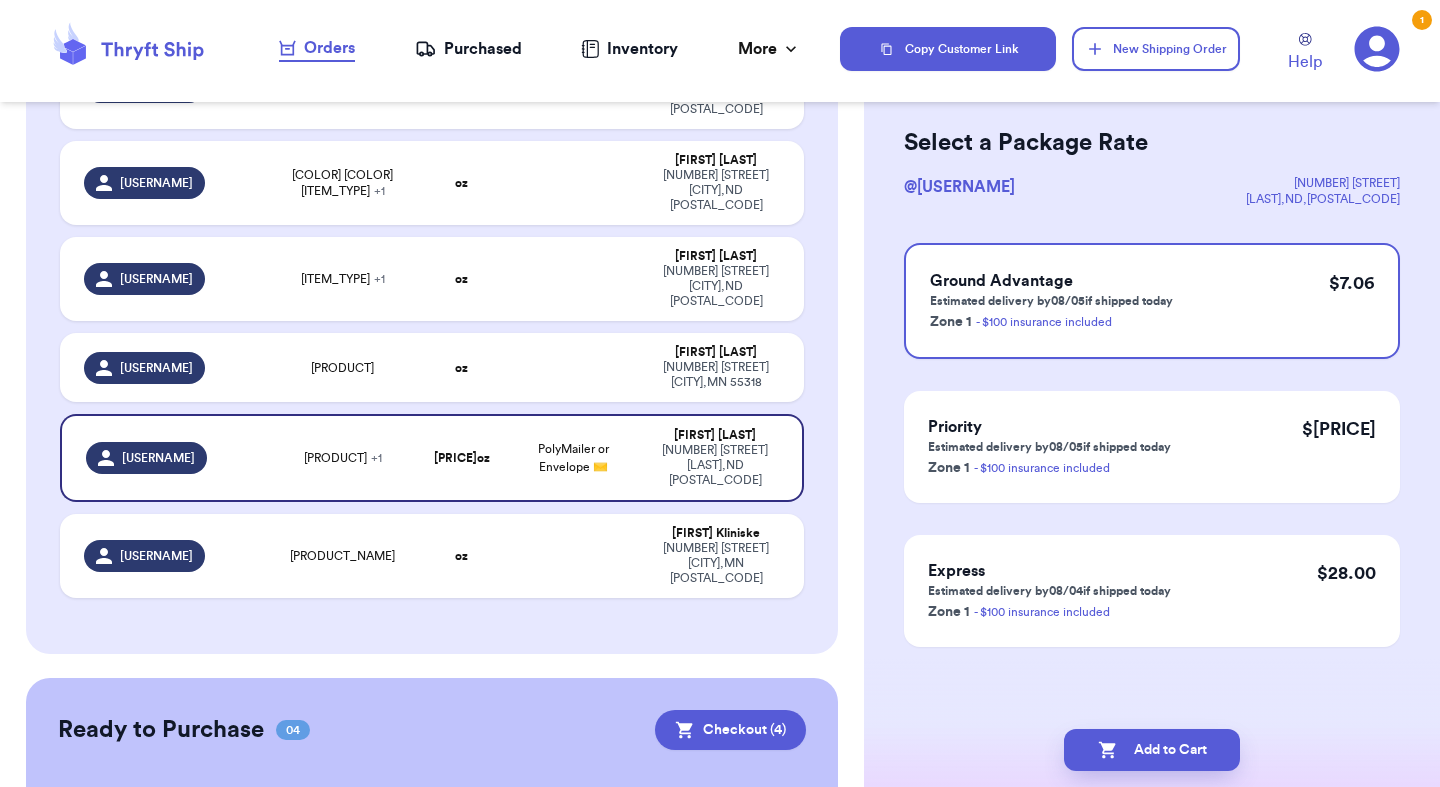 scroll, scrollTop: 0, scrollLeft: 0, axis: both 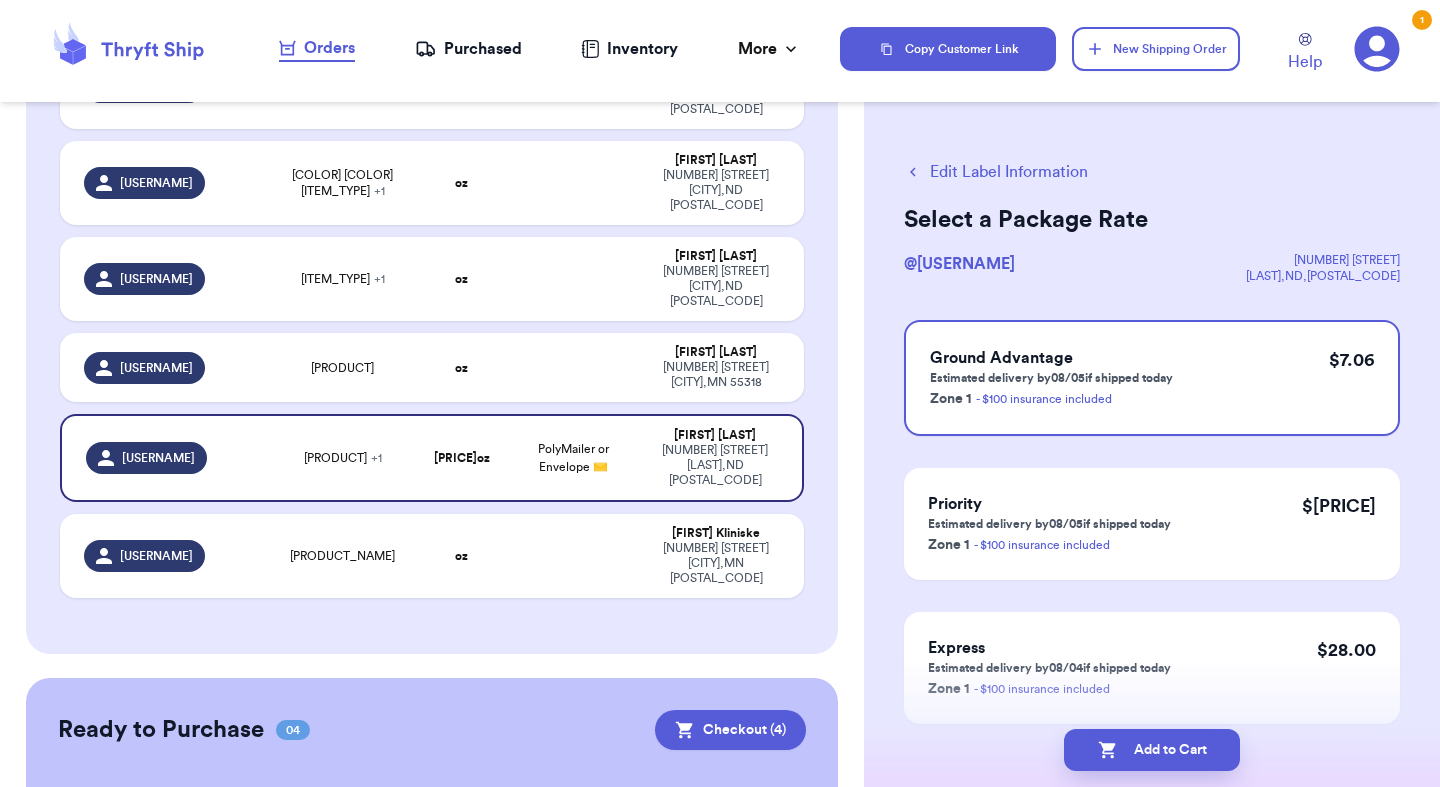 click on "Add to Cart" at bounding box center [1152, 750] 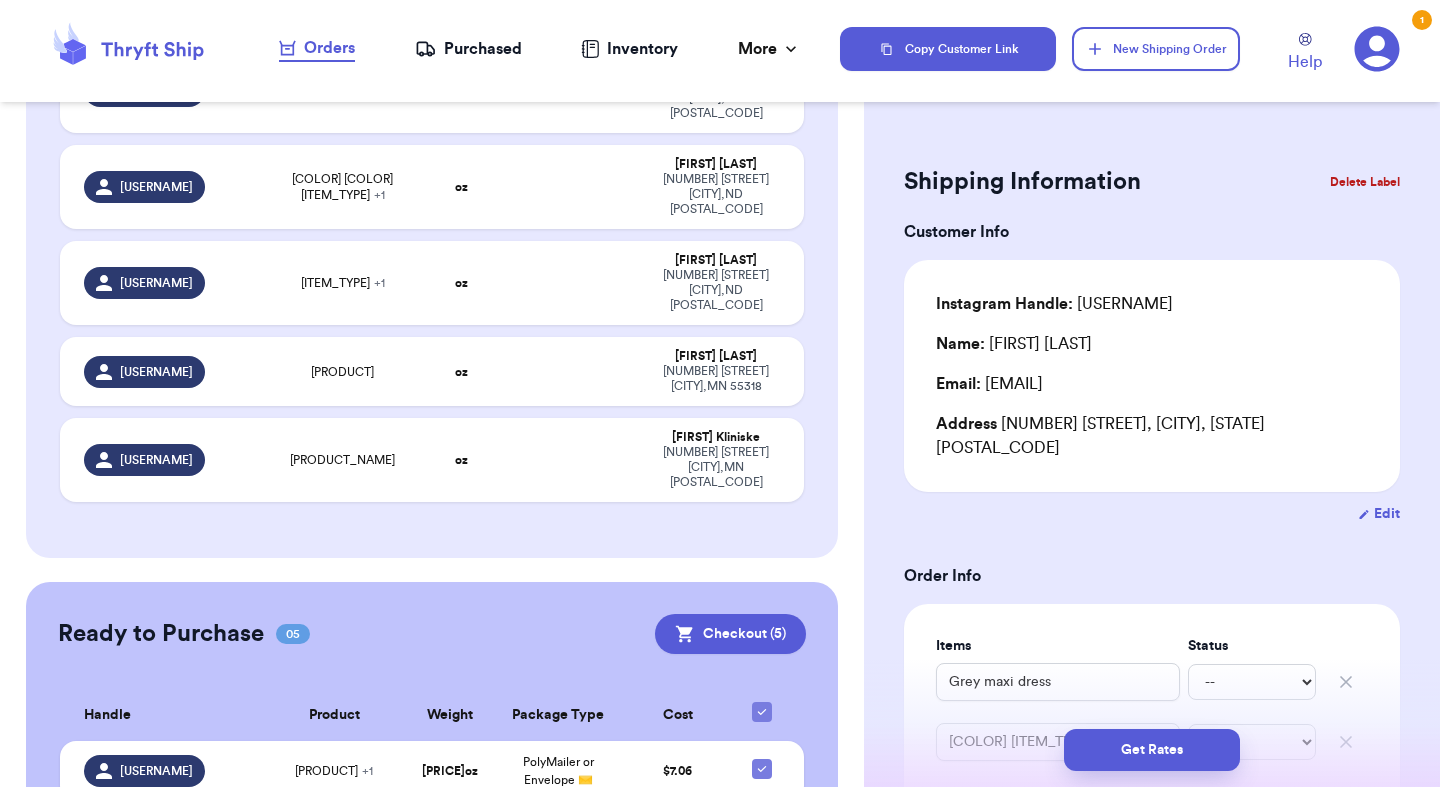 type 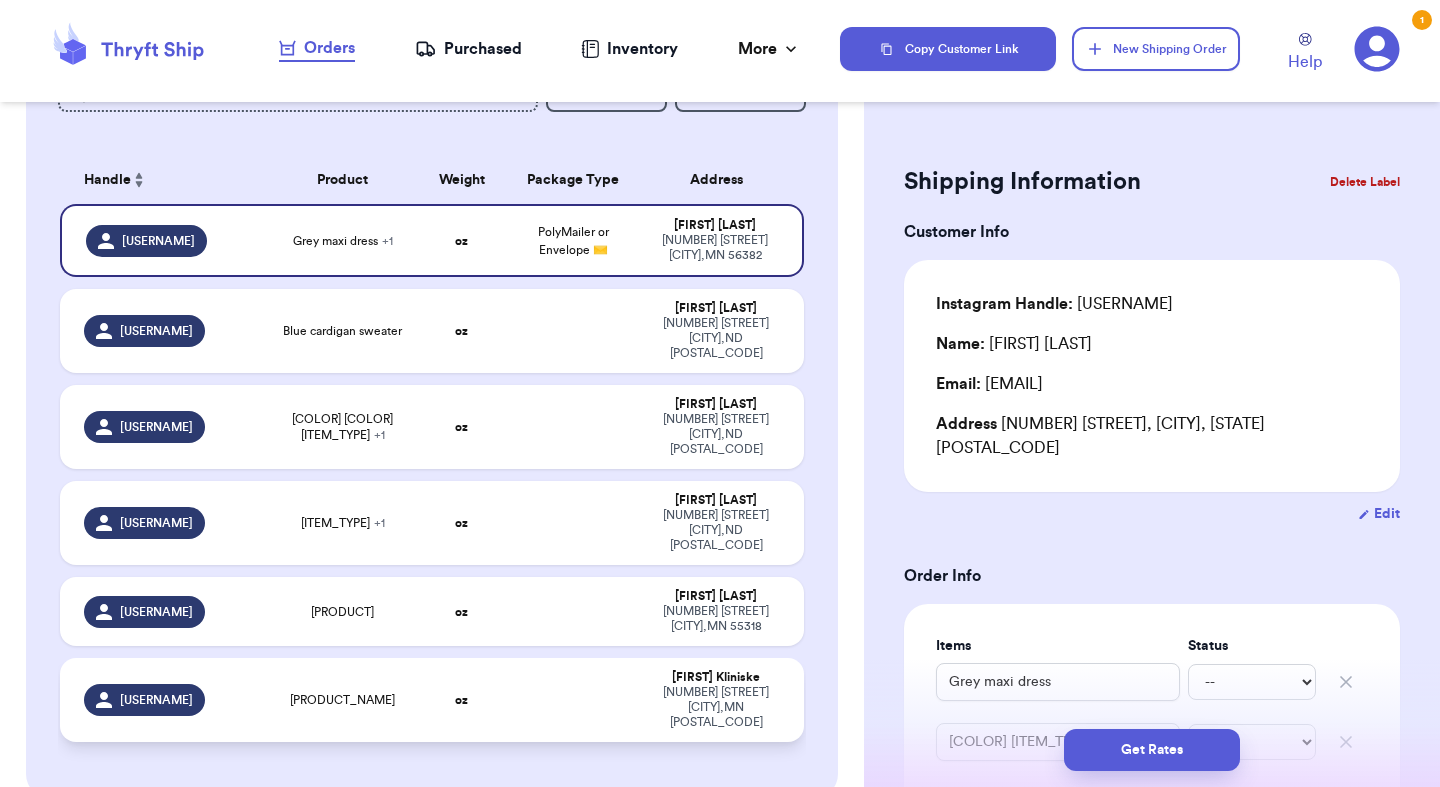 scroll, scrollTop: 83, scrollLeft: 0, axis: vertical 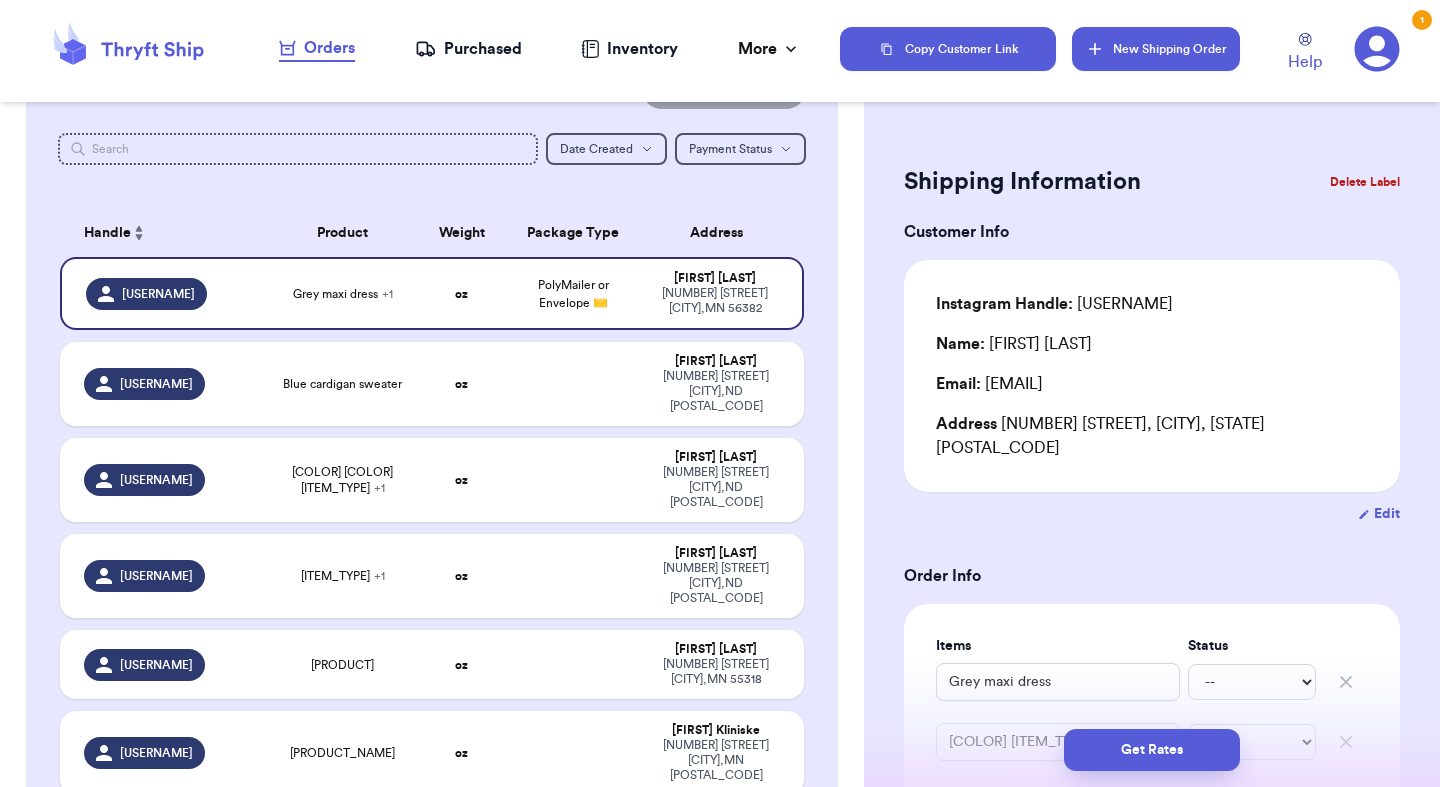 click on "New Shipping Order" at bounding box center (1156, 49) 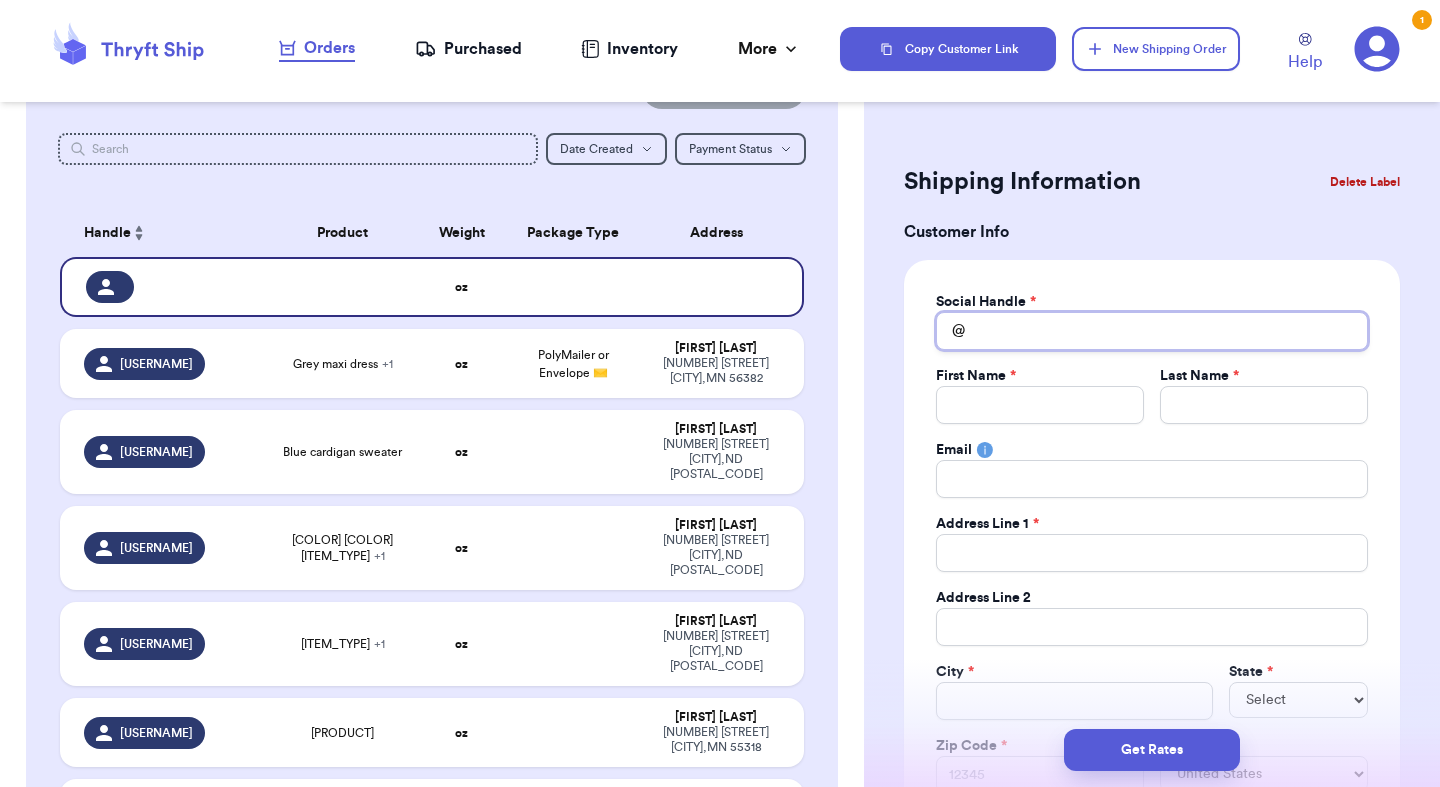 click on "Total Amount Paid" at bounding box center (1152, 331) 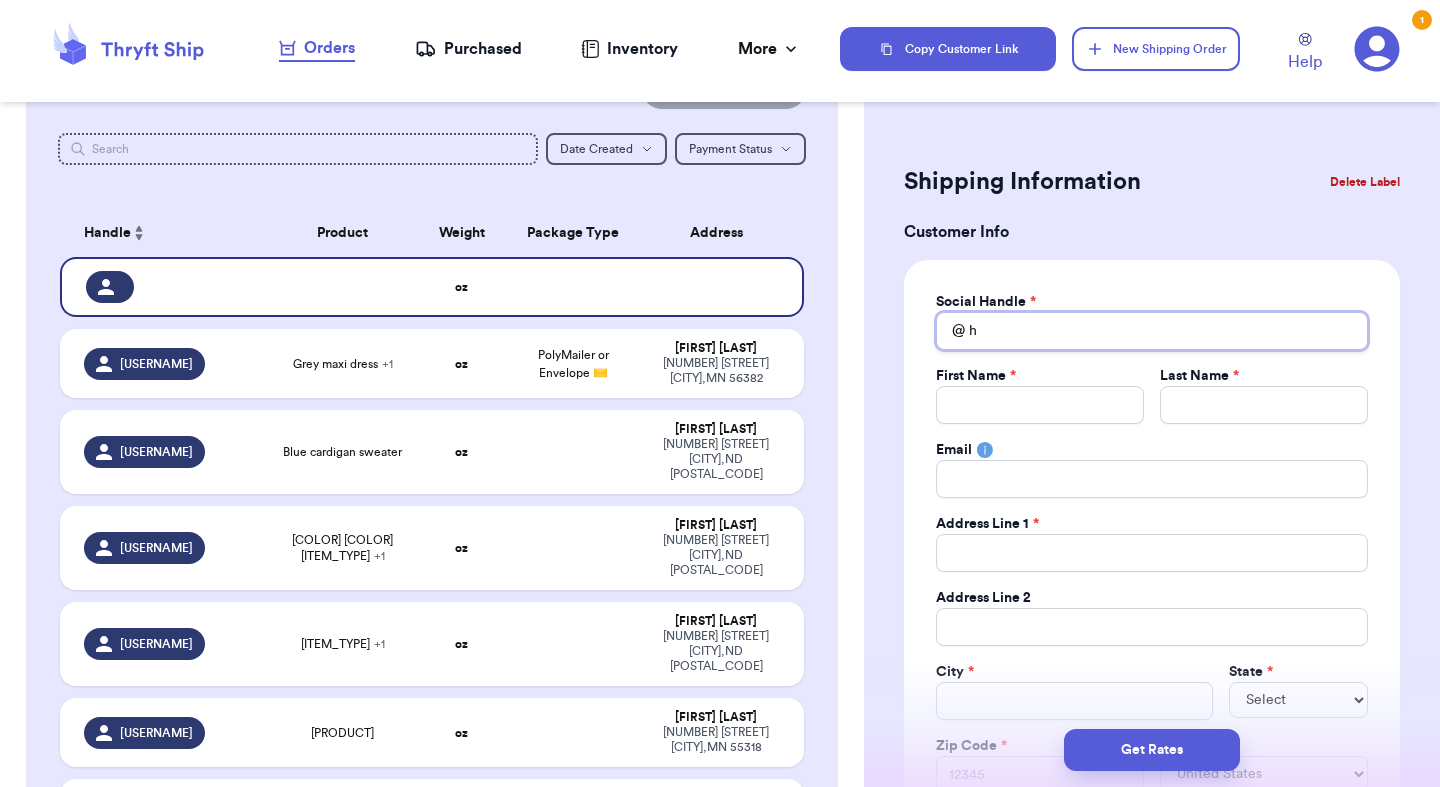 type 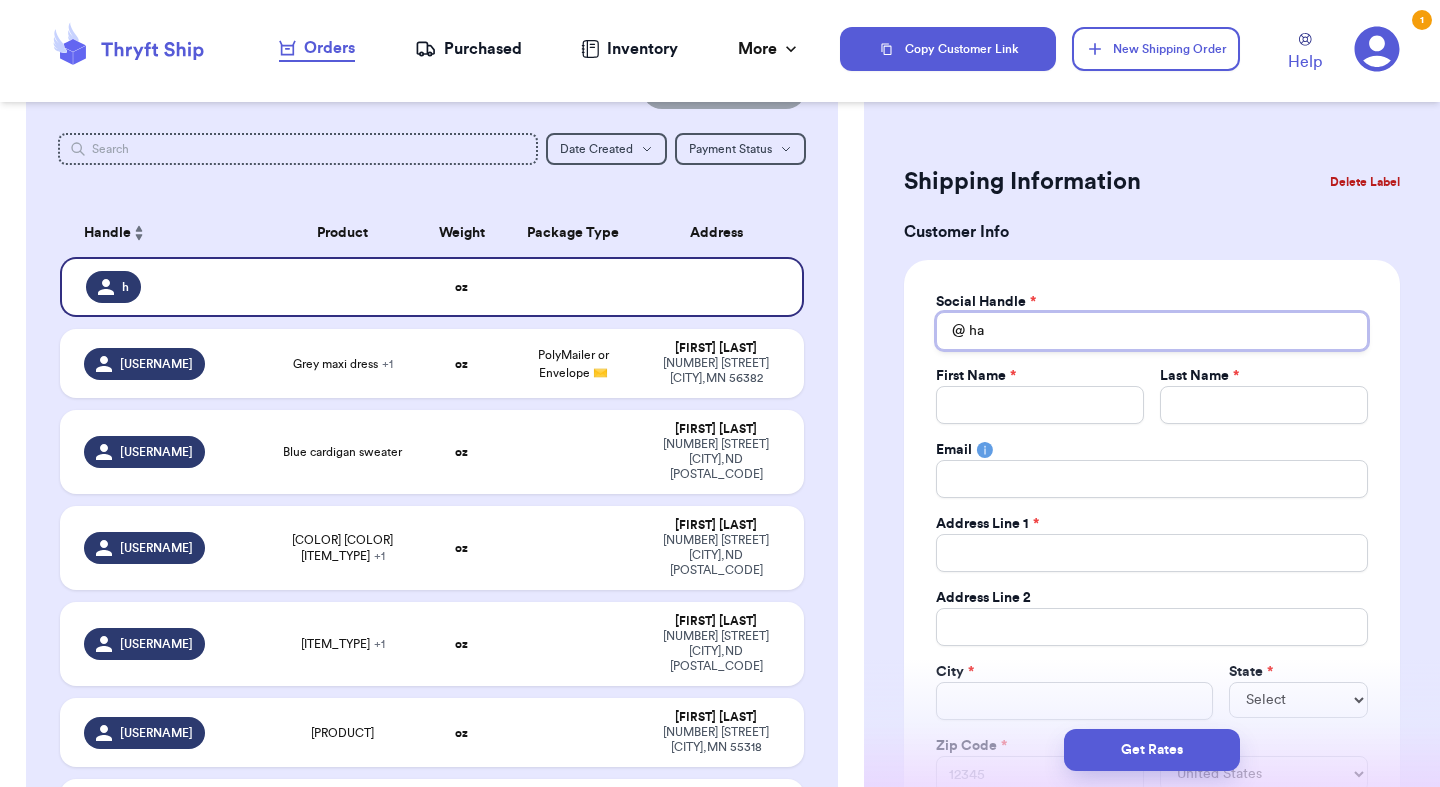 type 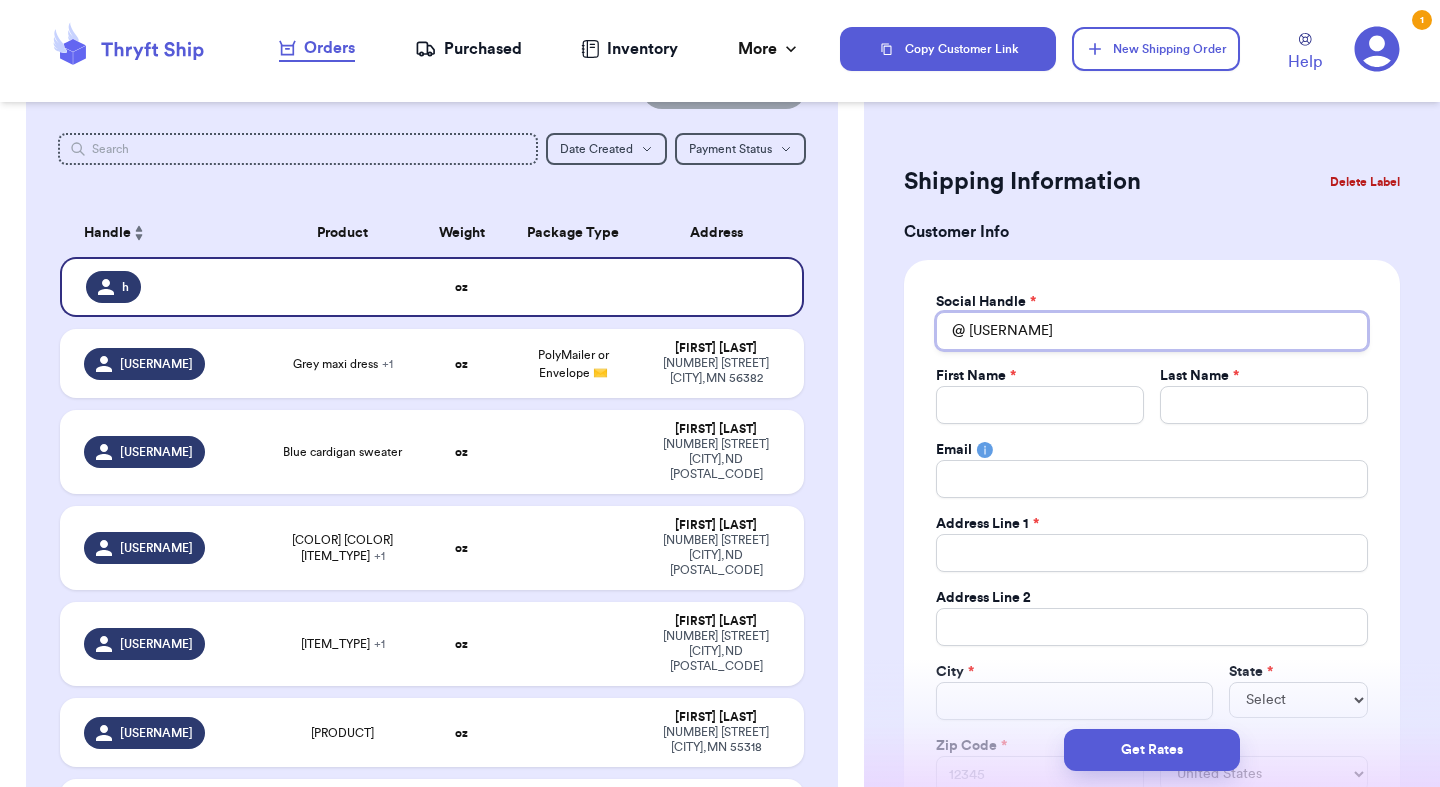 type 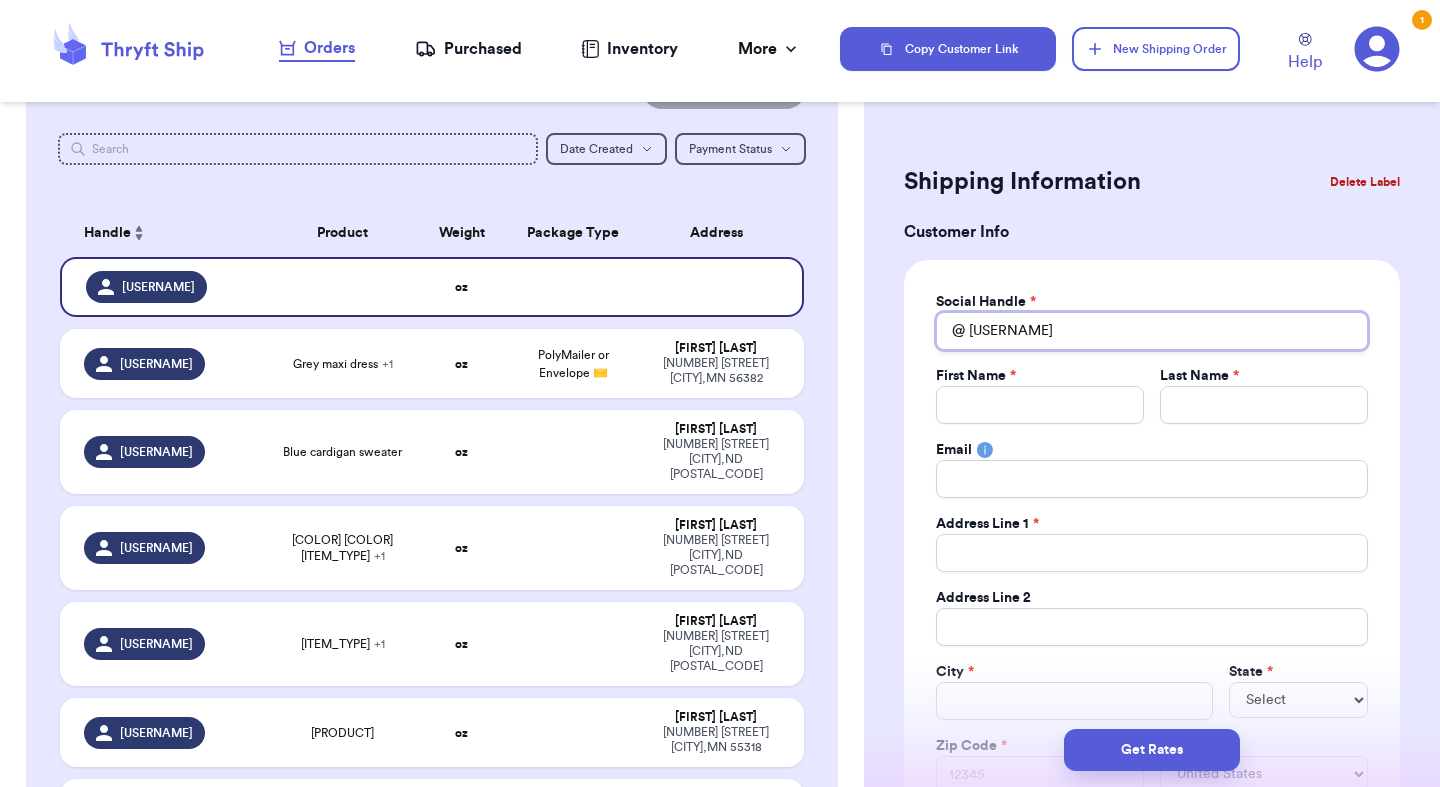 type 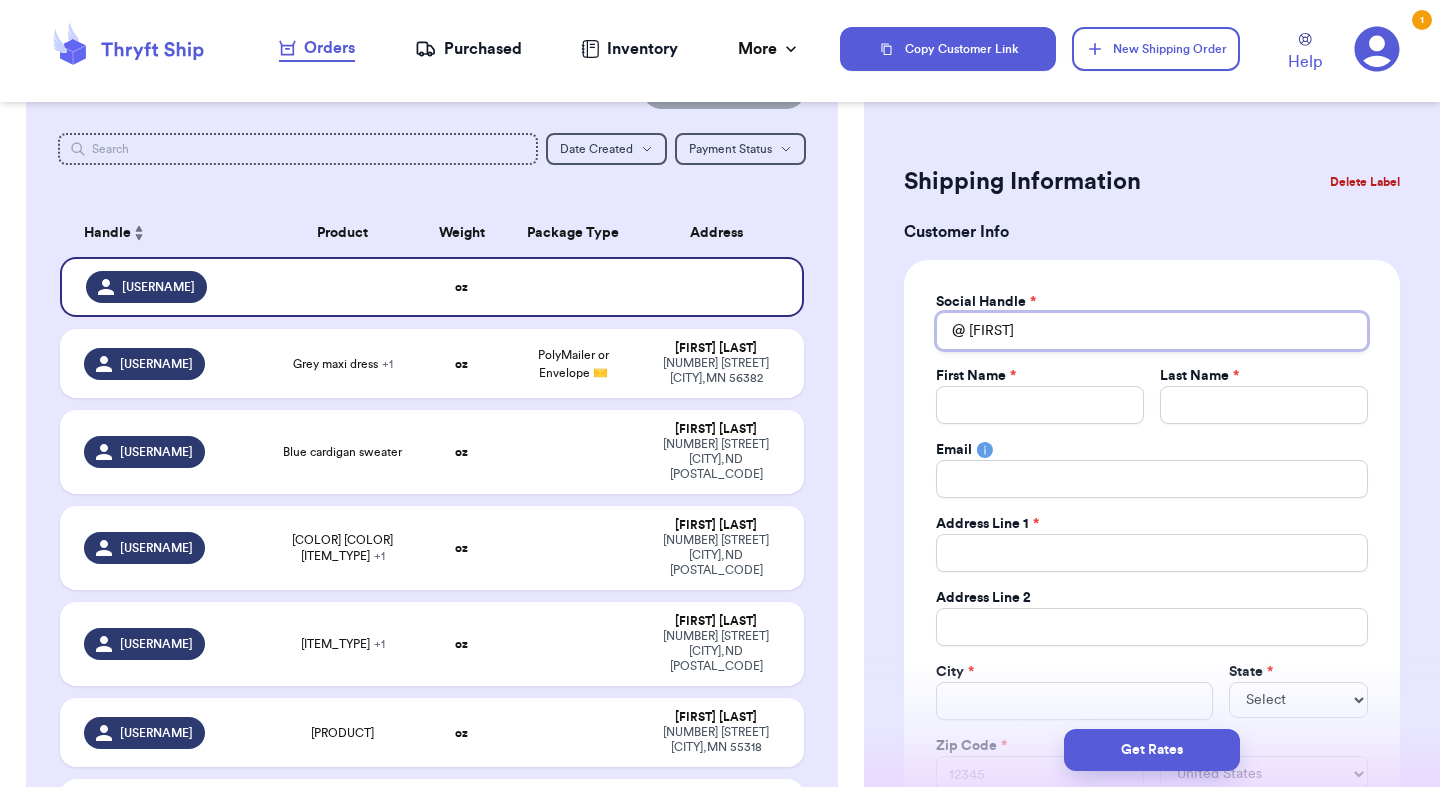 type 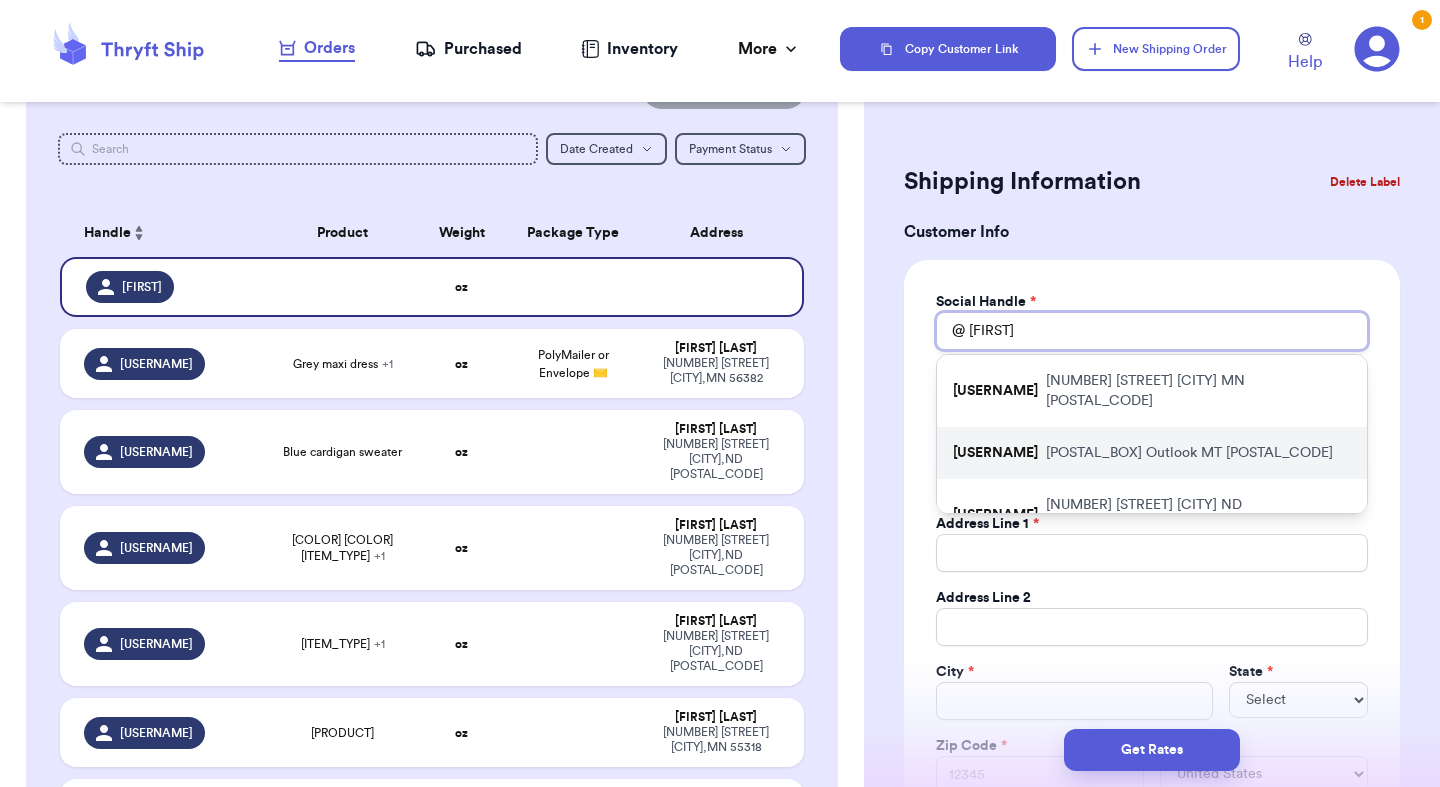 type on "[FIRST]" 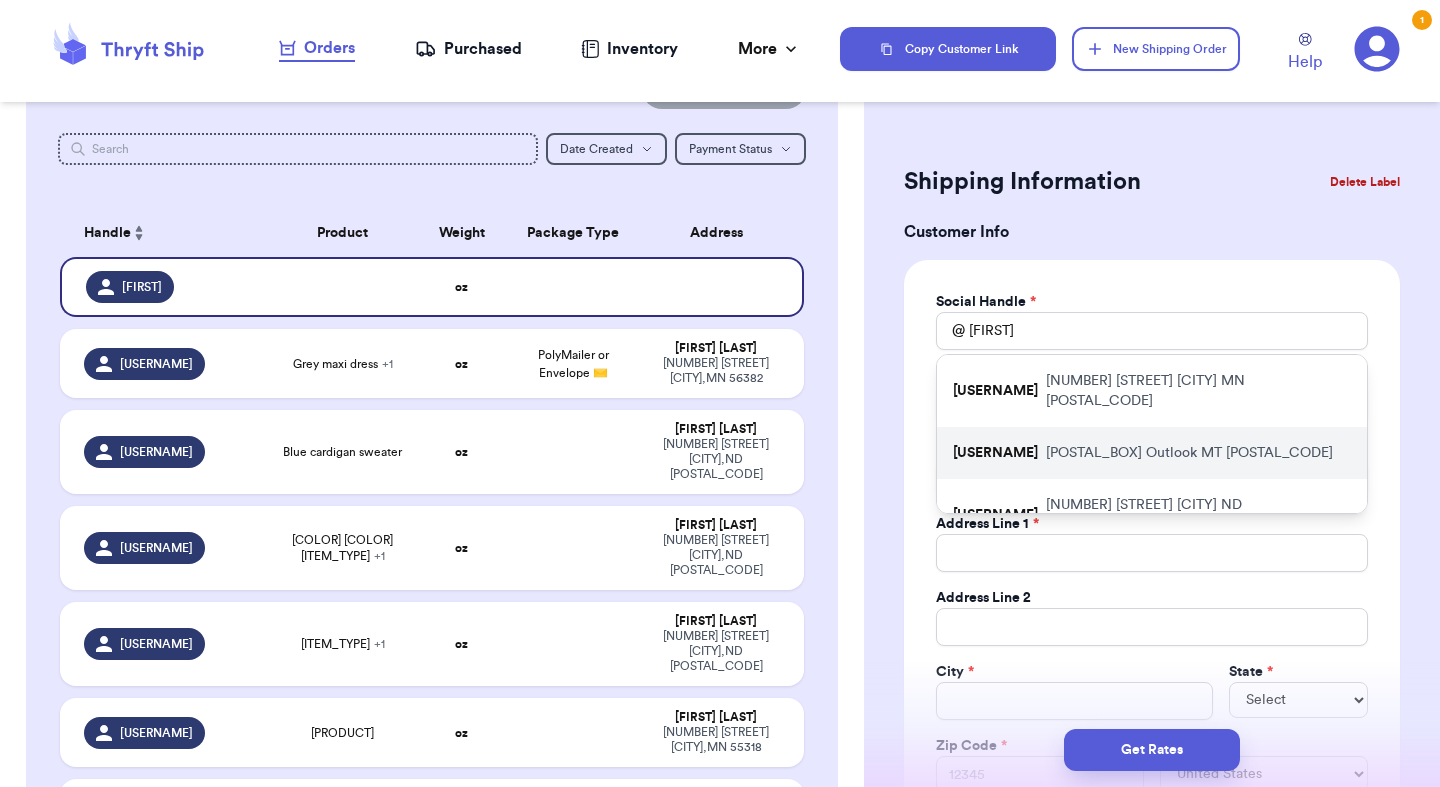 click on "[USERNAME]" at bounding box center (995, 453) 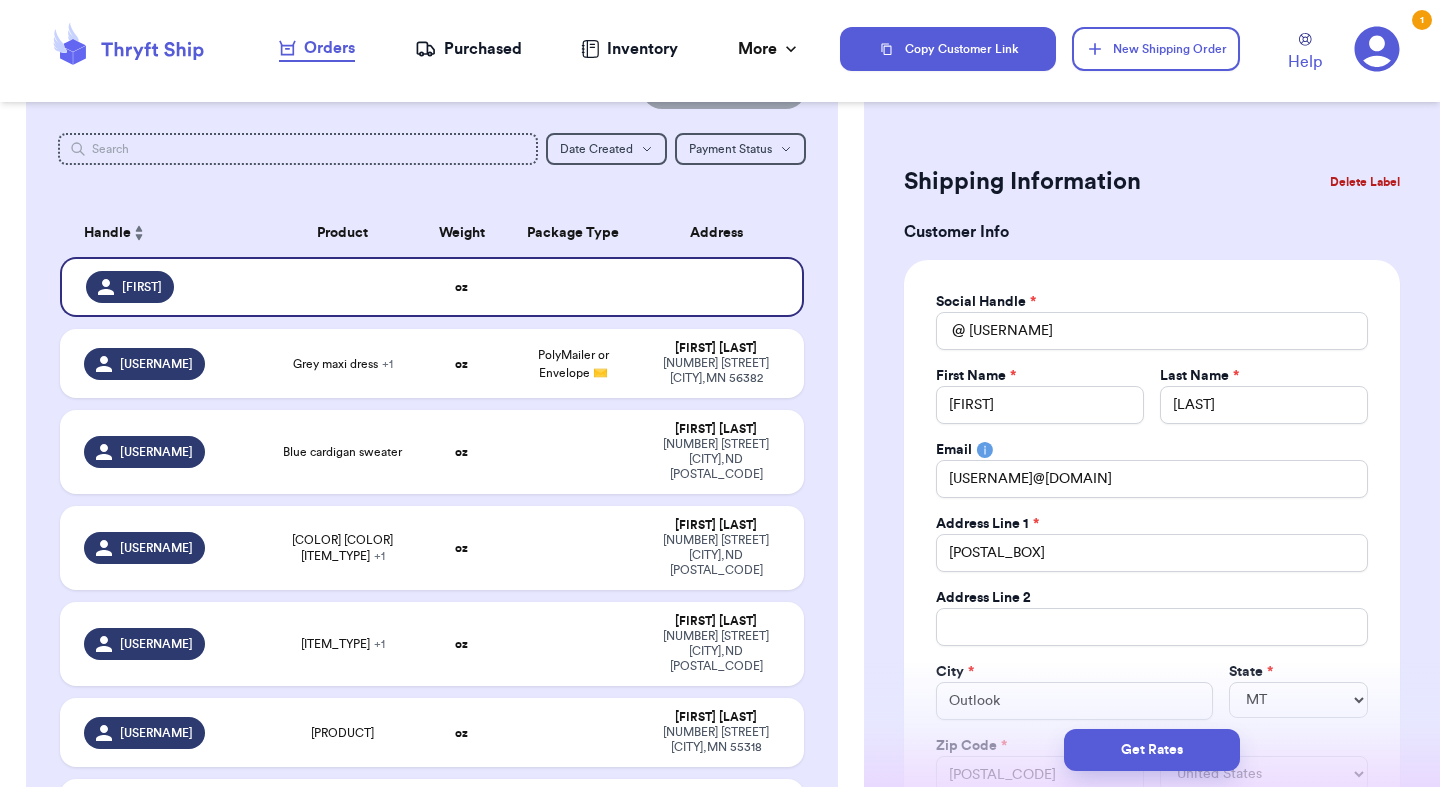 scroll, scrollTop: 0, scrollLeft: 0, axis: both 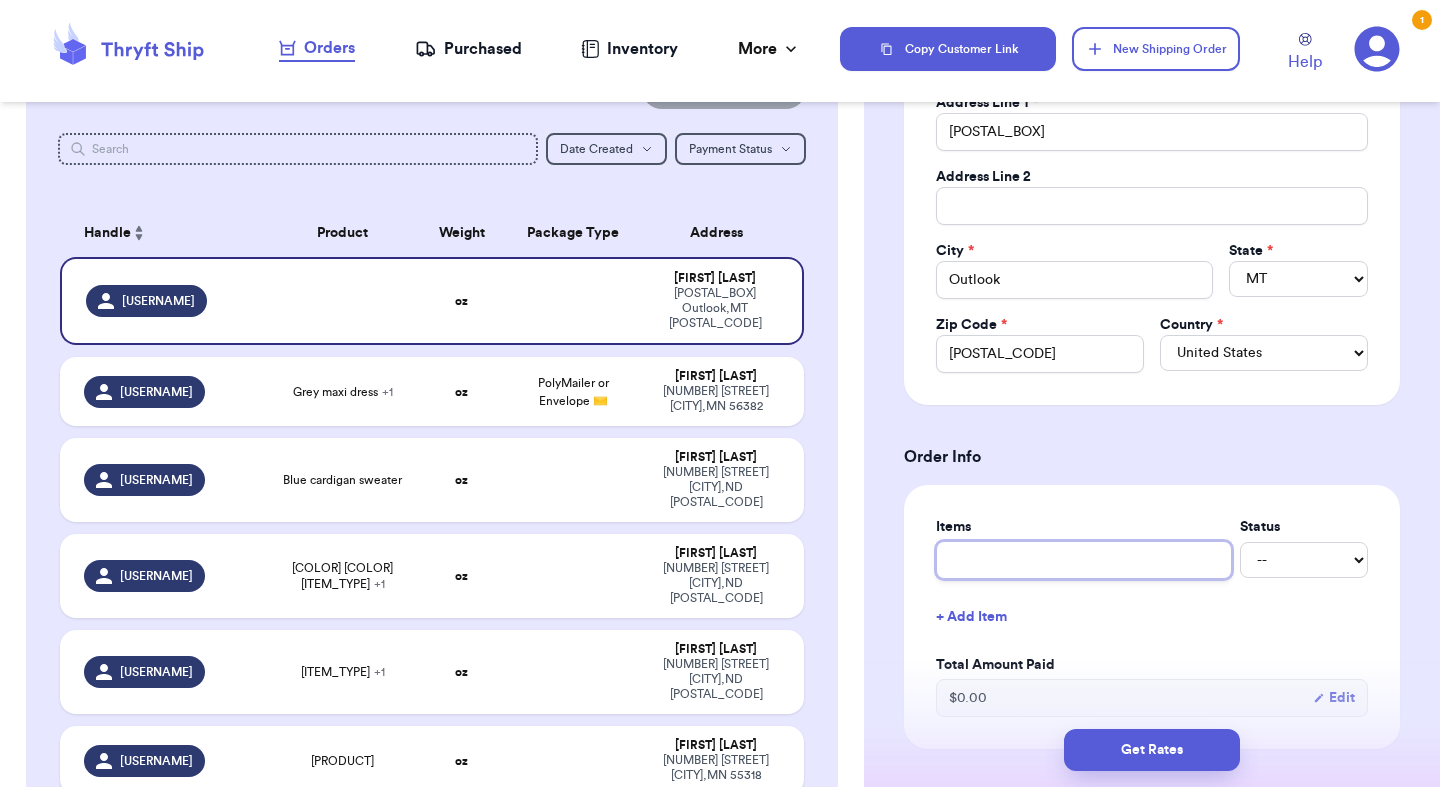 click at bounding box center [1084, 560] 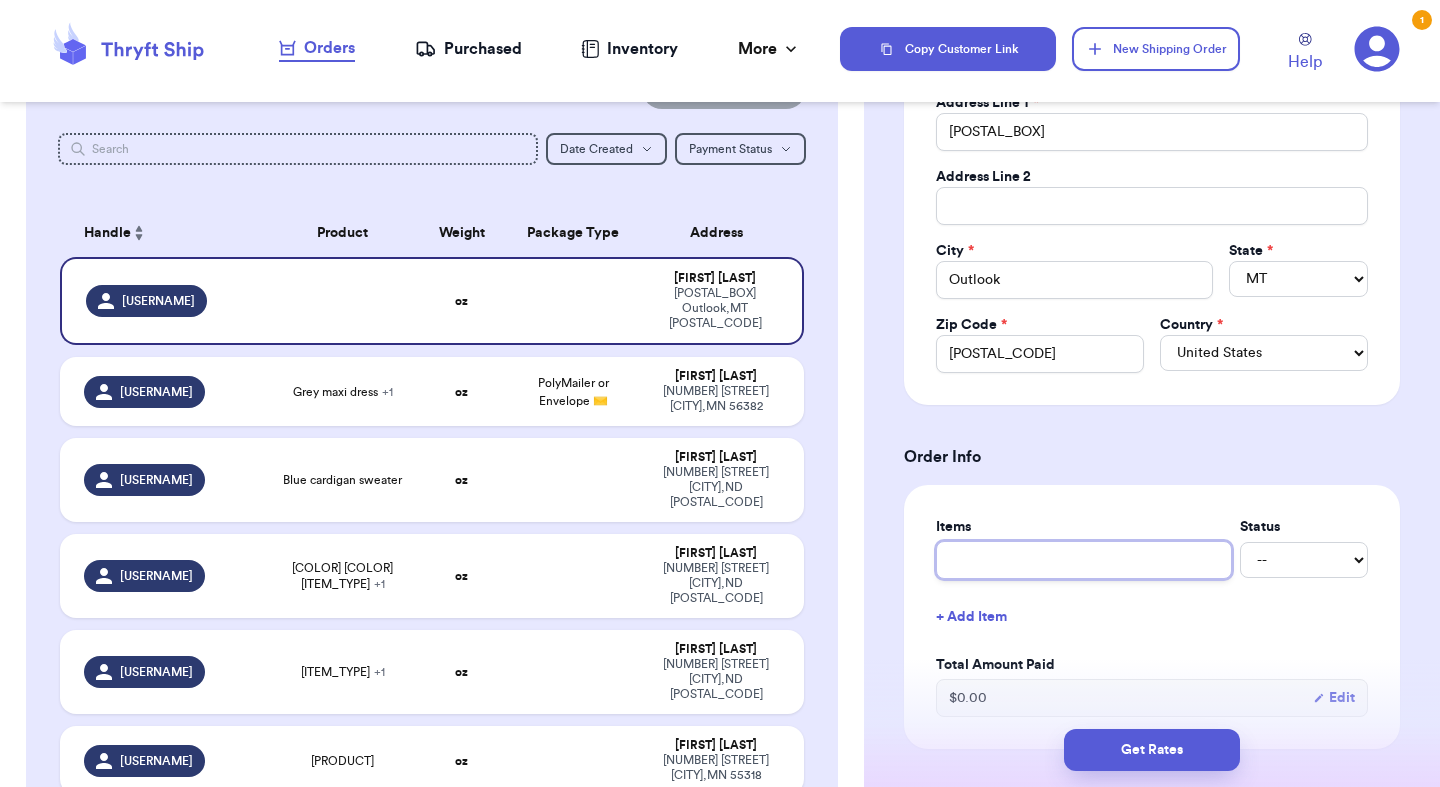 type 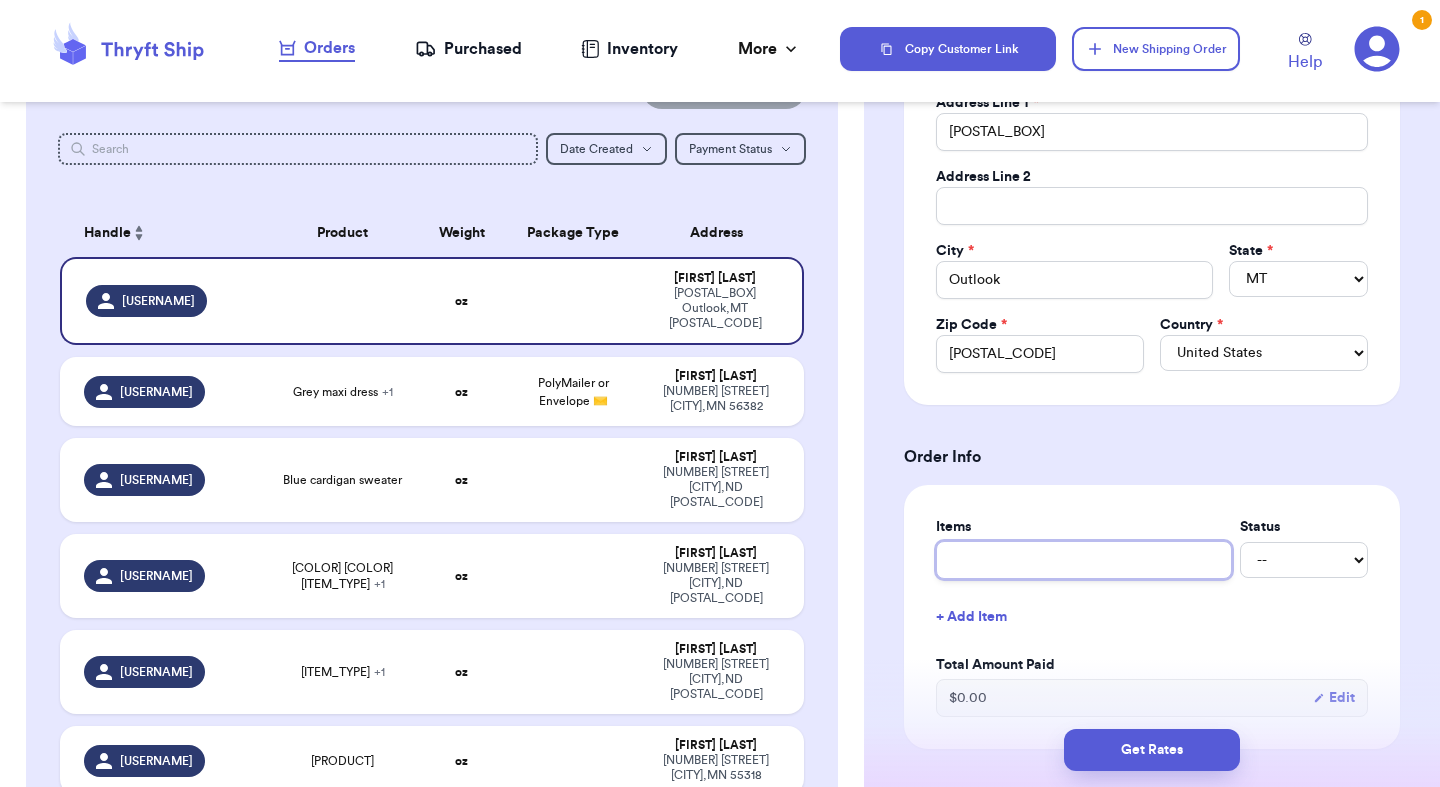 type on "o" 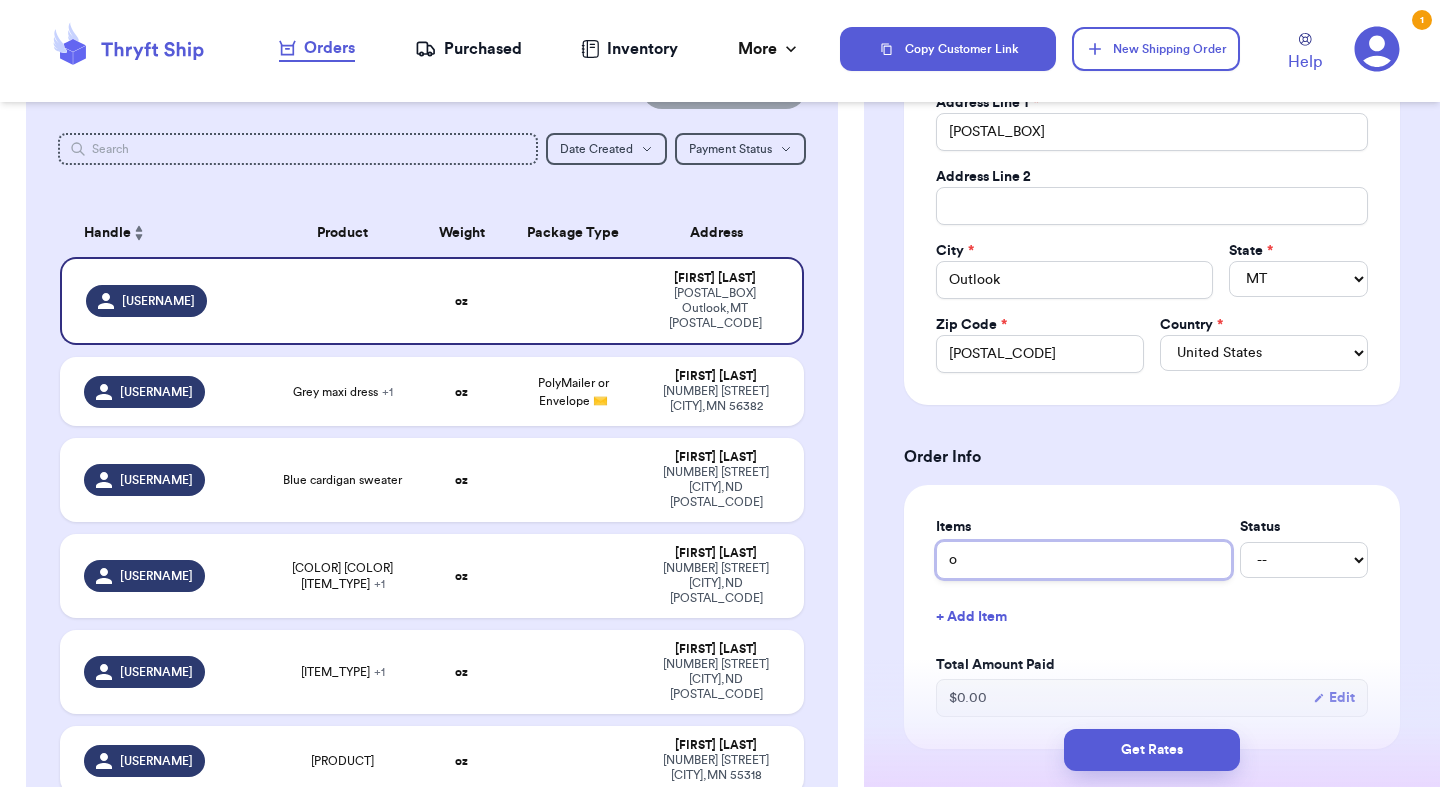 type 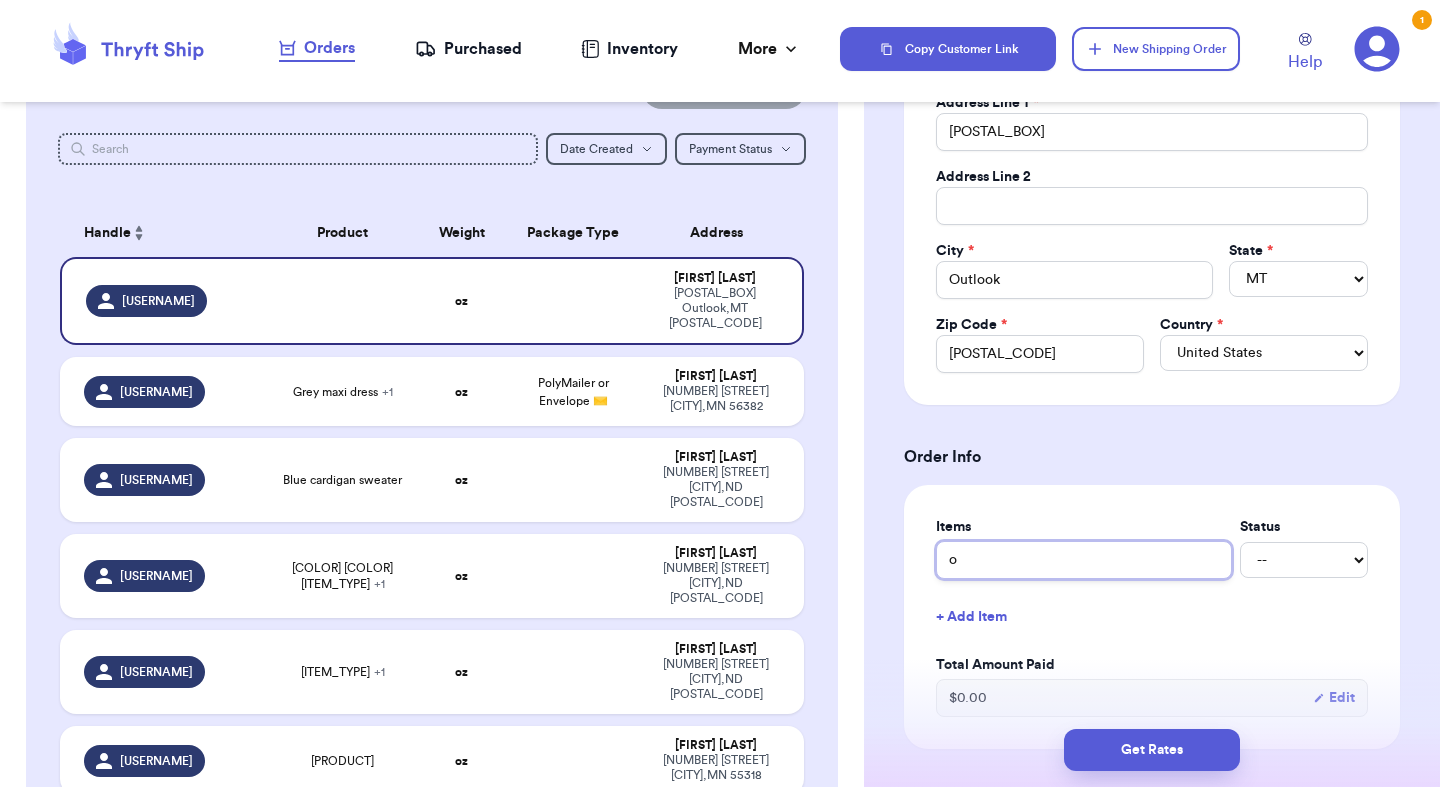 type on "[PRODUCT]" 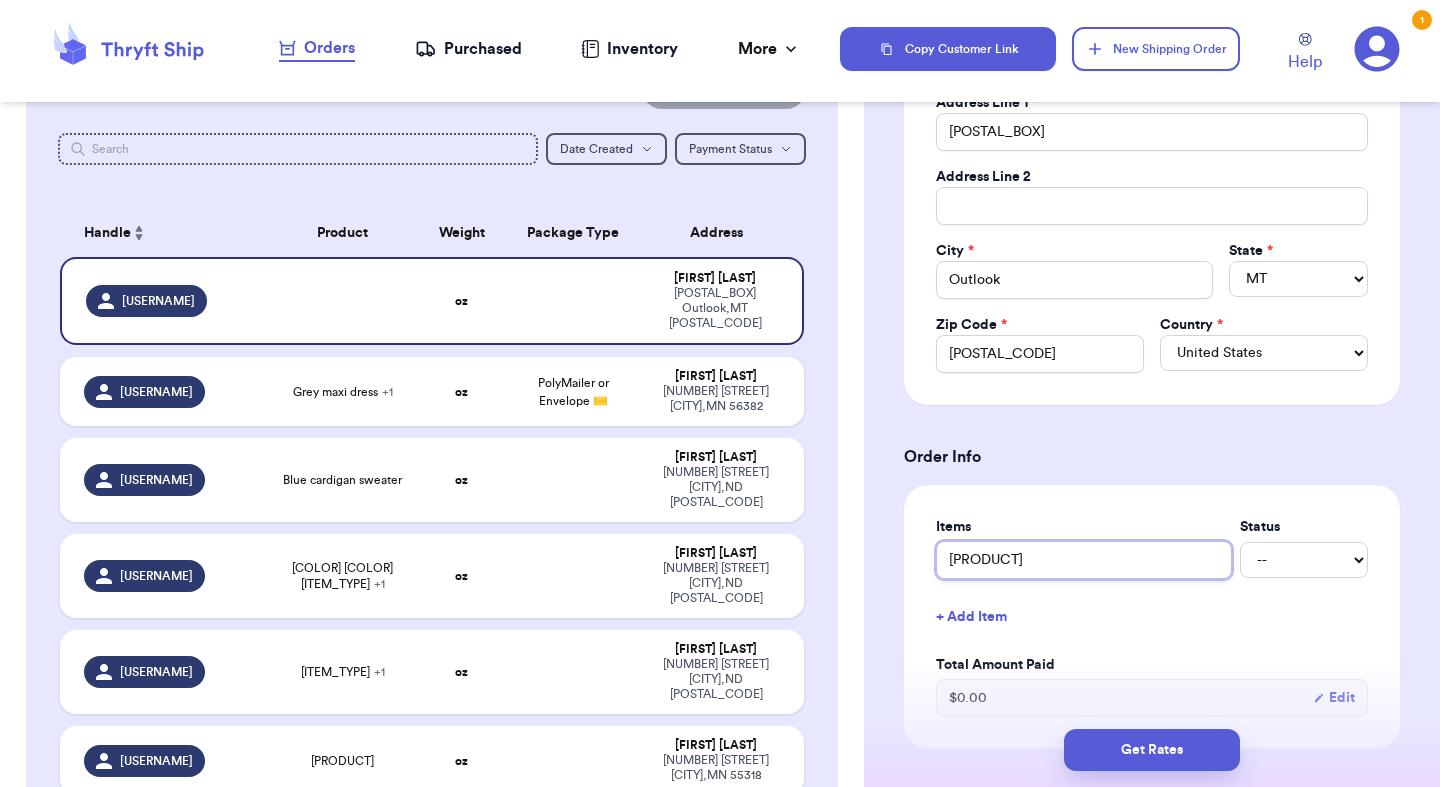 type 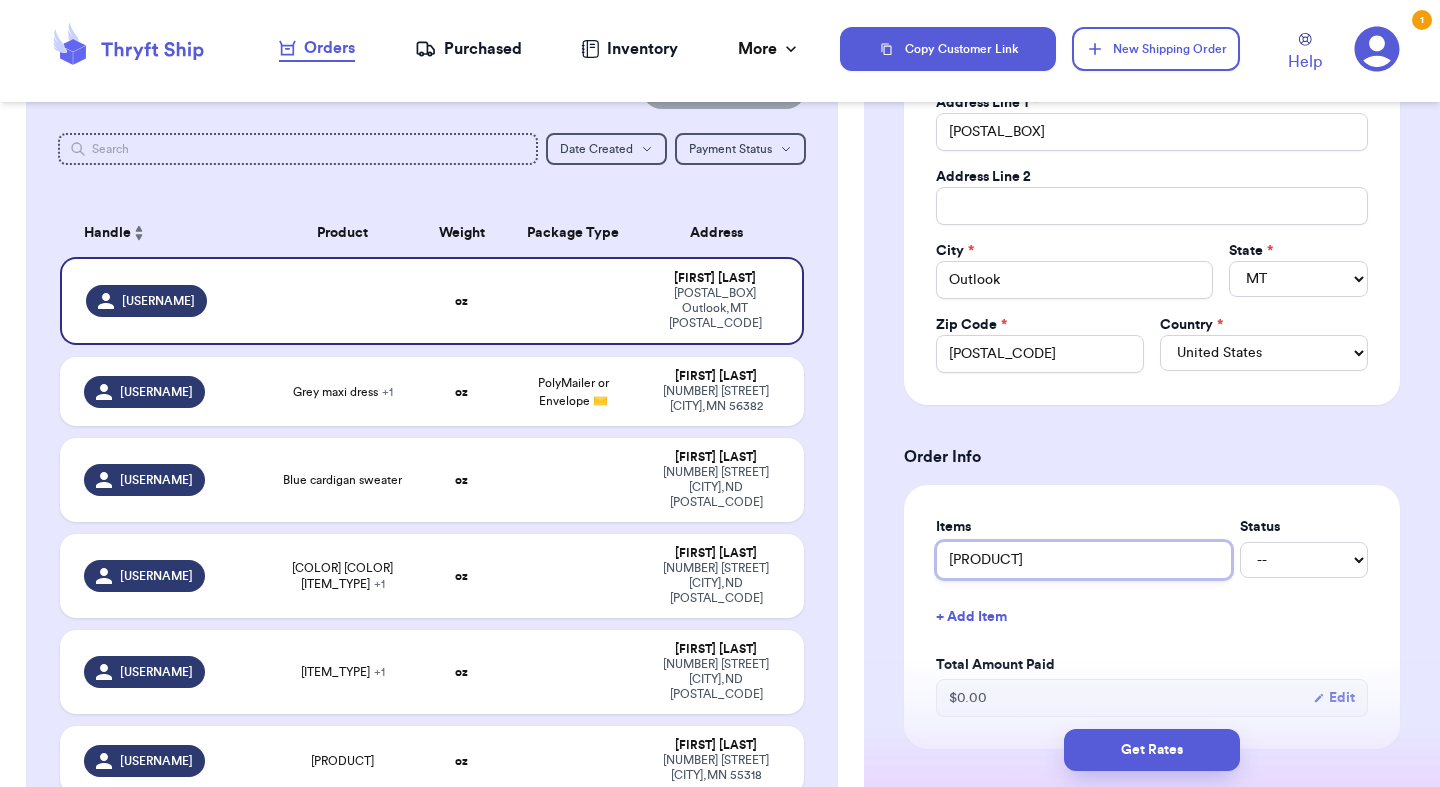 type on "[PRODUCT]" 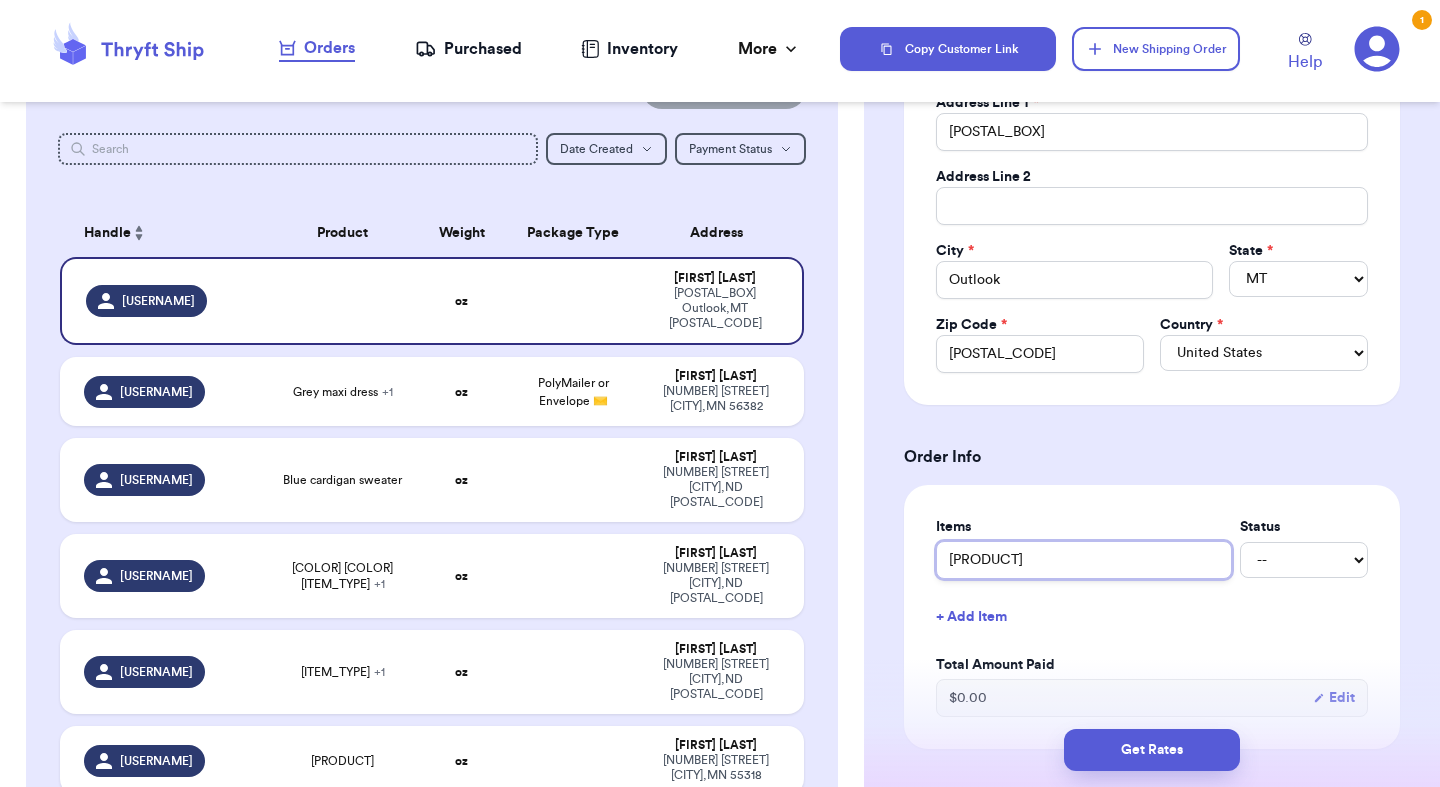 type 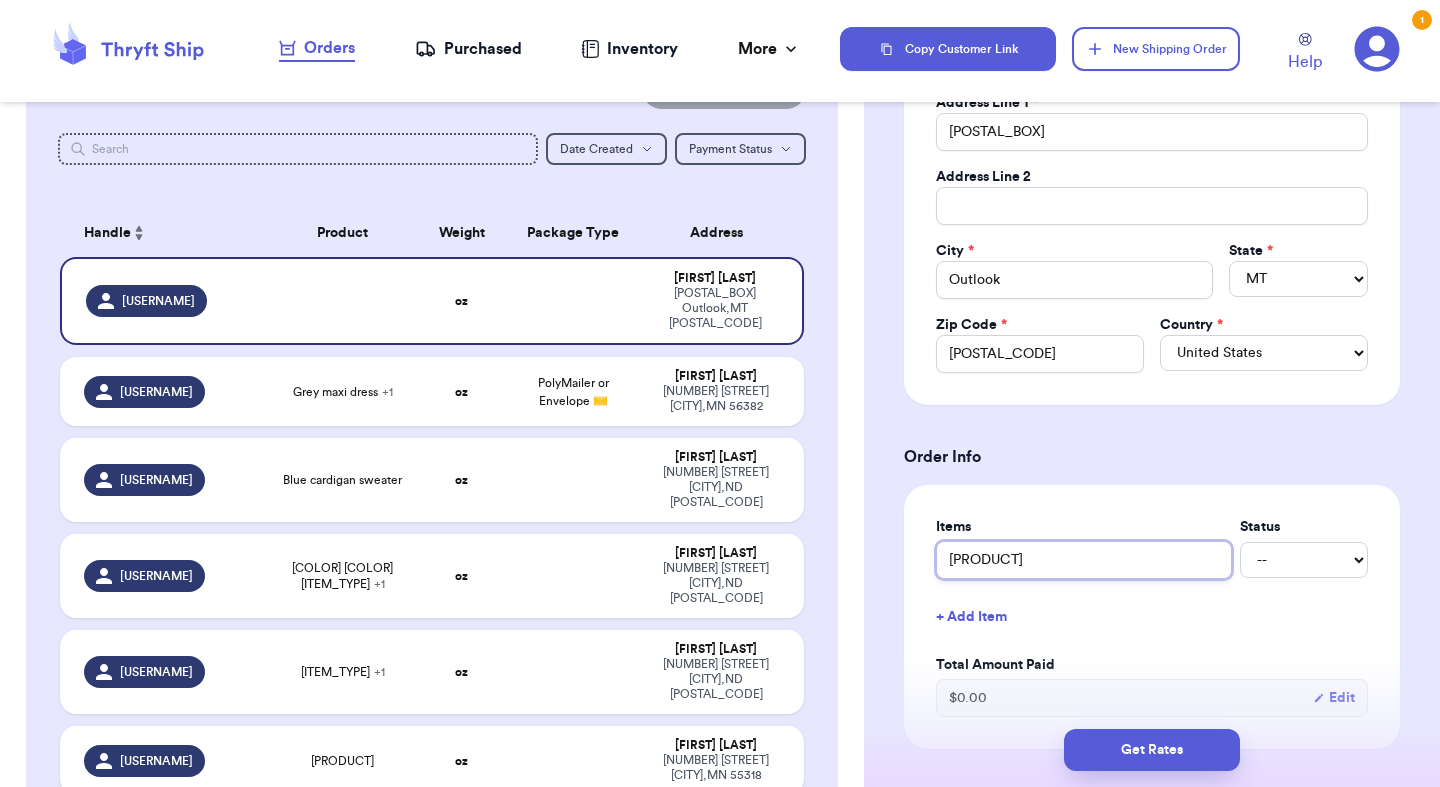 type on "[PRODUCT]" 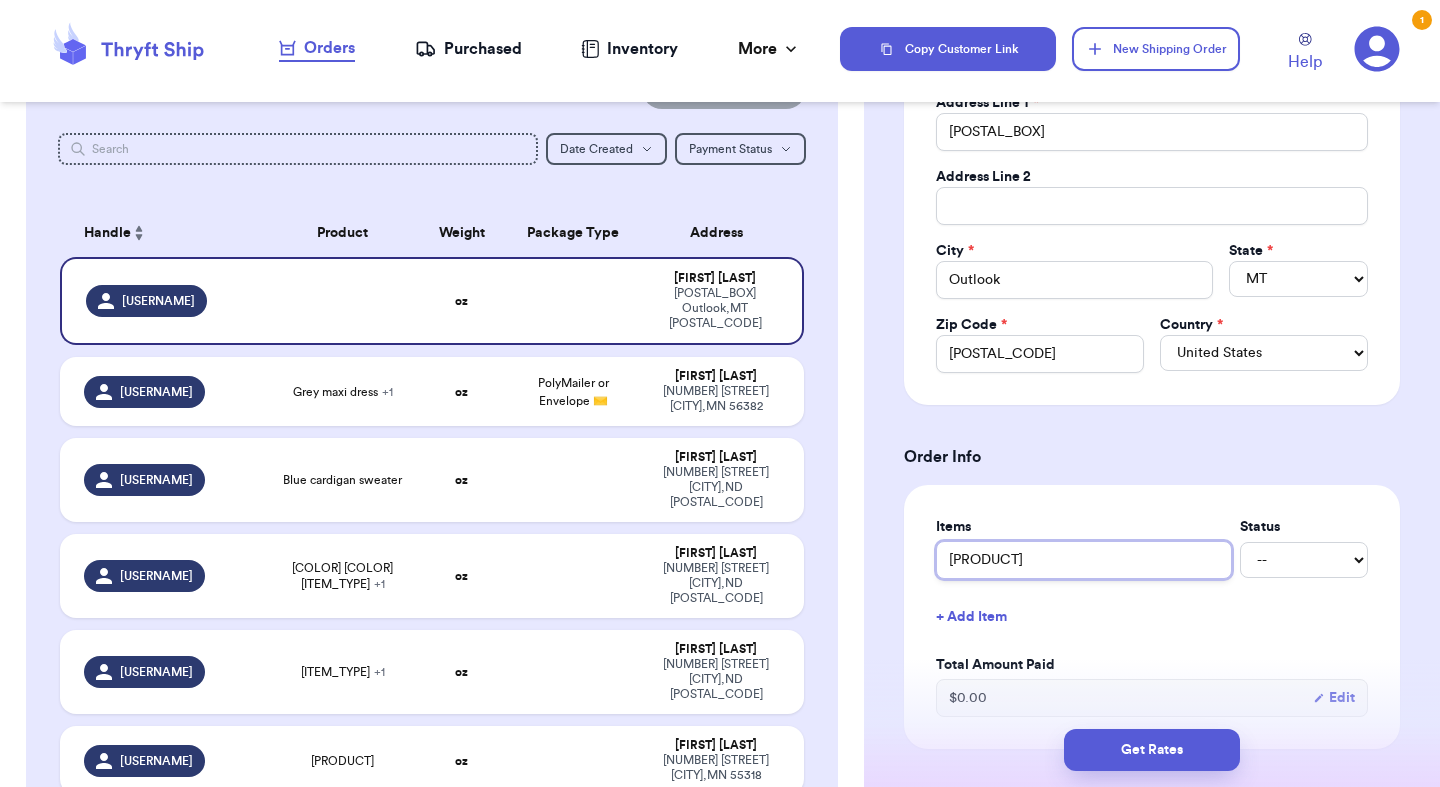type 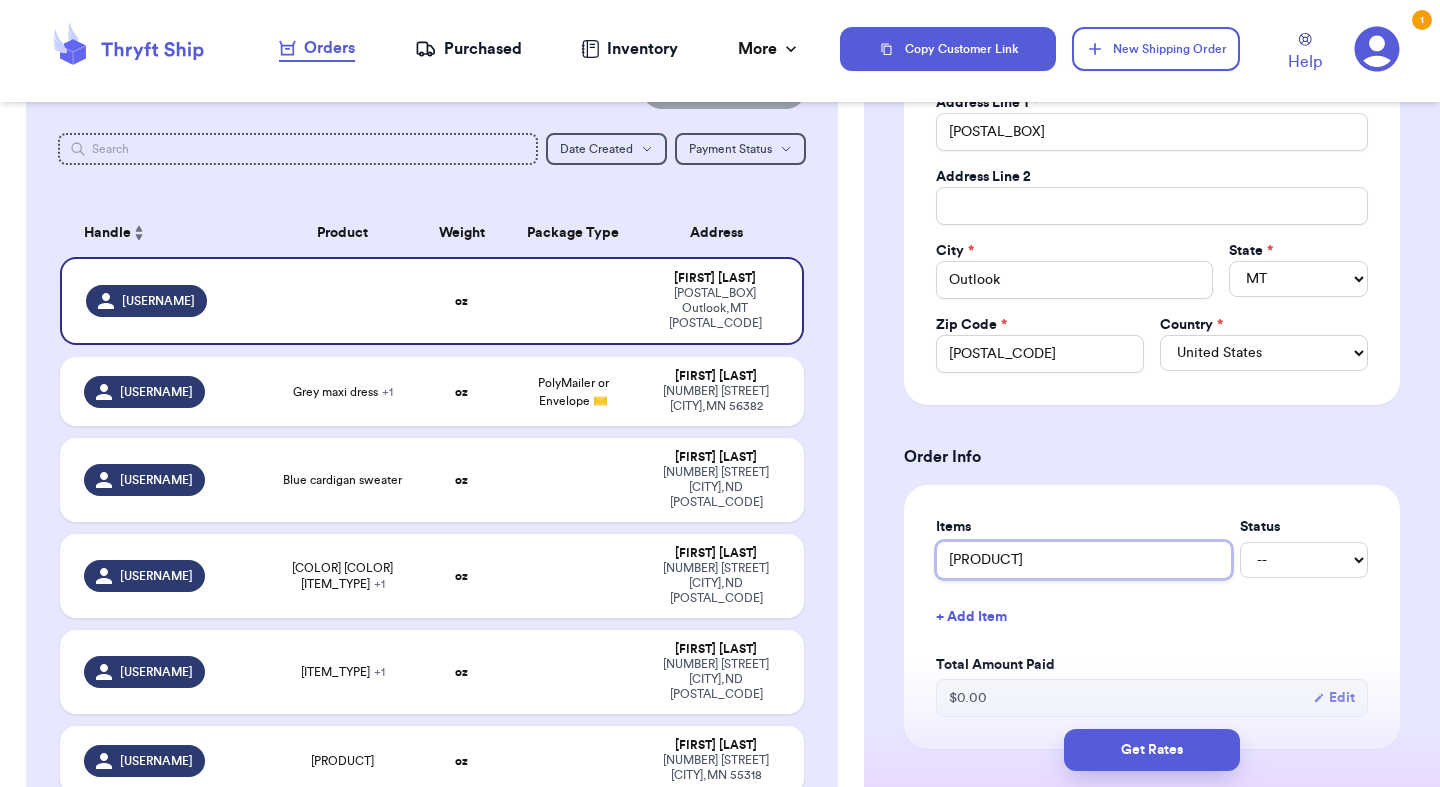 type on "[PRODUCT]" 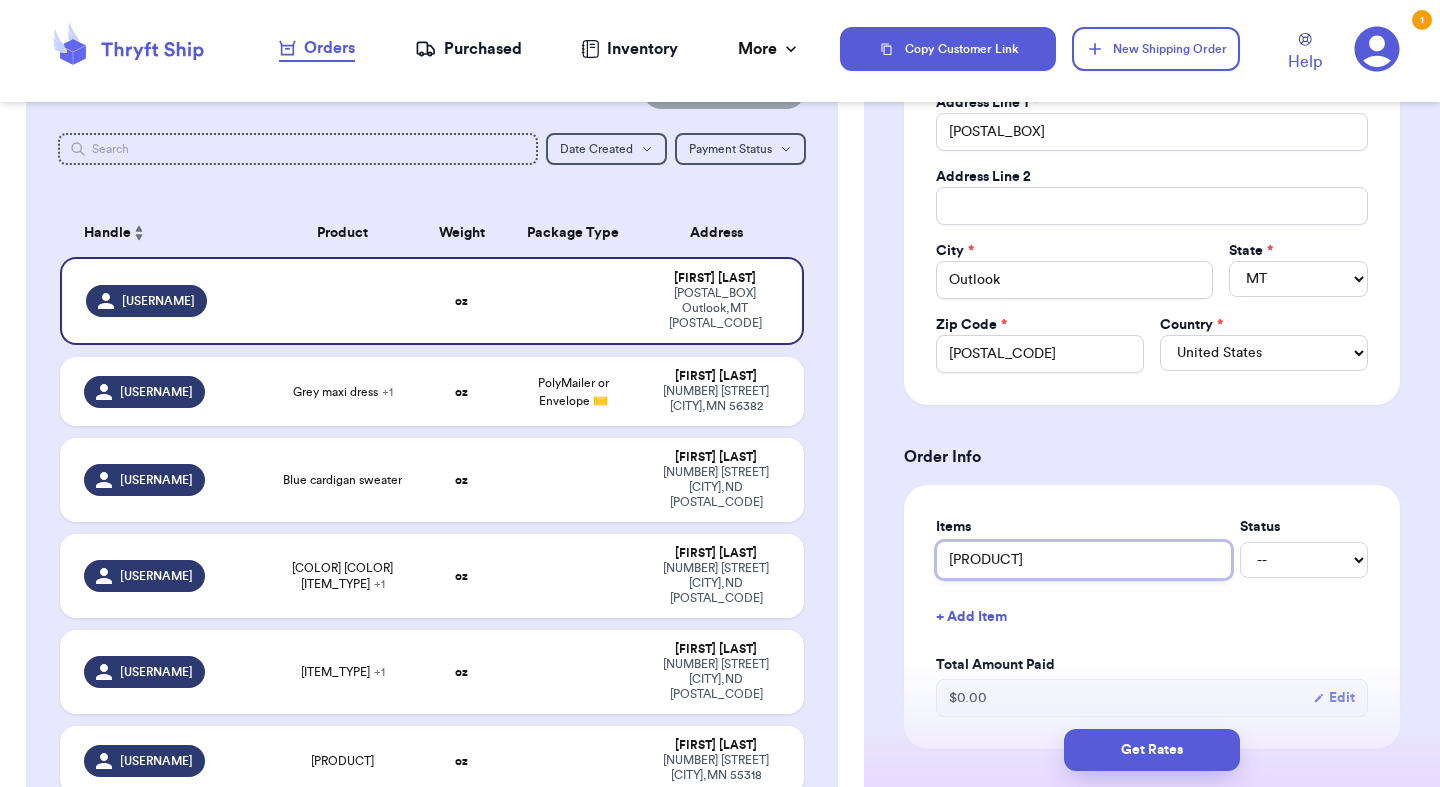 type 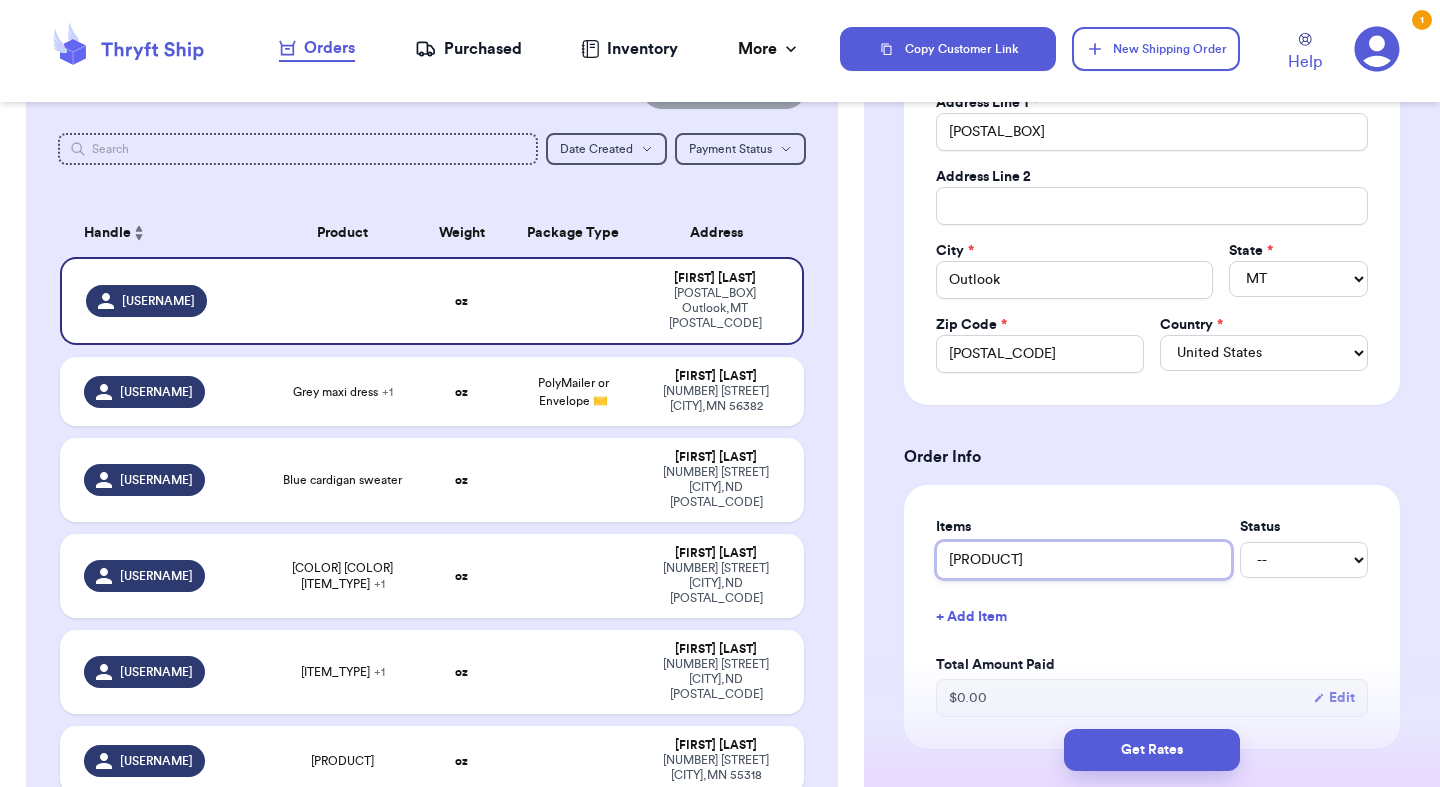 type on "[ITEM_TYPE]" 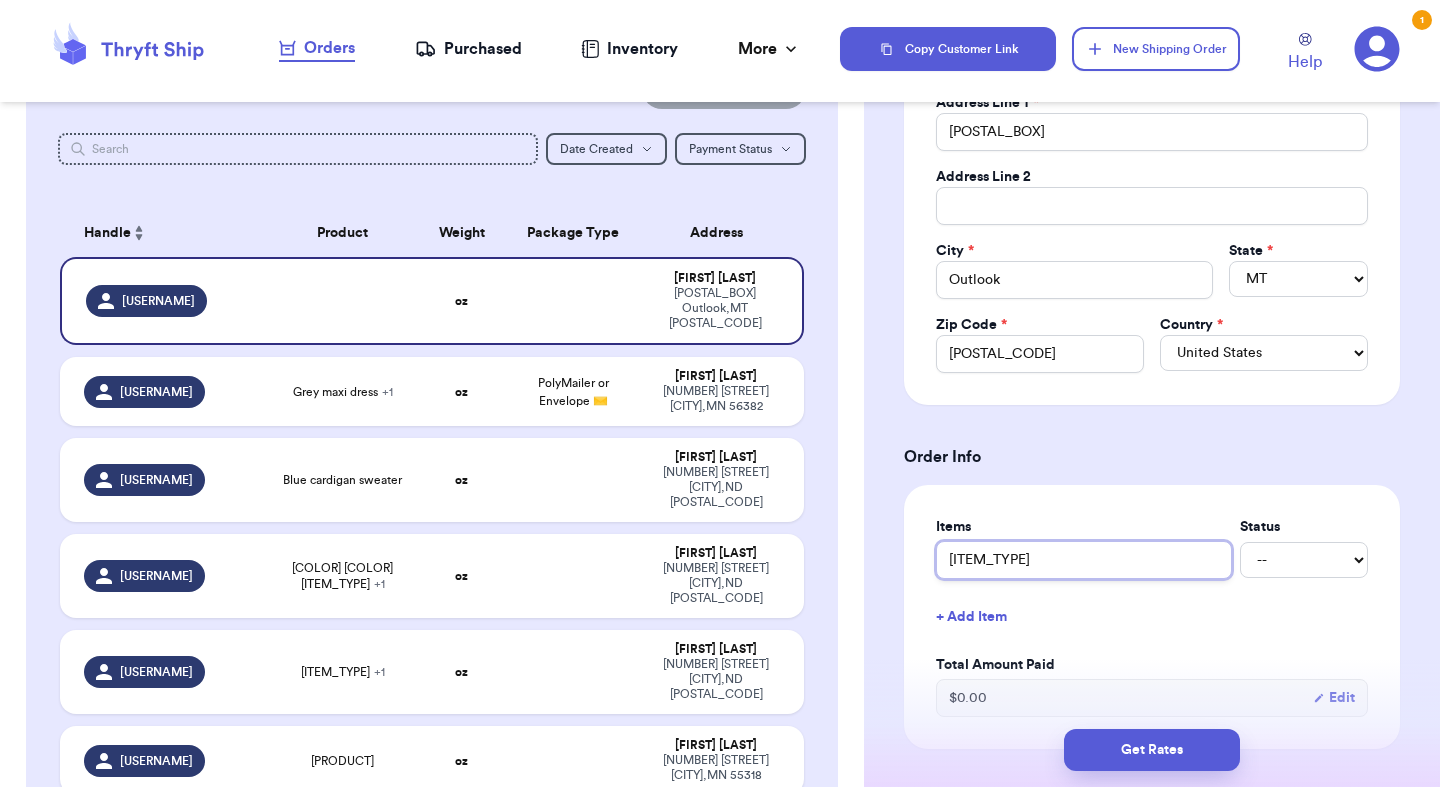 type 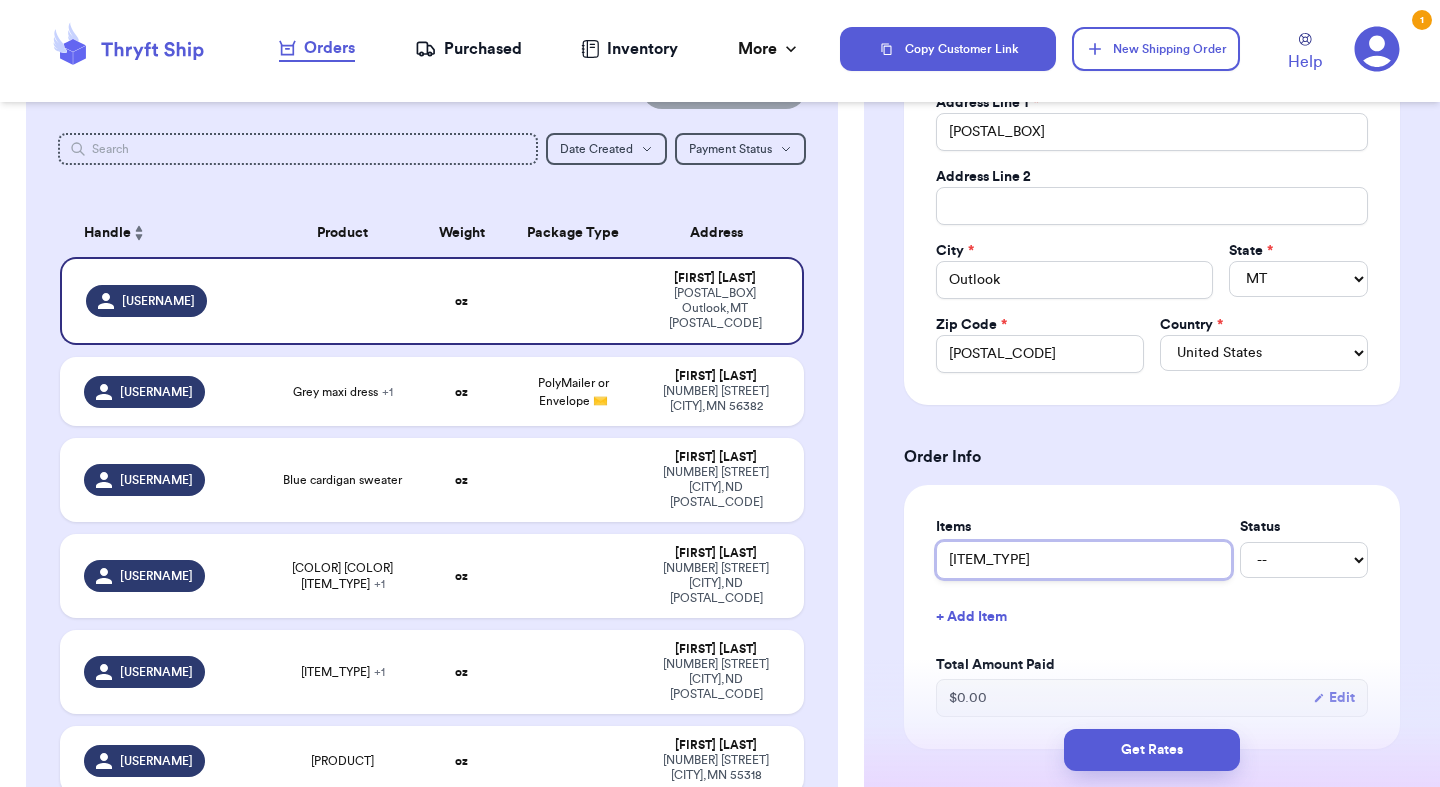 type on "overall" 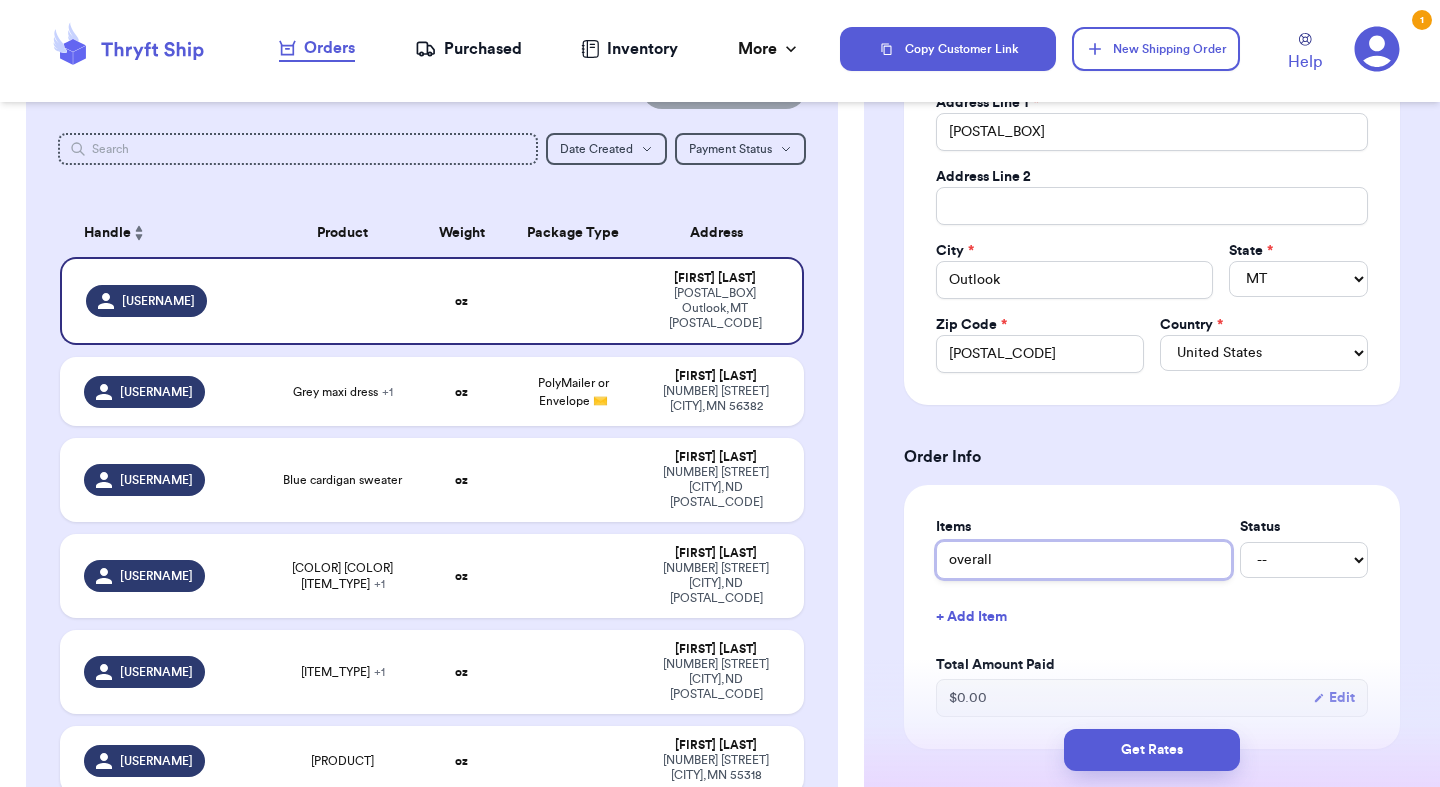 type 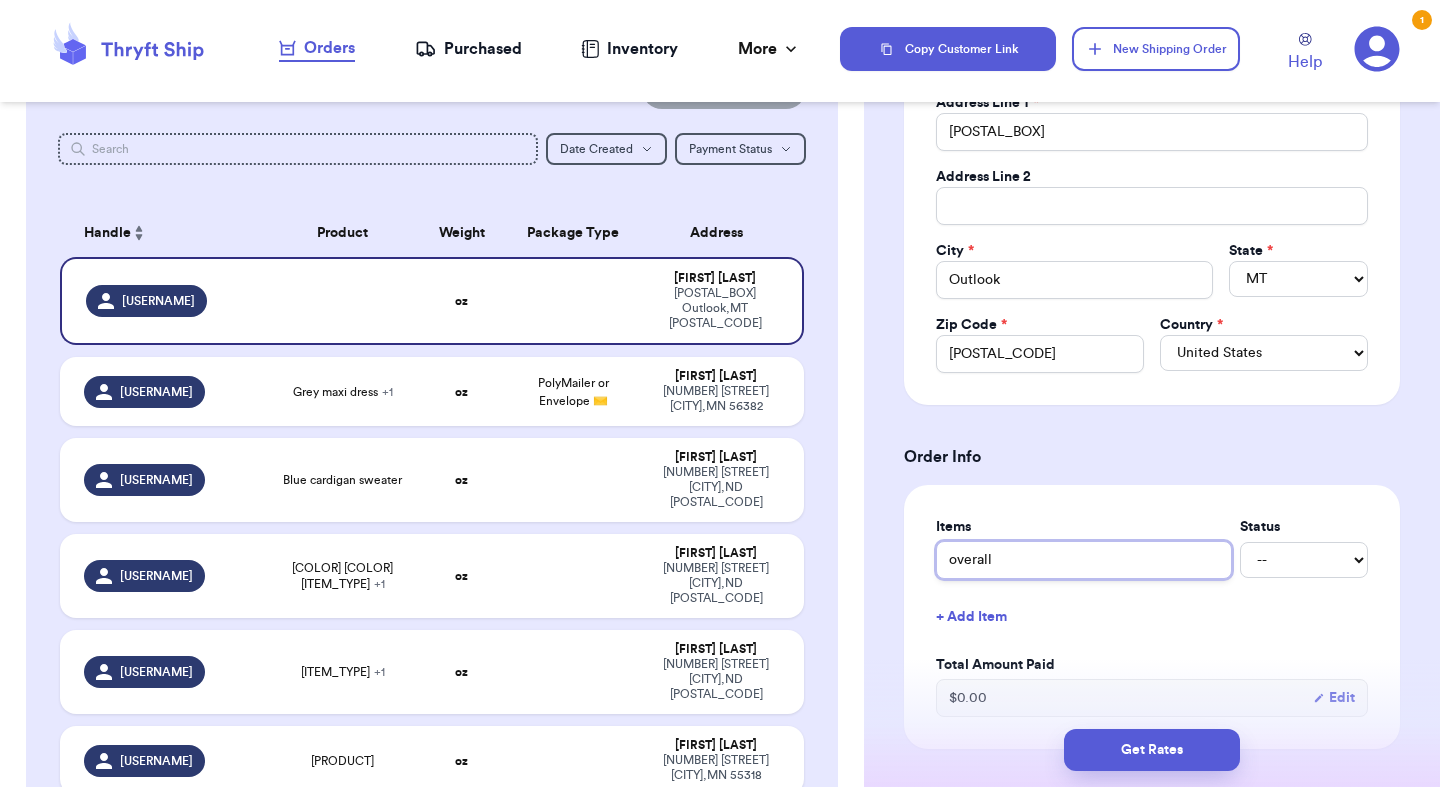 type on "overalls" 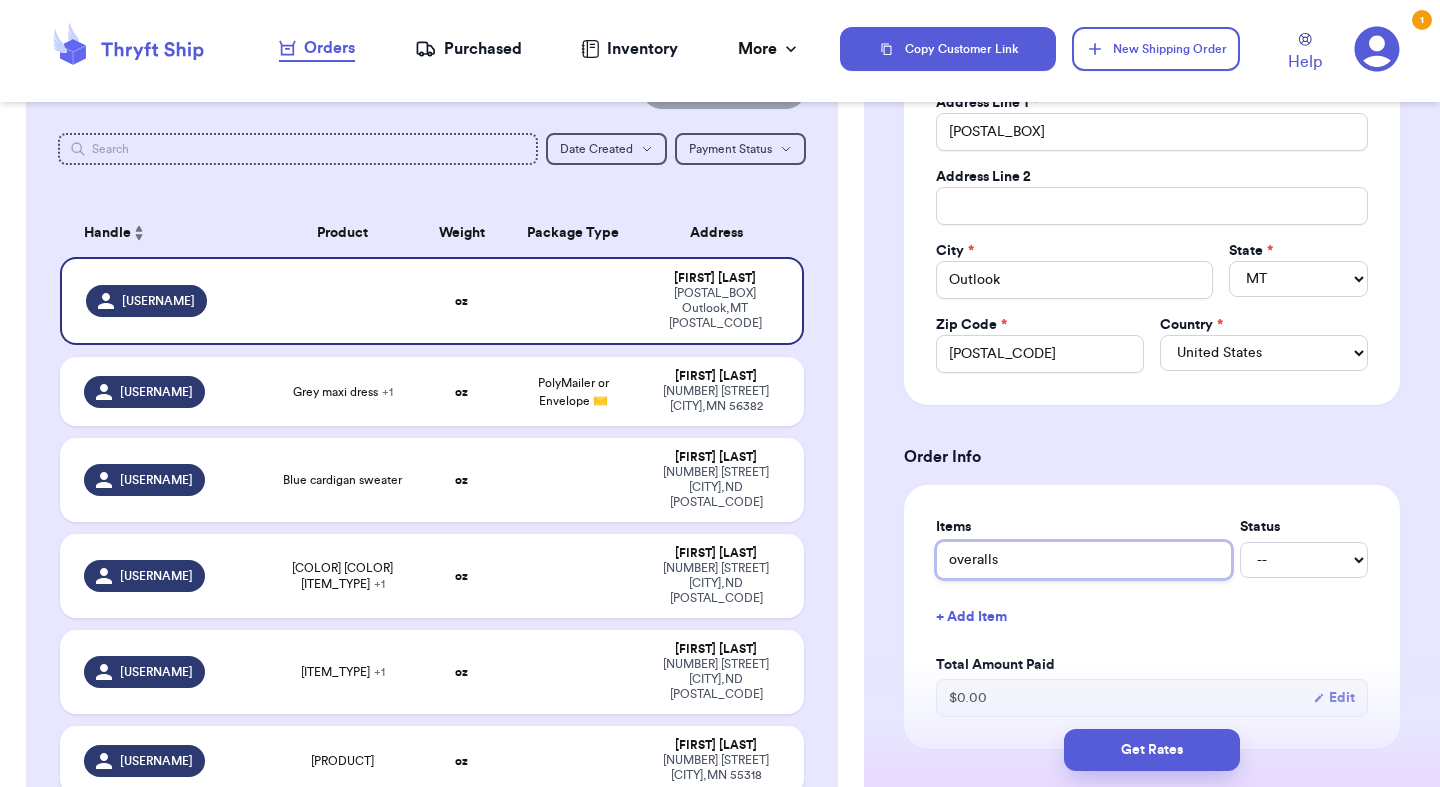 type 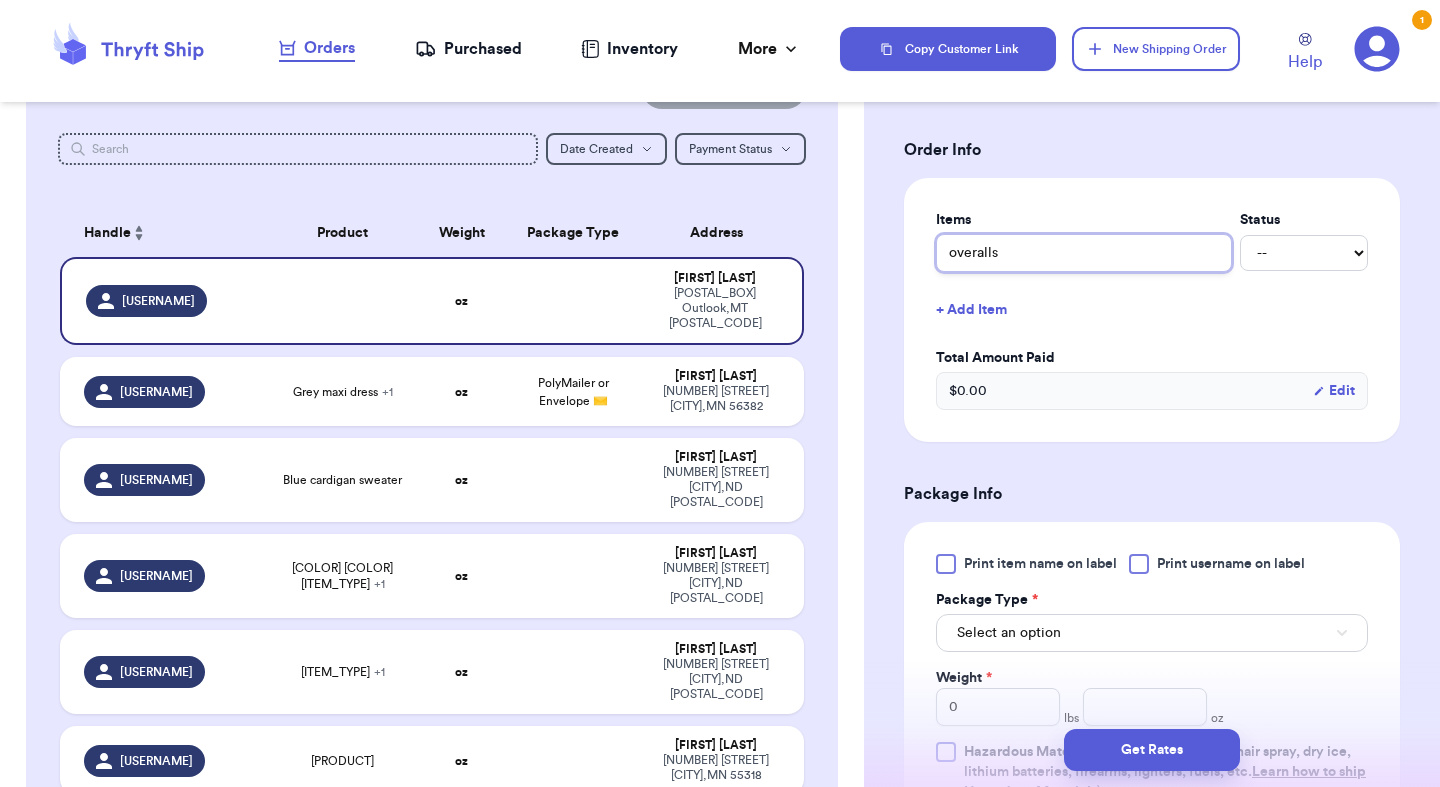 type on "overalls" 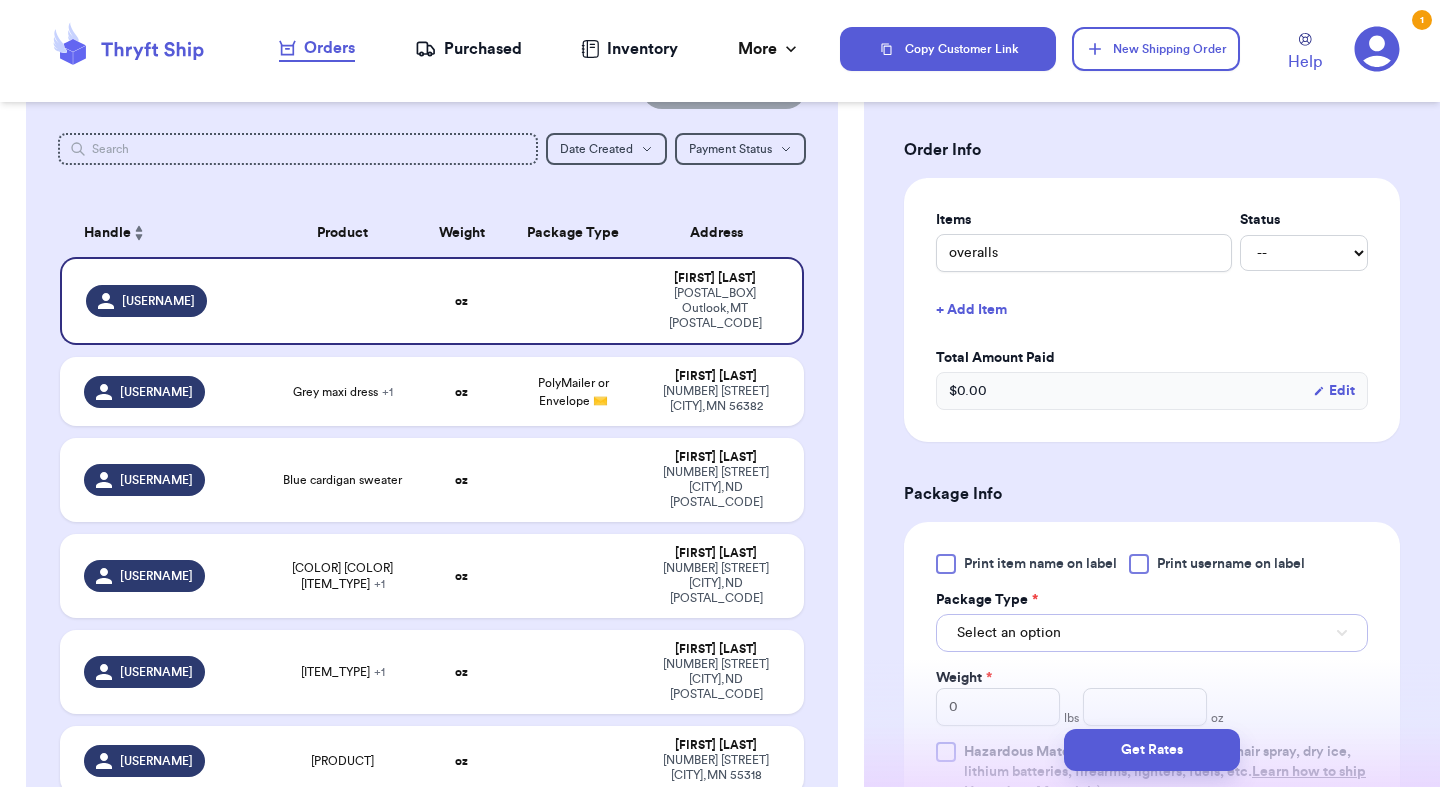 click on "Select an option" at bounding box center (1009, 633) 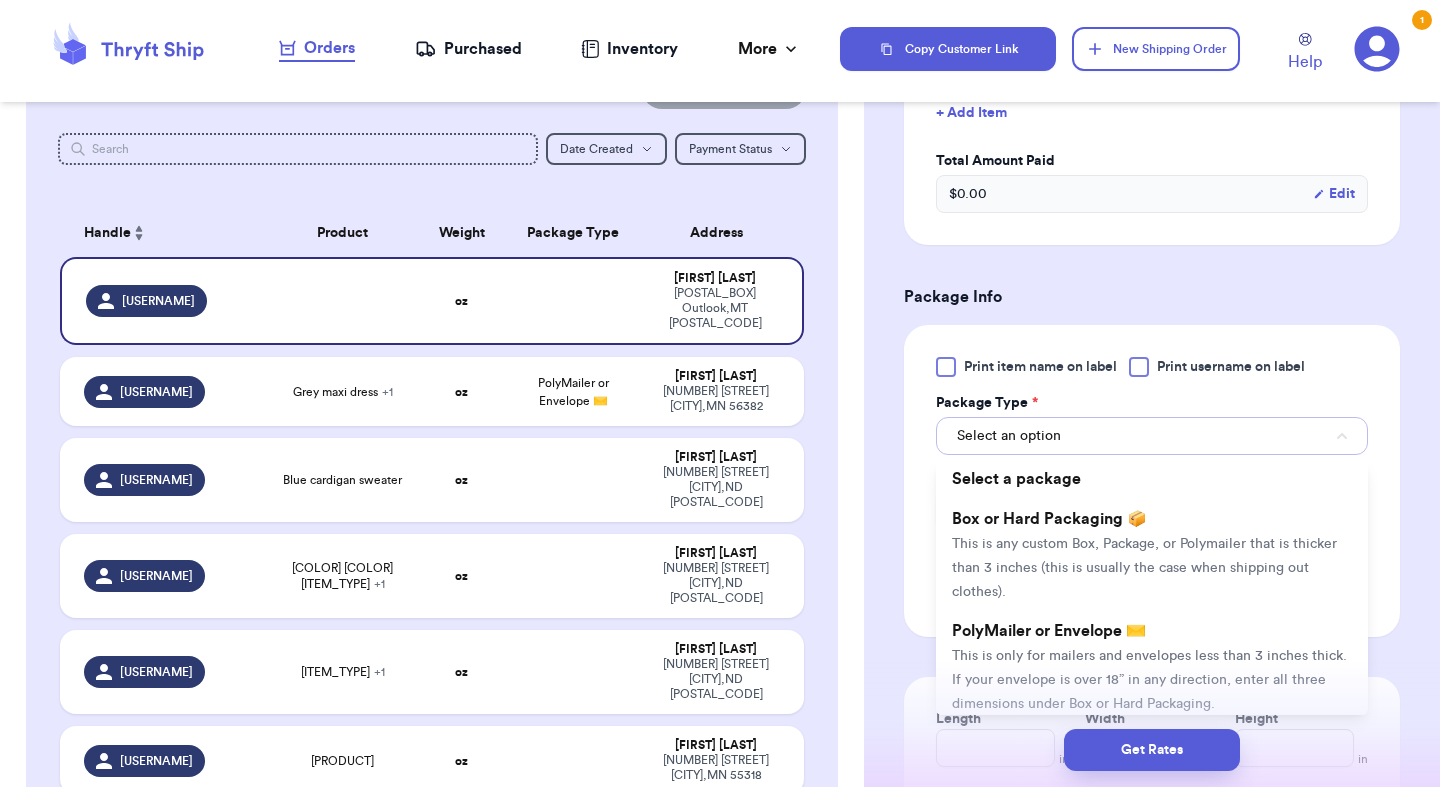 scroll, scrollTop: 928, scrollLeft: 0, axis: vertical 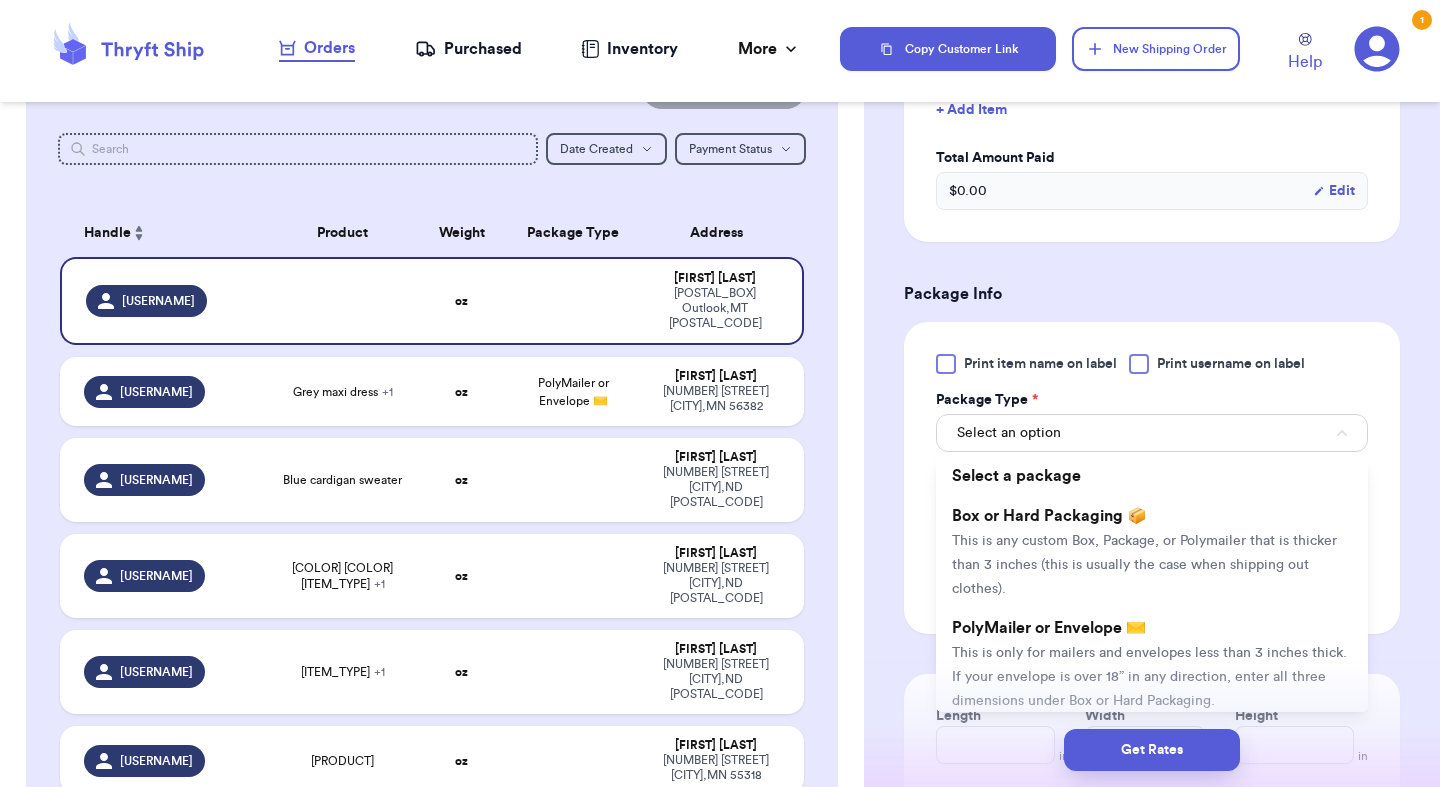 click on "PolyMailer or Envelope ✉️" at bounding box center [1049, 628] 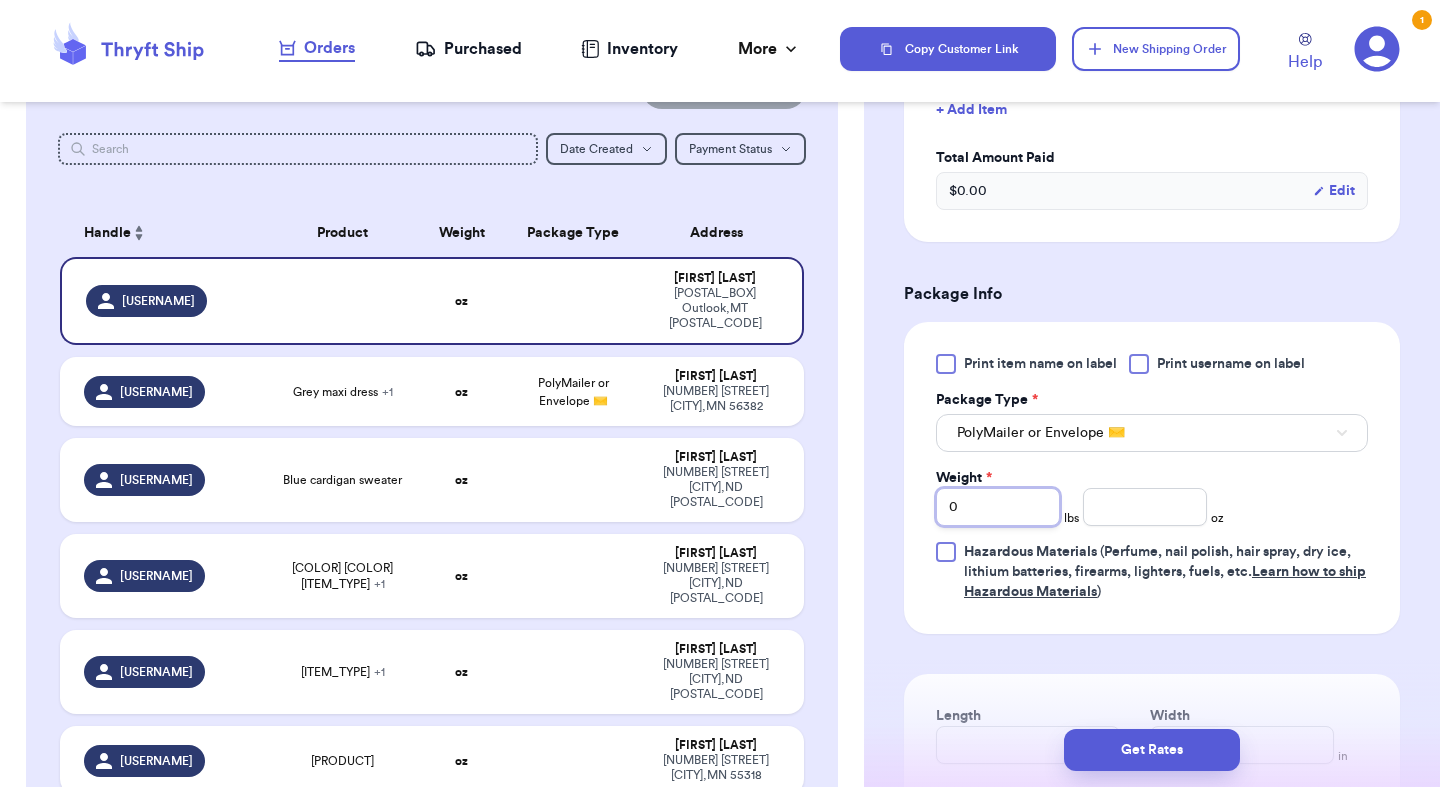 click on "0" at bounding box center [998, 507] 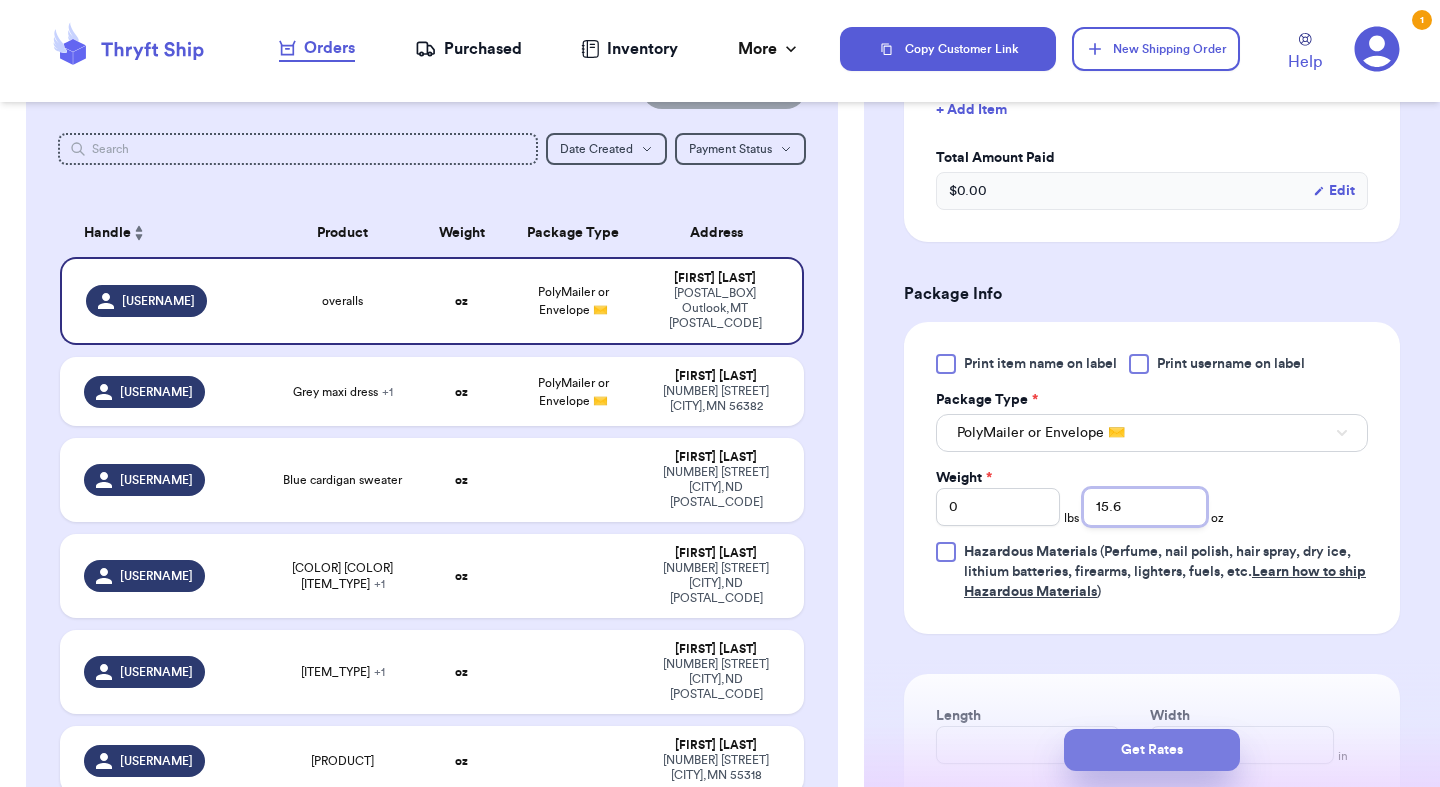 type on "15.6" 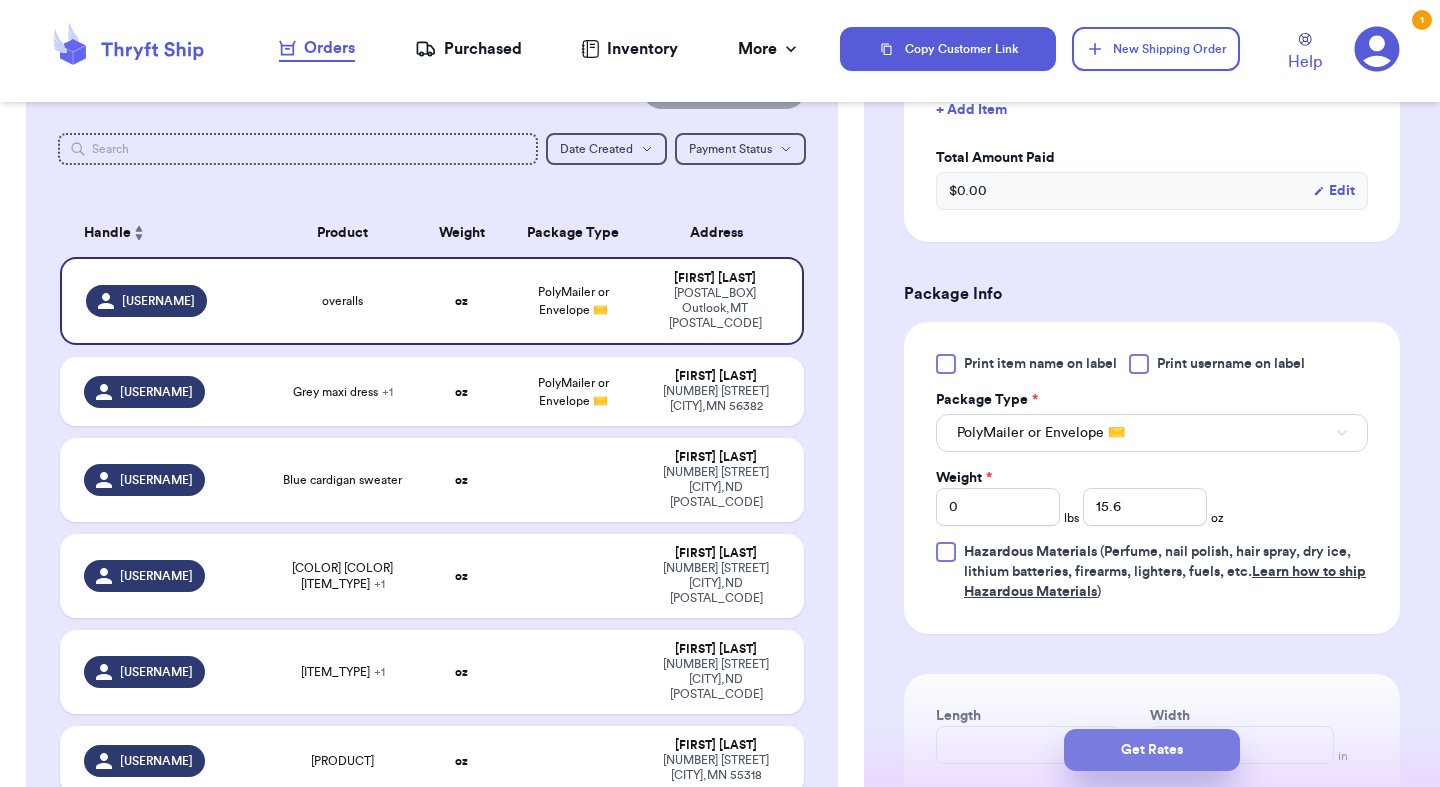 click on "Get Rates" at bounding box center [1152, 750] 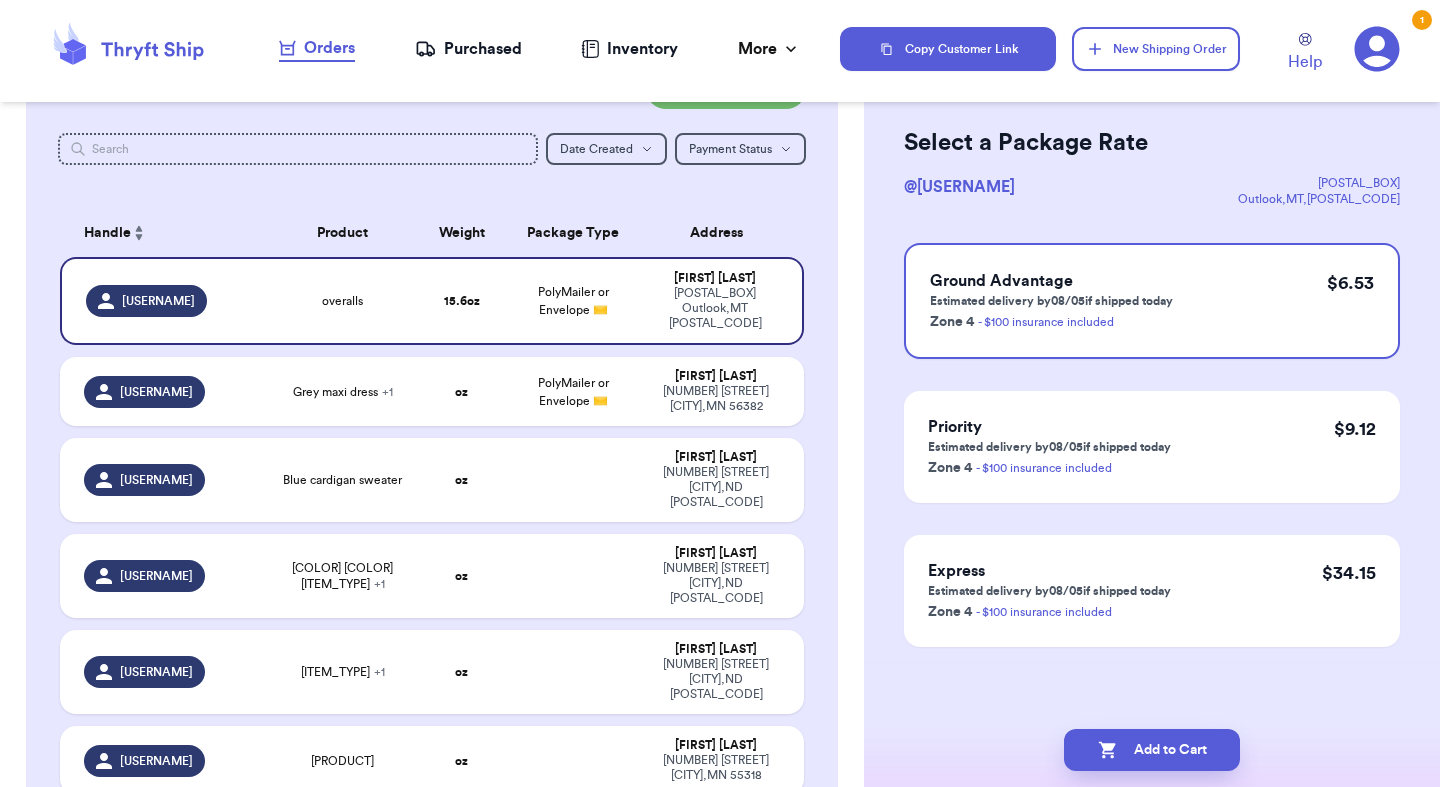 scroll, scrollTop: 0, scrollLeft: 0, axis: both 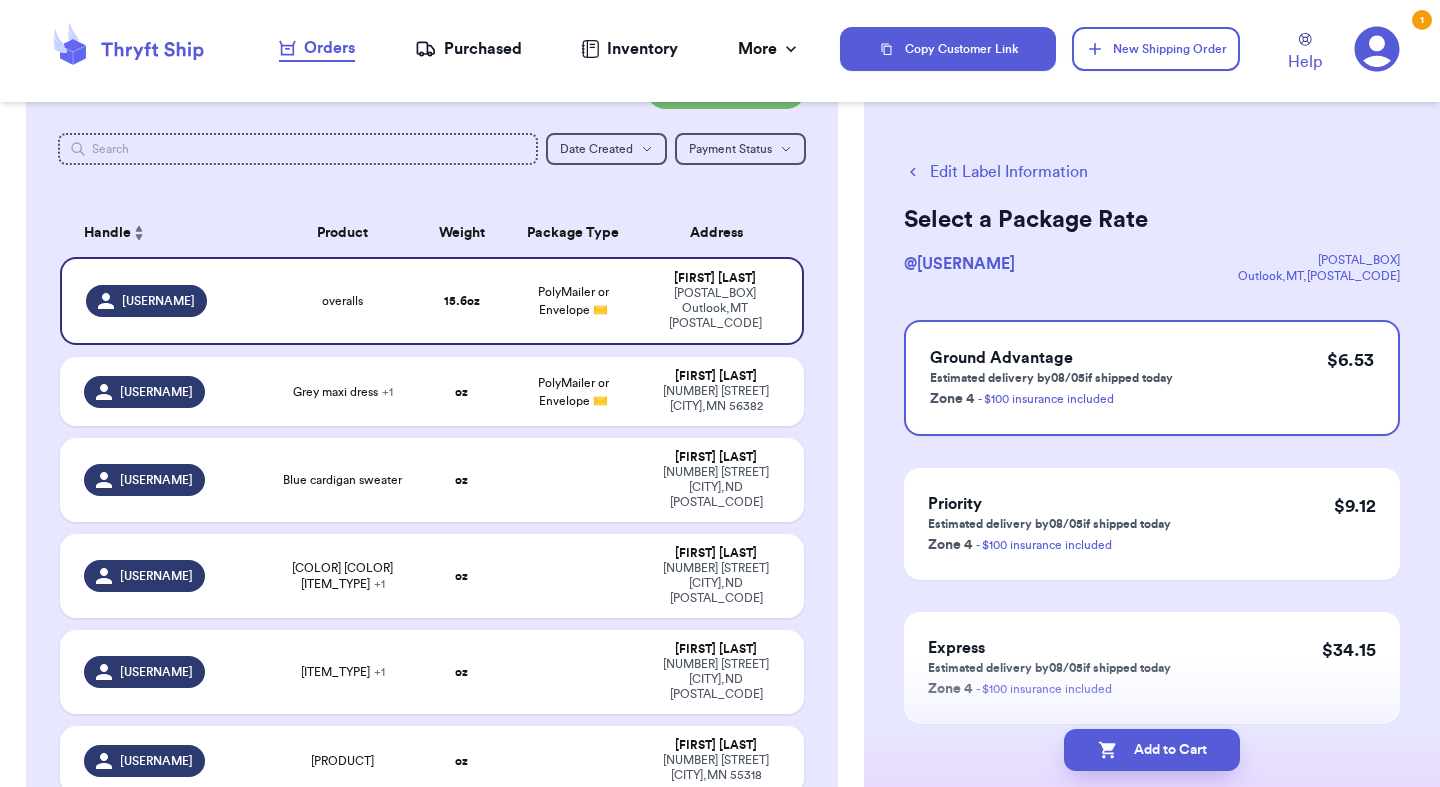 click on "Add to Cart" at bounding box center [1152, 750] 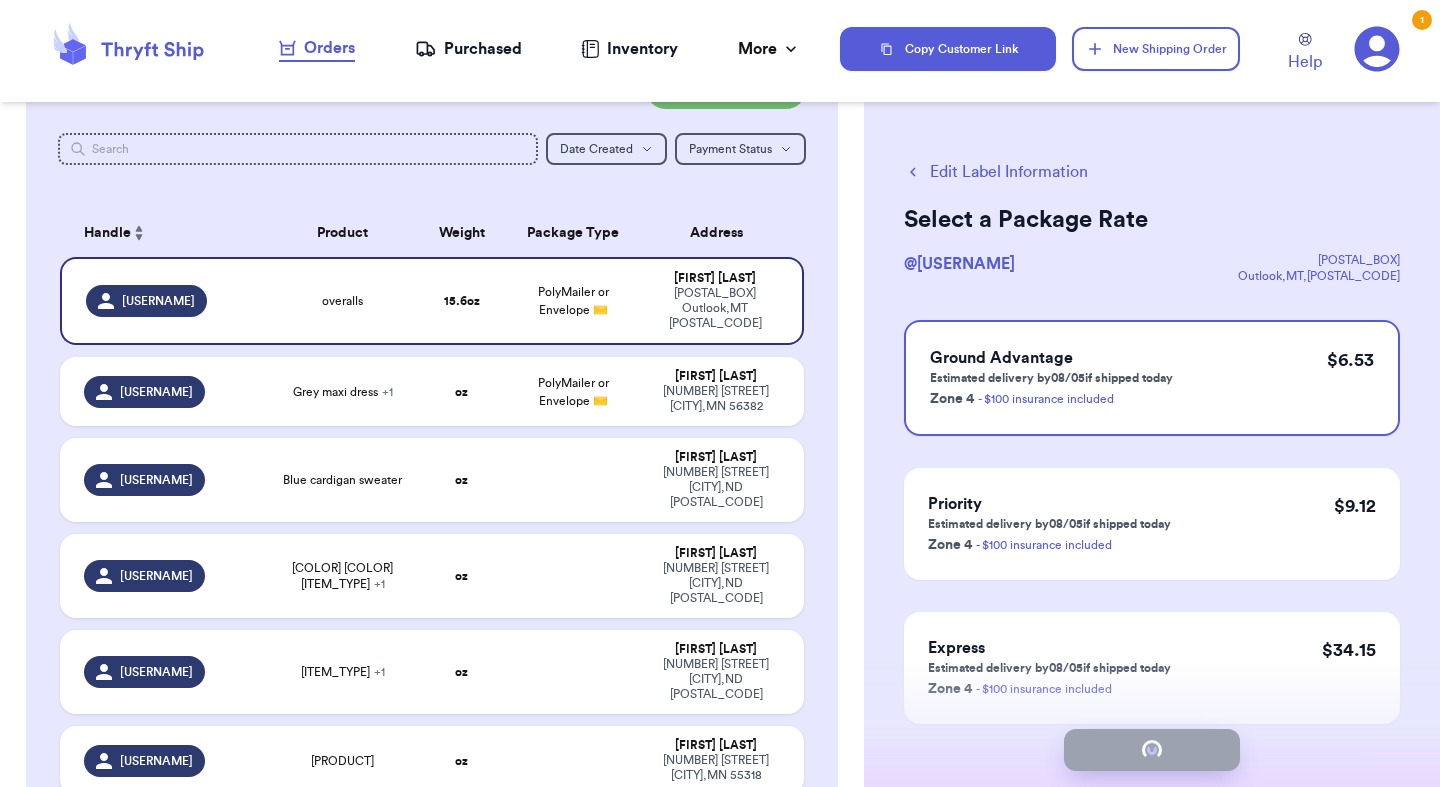 checkbox on "true" 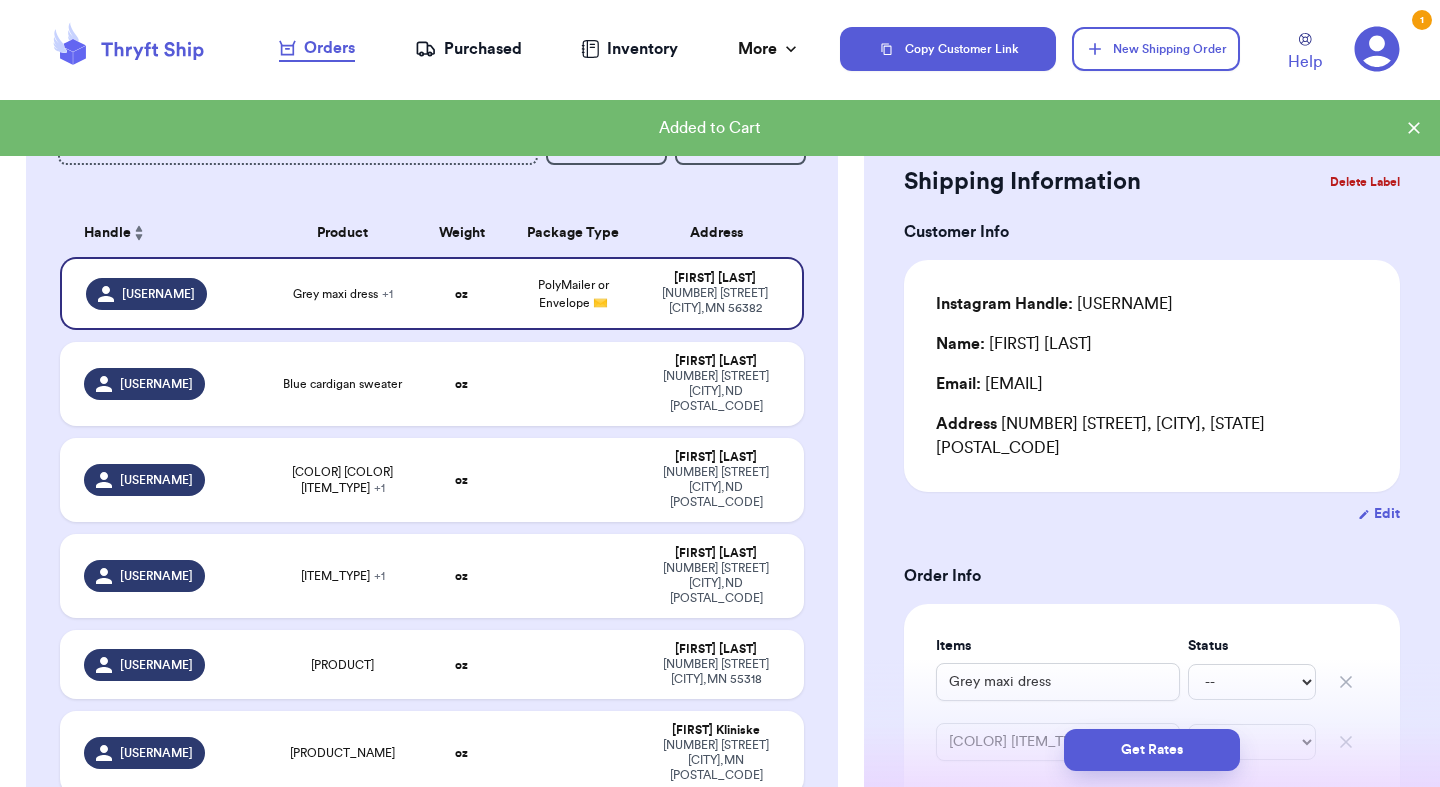 type 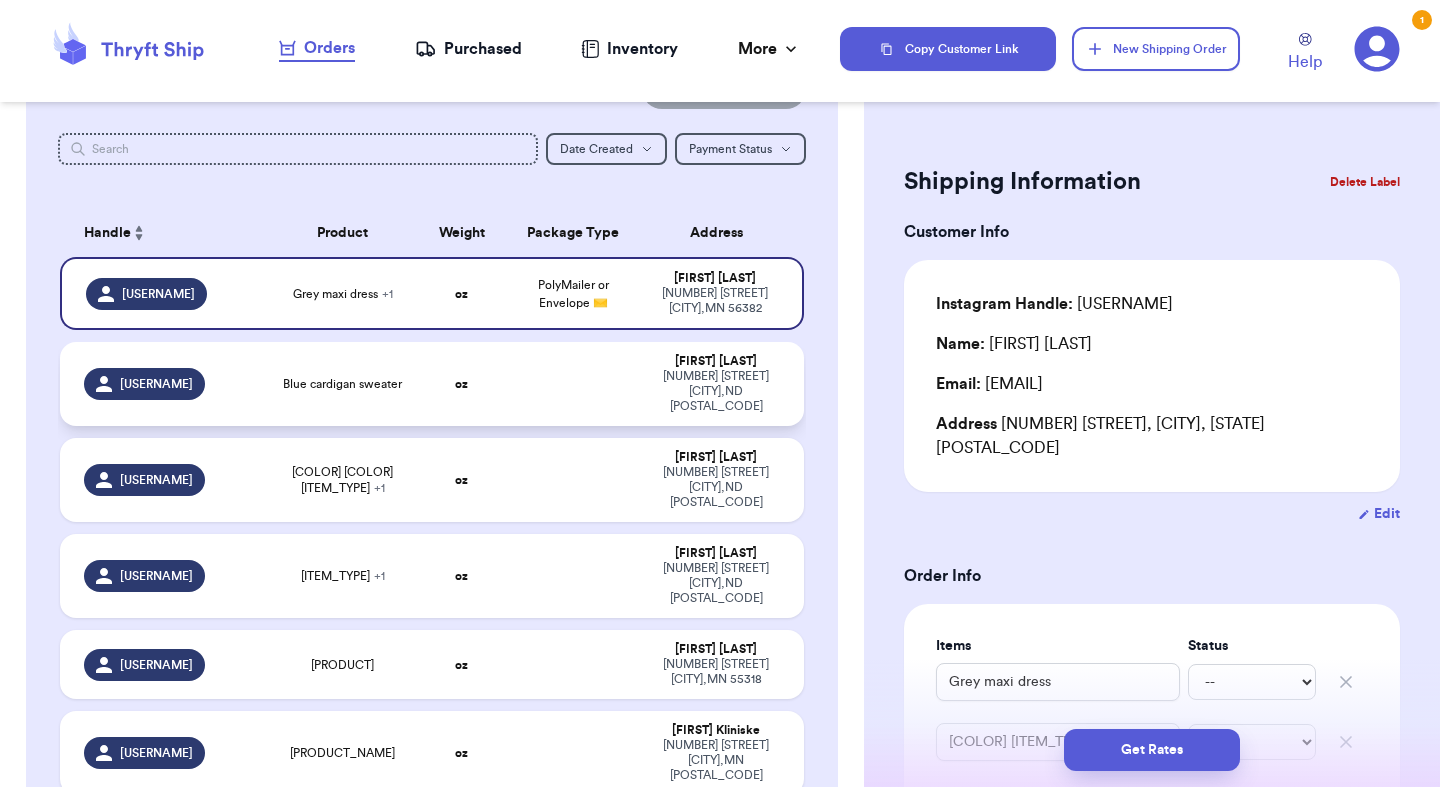 click on "Blue cardigan sweater" at bounding box center (342, 384) 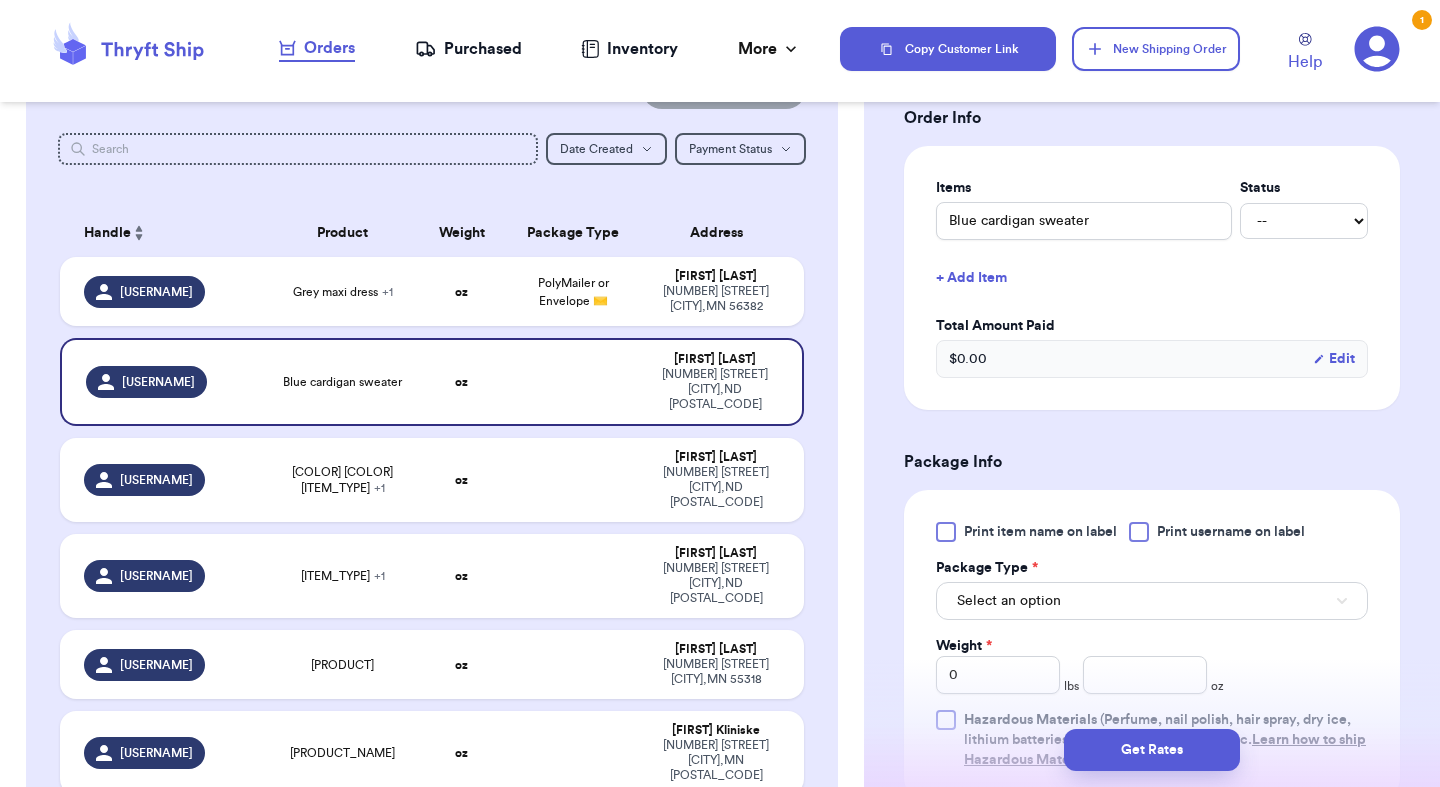 scroll, scrollTop: 461, scrollLeft: 0, axis: vertical 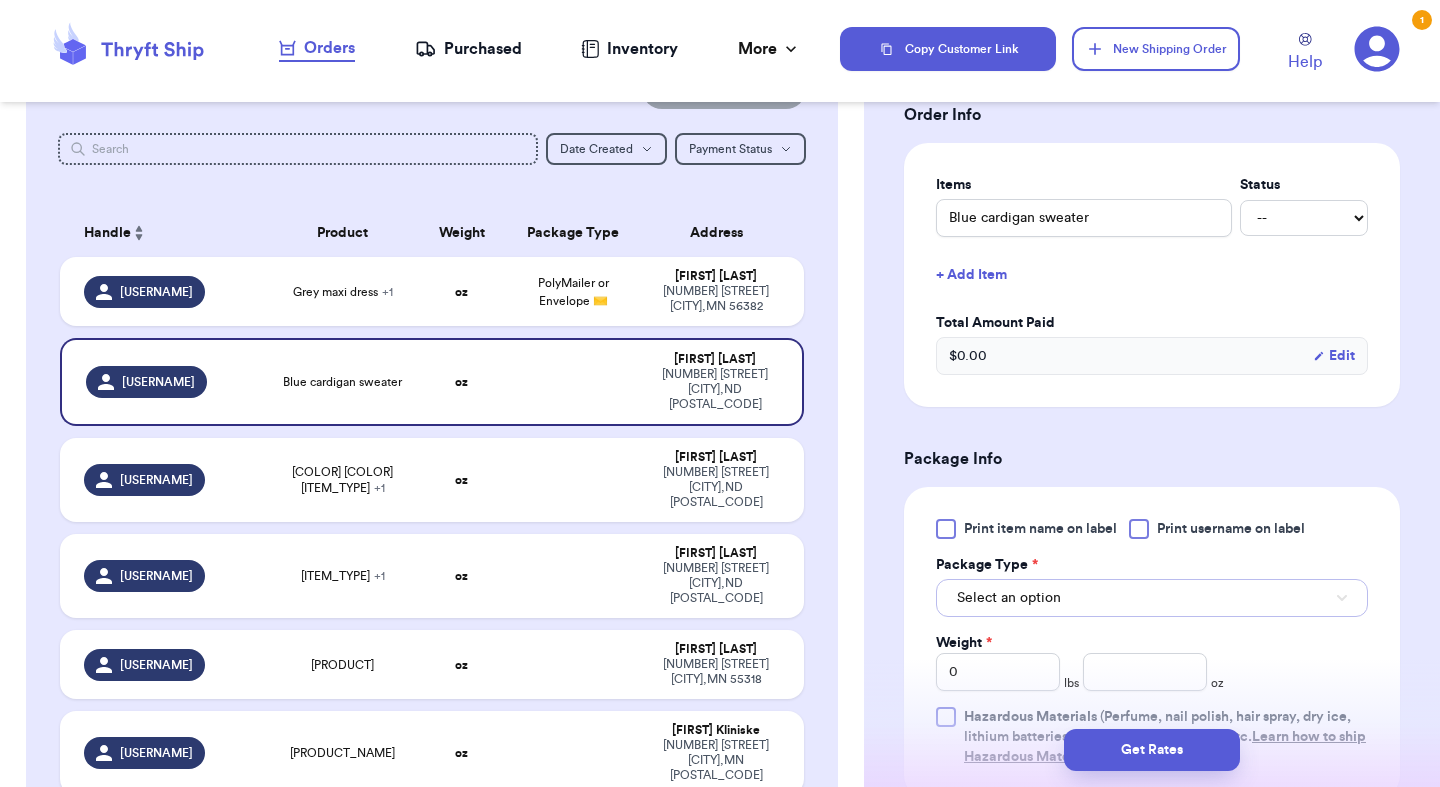 click on "Select an option" at bounding box center (1009, 598) 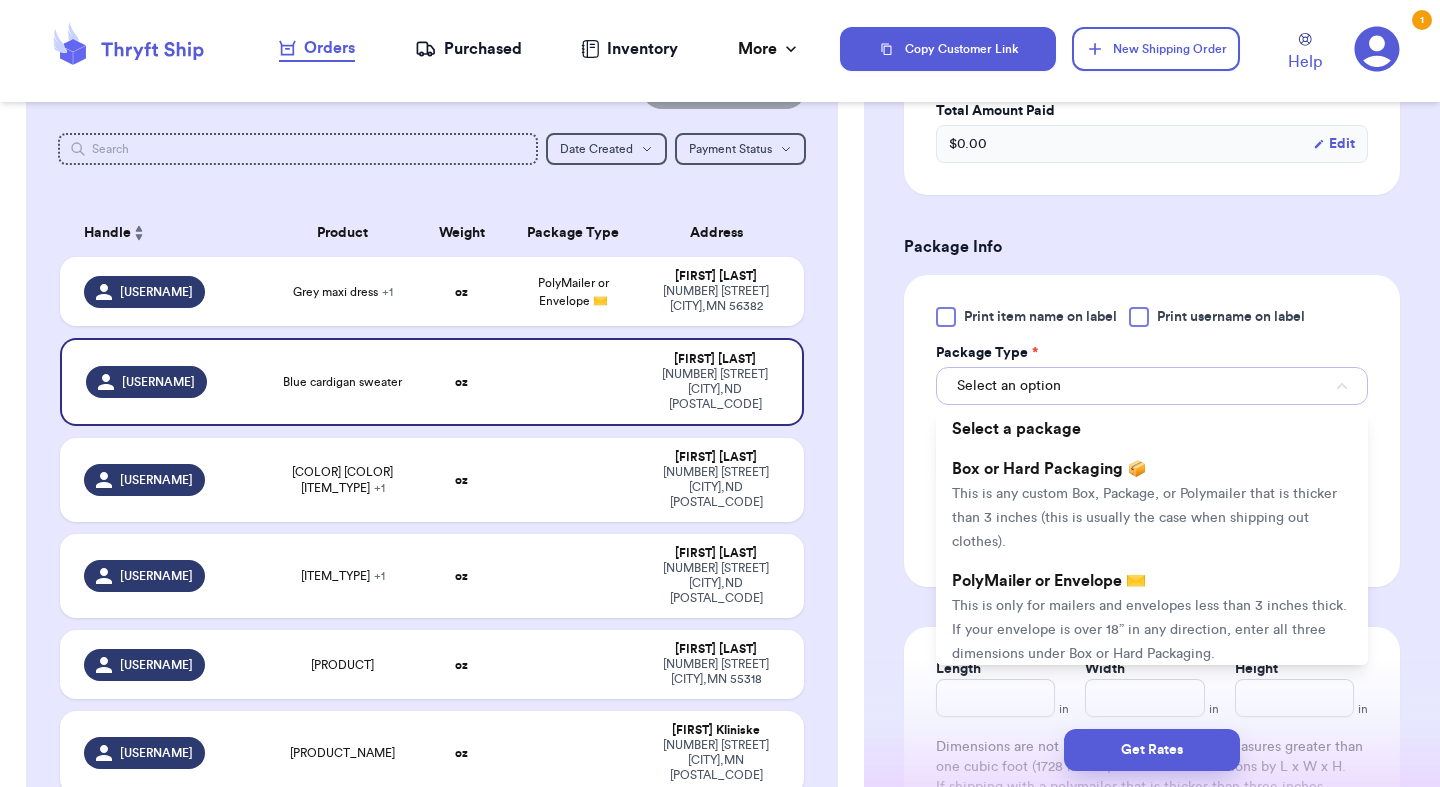scroll, scrollTop: 678, scrollLeft: 0, axis: vertical 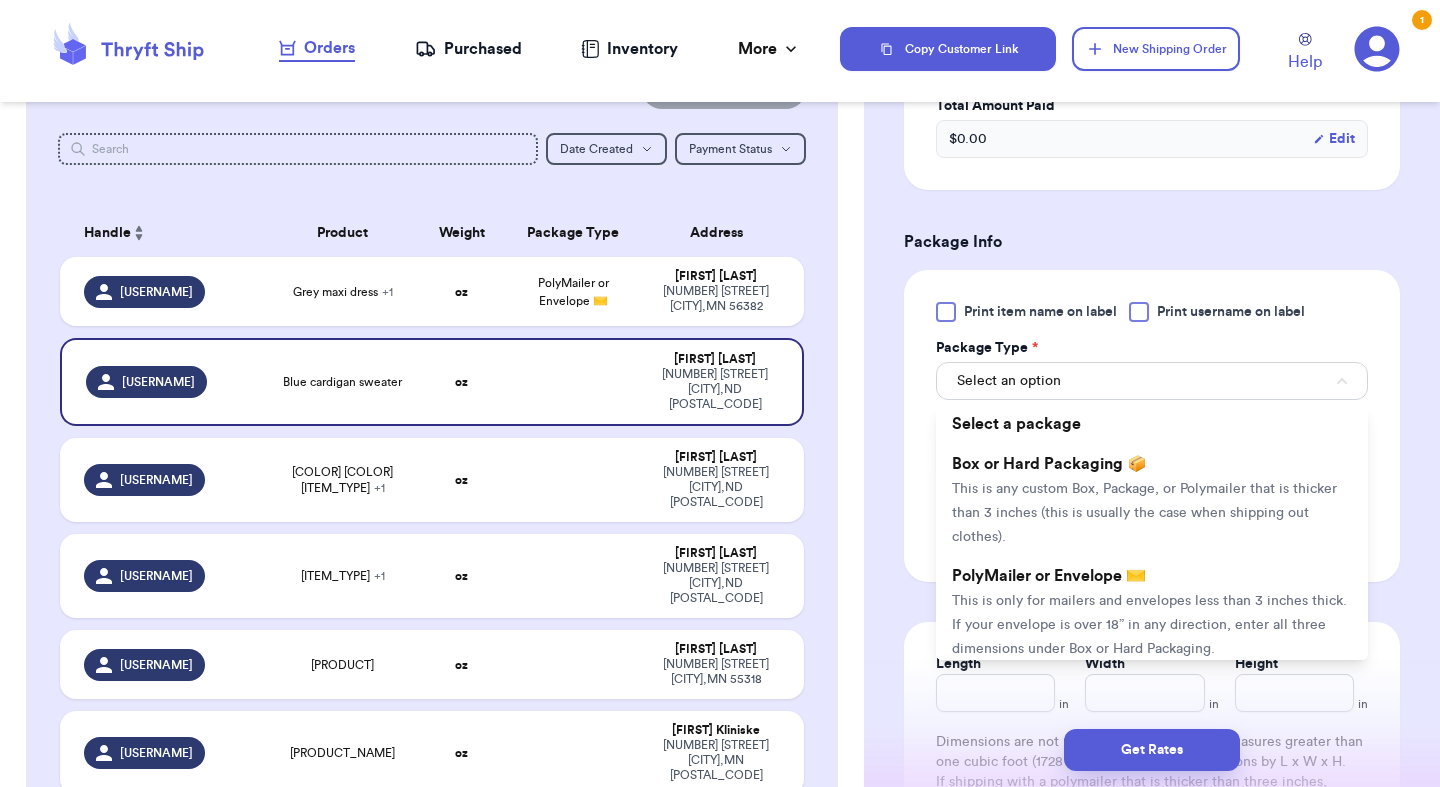 click on "This is only for mailers and envelopes less than 3 inches thick. If your envelope is over 18” in any direction, enter all three dimensions under Box or Hard Packaging." at bounding box center [1149, 625] 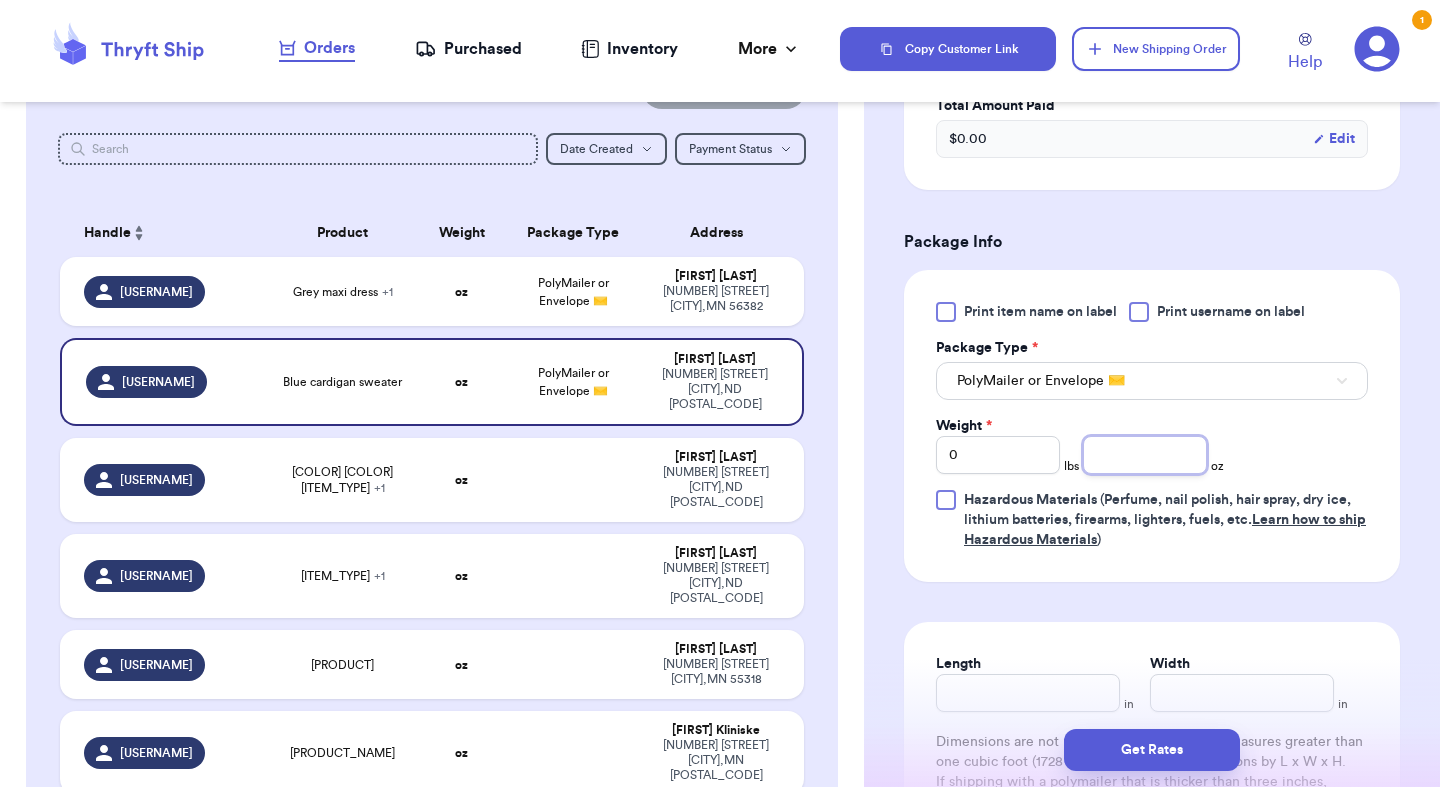 click at bounding box center [1145, 455] 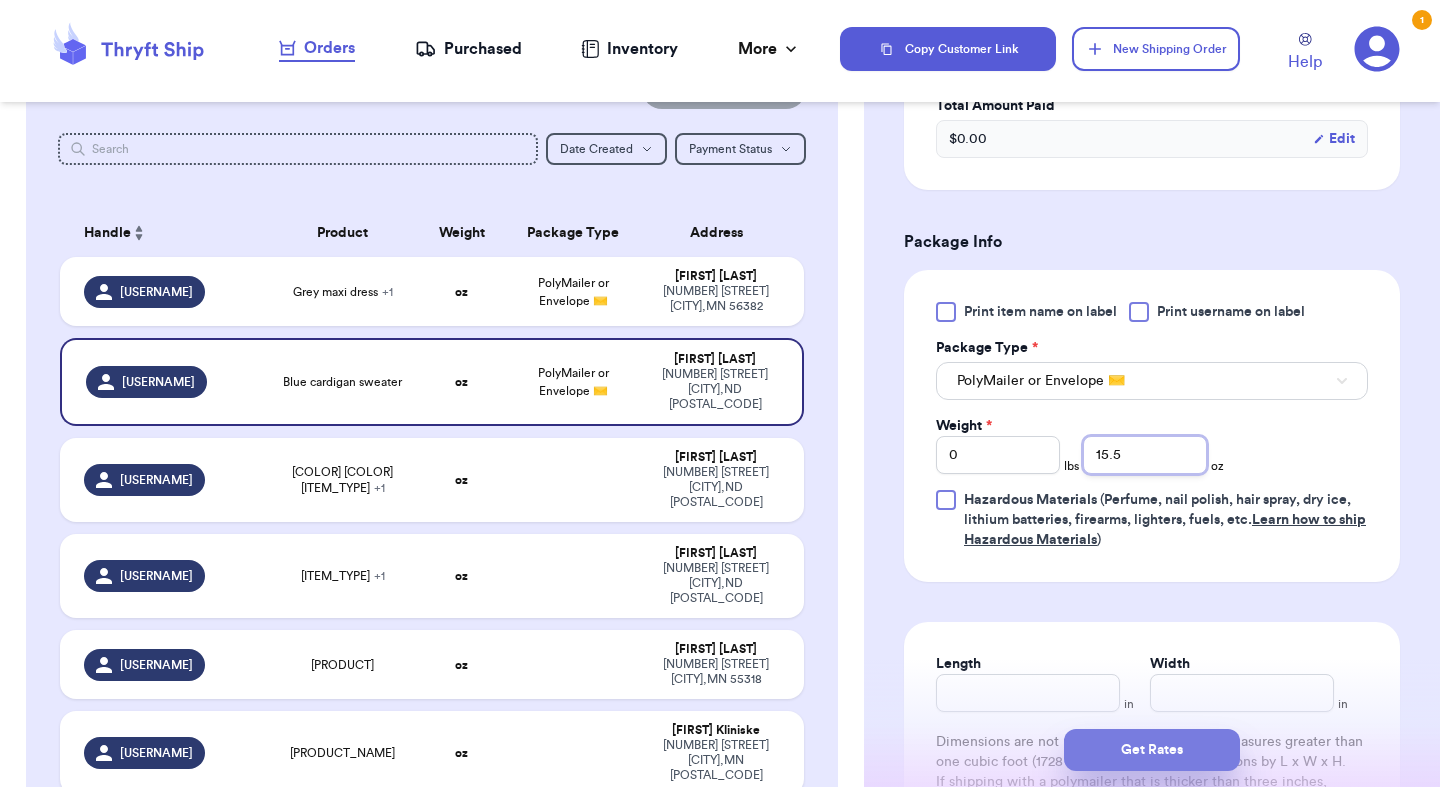 type on "15.5" 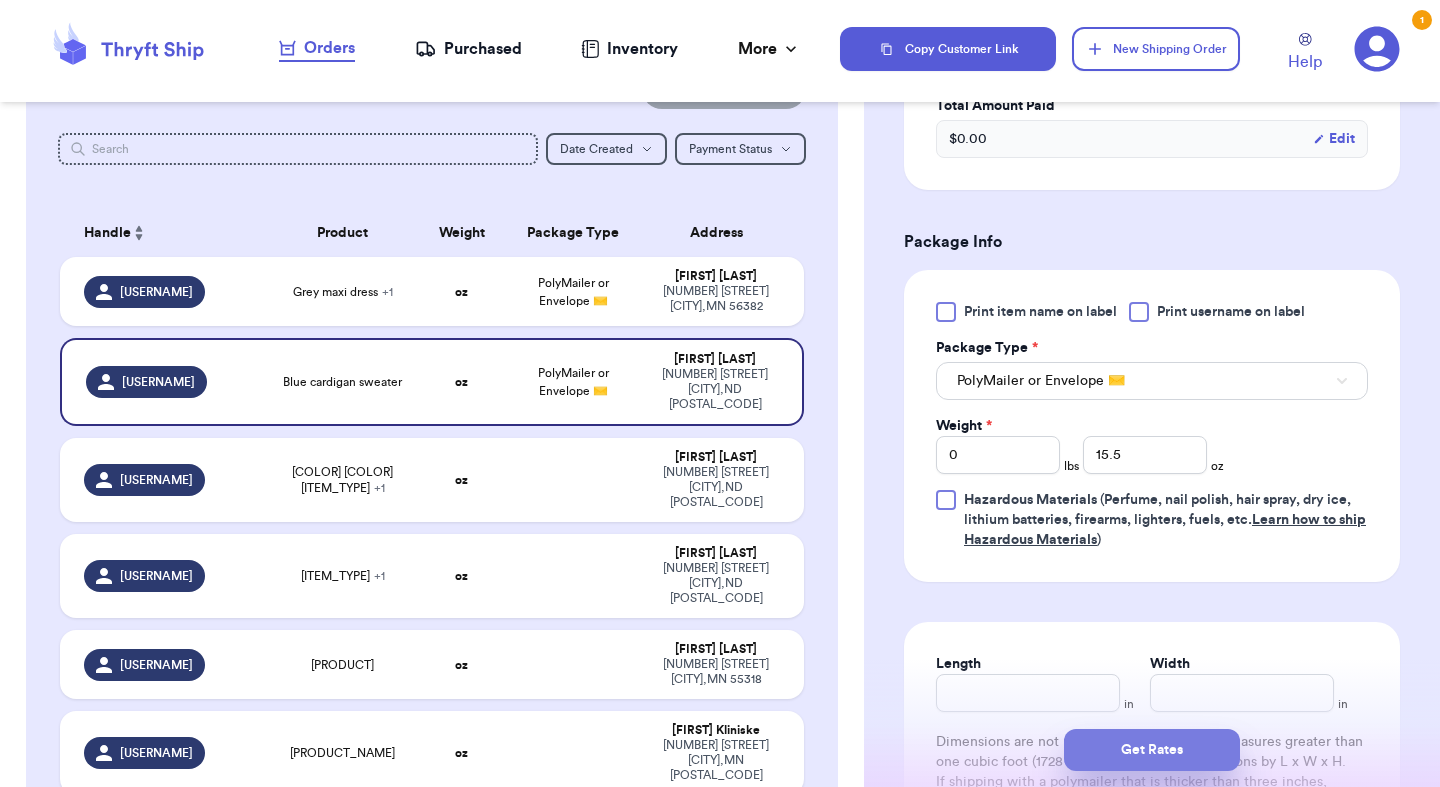 click on "Get Rates" at bounding box center (1152, 750) 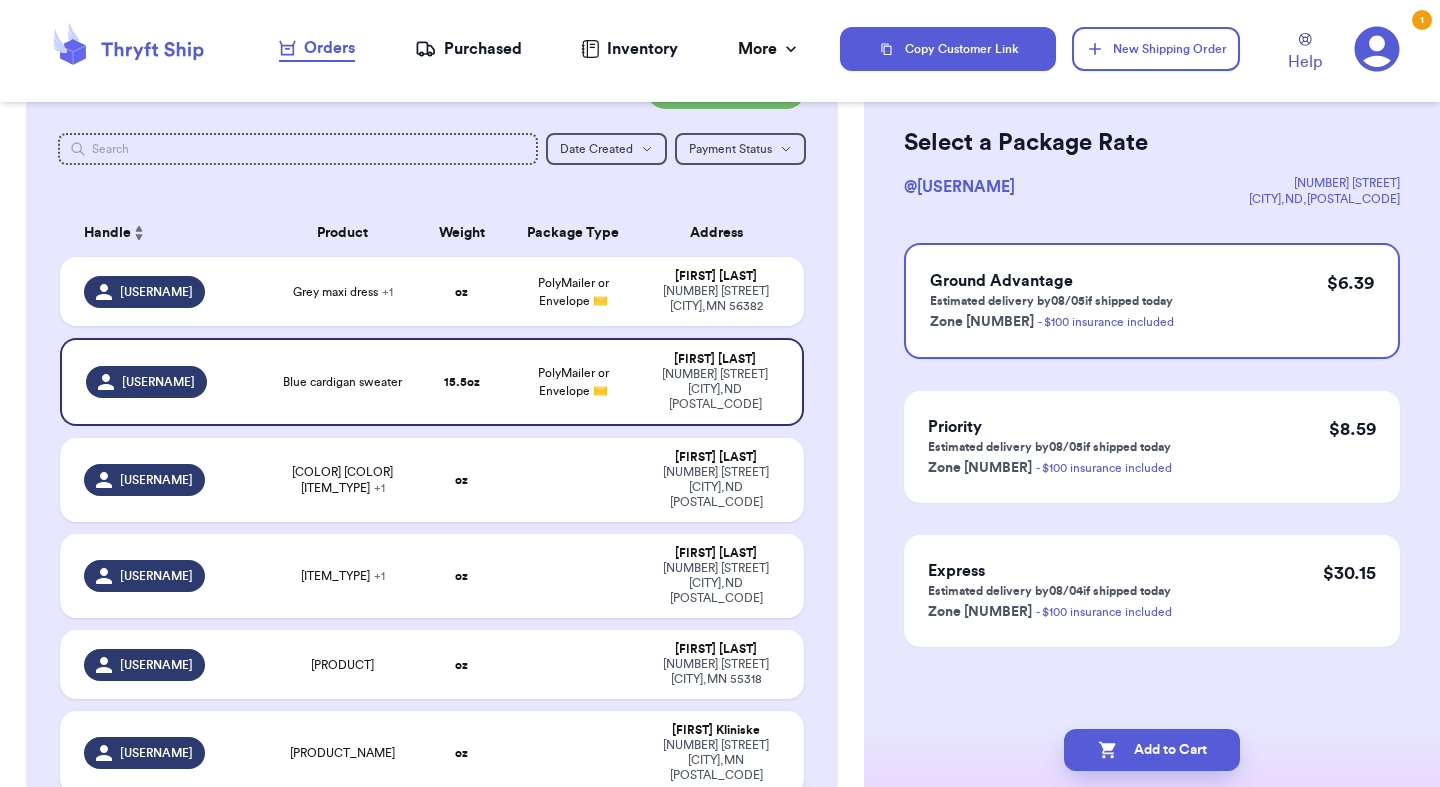 scroll, scrollTop: 0, scrollLeft: 0, axis: both 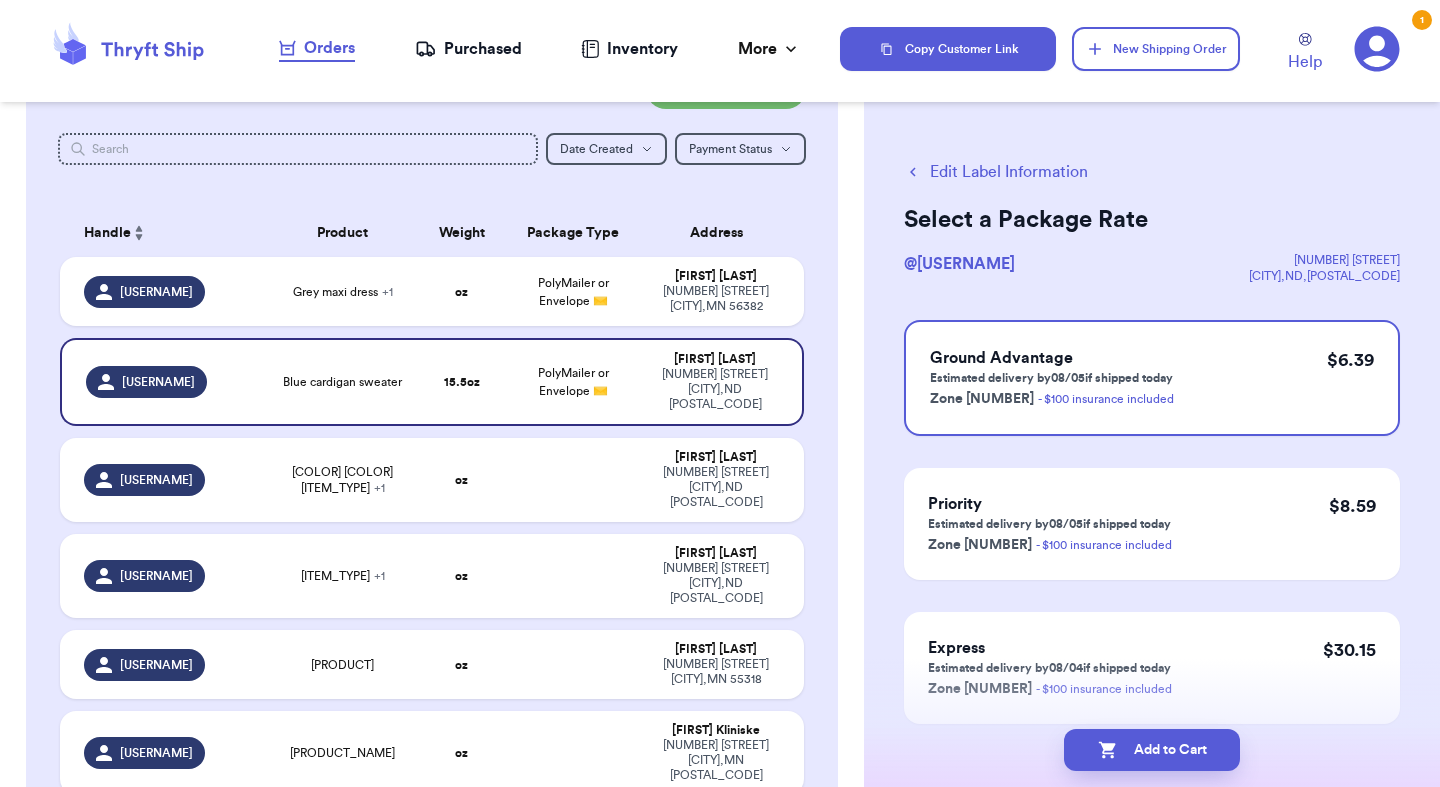 click on "Add to Cart" at bounding box center (1152, 750) 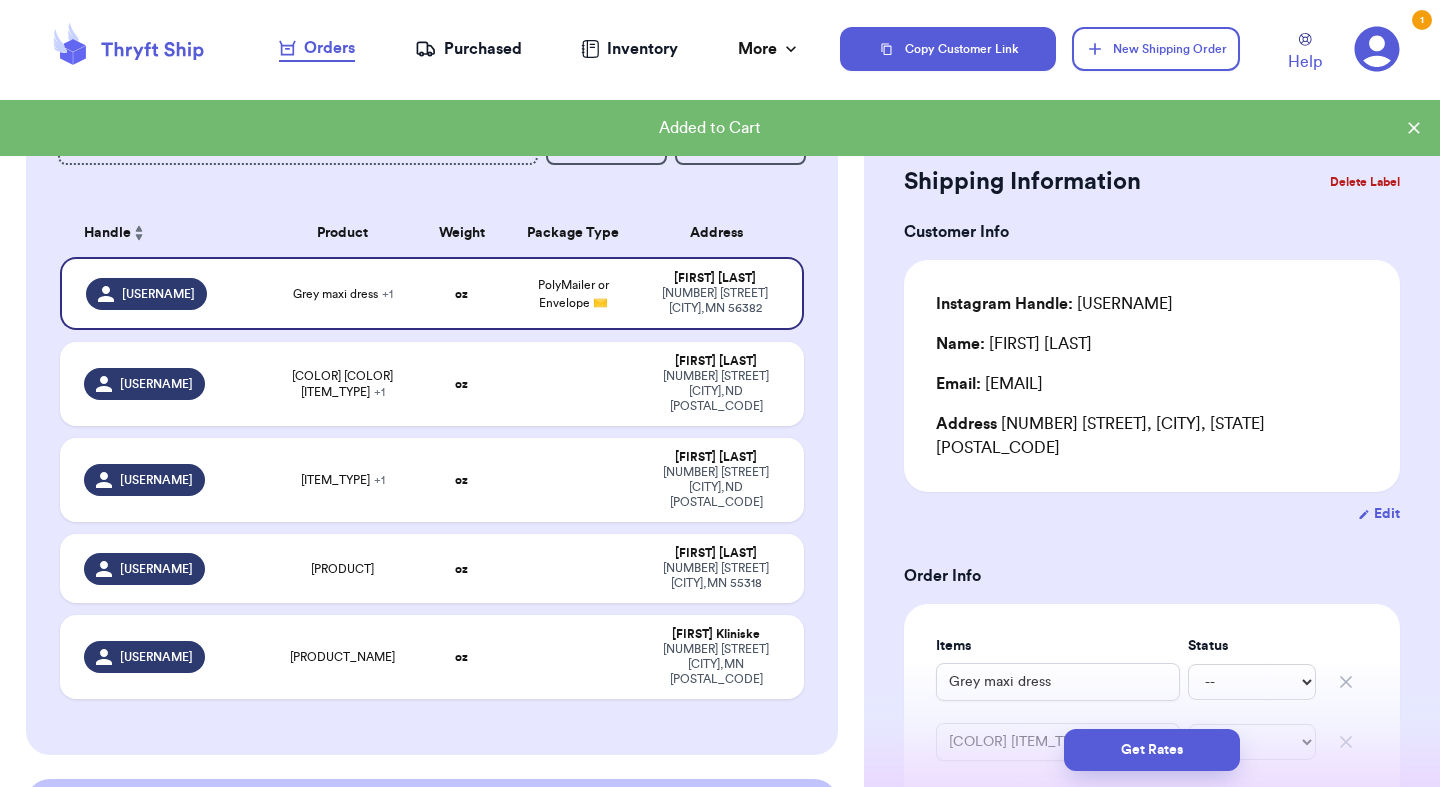 type 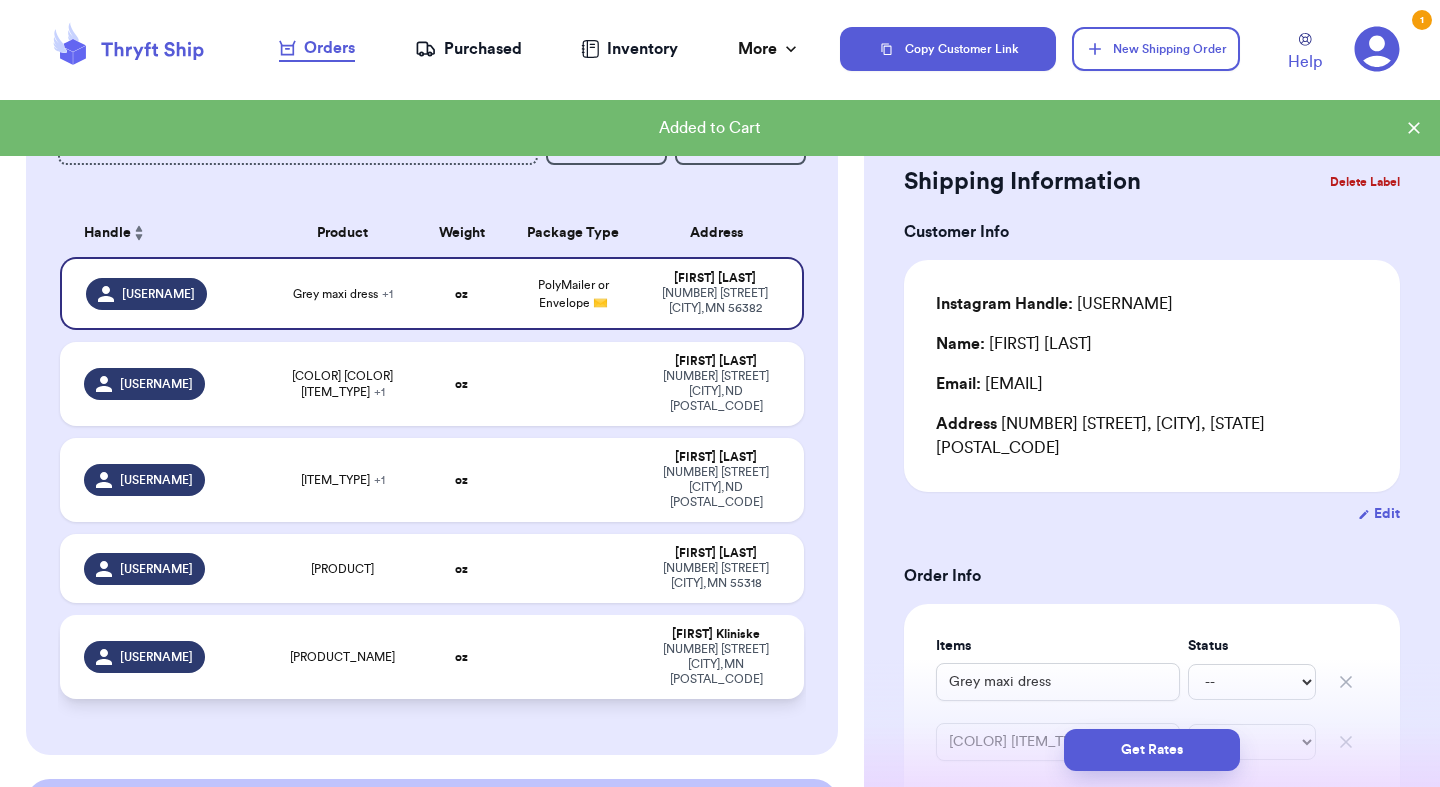 click at bounding box center [573, 657] 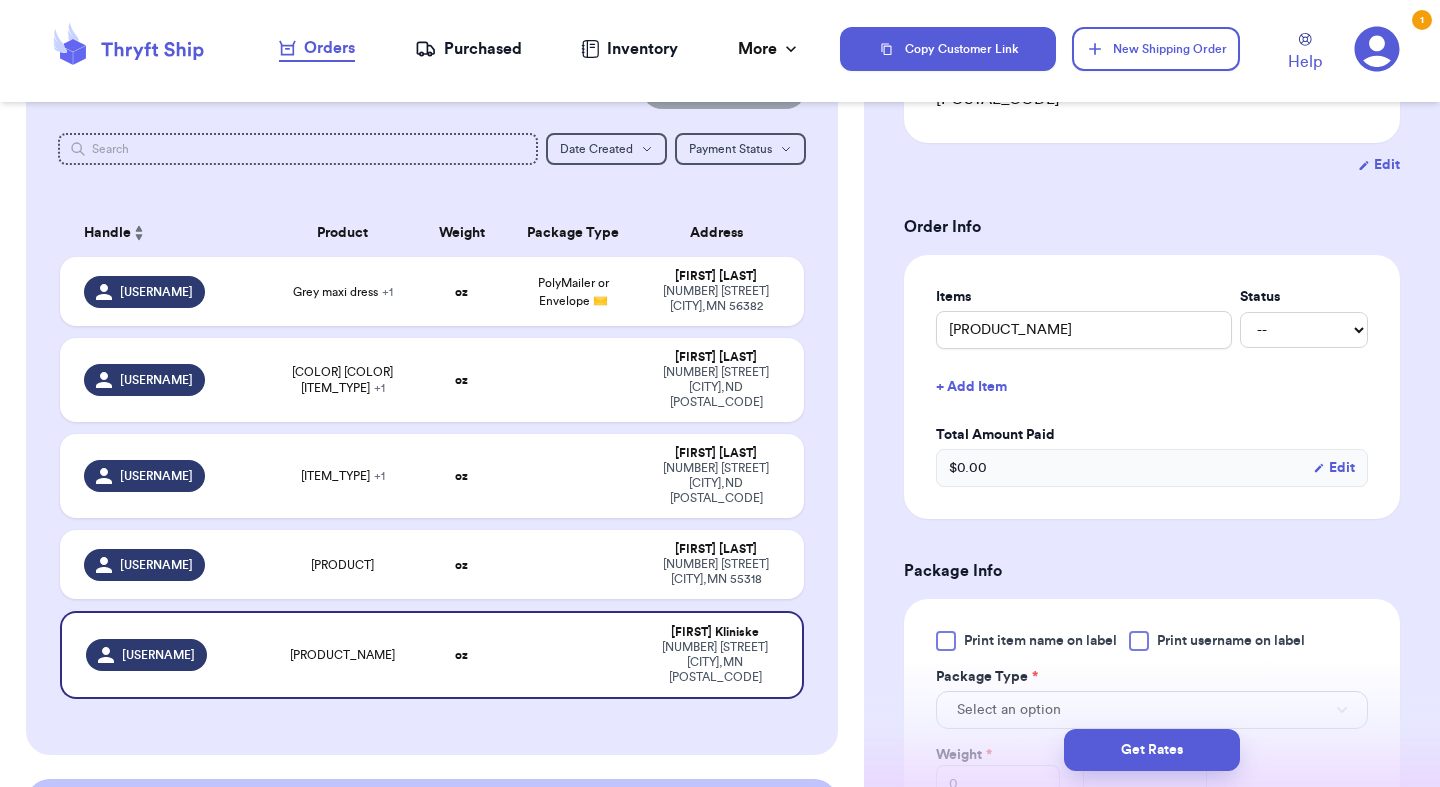 scroll, scrollTop: 382, scrollLeft: 0, axis: vertical 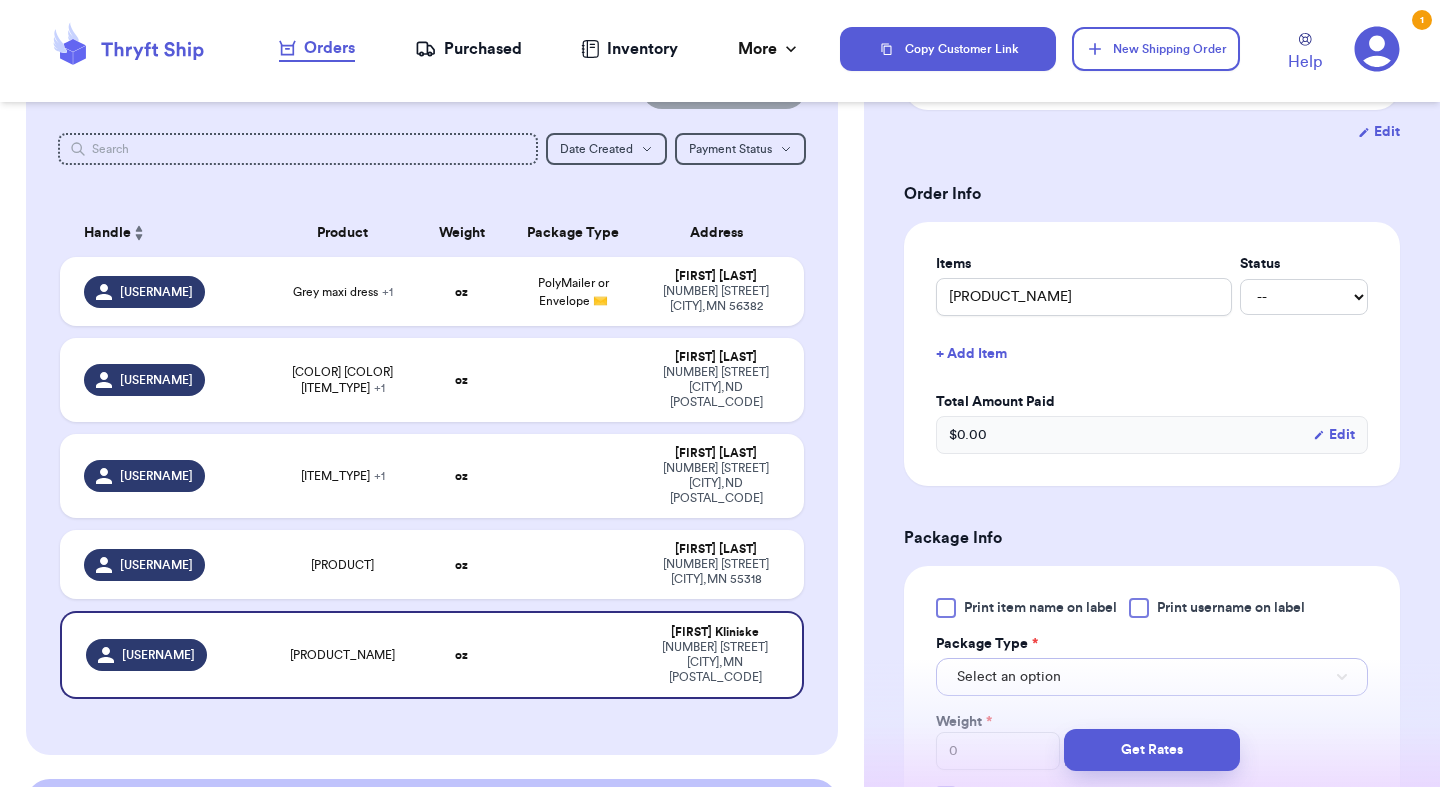click on "Select an option" at bounding box center (1009, 677) 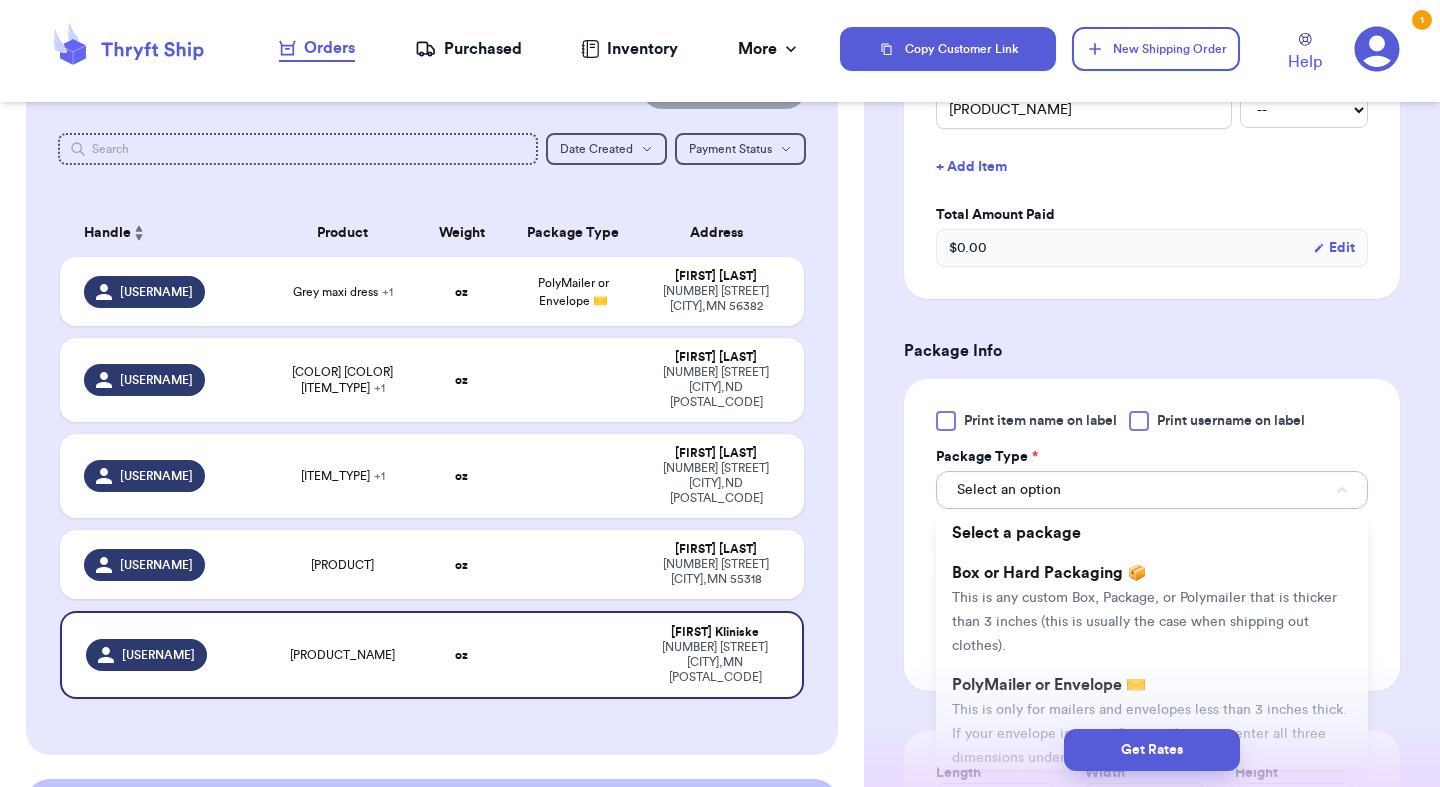 scroll, scrollTop: 613, scrollLeft: 0, axis: vertical 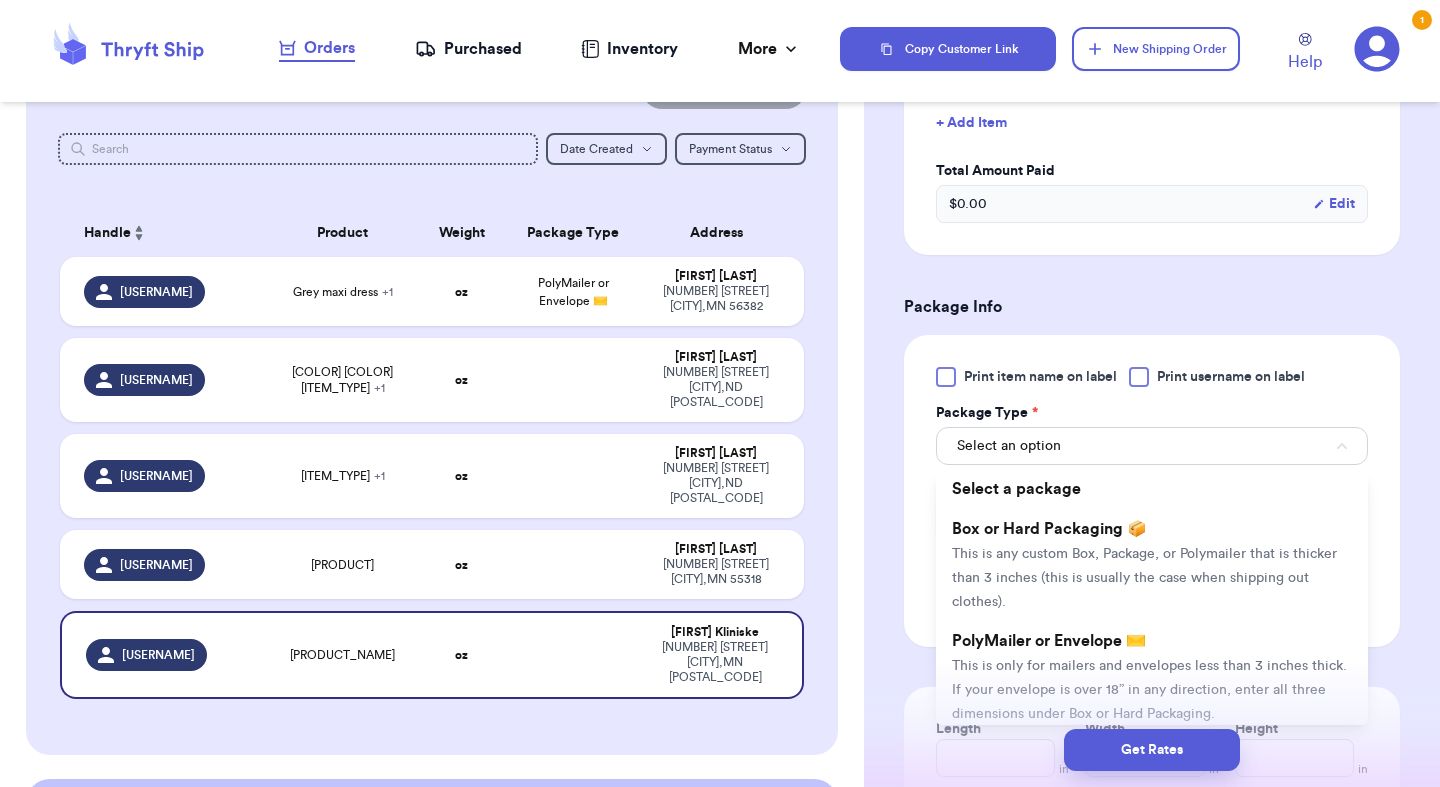 click on "PolyMailer or Envelope ✉️ This is only for mailers and envelopes less than 3 inches thick. If your envelope is over 18” in any direction, enter all three dimensions under Box or Hard Packaging." at bounding box center [1152, 677] 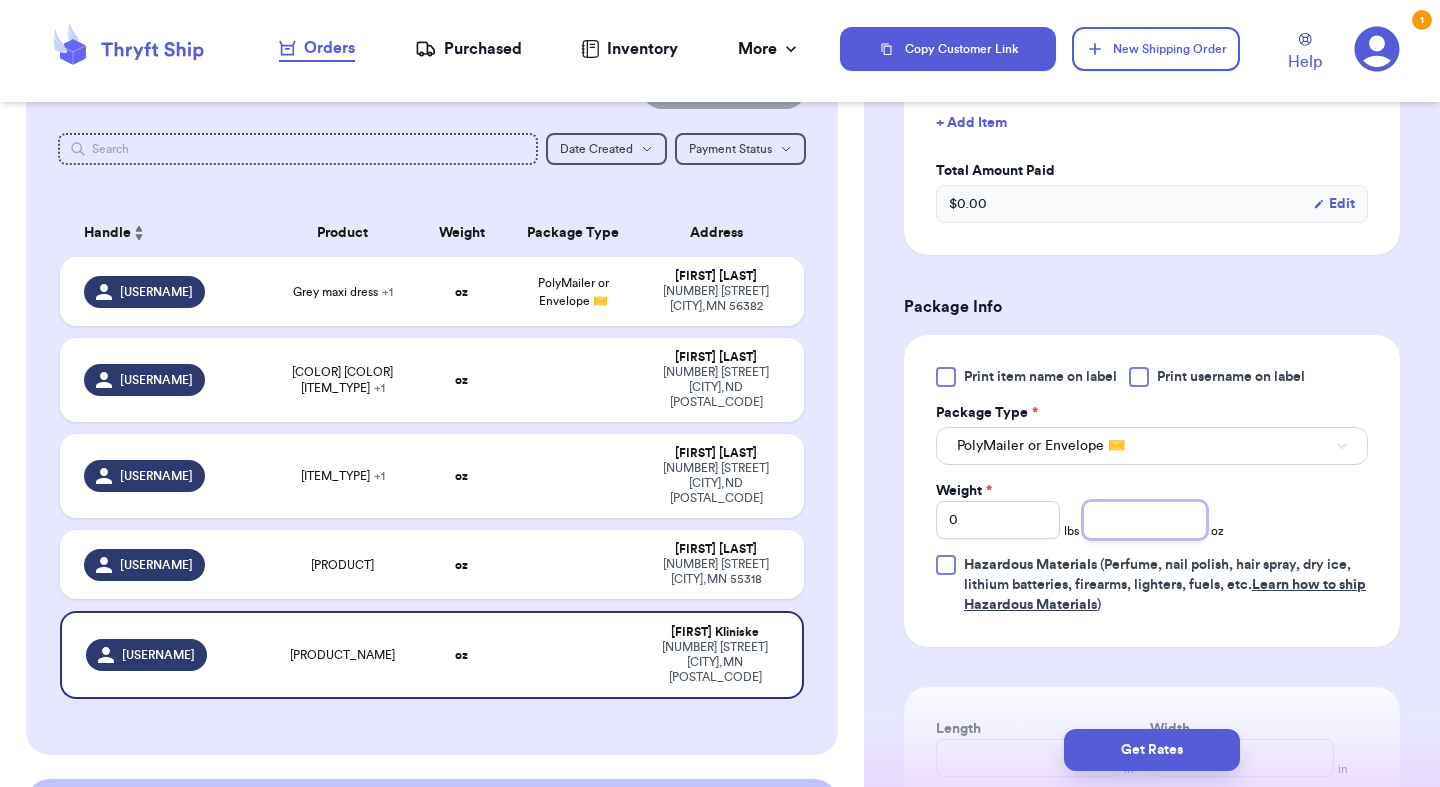 click at bounding box center [1145, 520] 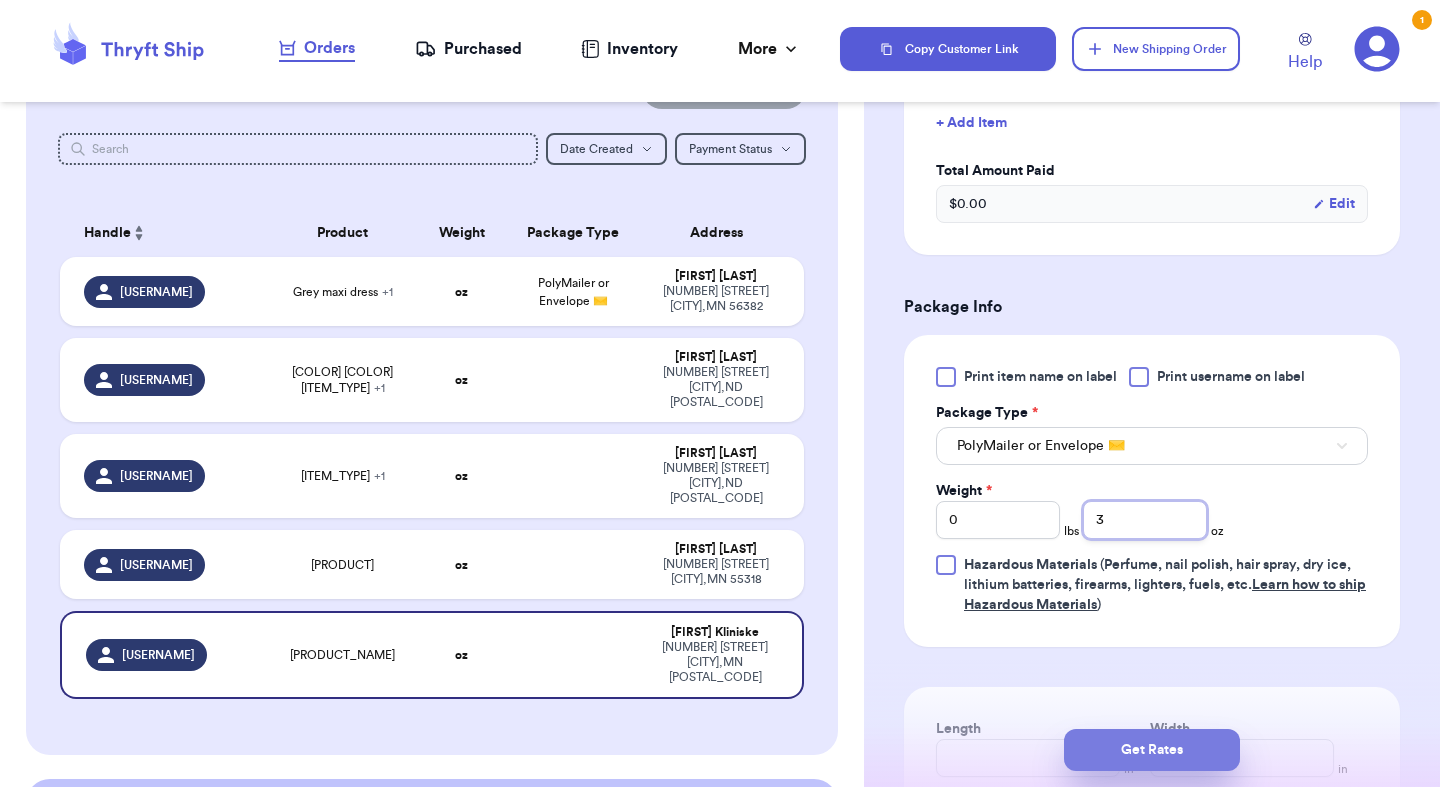 type on "3" 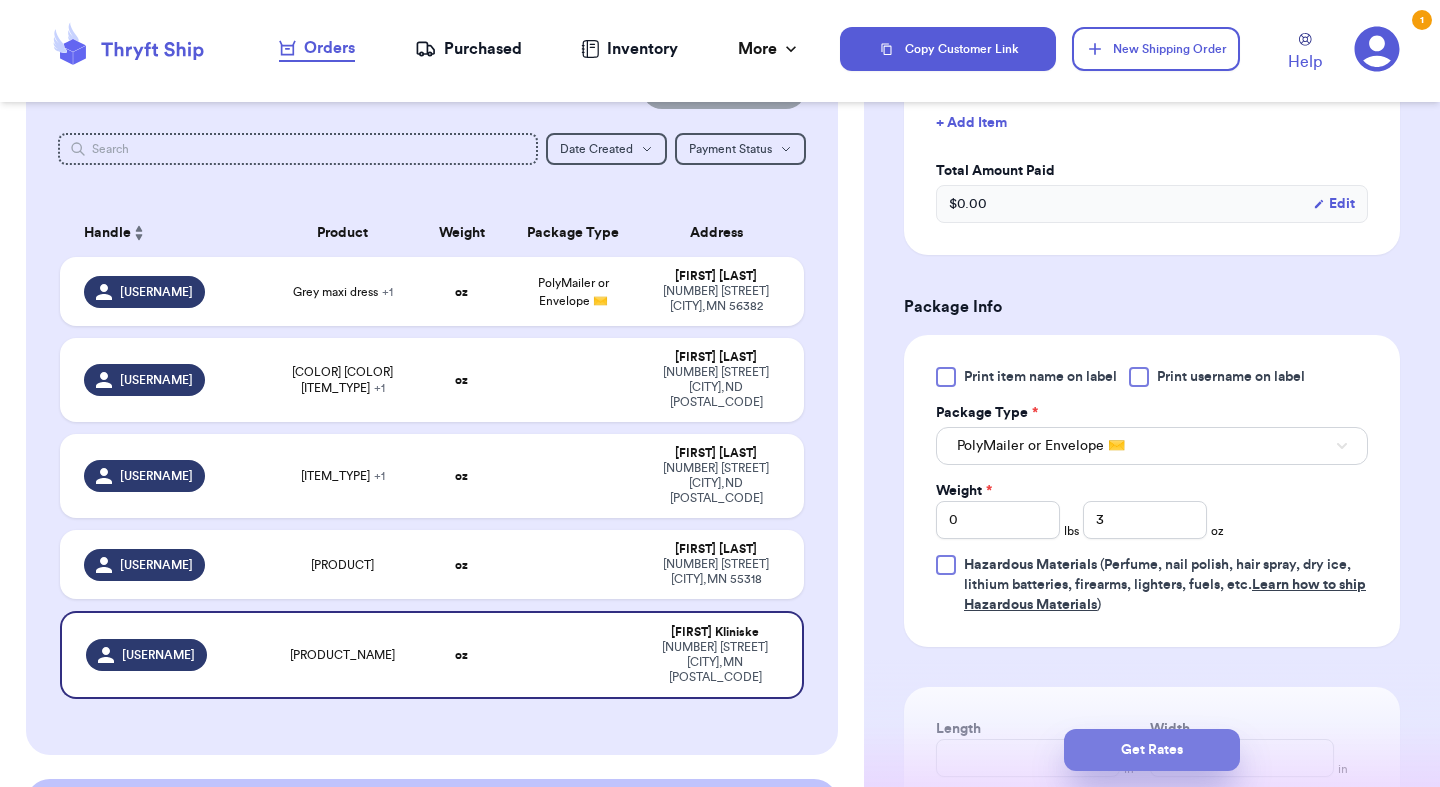 click on "Get Rates" at bounding box center (1152, 750) 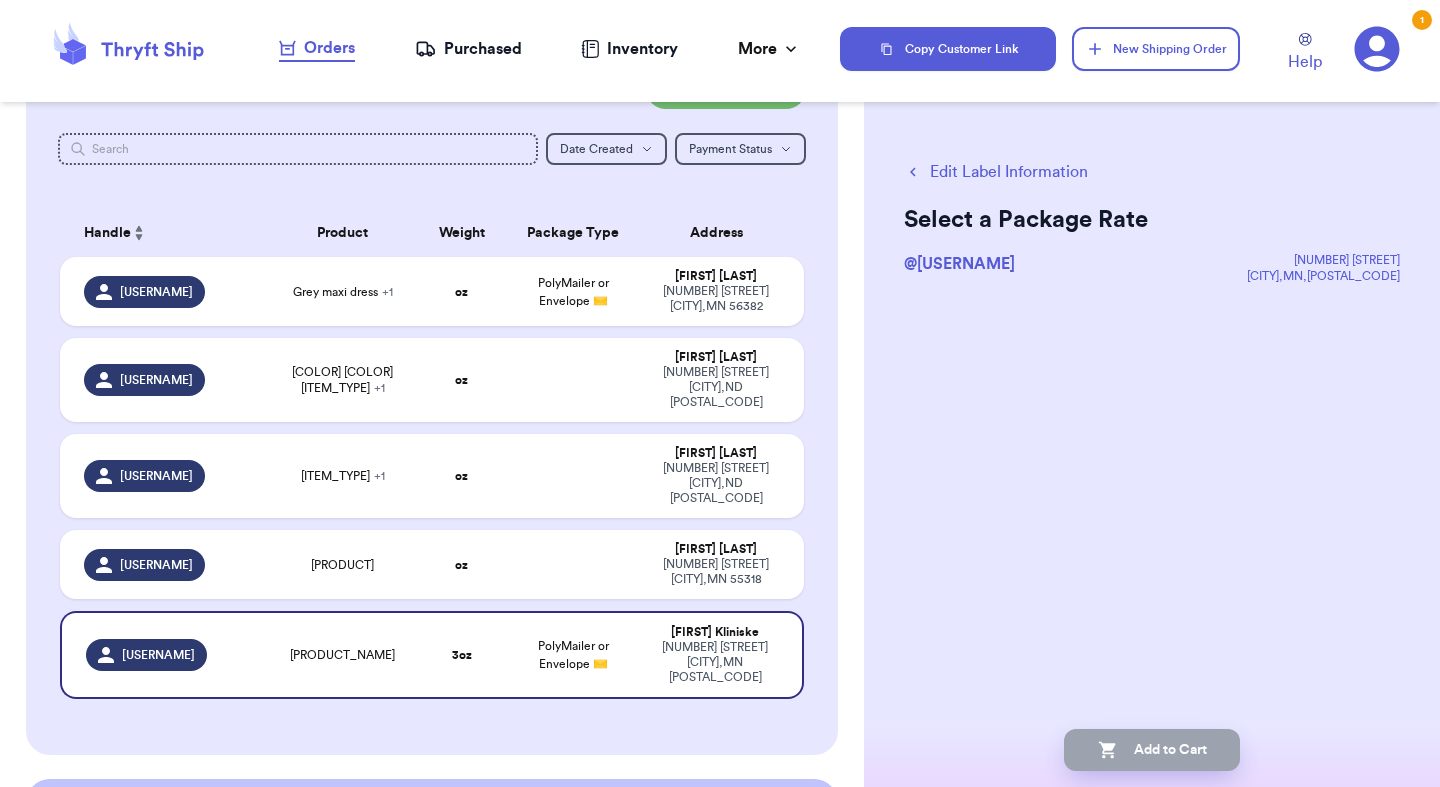 scroll, scrollTop: 0, scrollLeft: 0, axis: both 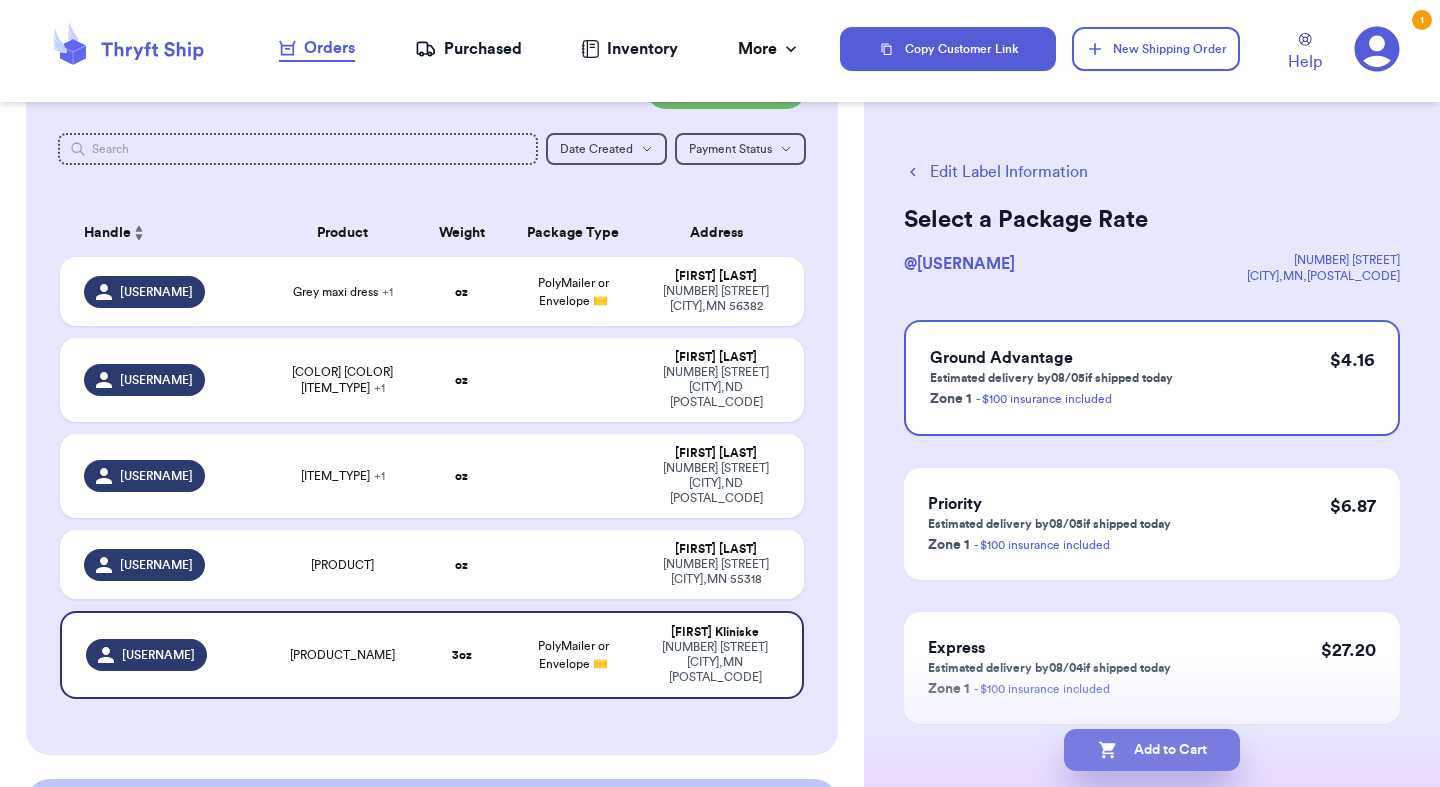 click on "Add to Cart" at bounding box center [1152, 750] 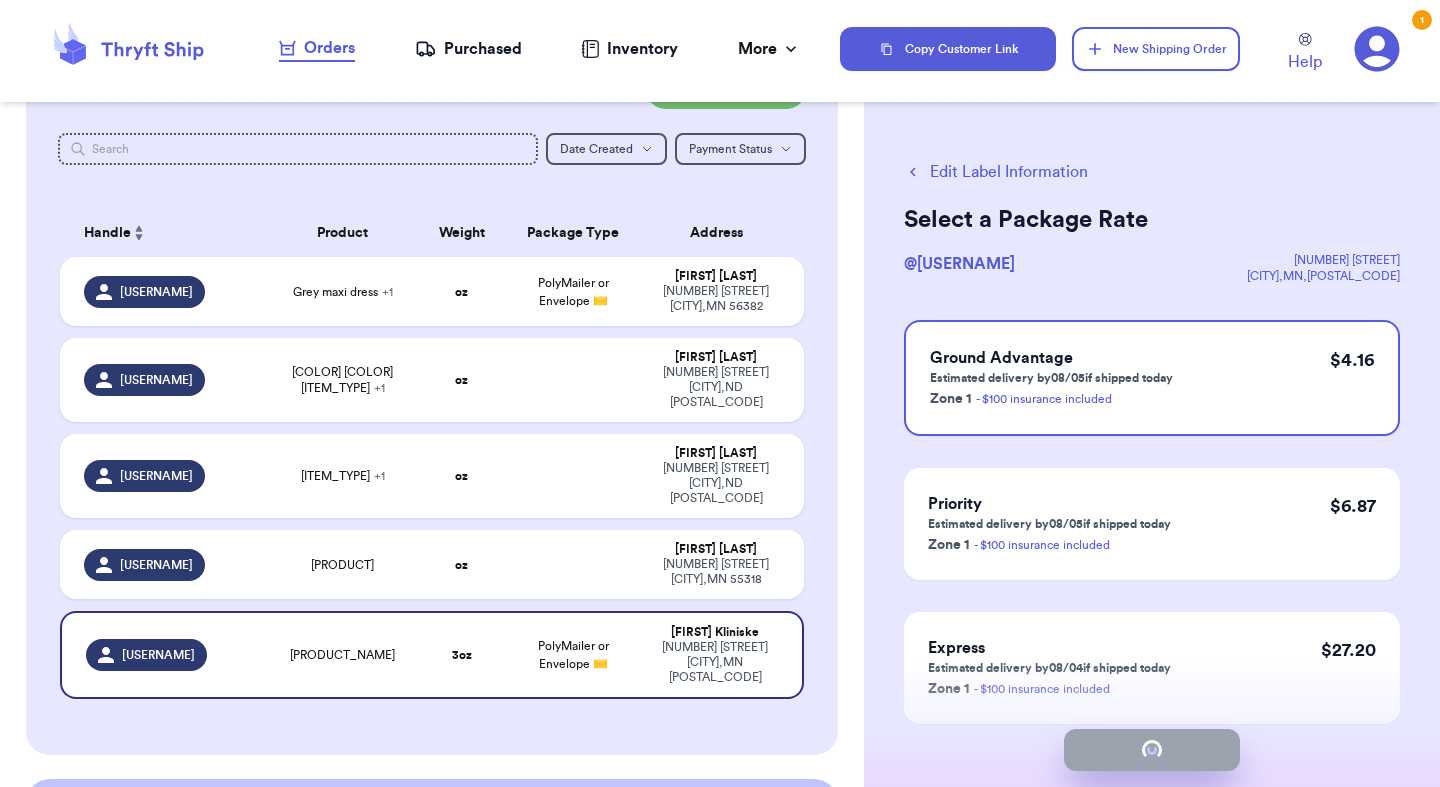 checkbox on "true" 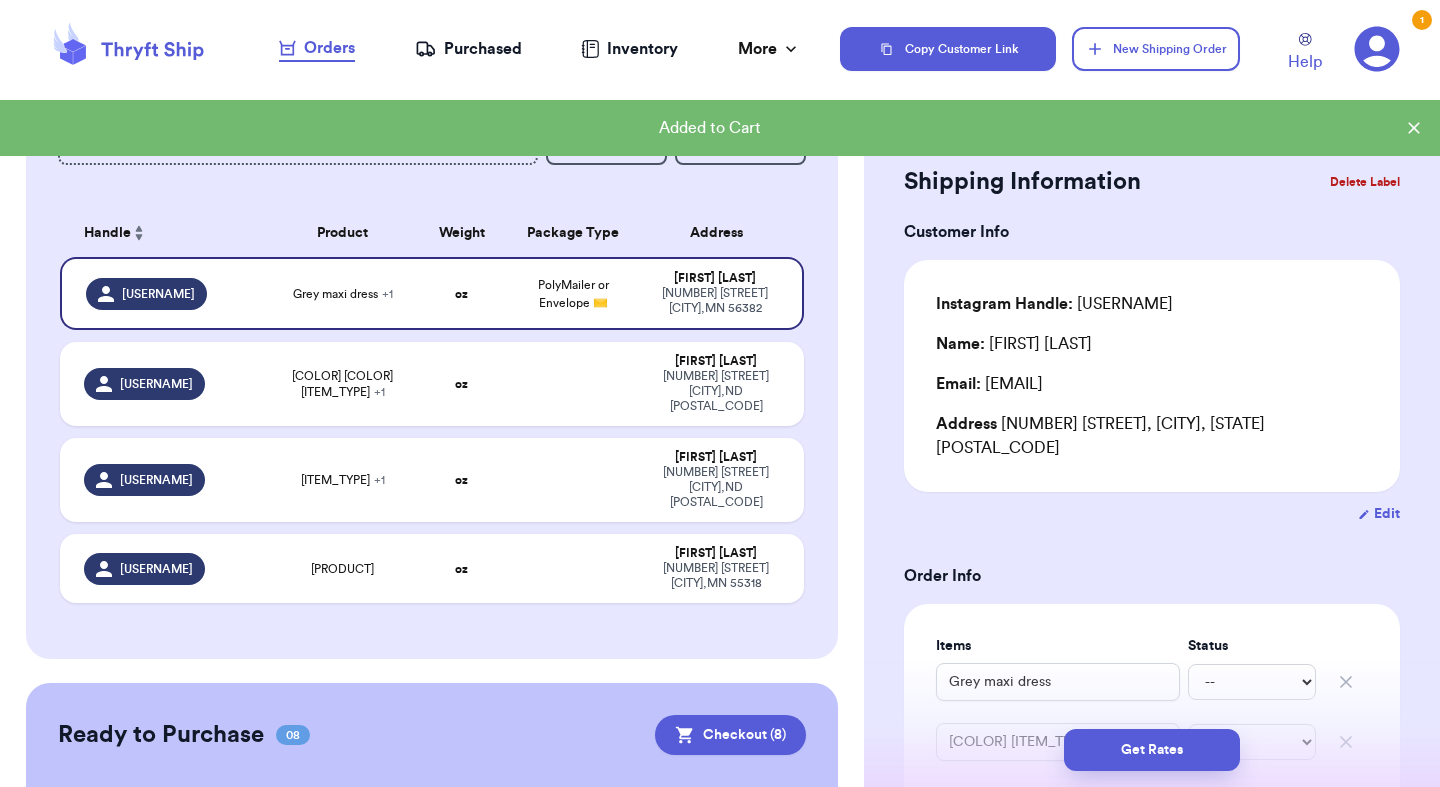 type 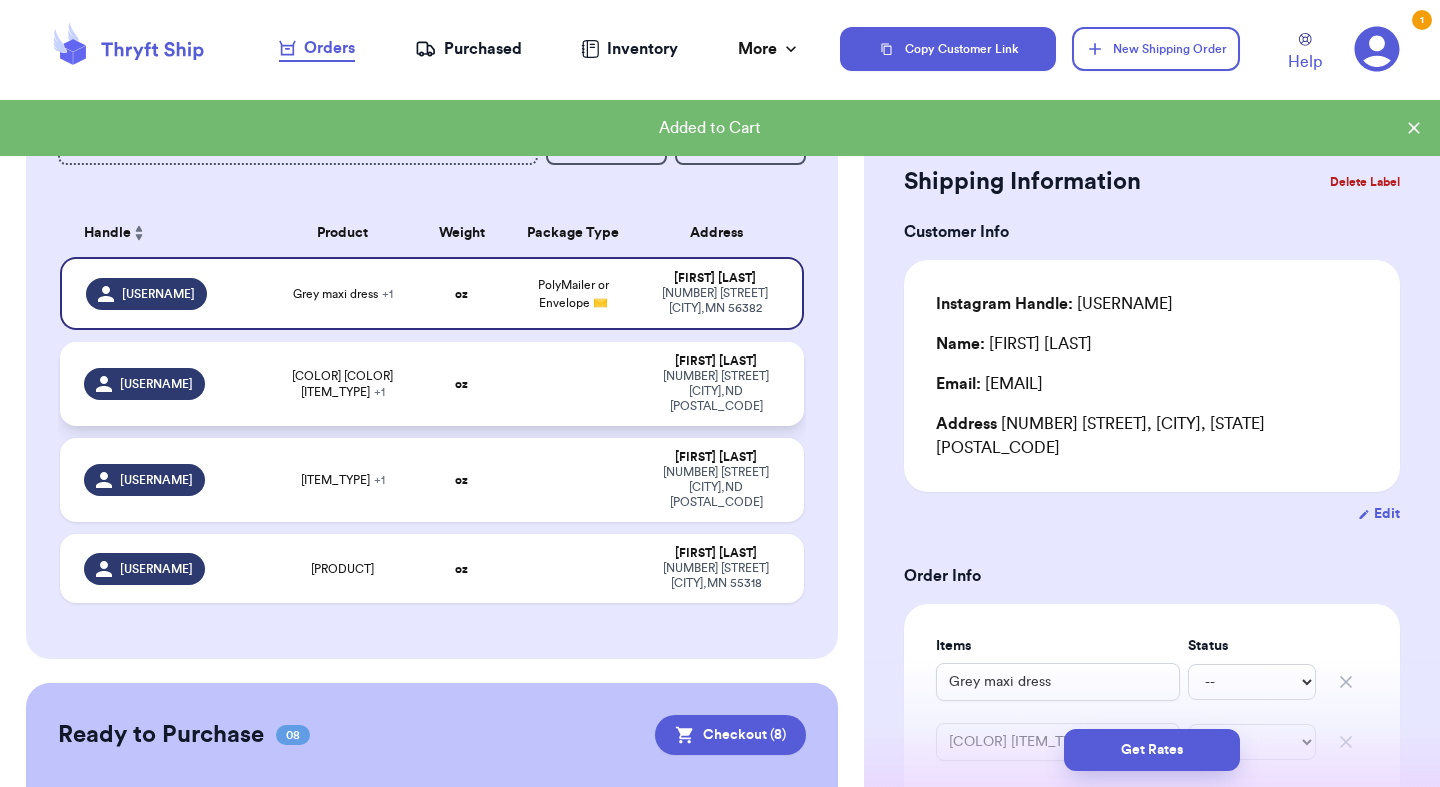 click on "[FIRST] [LAST] [NUMBER] [STREET] [CITY] [STATE] [POSTAL_CODE]" at bounding box center (722, 384) 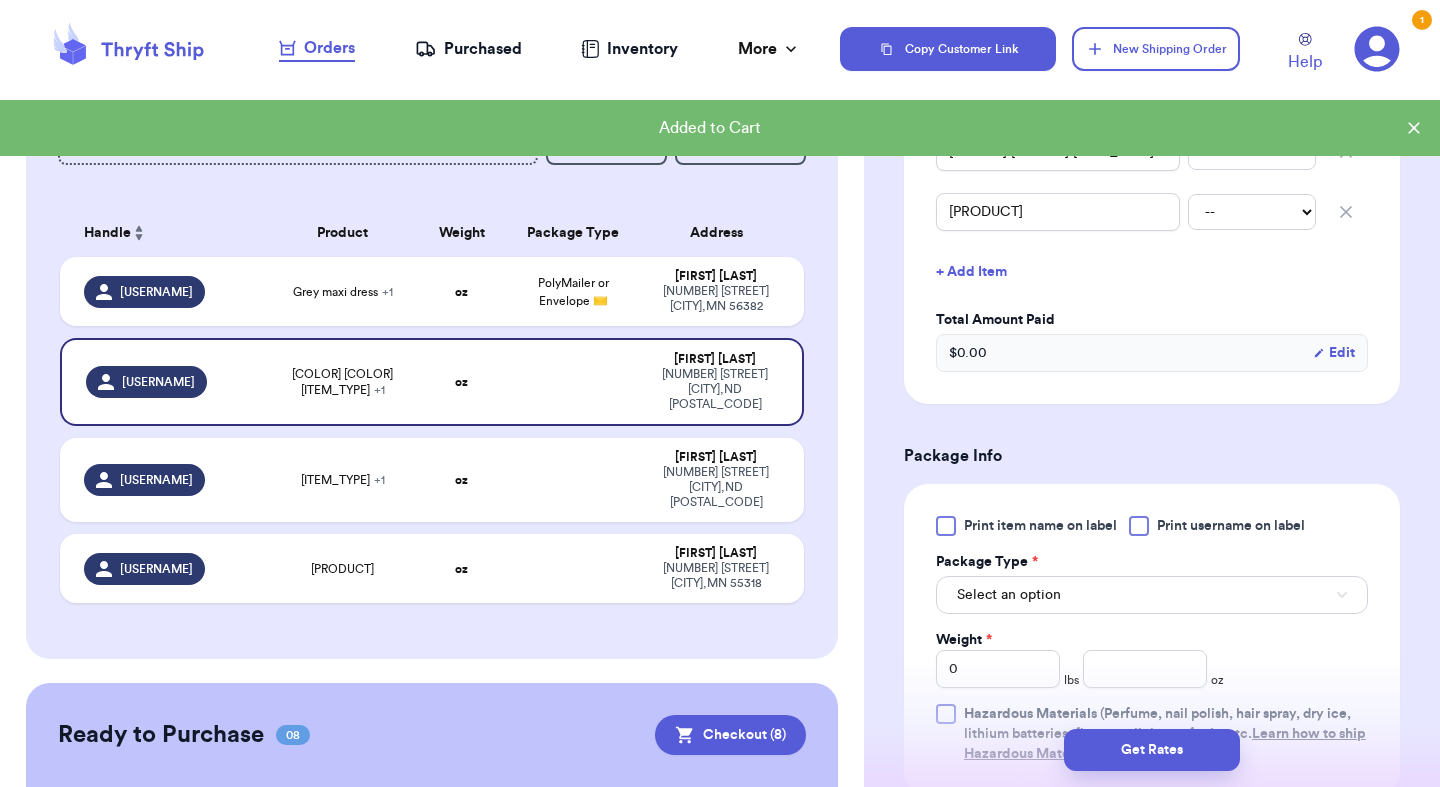 scroll, scrollTop: 544, scrollLeft: 0, axis: vertical 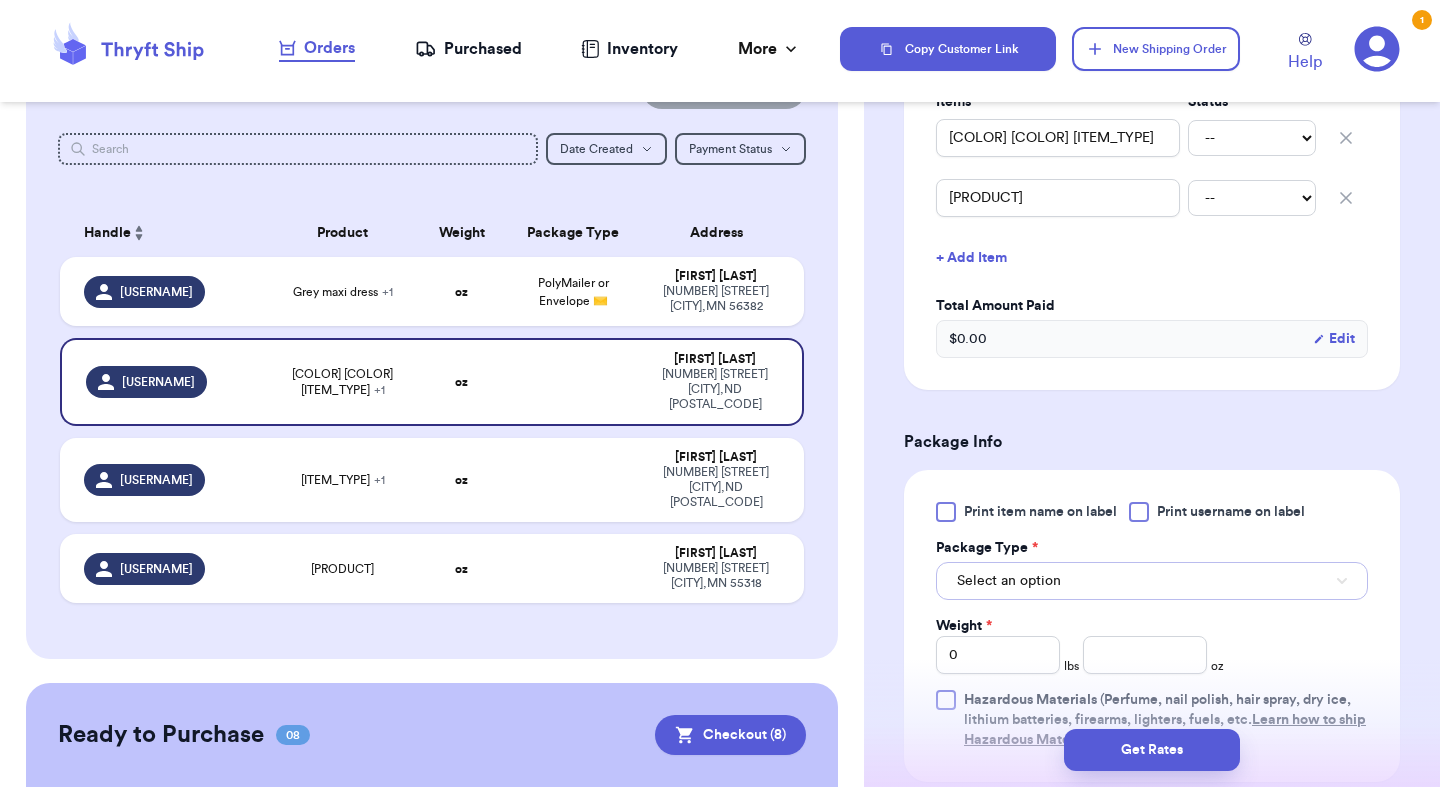 click on "Select an option" at bounding box center (1009, 581) 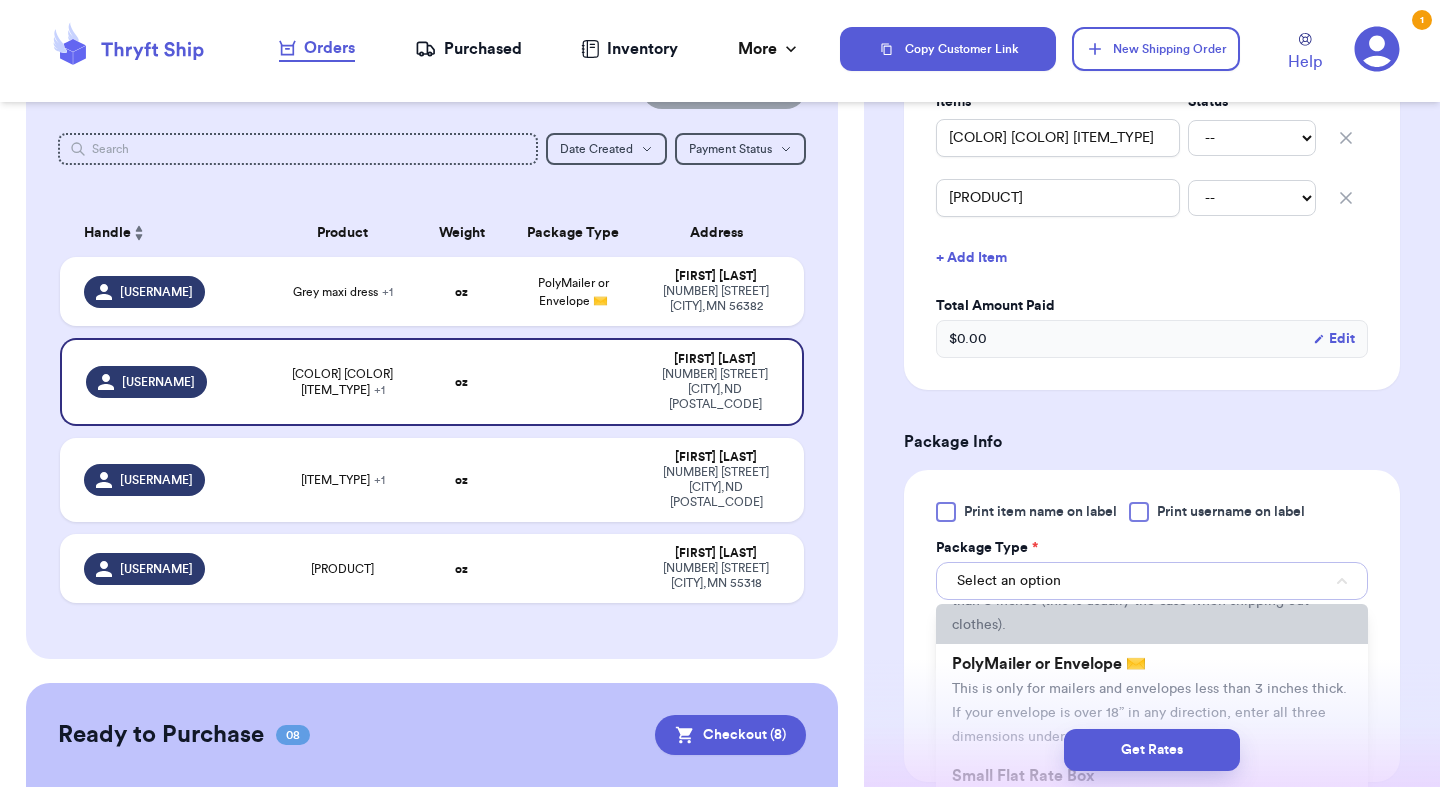 scroll, scrollTop: 119, scrollLeft: 0, axis: vertical 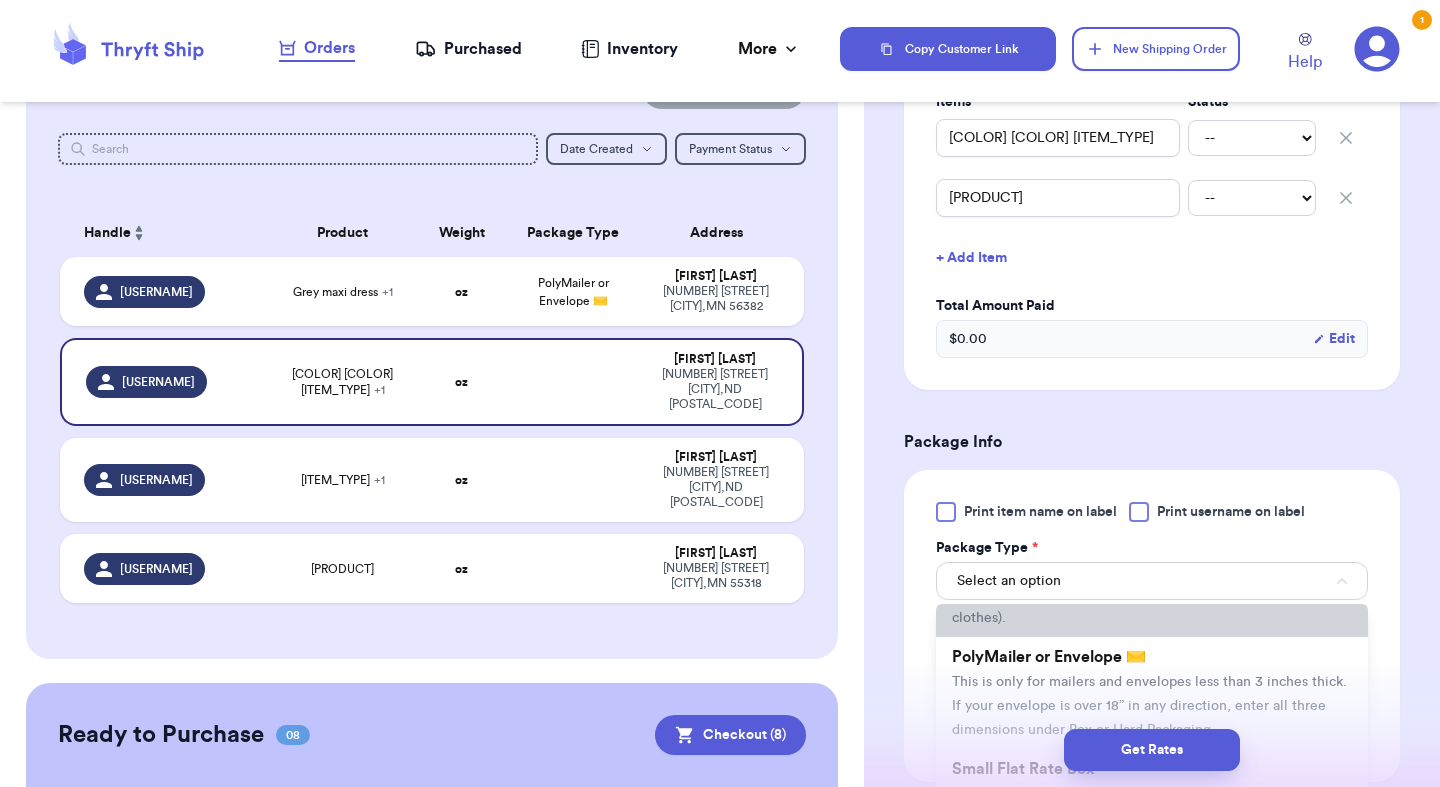 click on "This is only for mailers and envelopes less than 3 inches thick. If your envelope is over 18” in any direction, enter all three dimensions under Box or Hard Packaging." at bounding box center (1149, 706) 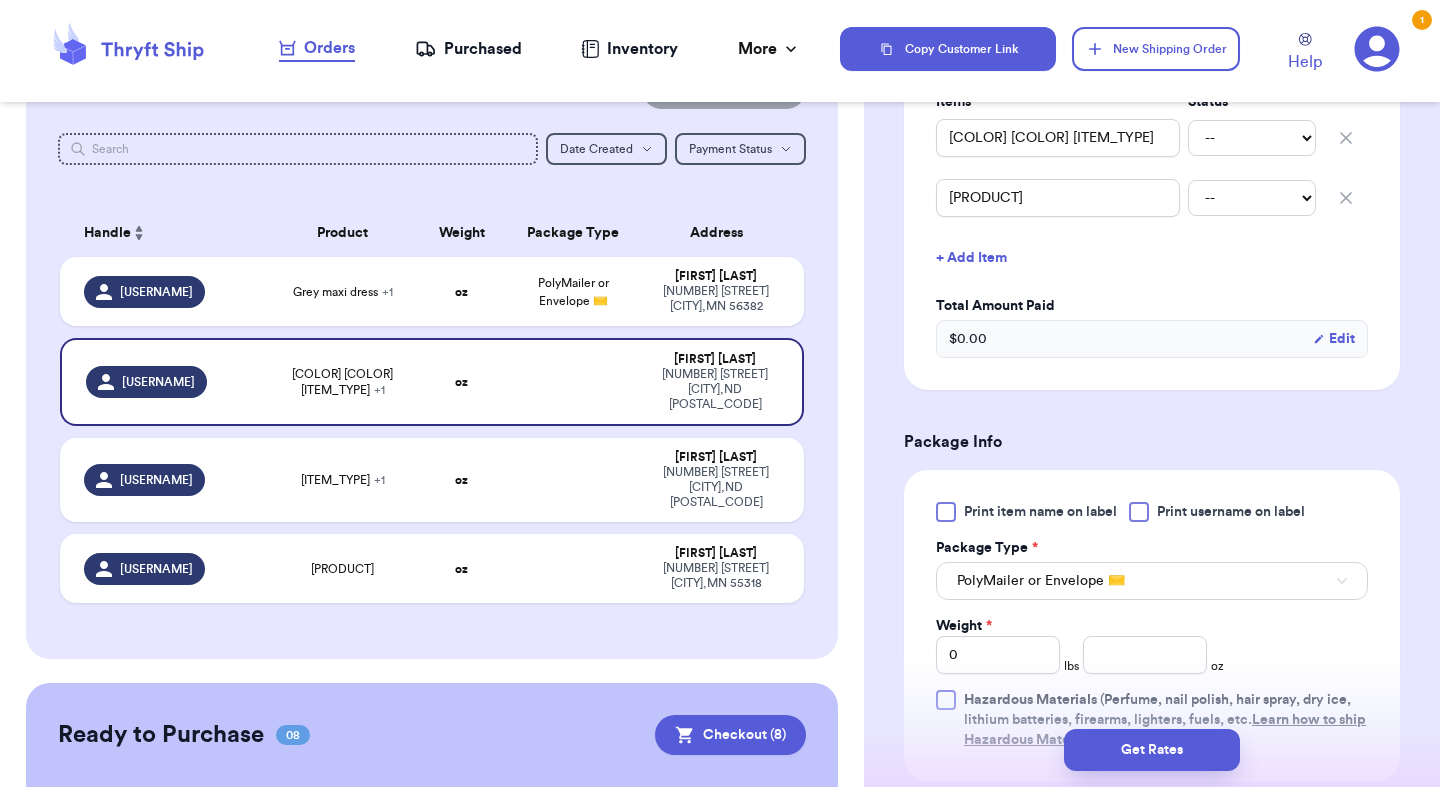 type 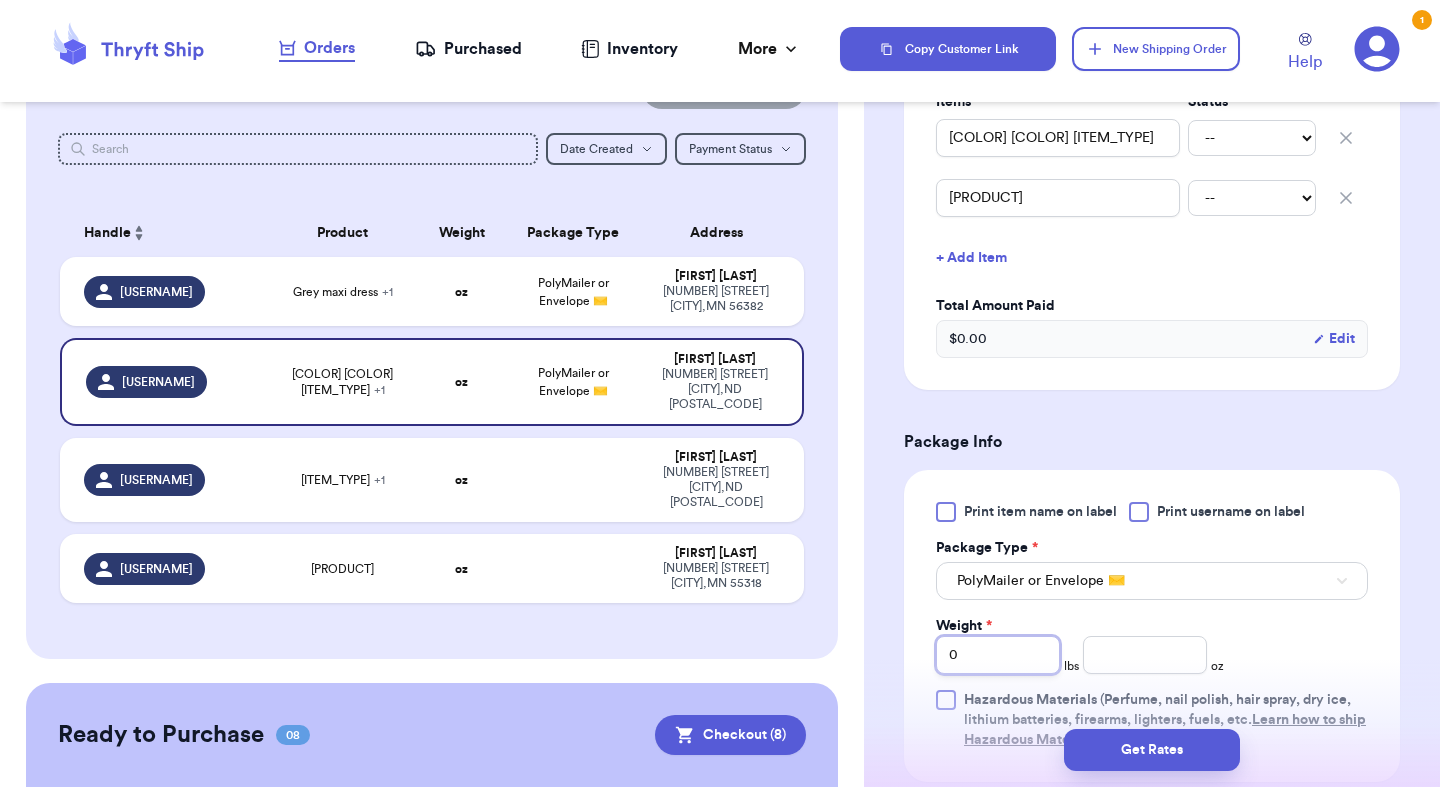 click on "0" at bounding box center [998, 655] 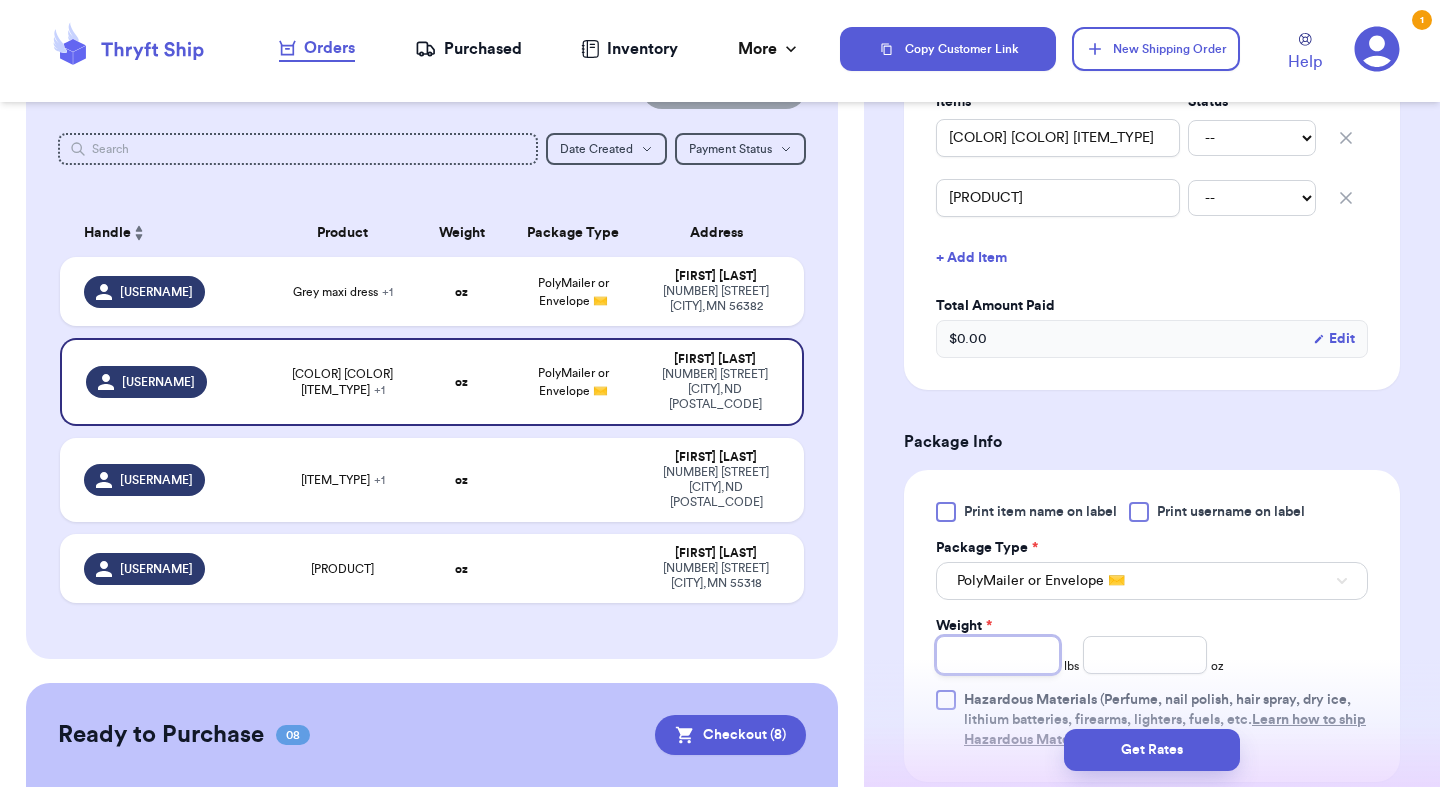type on "1" 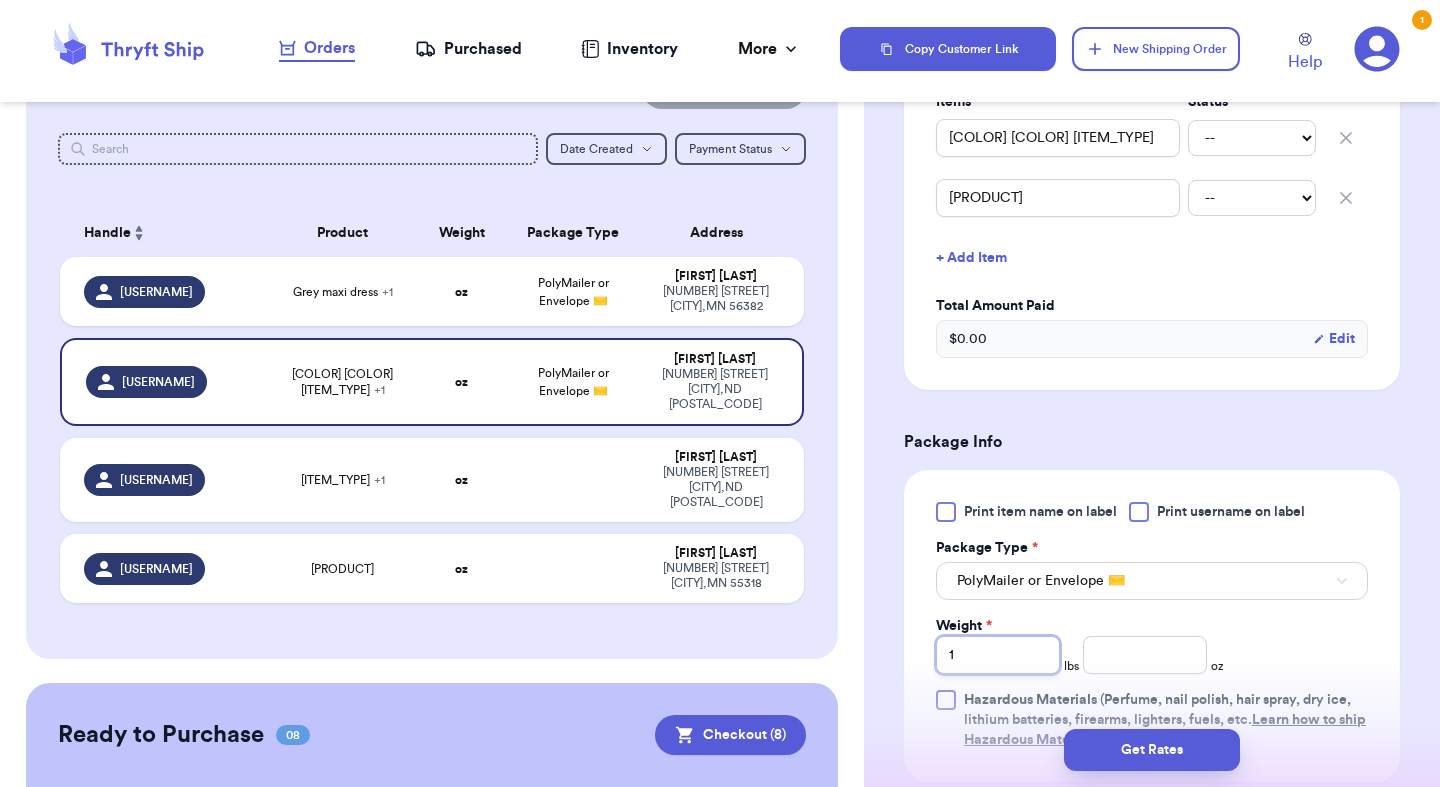 type 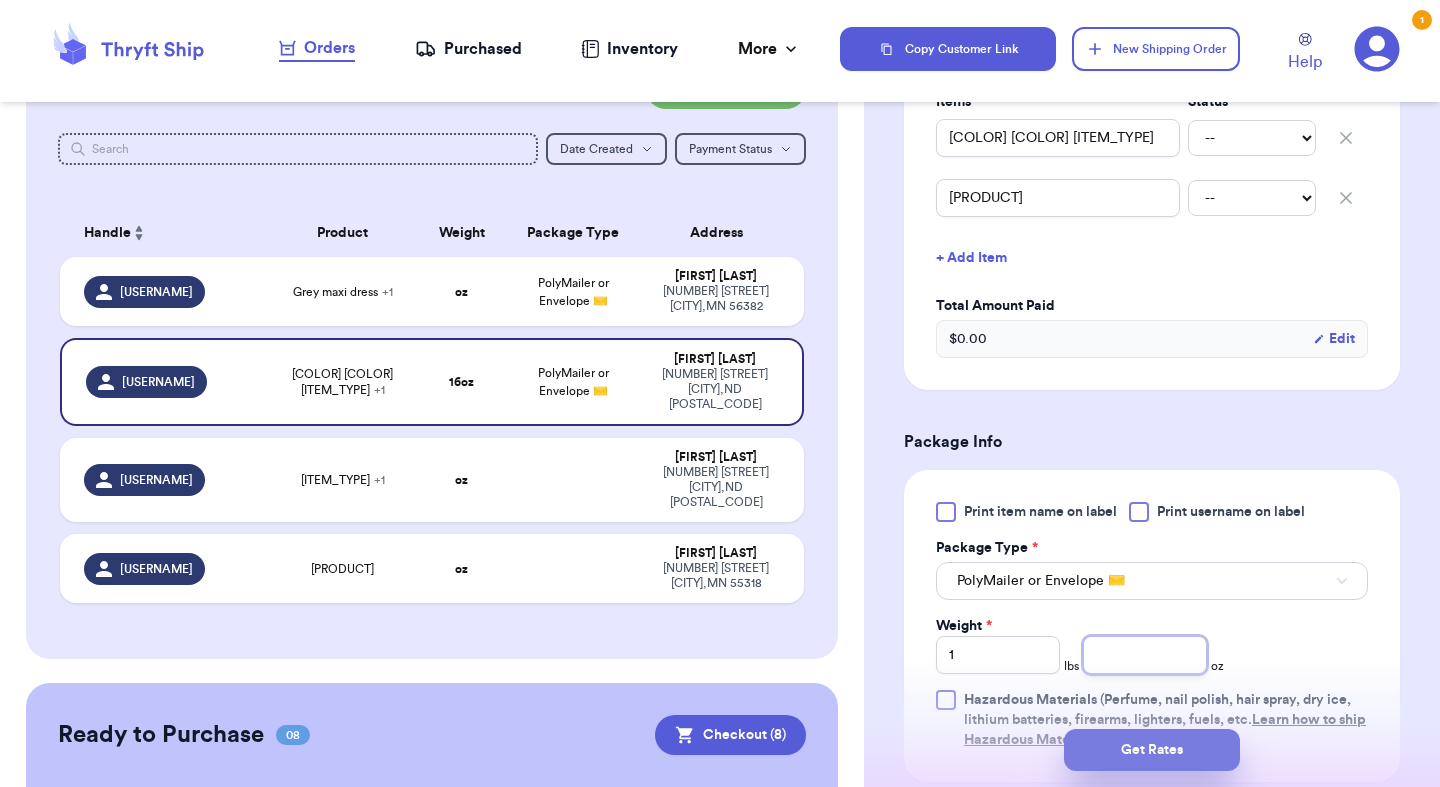 type on "[PRICE]" 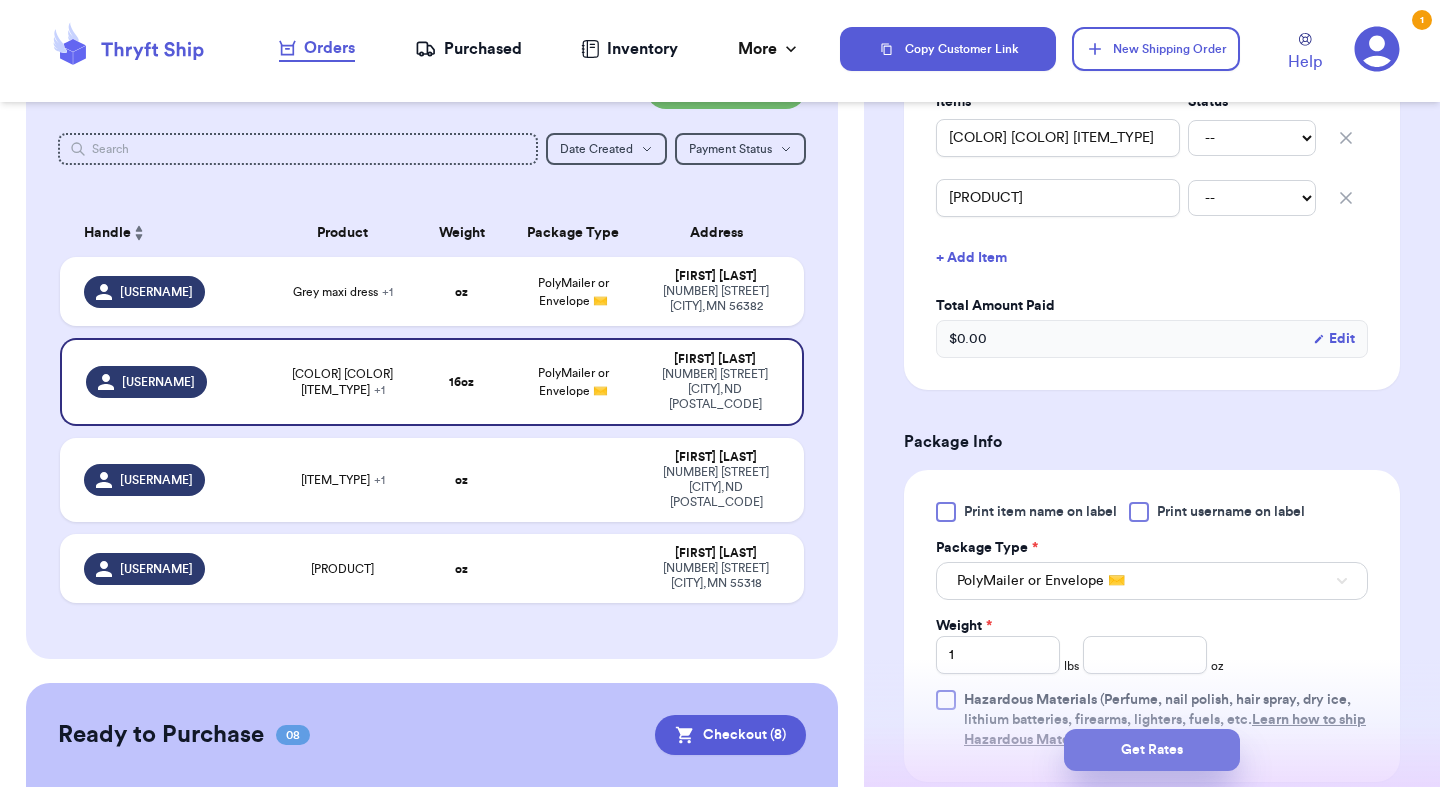 click on "Get Rates" at bounding box center [1152, 750] 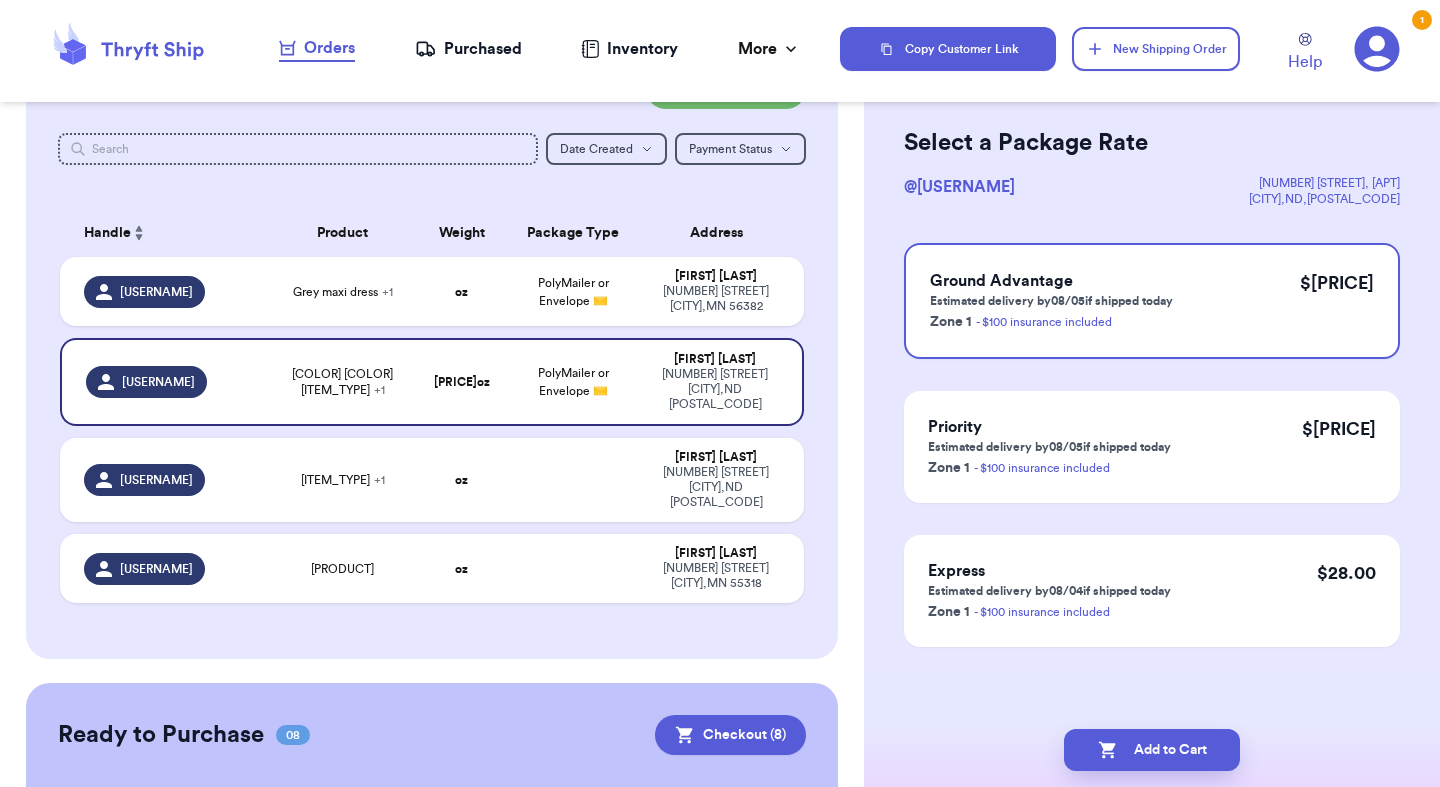 scroll, scrollTop: 0, scrollLeft: 0, axis: both 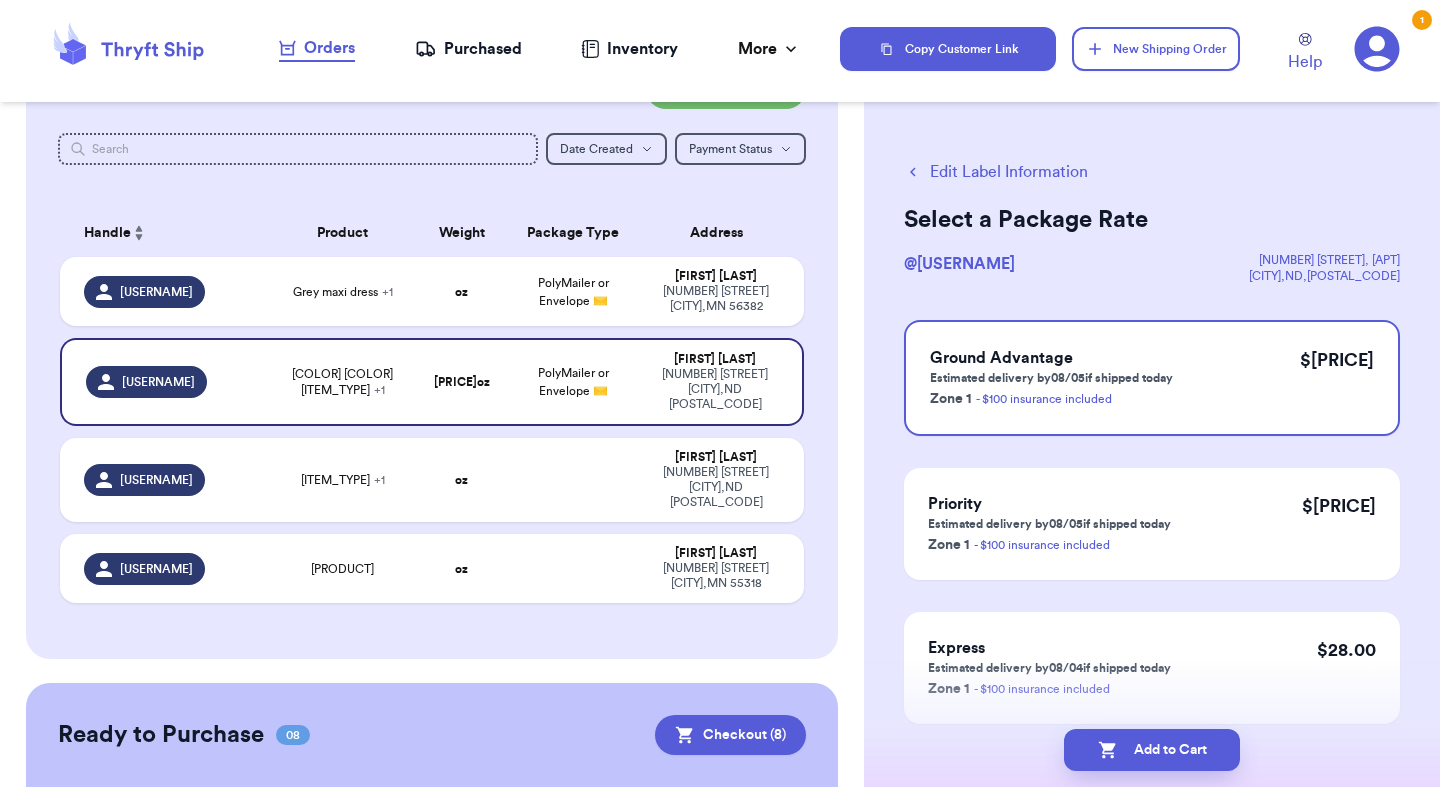 click 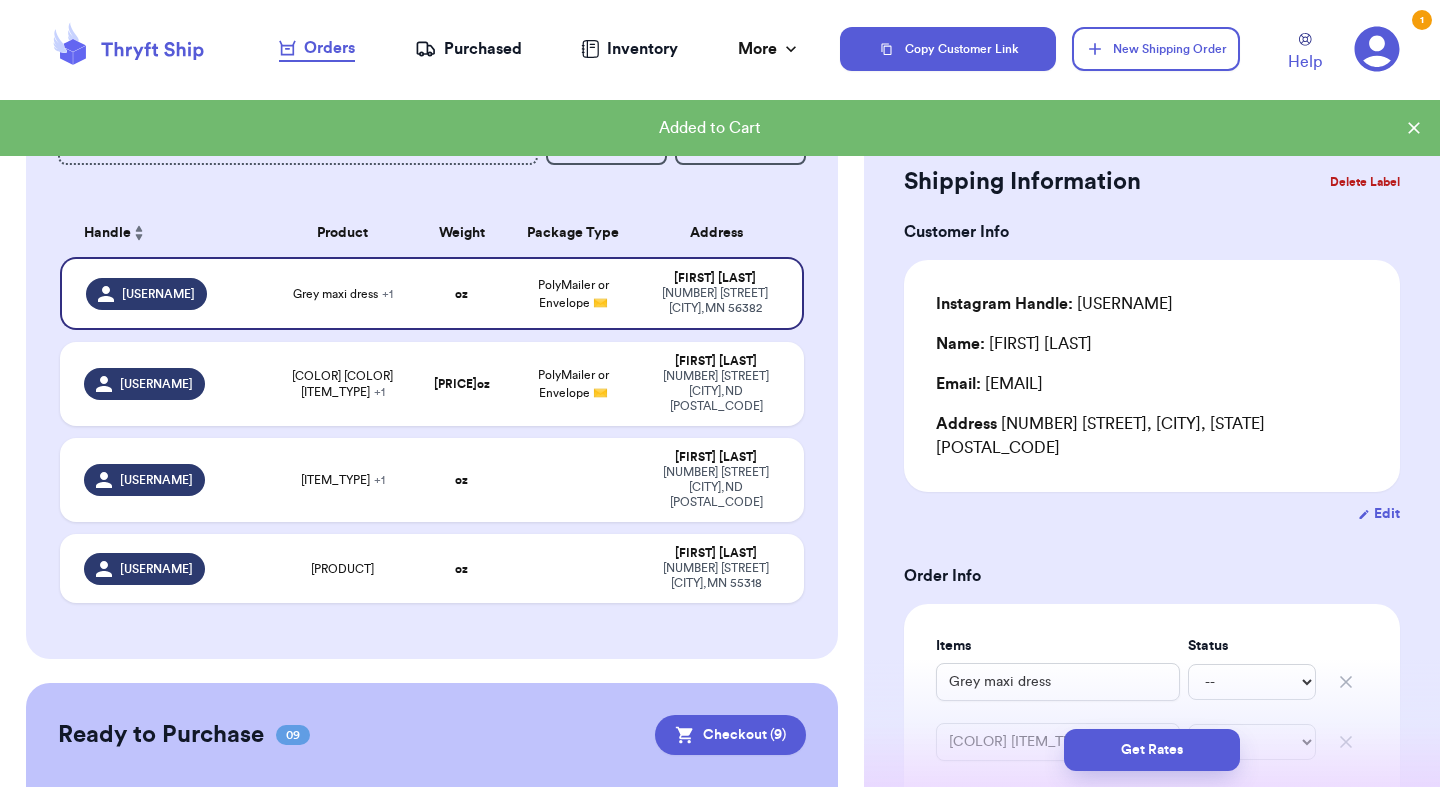 checkbox on "true" 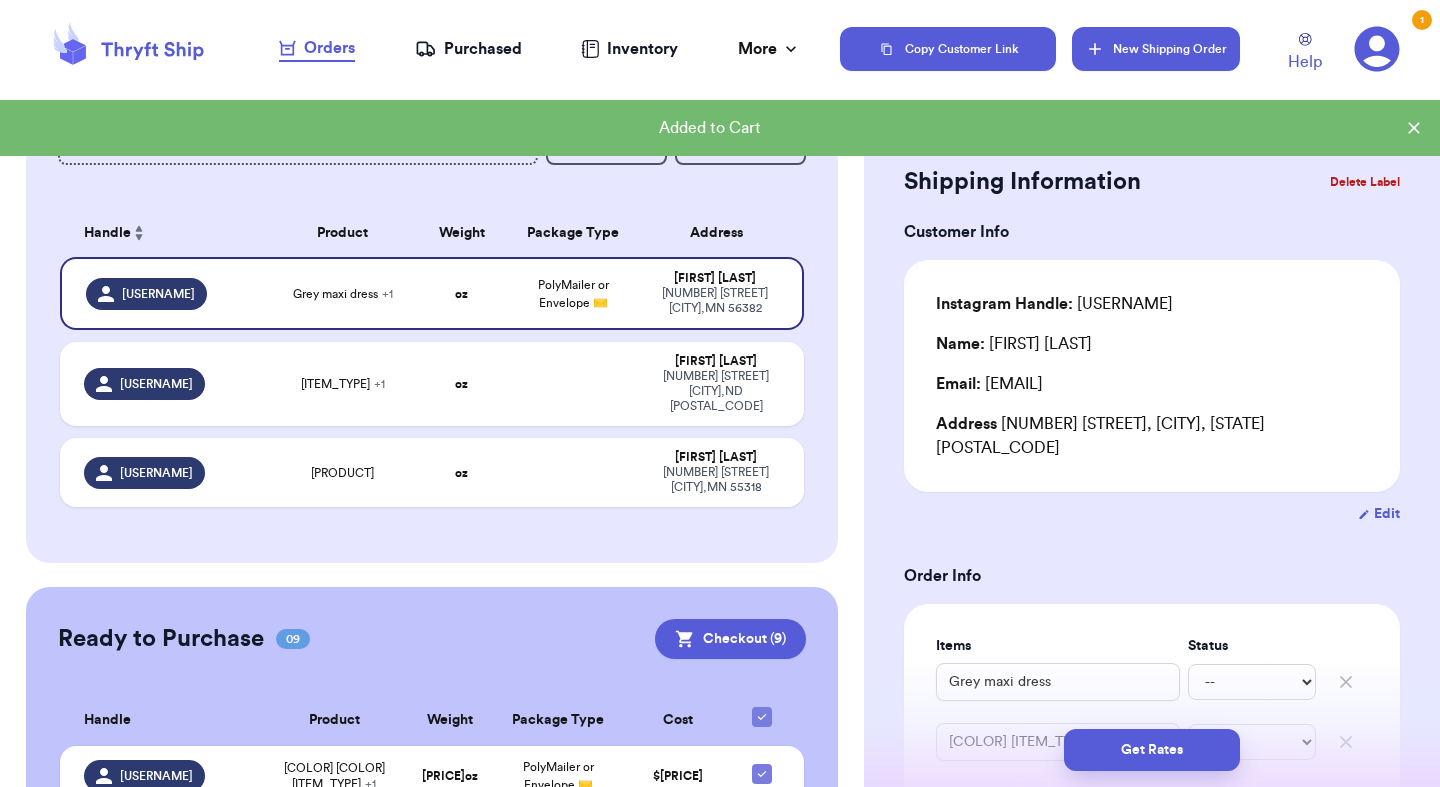 click on "New Shipping Order" at bounding box center (1156, 49) 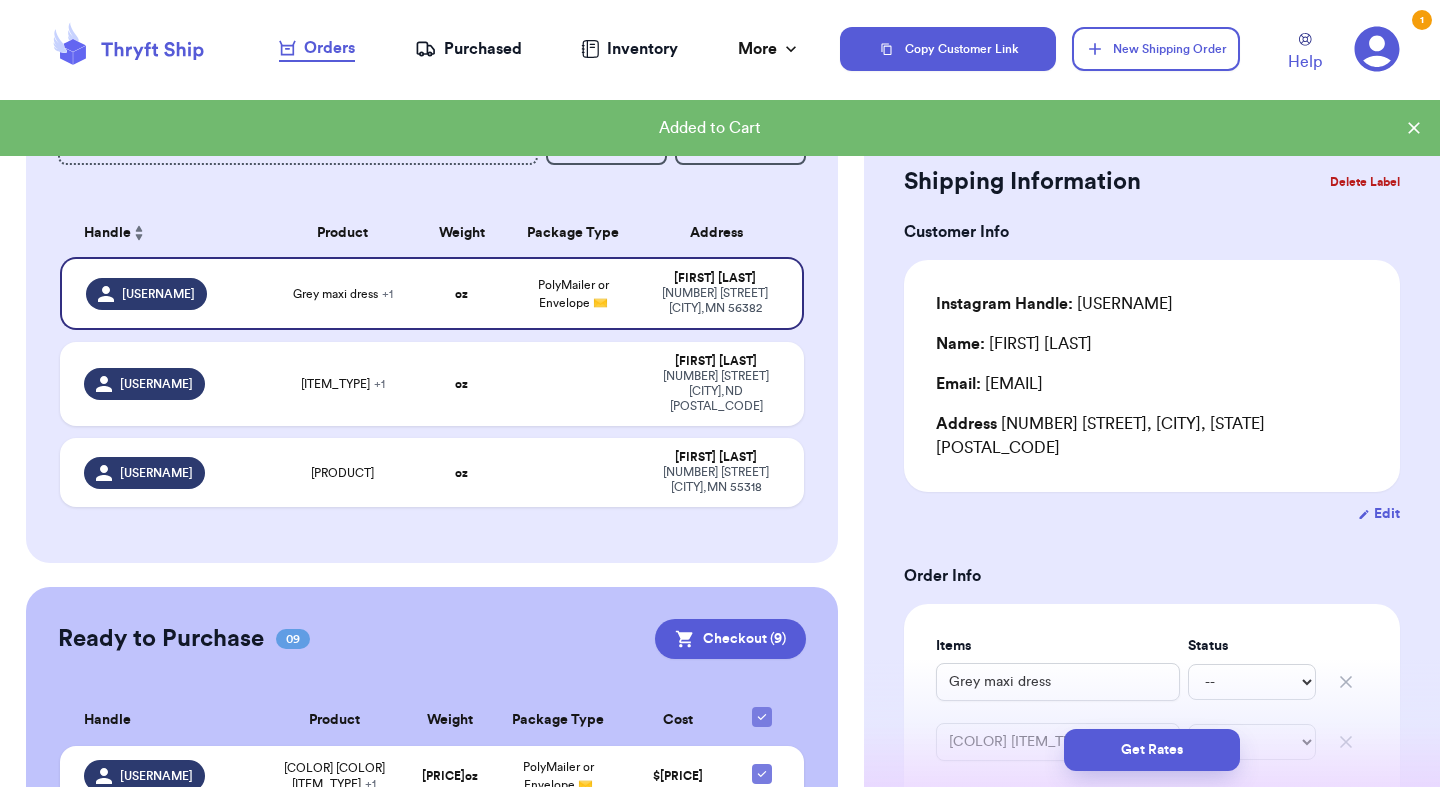 type 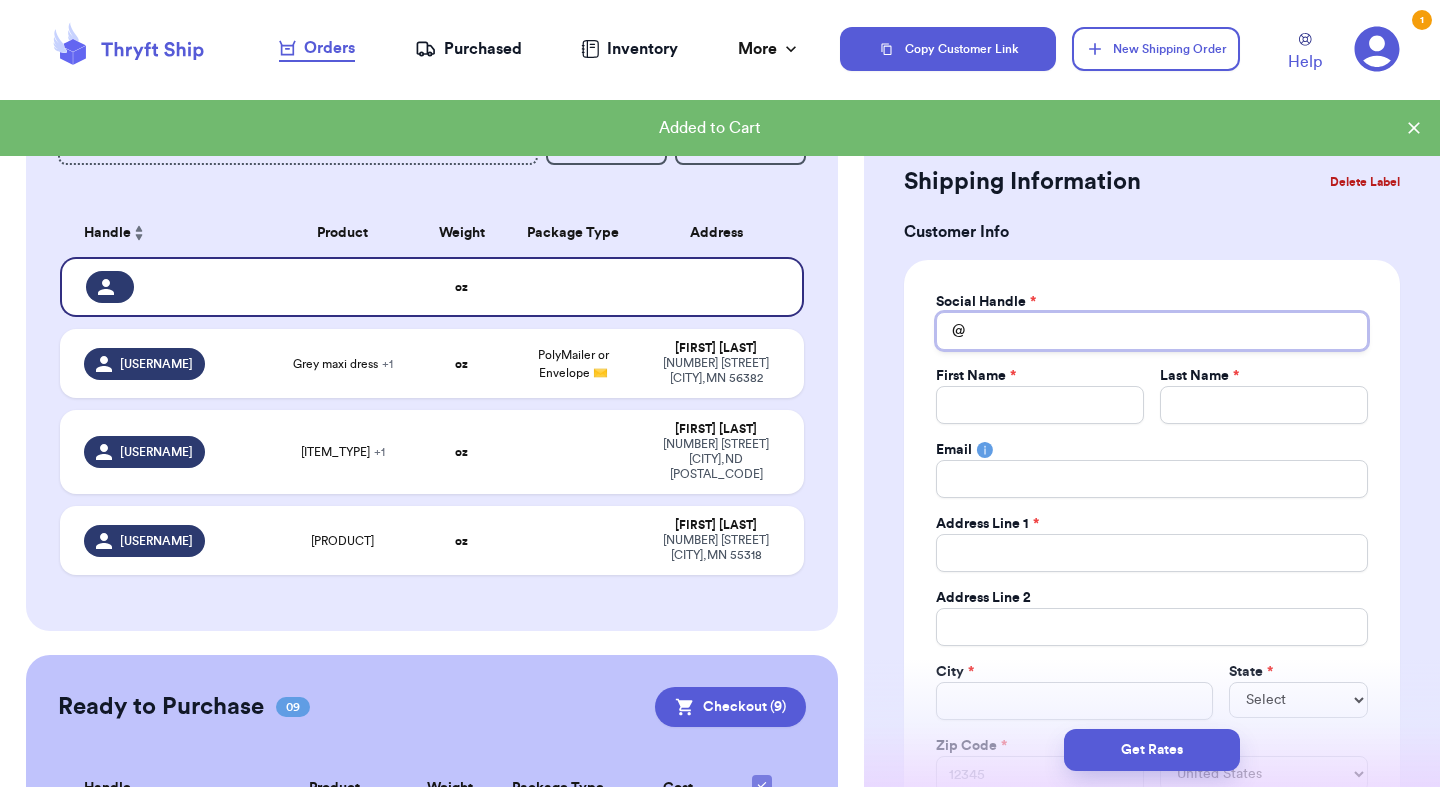 click on "Total Amount Paid" at bounding box center (1152, 331) 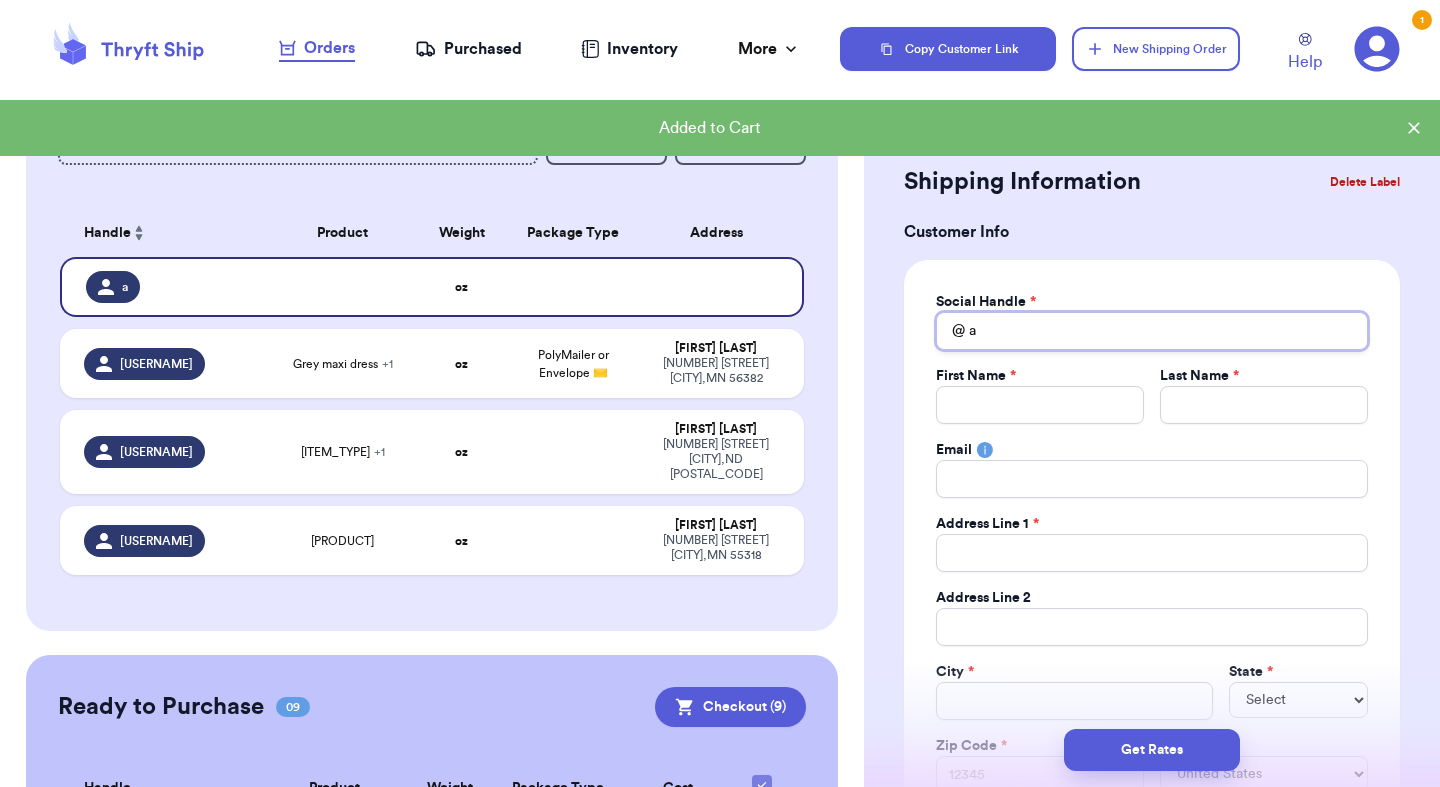 type 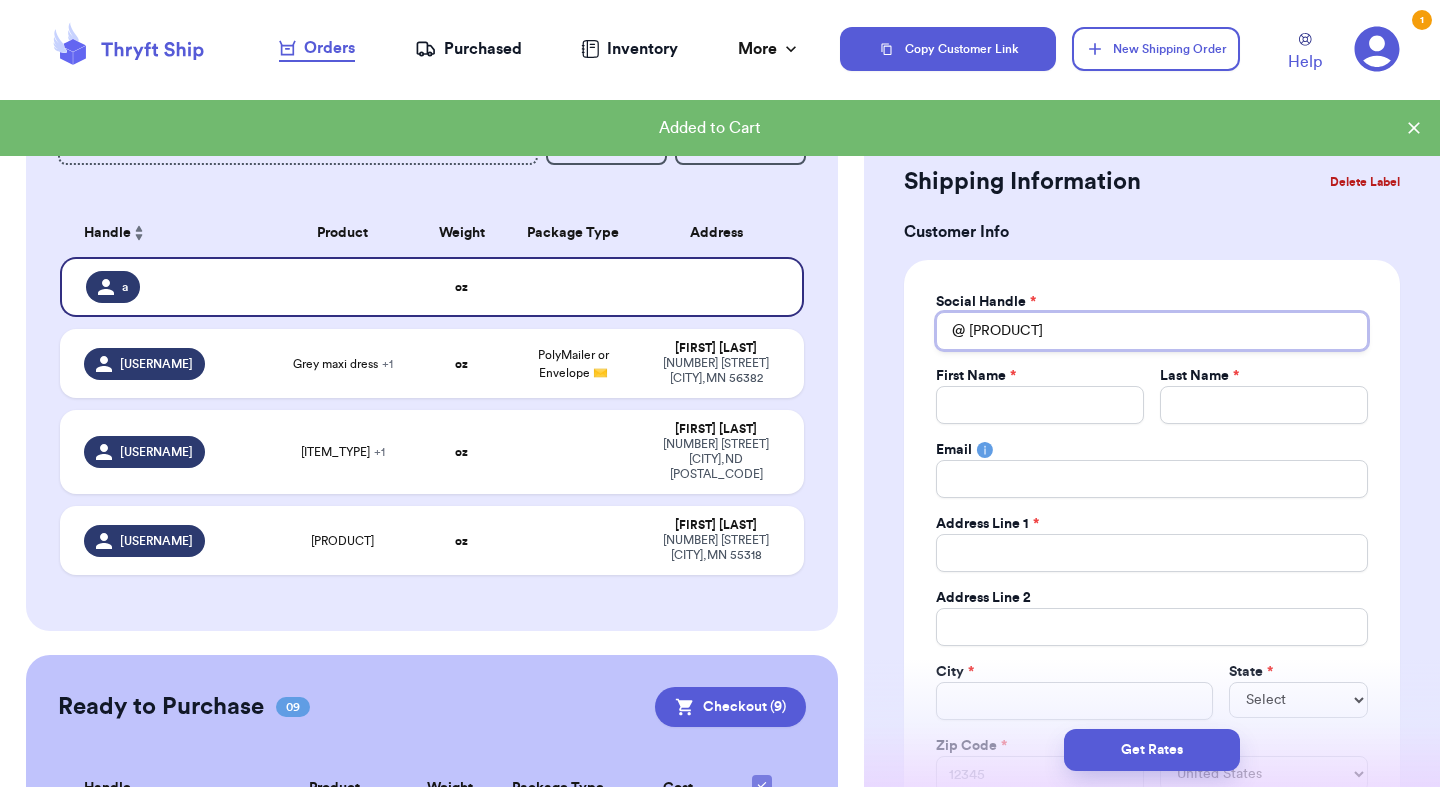 type 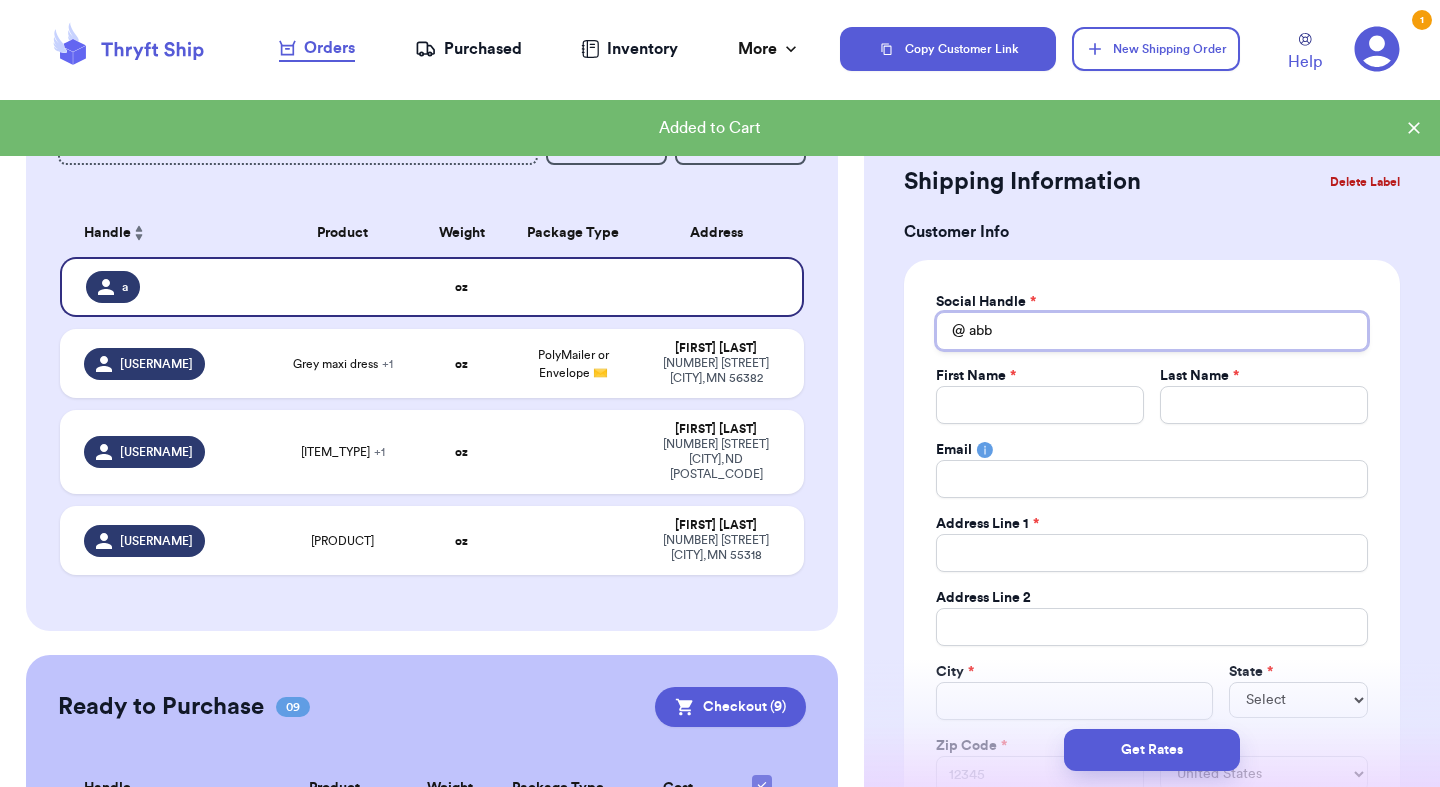 type 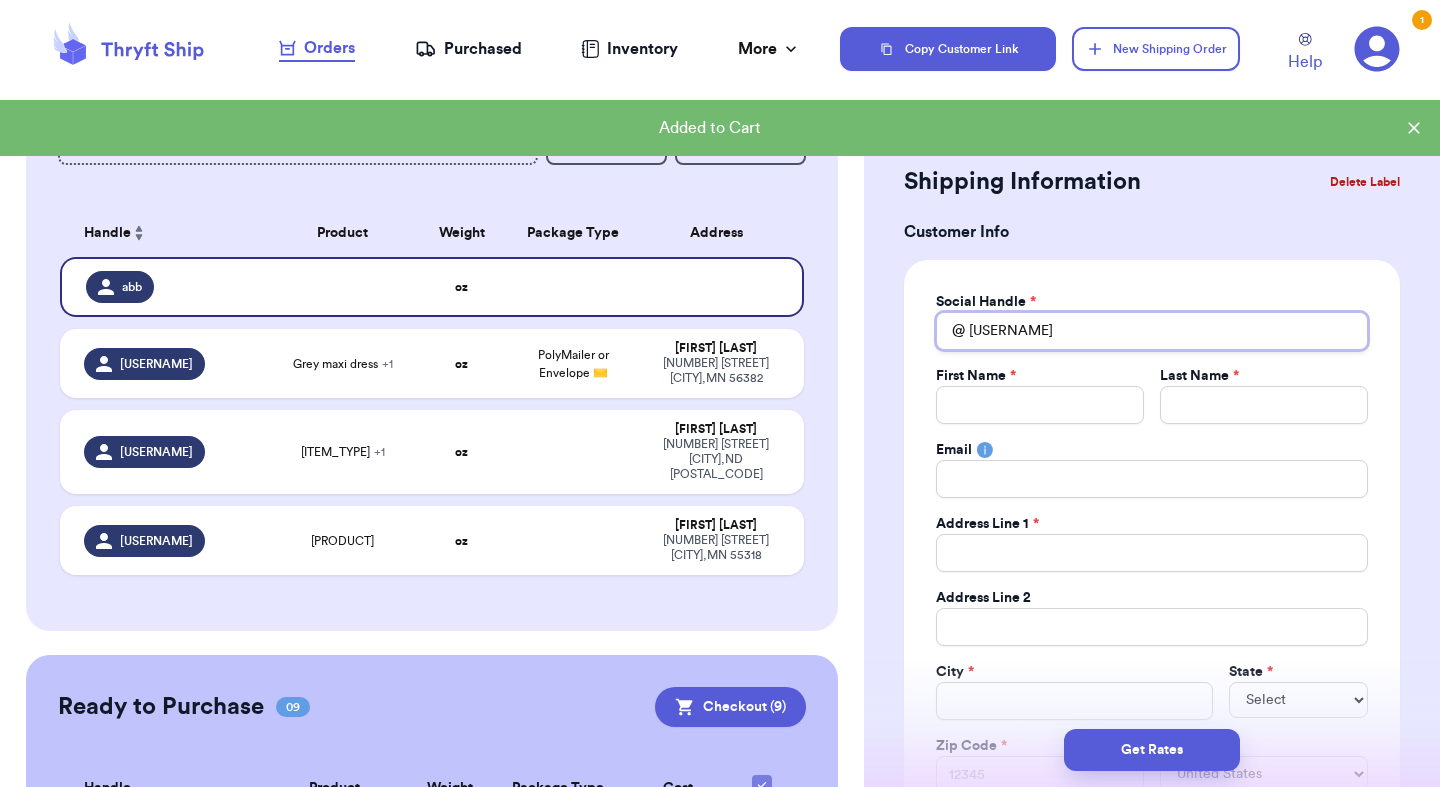 type 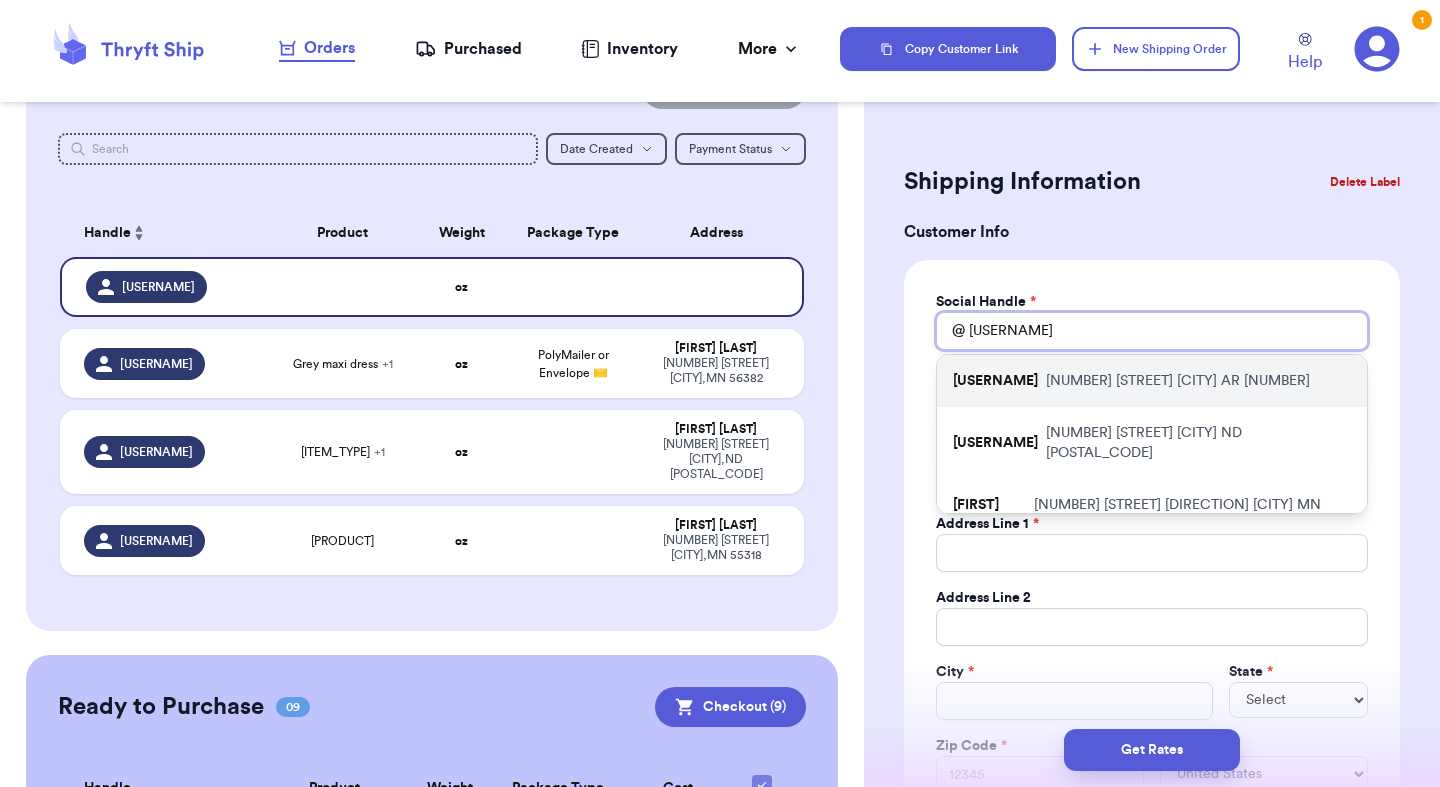 type on "[USERNAME]" 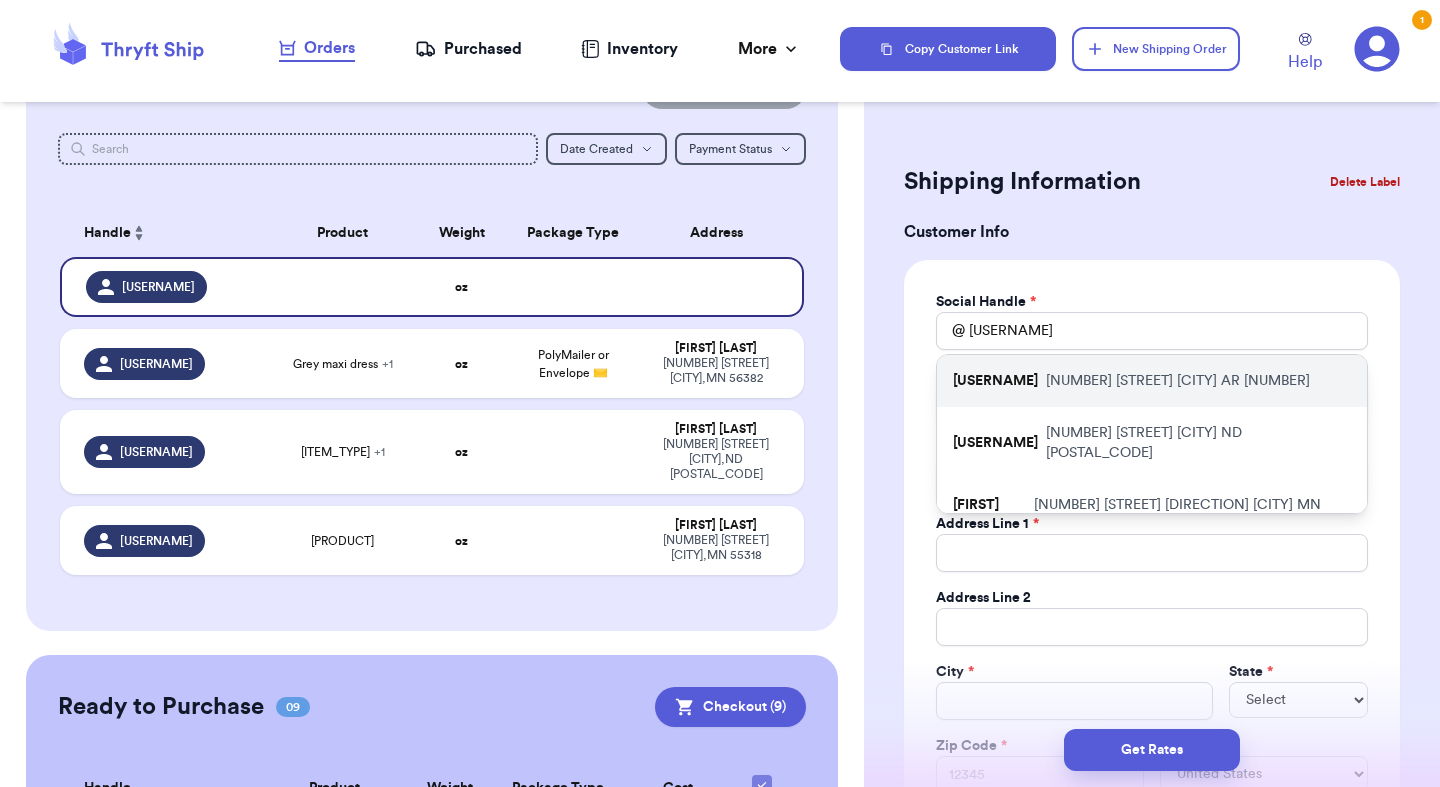 click on "[USERNAME]" at bounding box center (995, 381) 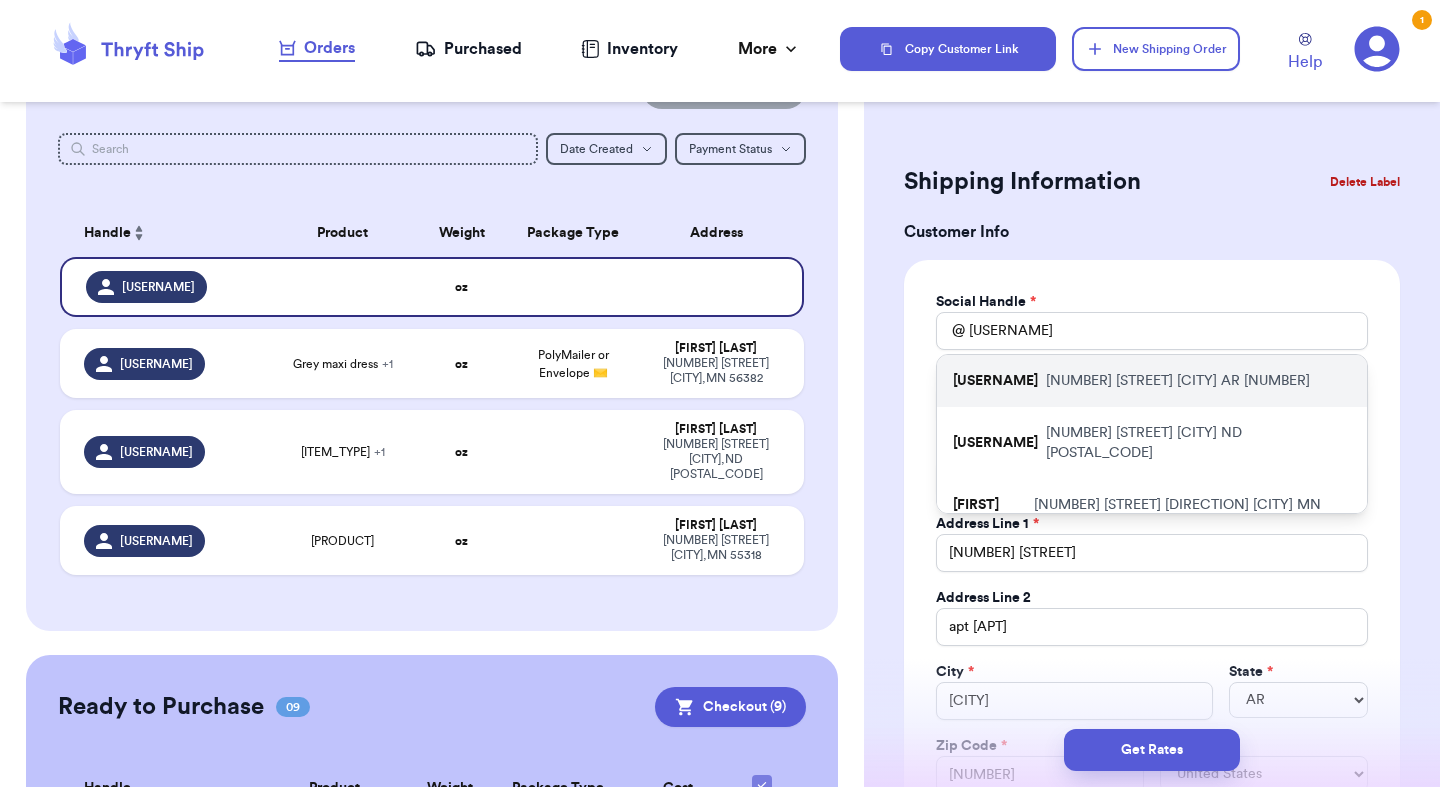 scroll, scrollTop: 0, scrollLeft: 0, axis: both 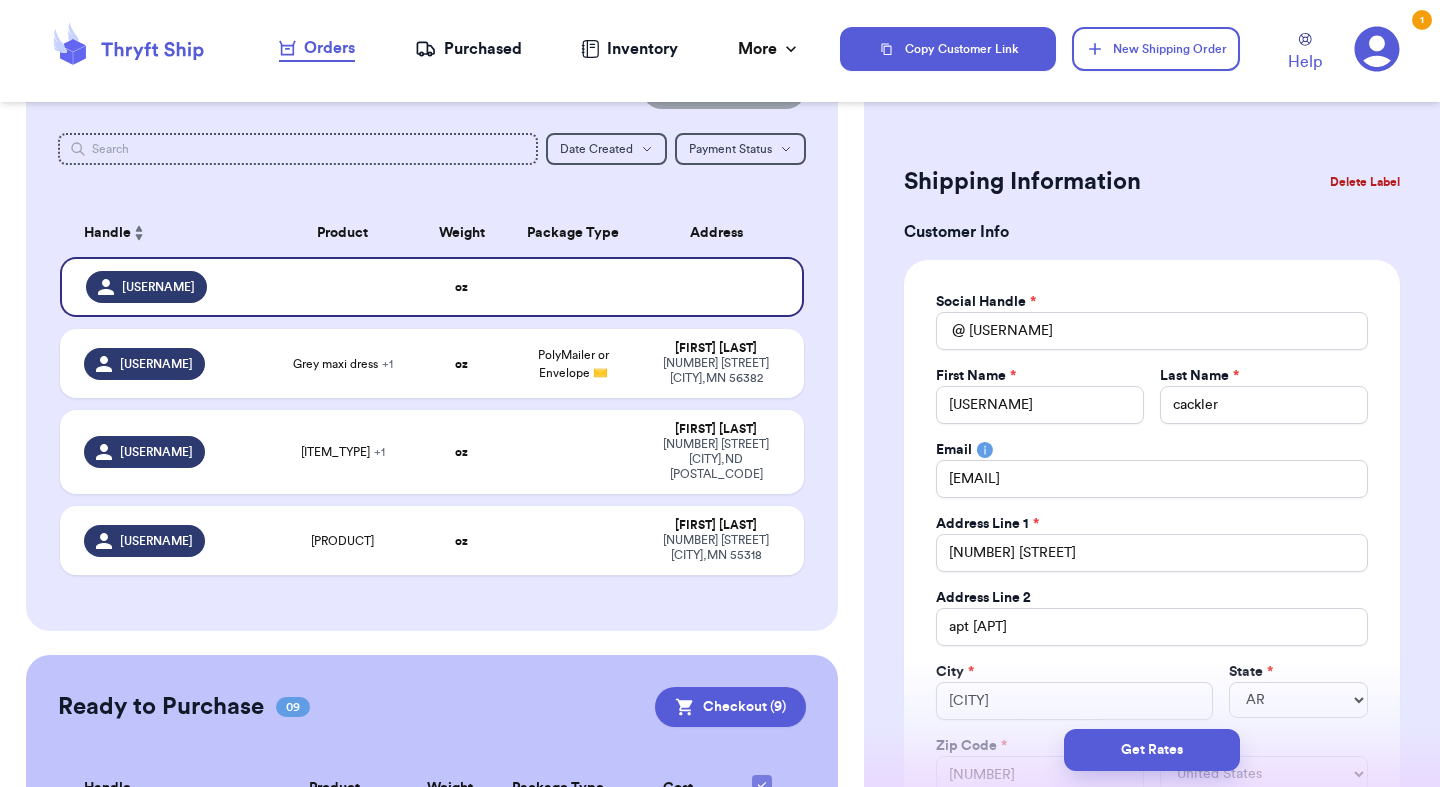type 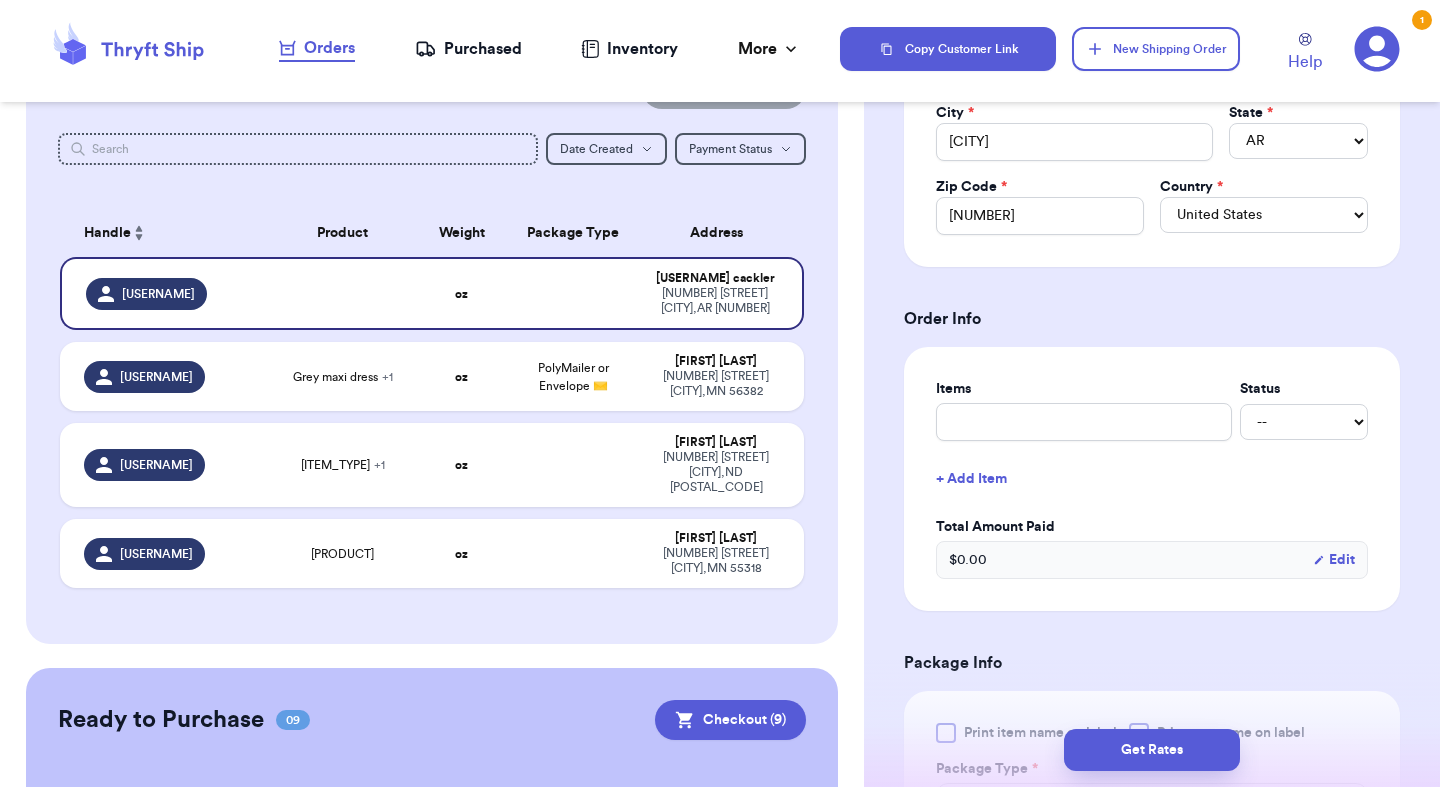 scroll, scrollTop: 562, scrollLeft: 0, axis: vertical 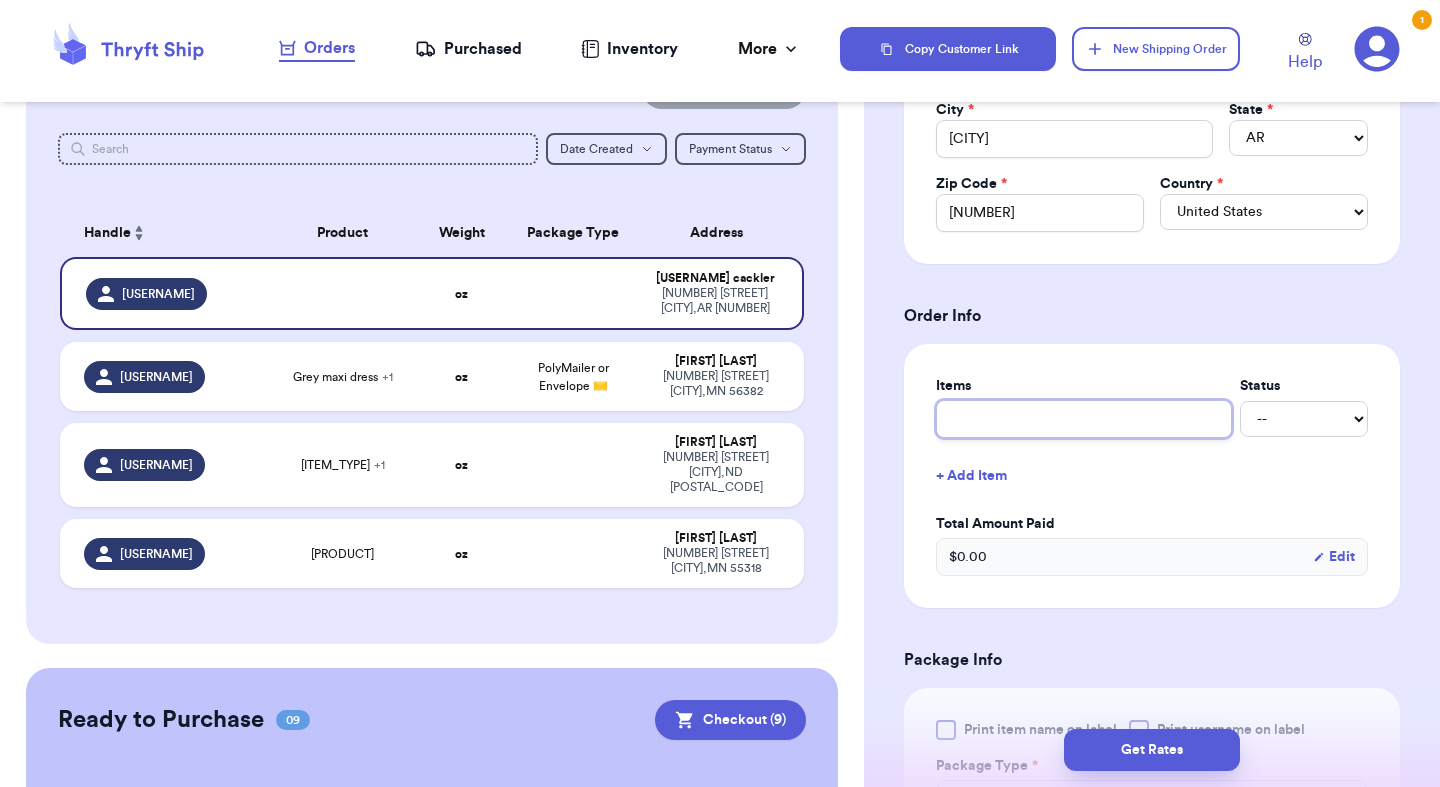 click at bounding box center (1084, 419) 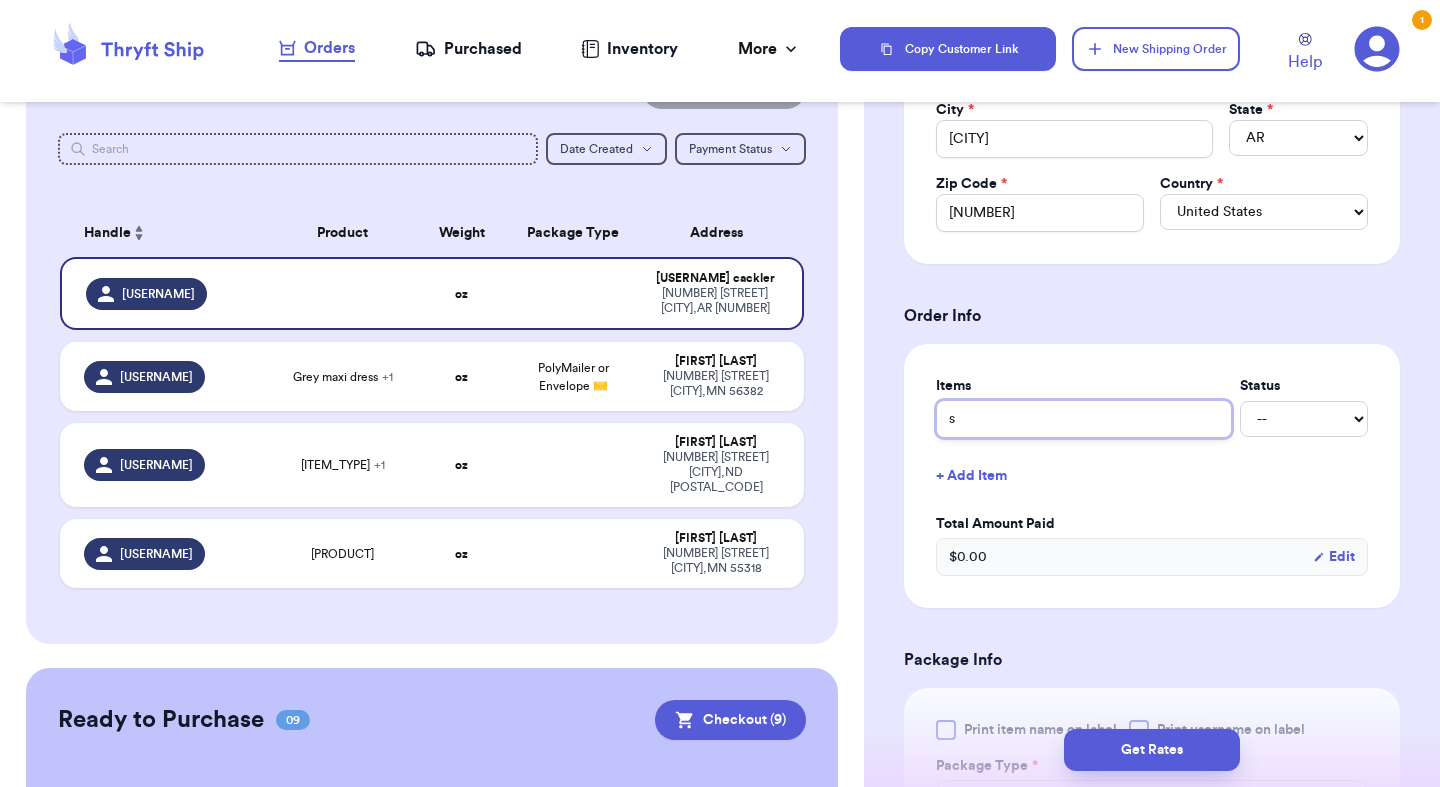 type 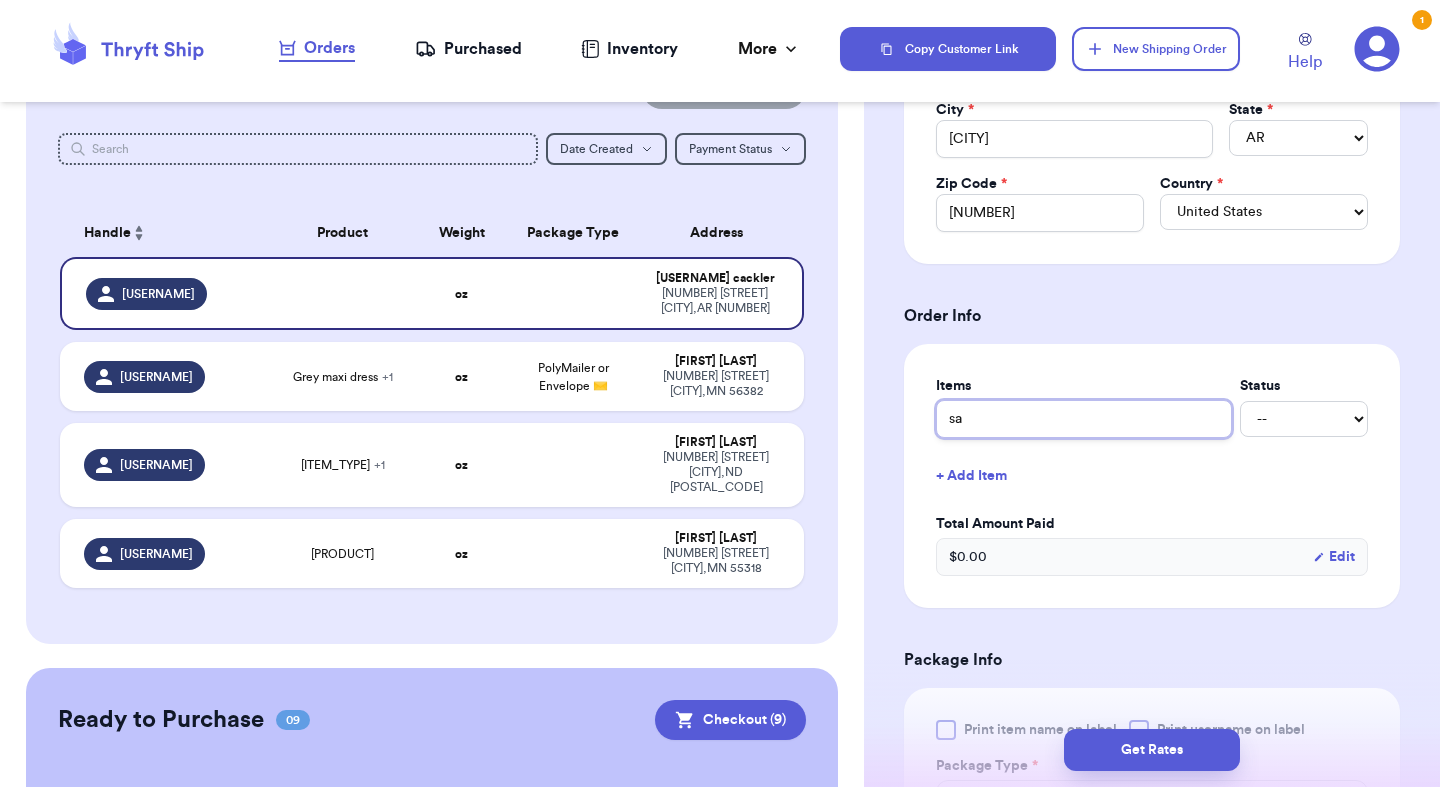 type 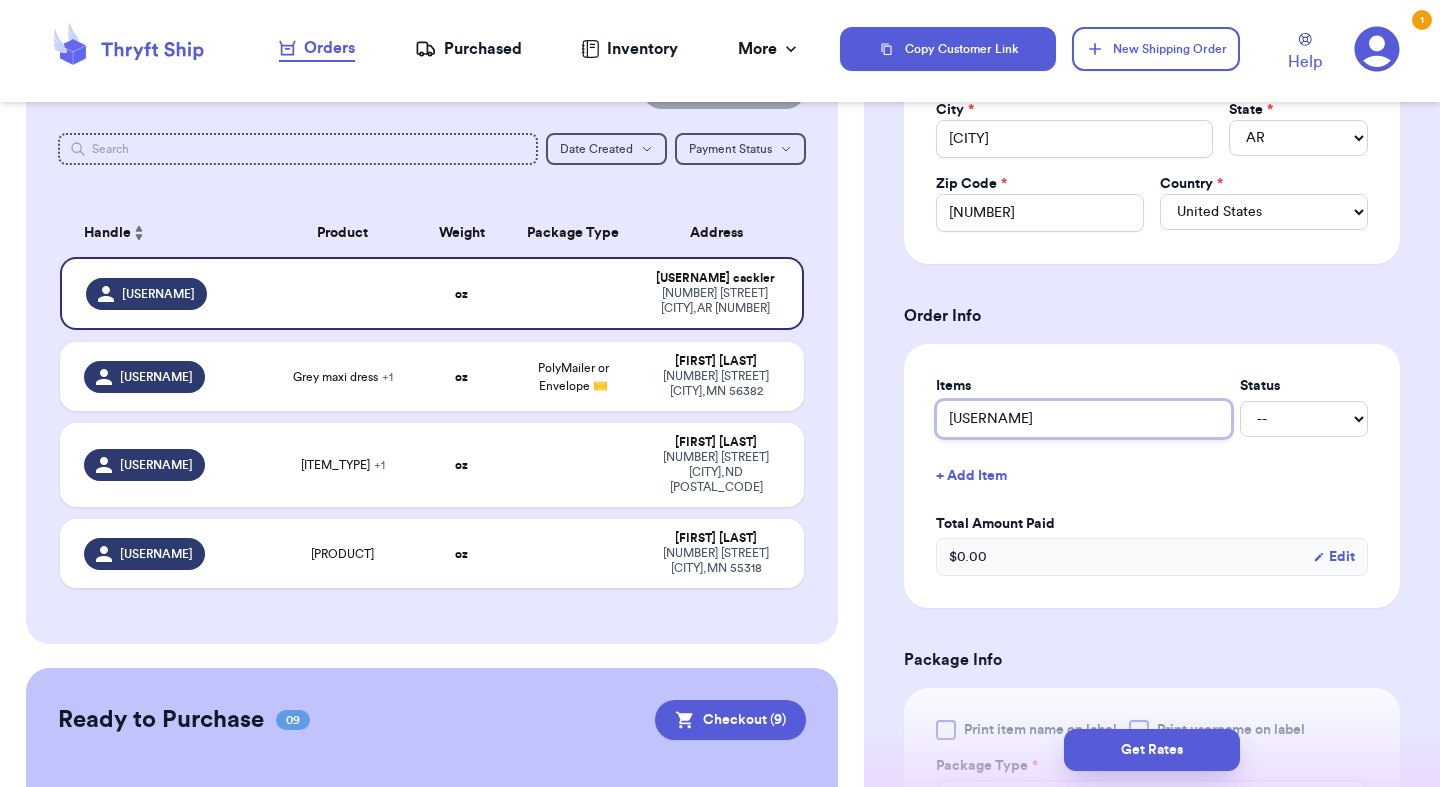 type 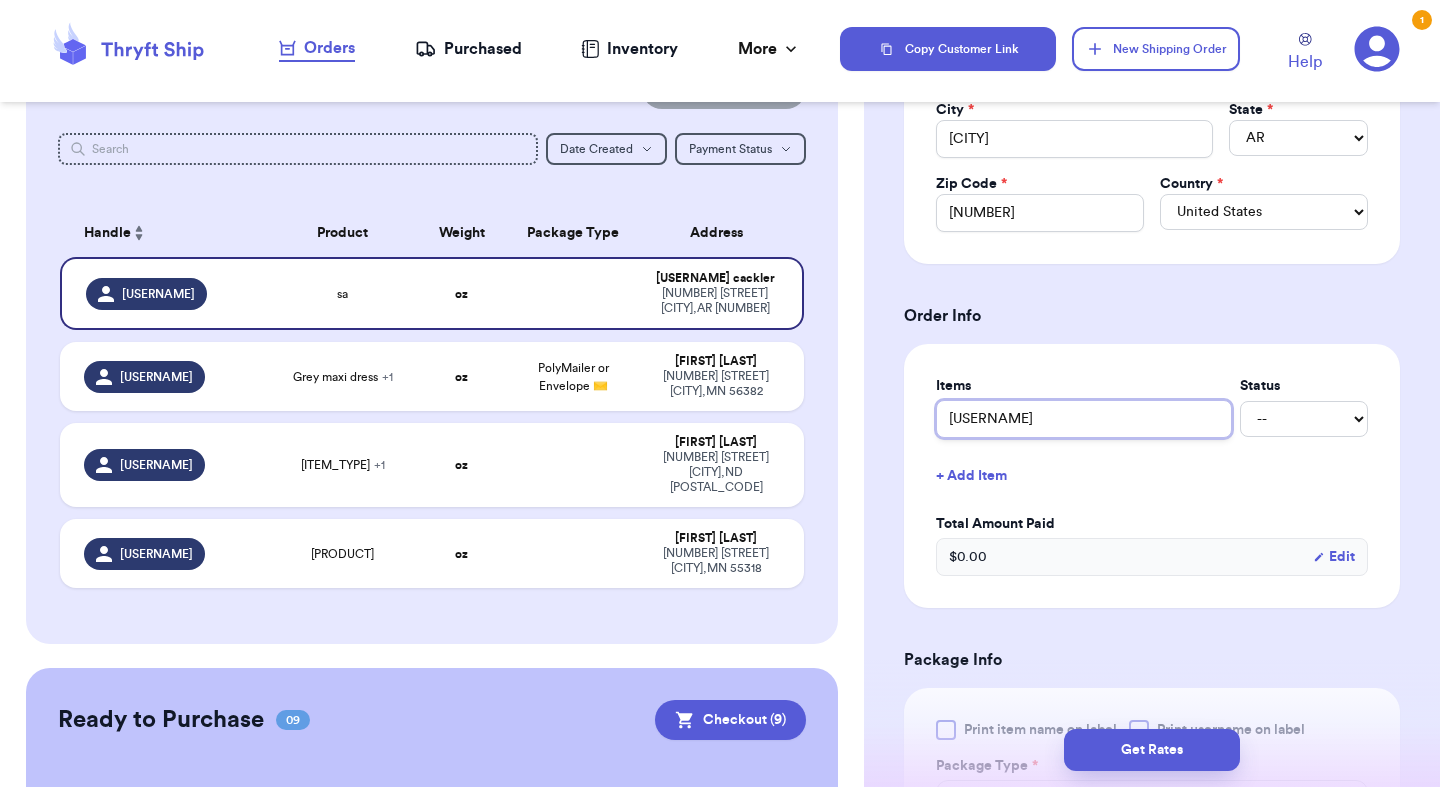 type on "[ITEM_TYPE]" 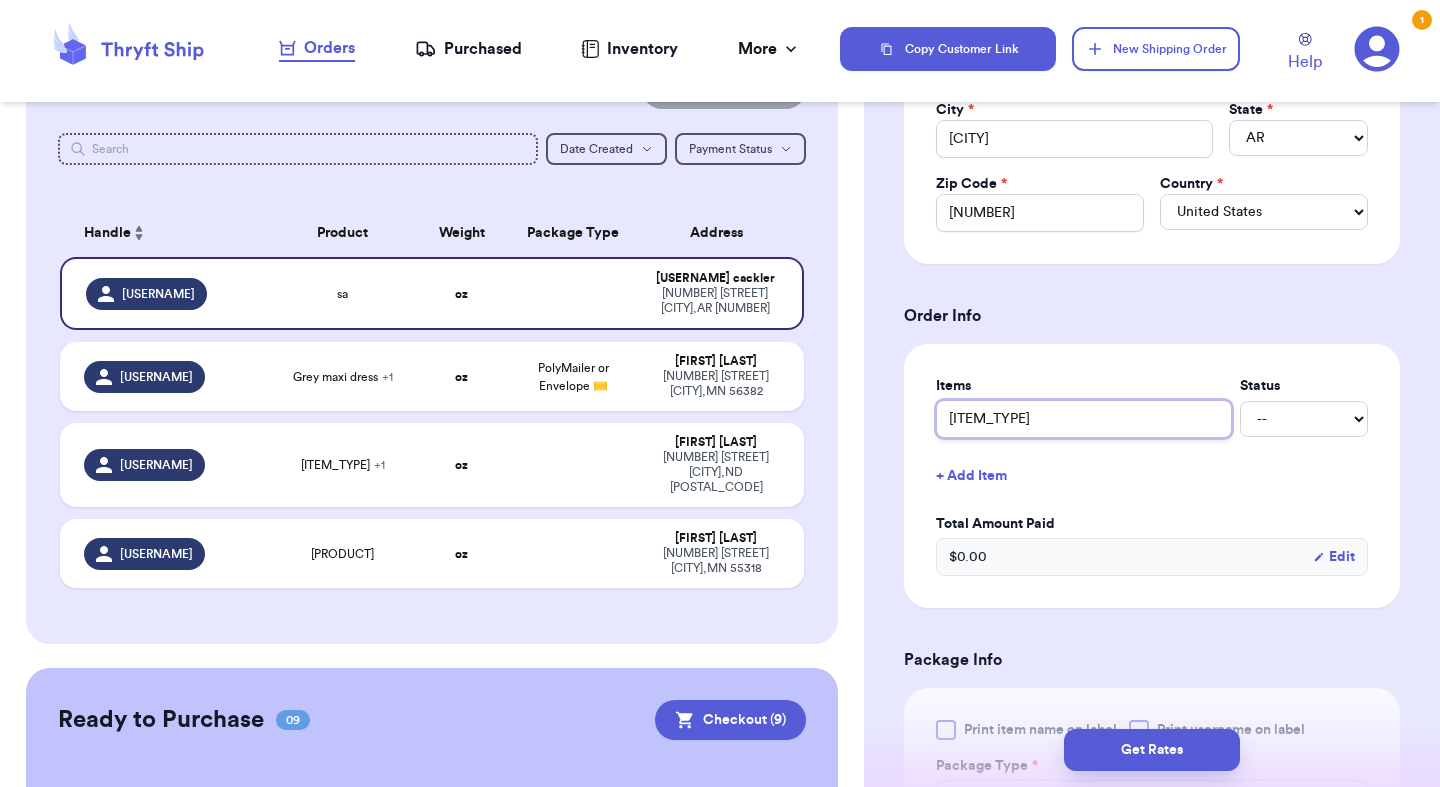 type 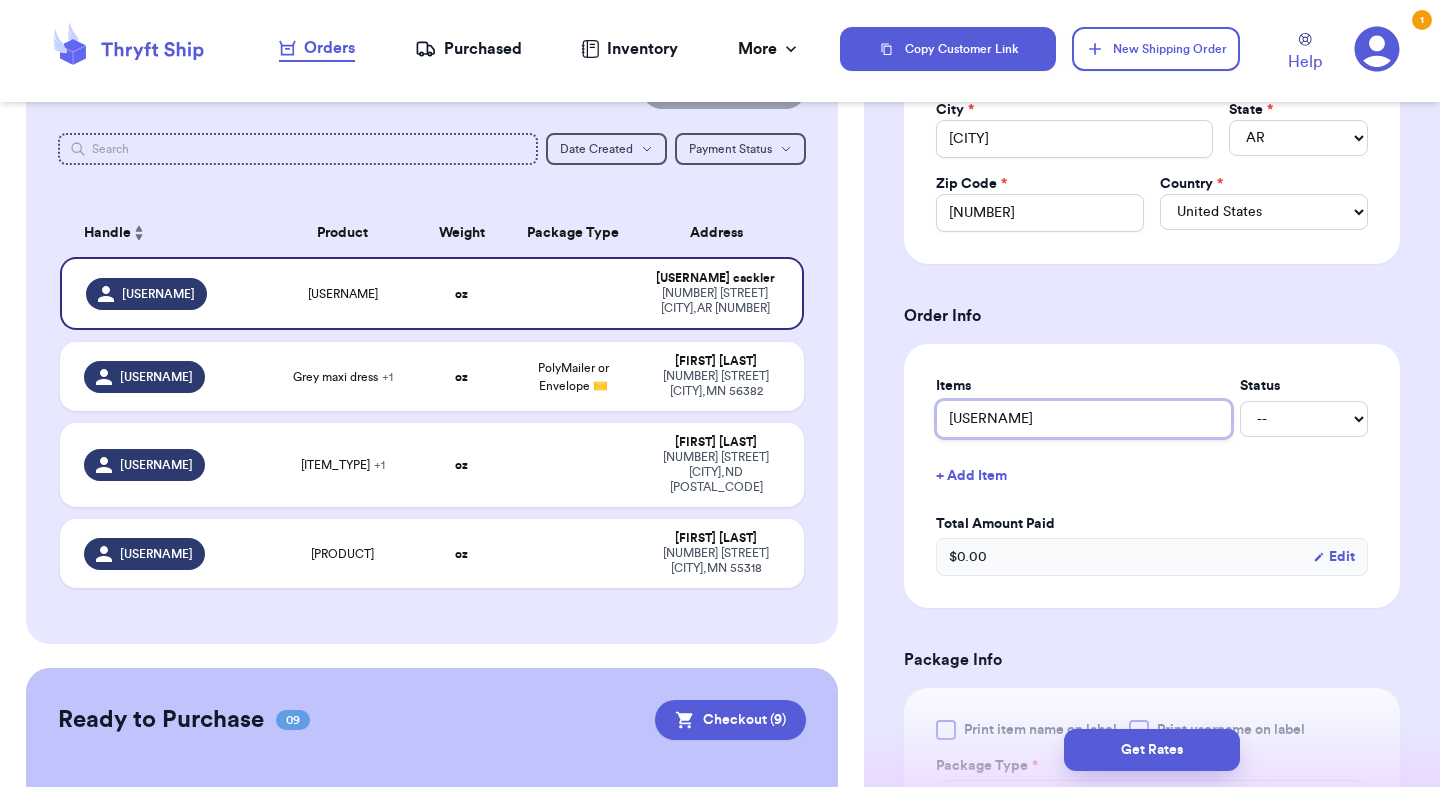 type 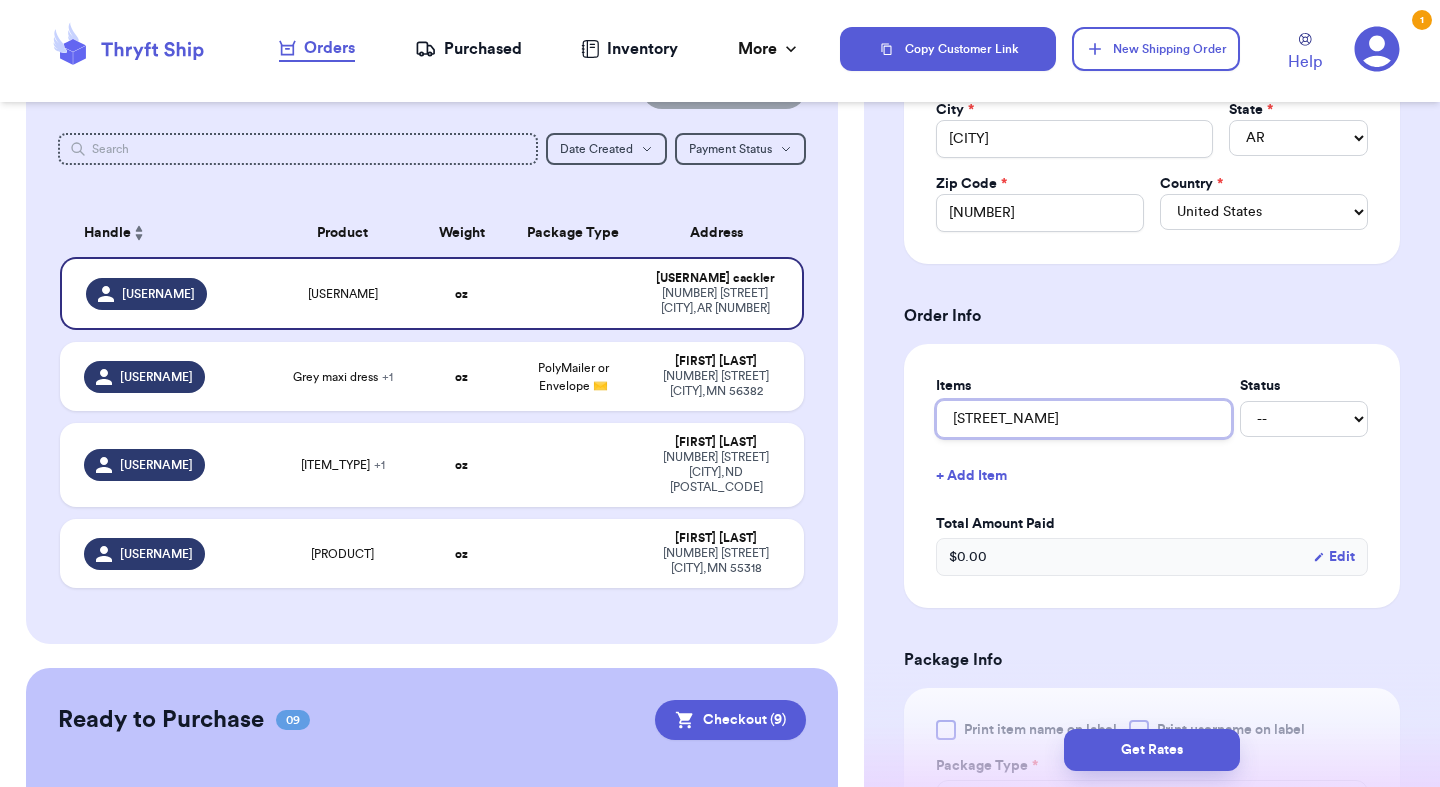 type 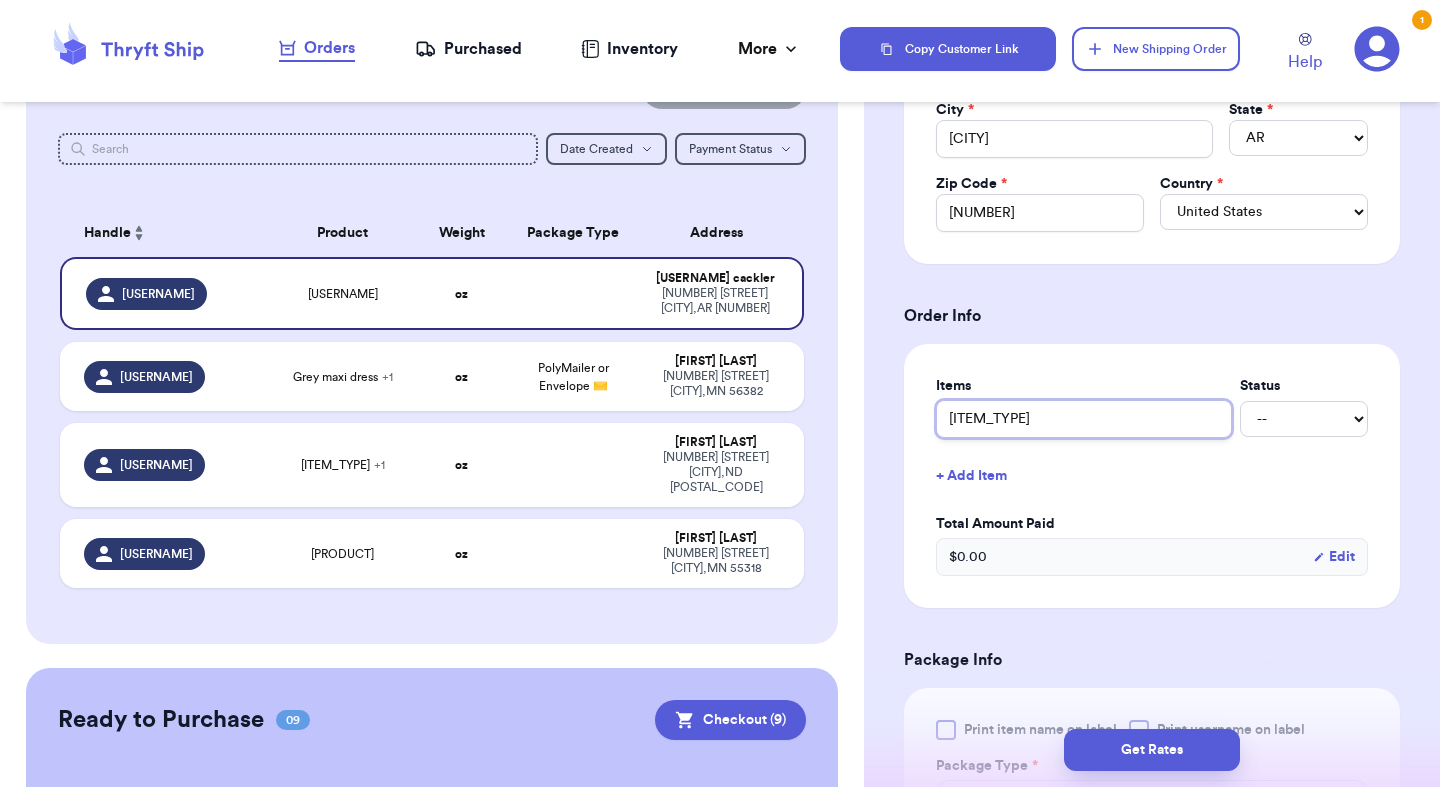 type 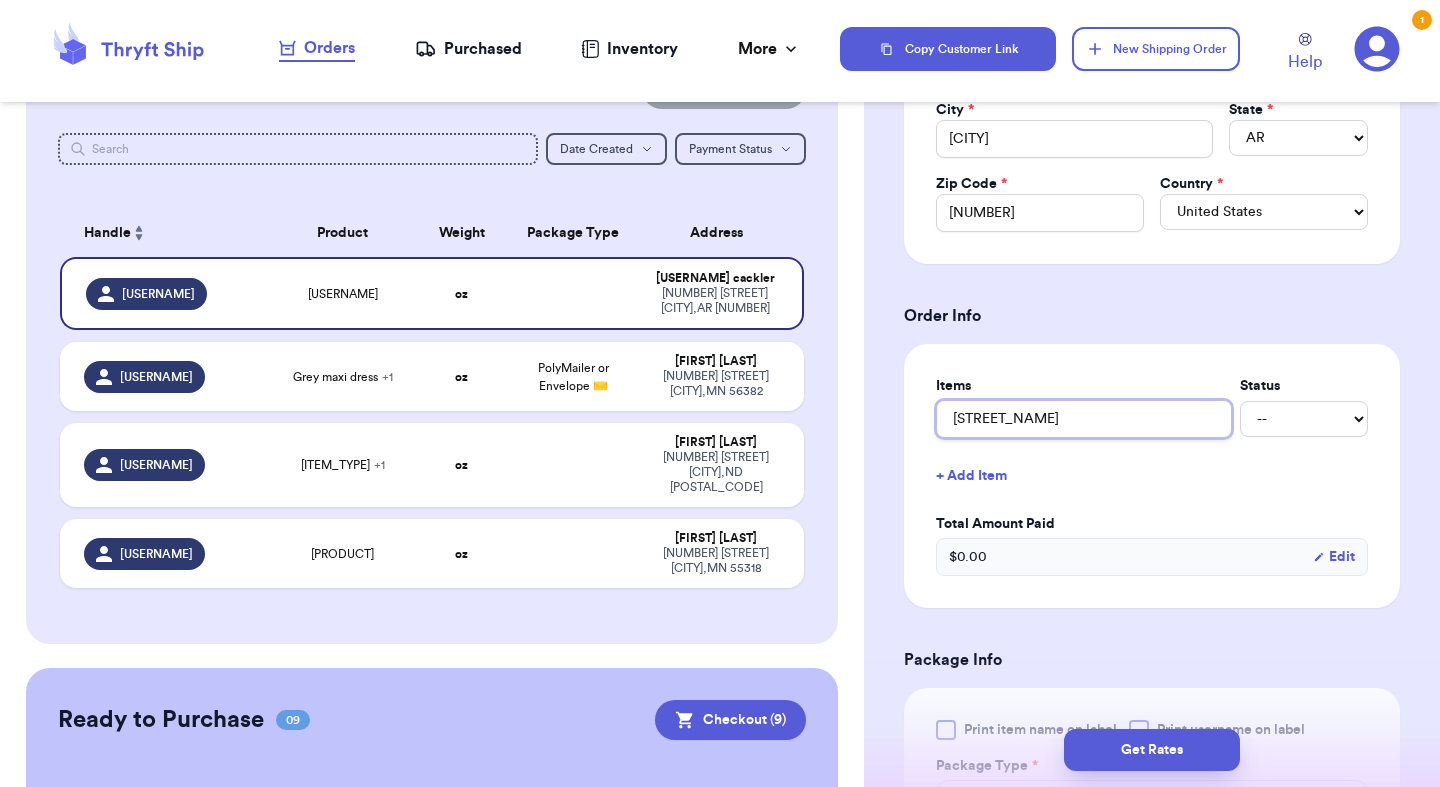 type 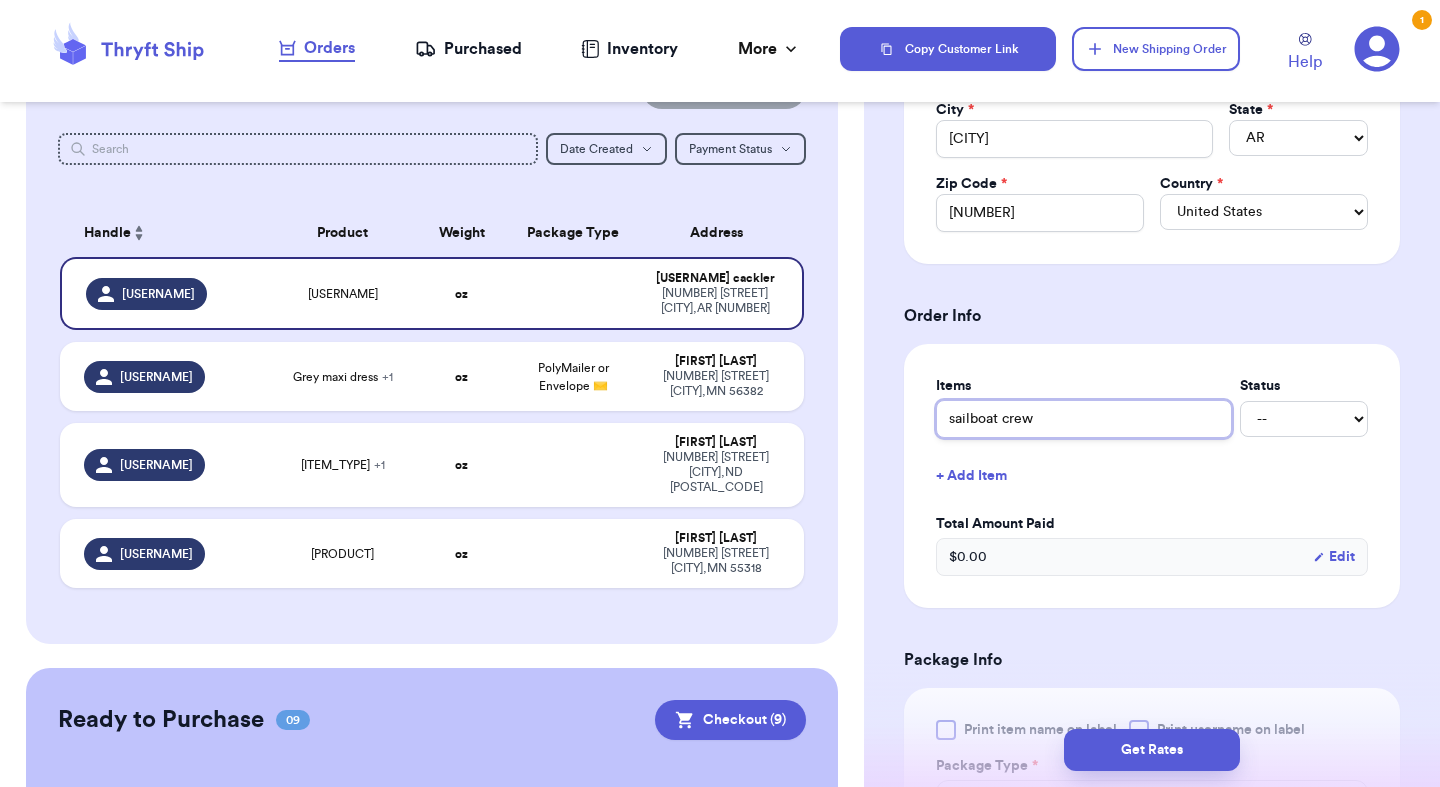 type 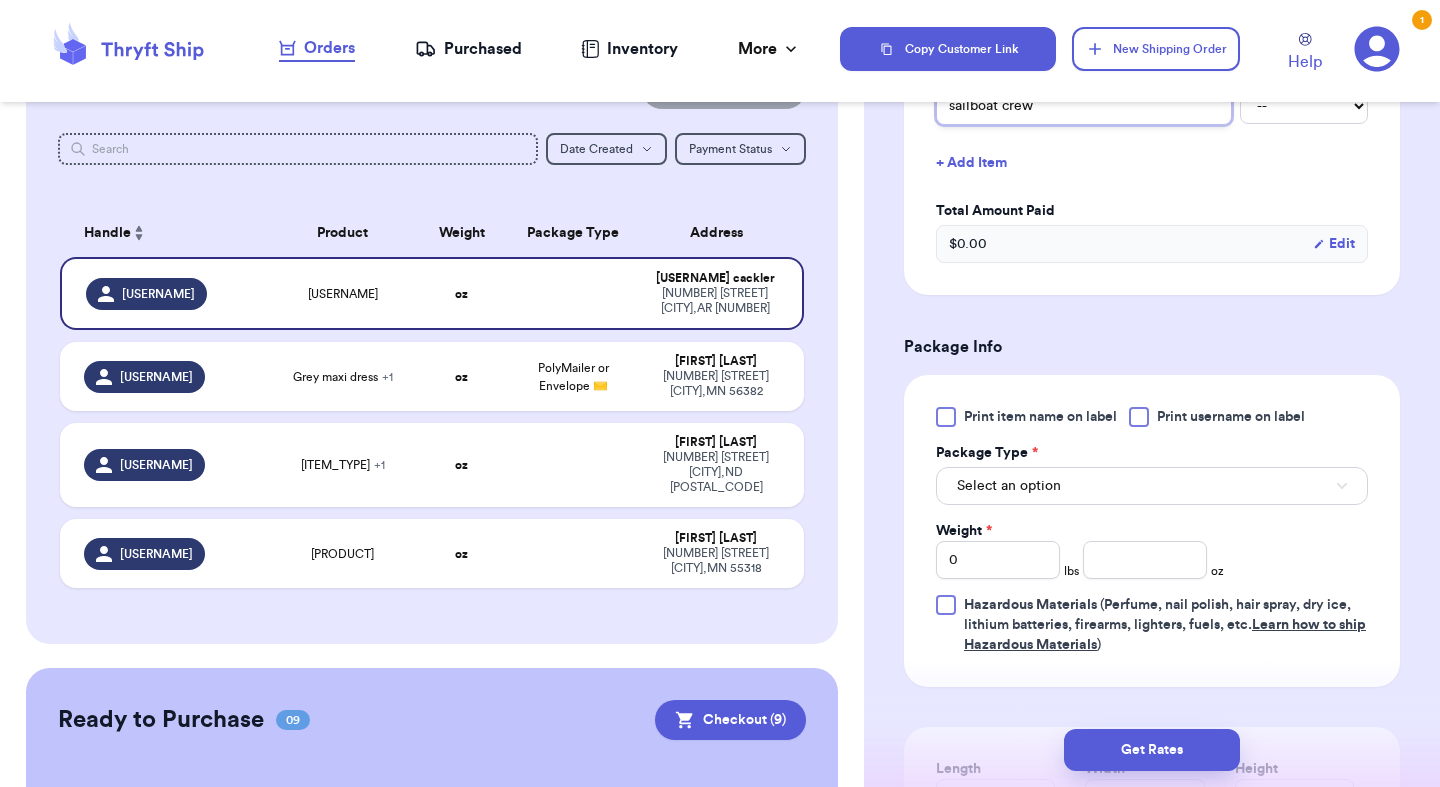 scroll, scrollTop: 874, scrollLeft: 0, axis: vertical 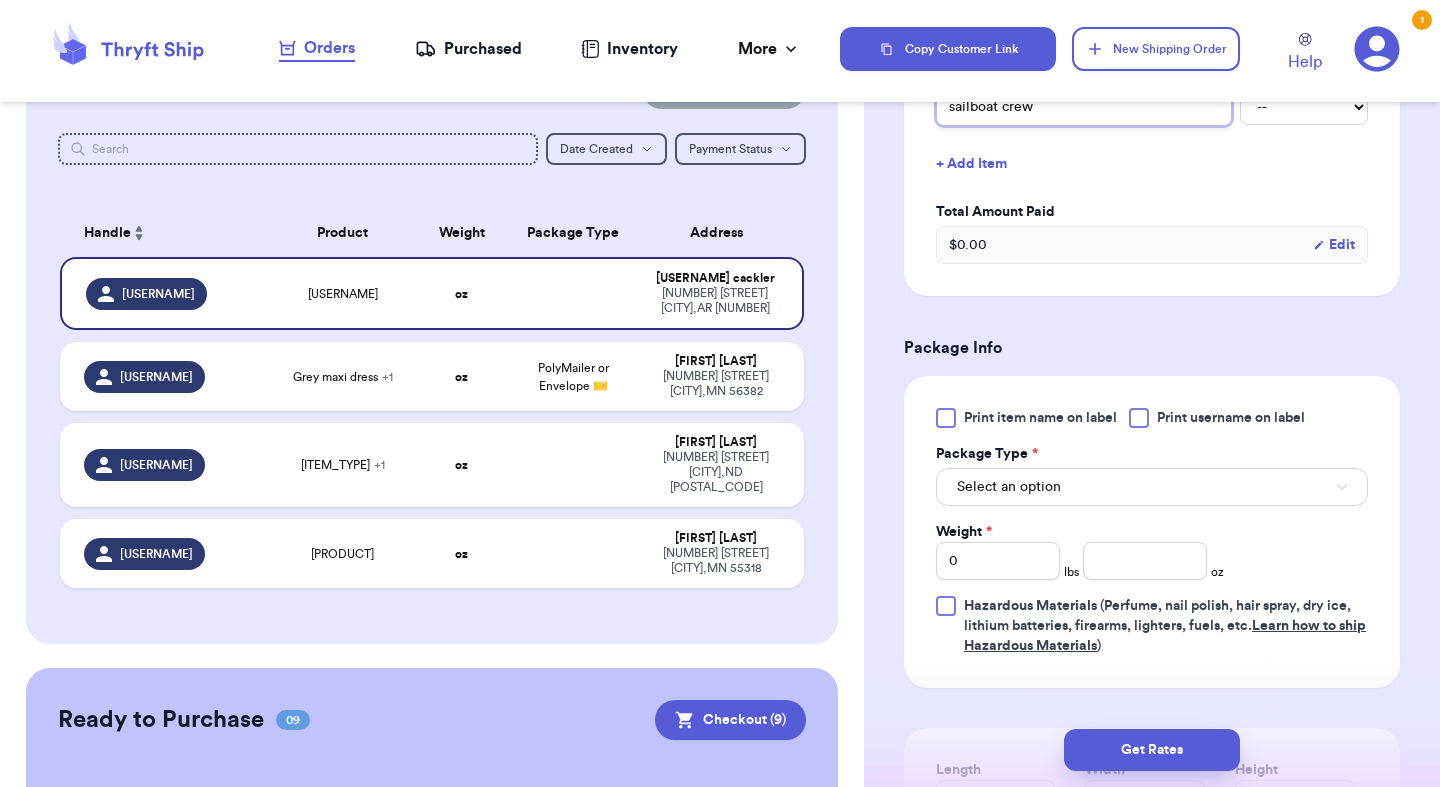 type on "sailboat crew" 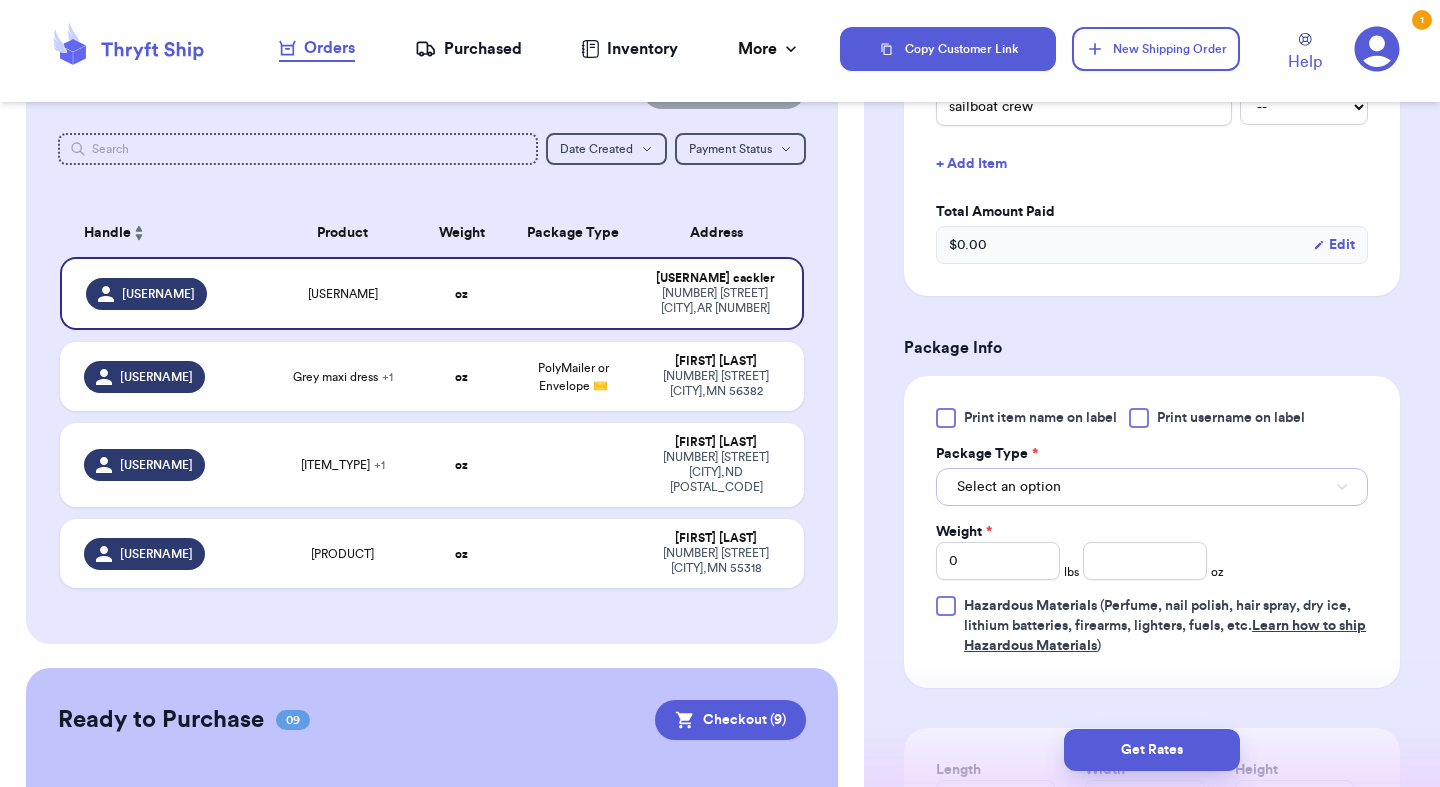 click on "Select an option" at bounding box center (1152, 487) 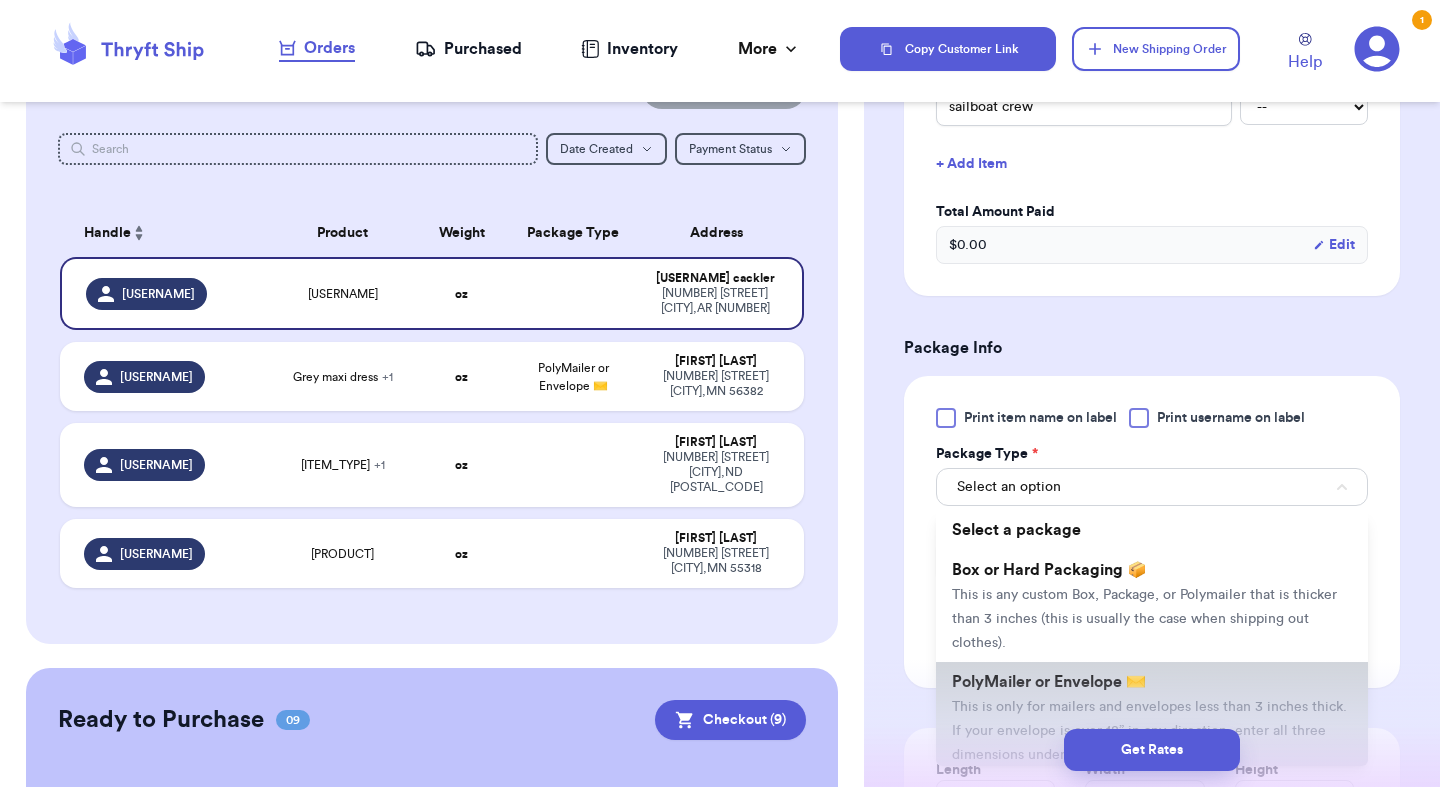 click on "PolyMailer or Envelope ✉️" at bounding box center (1049, 682) 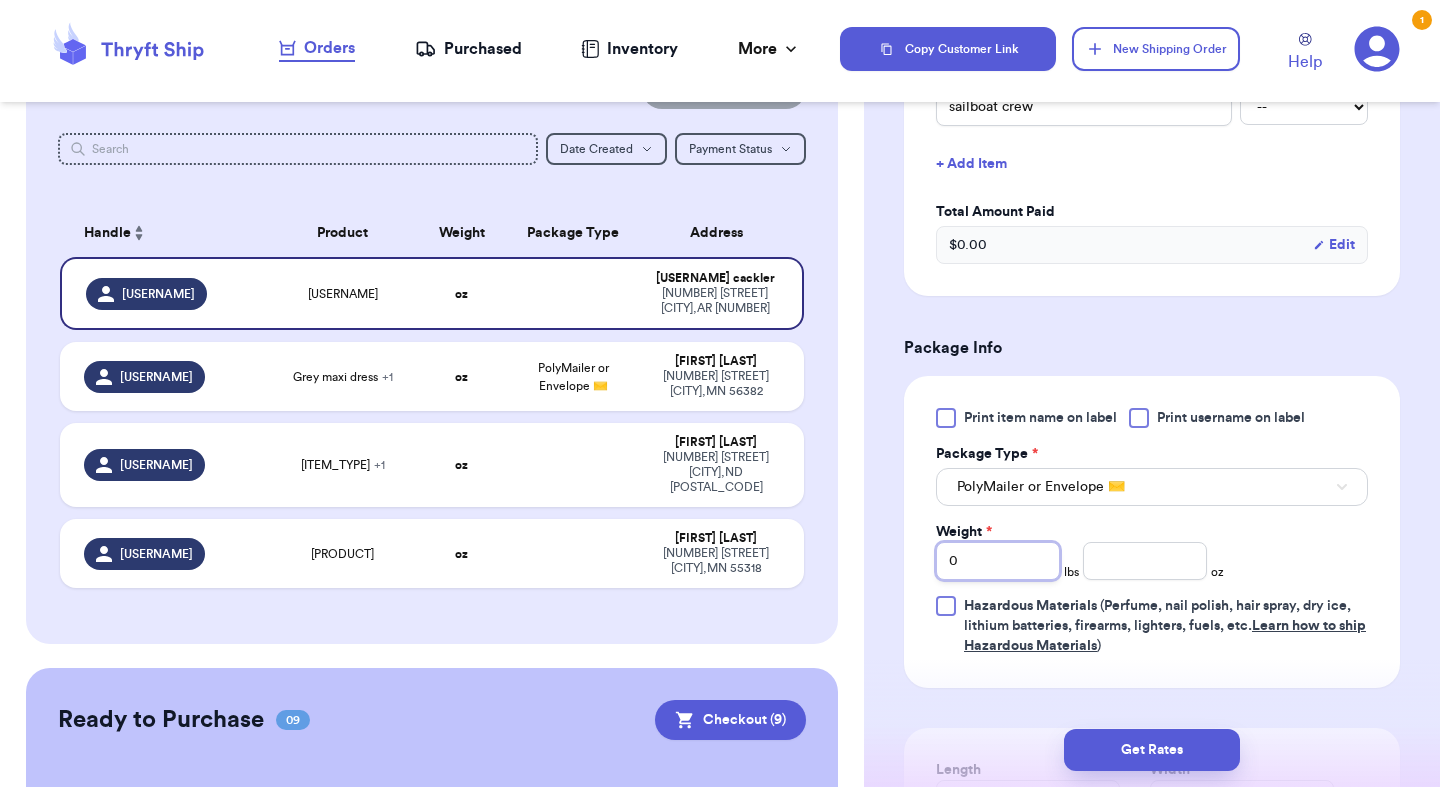 click on "0" at bounding box center (998, 561) 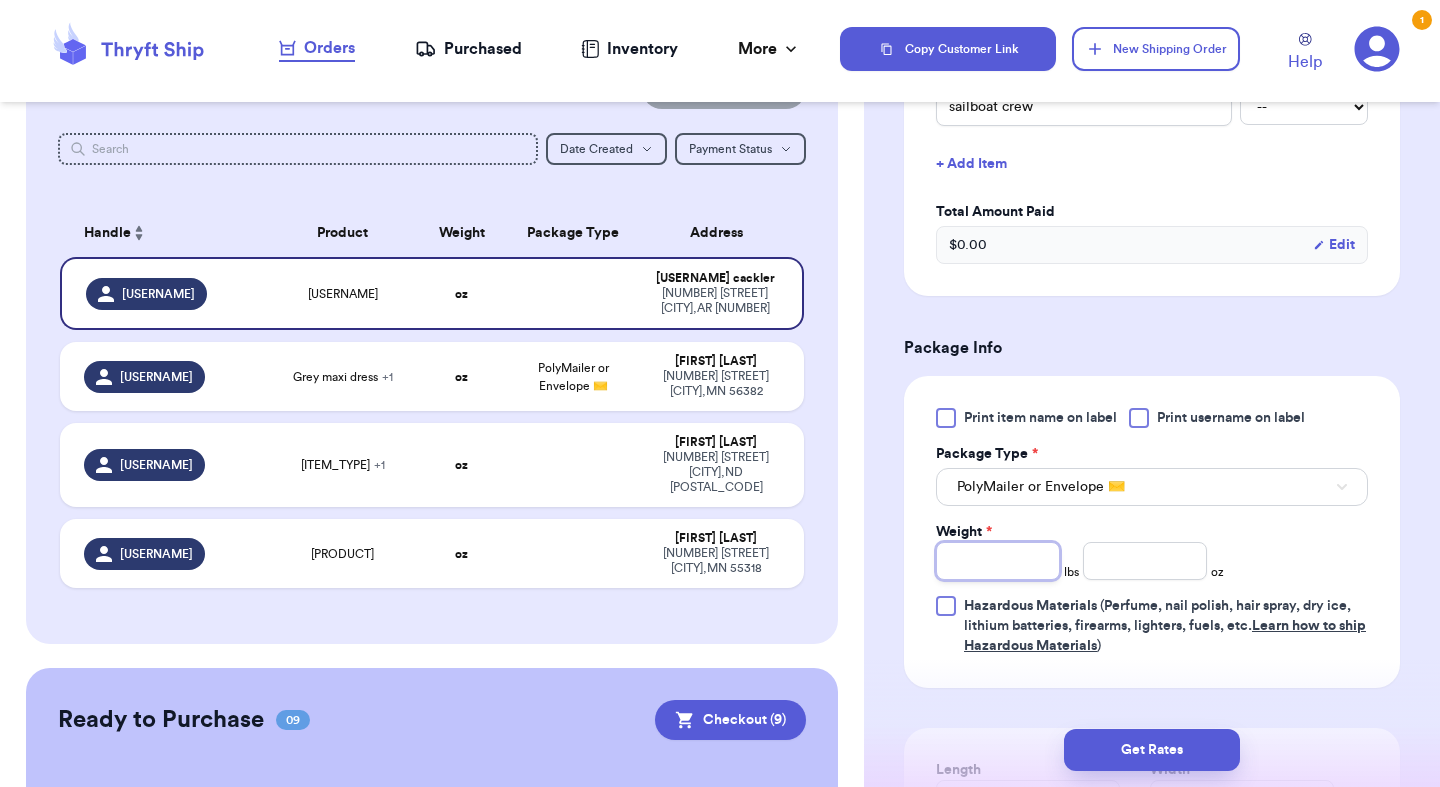 type 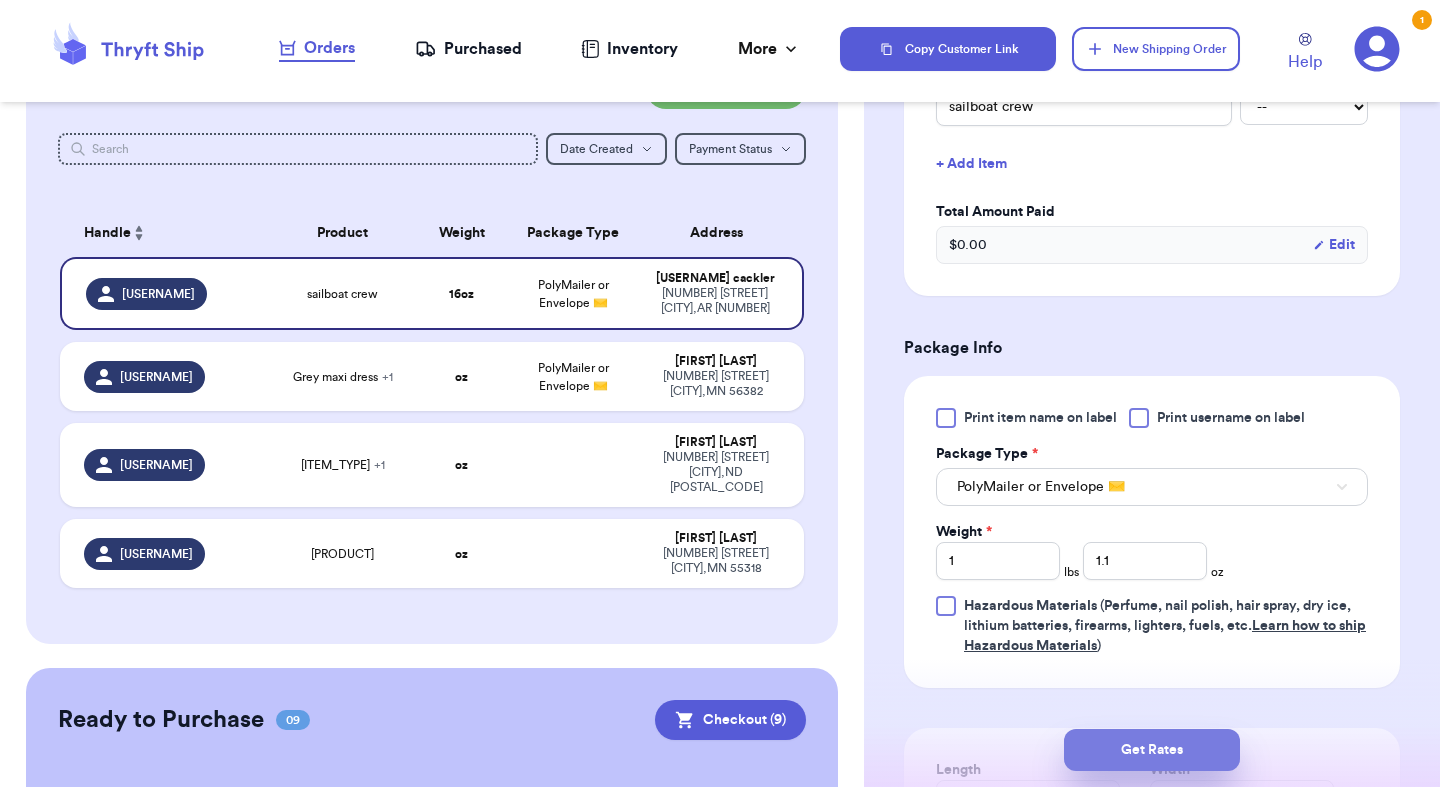 click on "Get Rates" at bounding box center [1152, 750] 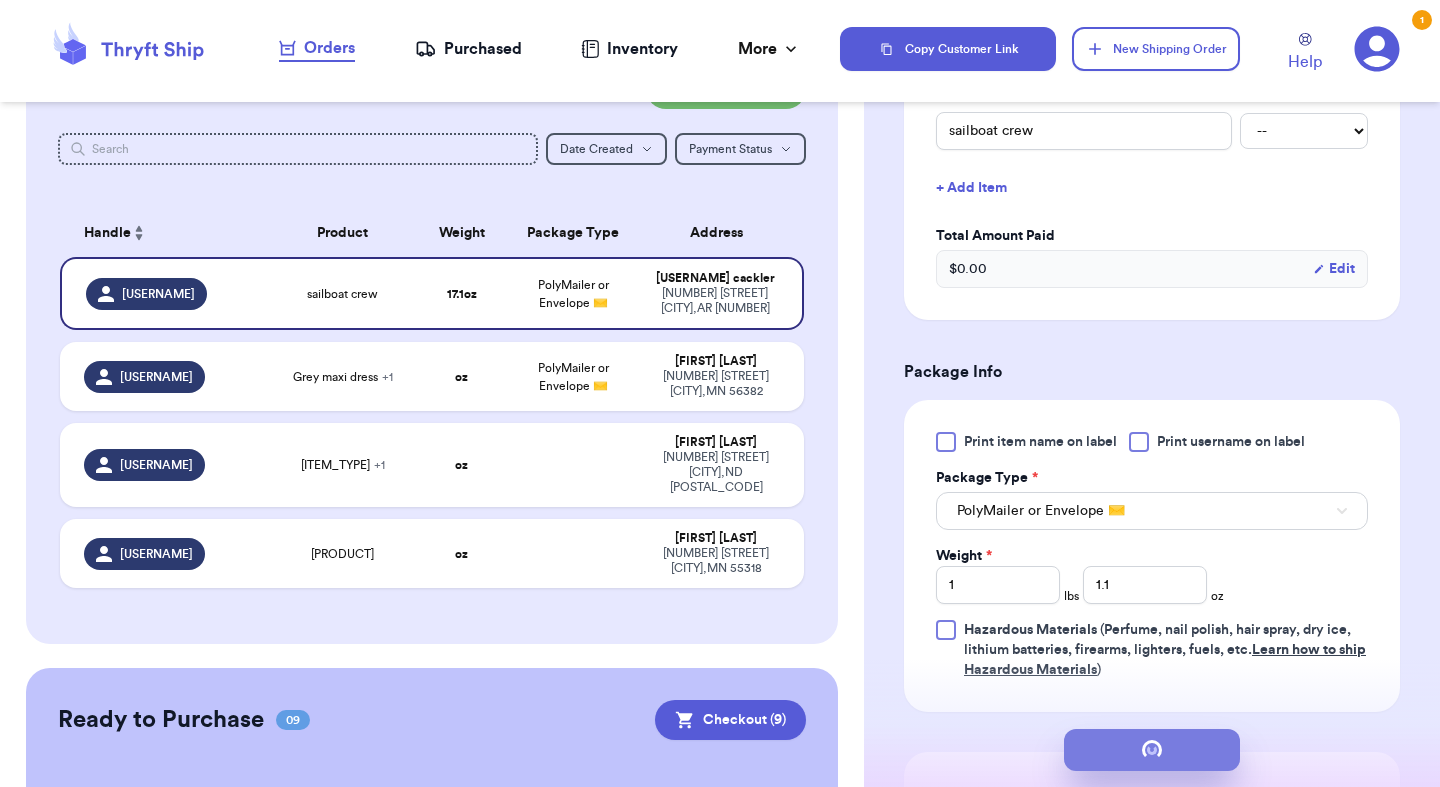scroll, scrollTop: 0, scrollLeft: 0, axis: both 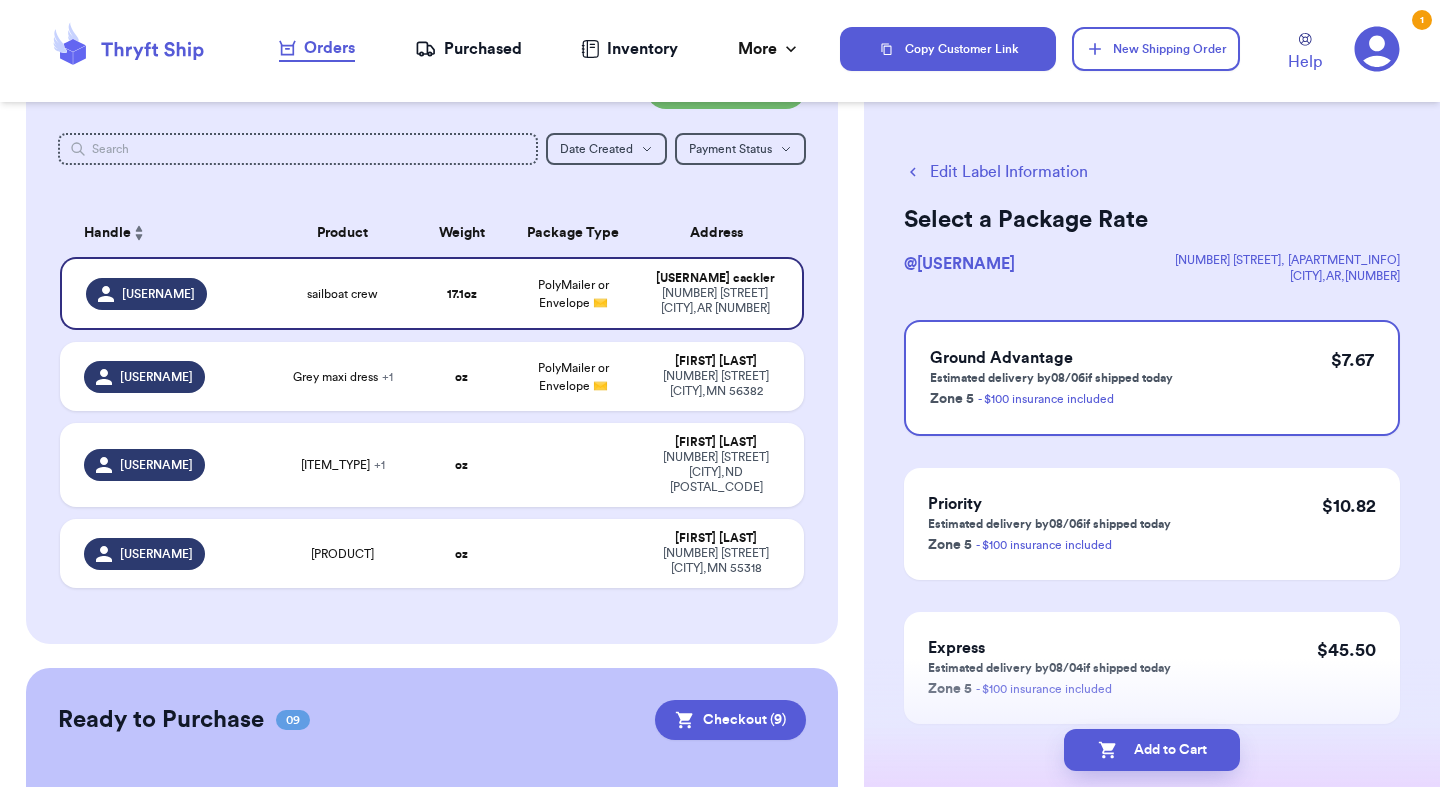 click on "Add to Cart" at bounding box center (1152, 750) 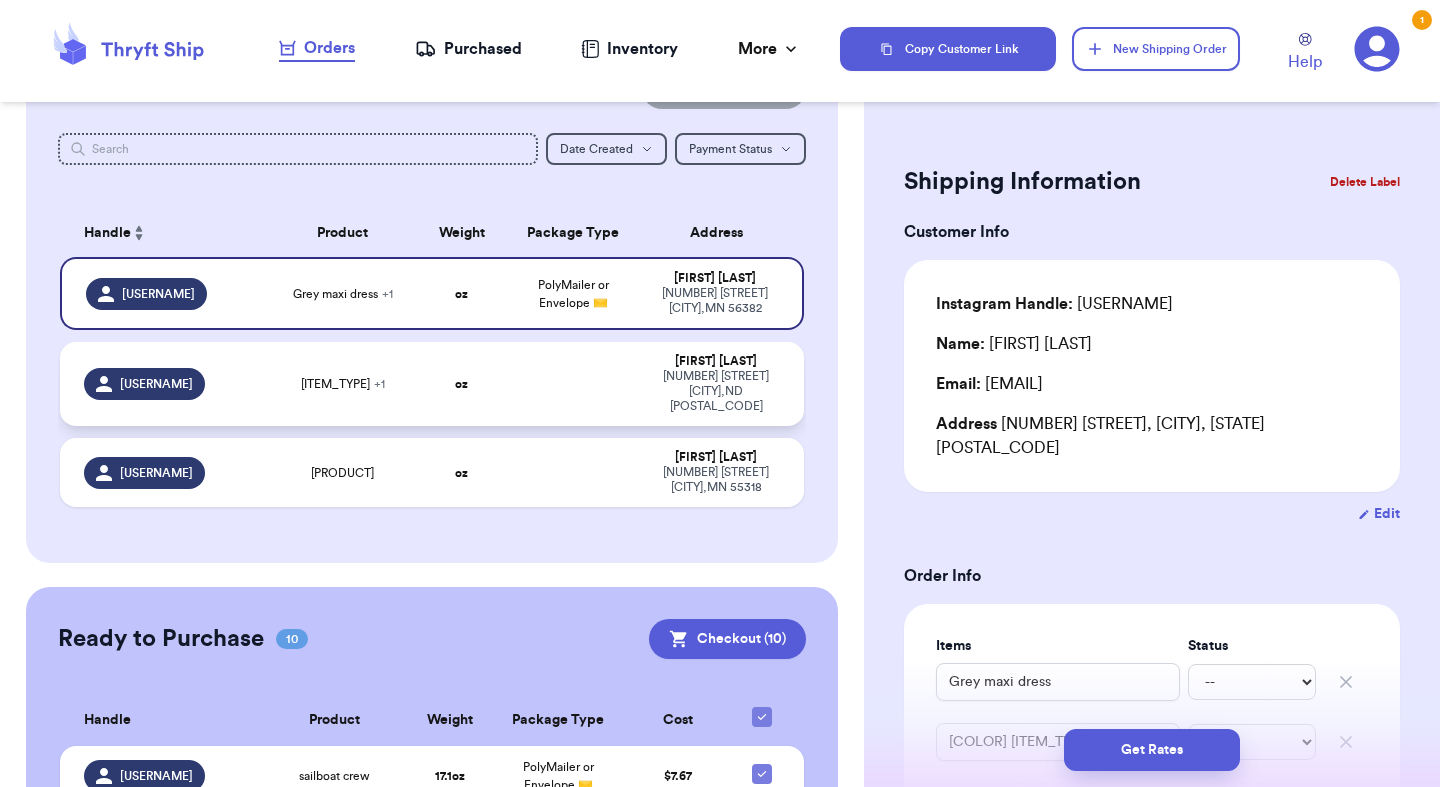 click at bounding box center [573, 384] 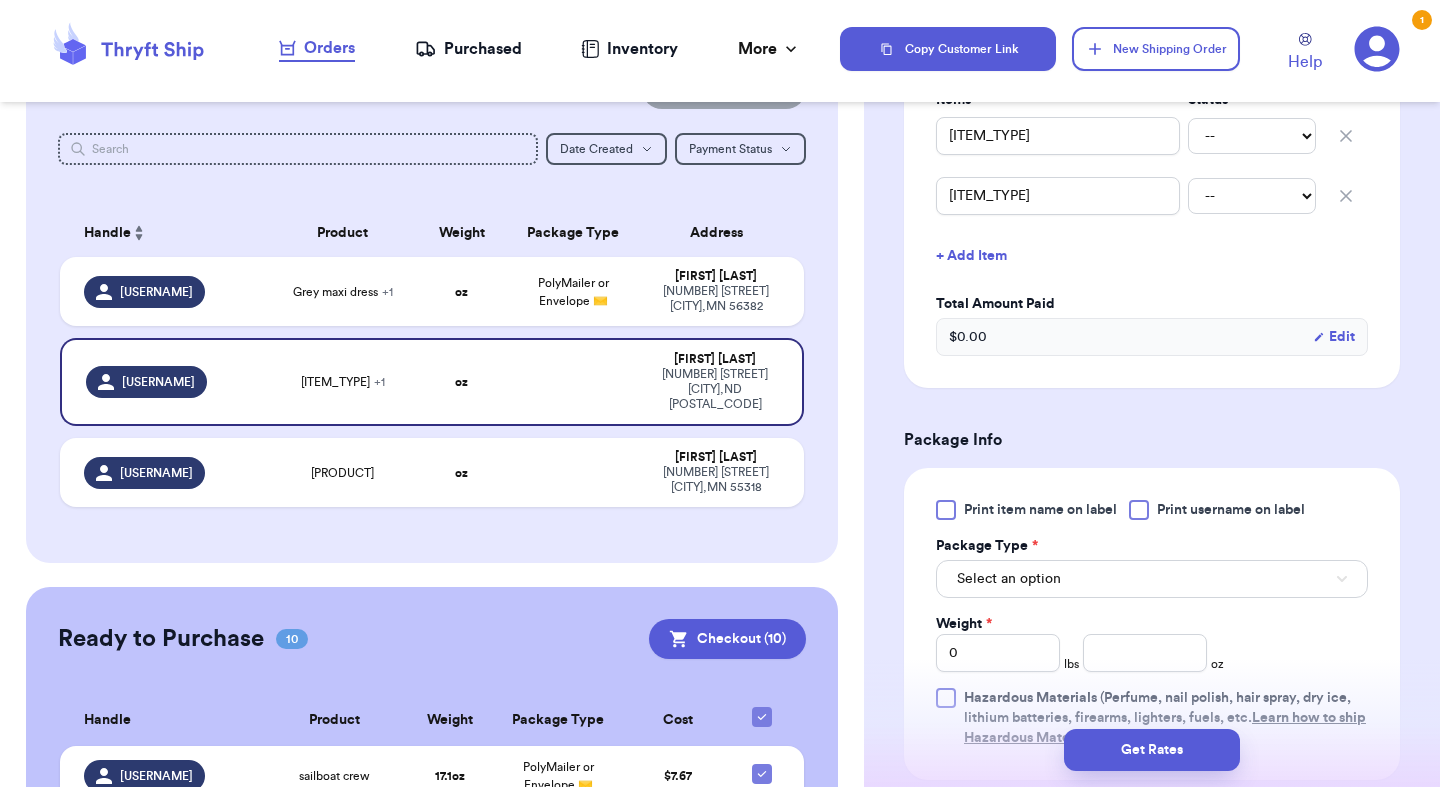 scroll, scrollTop: 571, scrollLeft: 0, axis: vertical 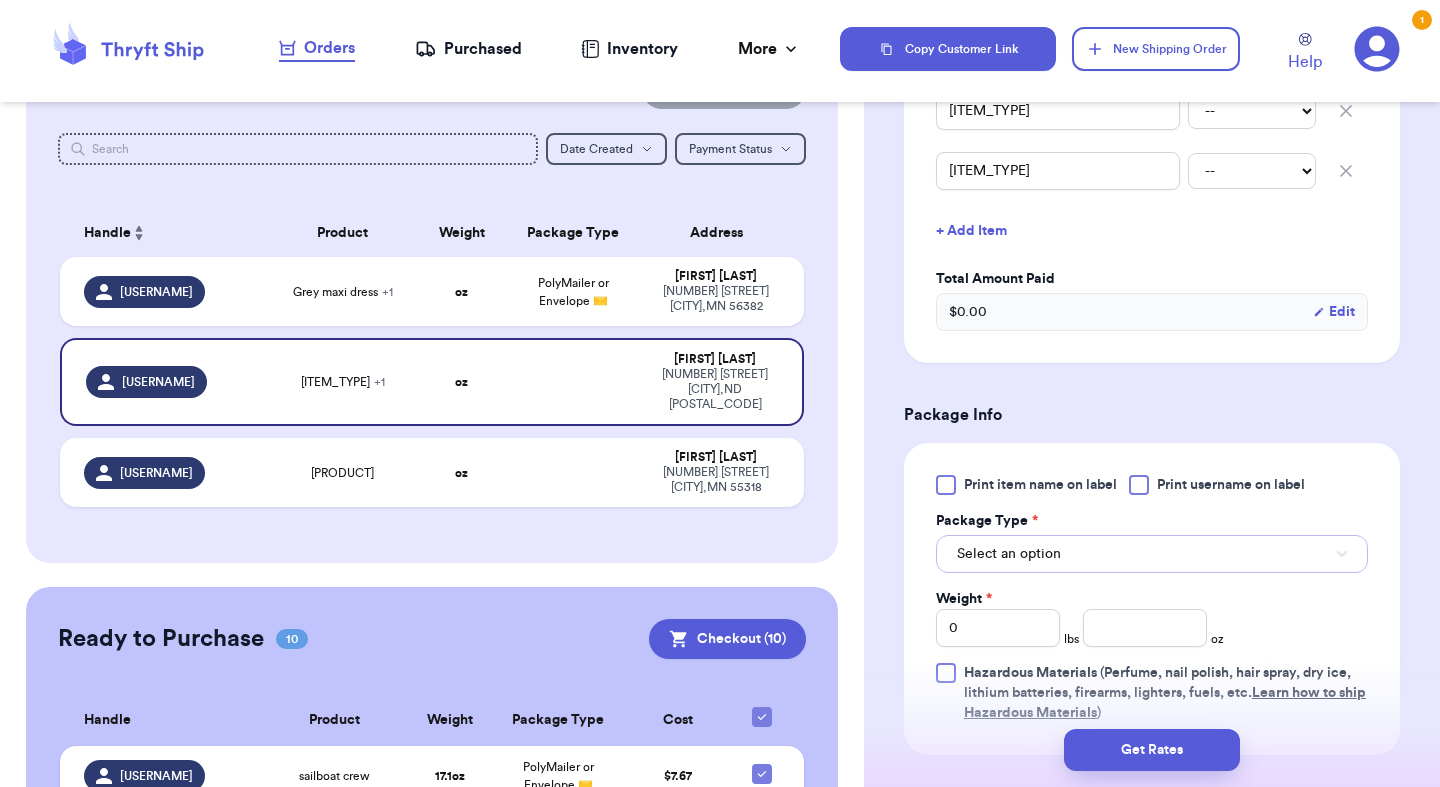 click on "Select an option" at bounding box center [1009, 554] 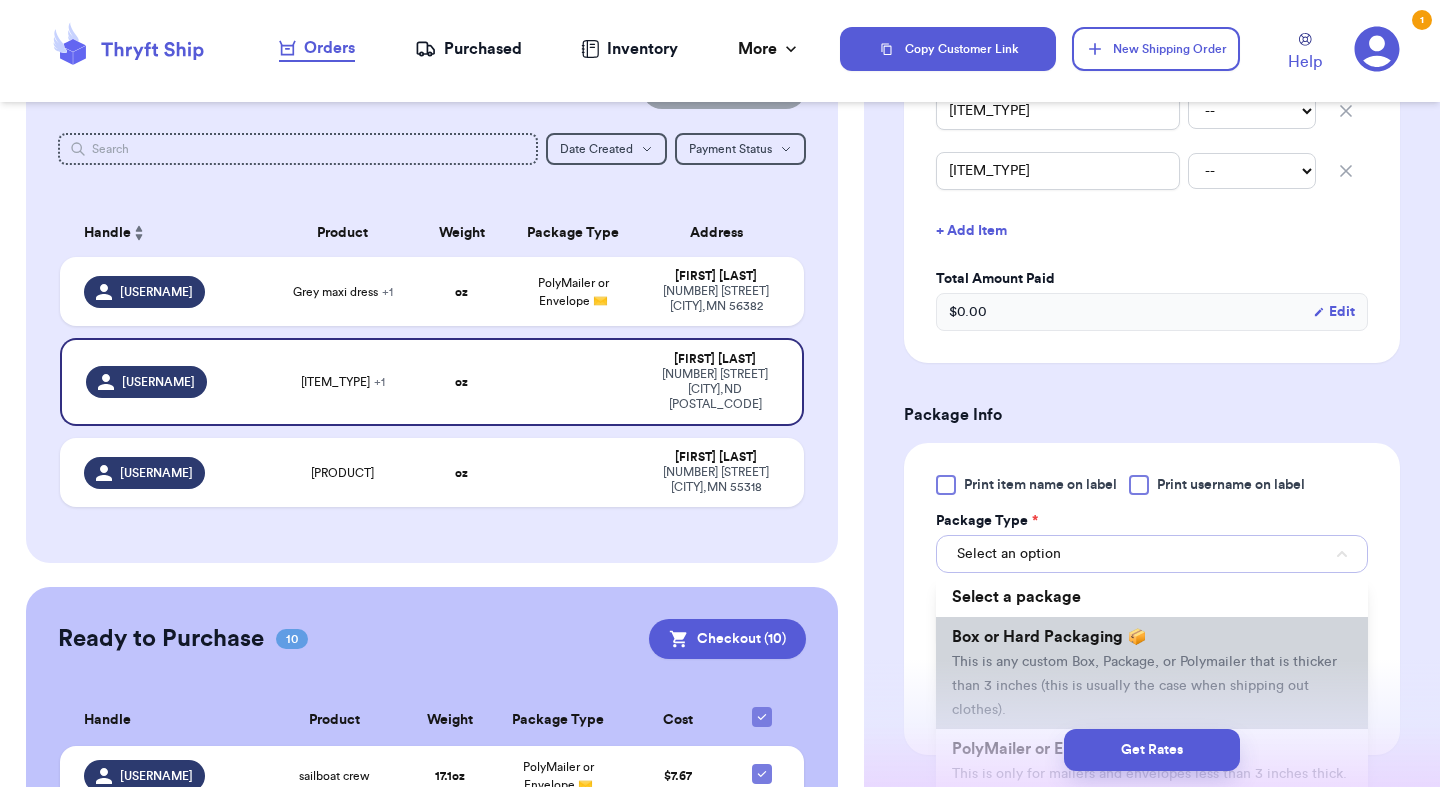scroll, scrollTop: 100, scrollLeft: 0, axis: vertical 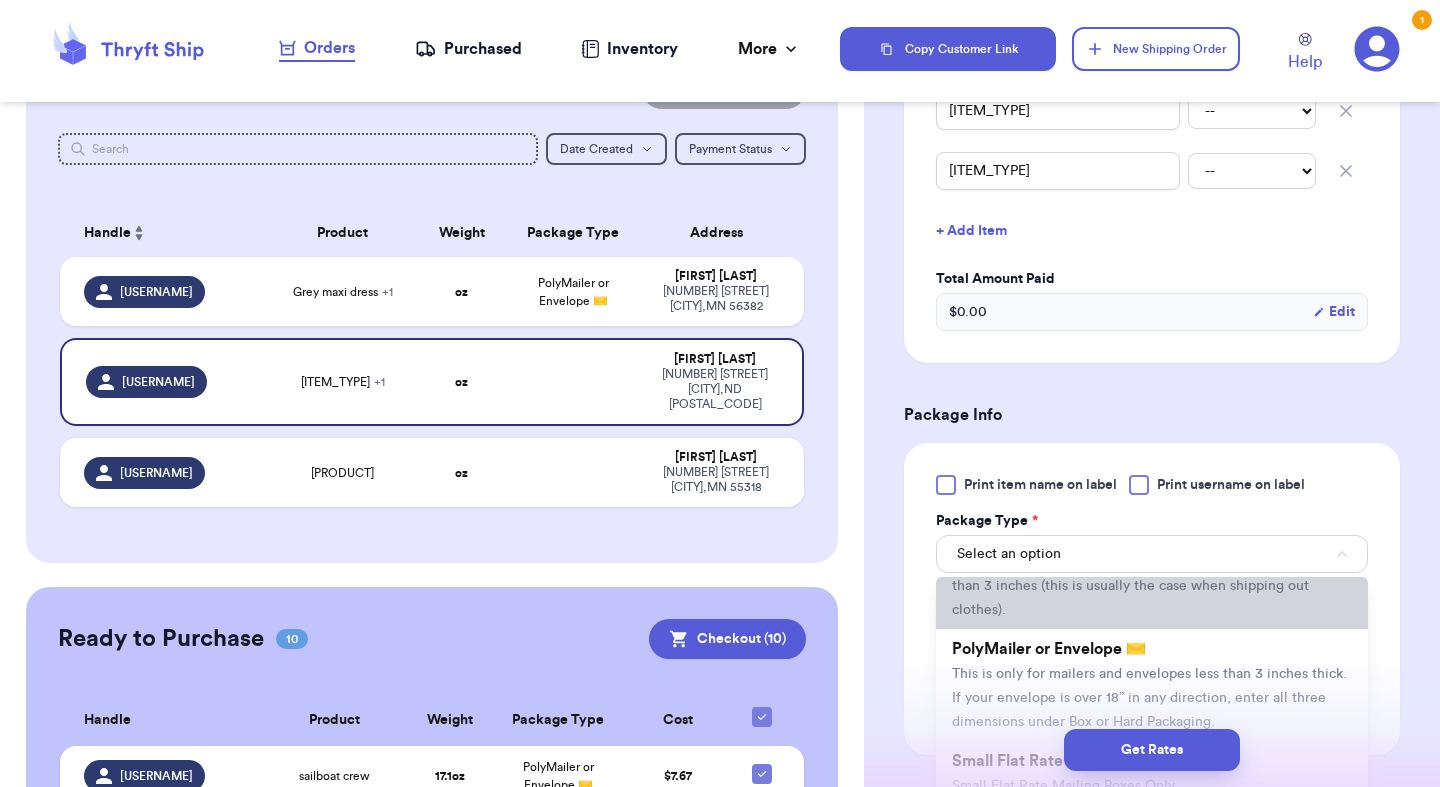 click on "This is only for mailers and envelopes less than 3 inches thick. If your envelope is over 18” in any direction, enter all three dimensions under Box or Hard Packaging." at bounding box center (1149, 698) 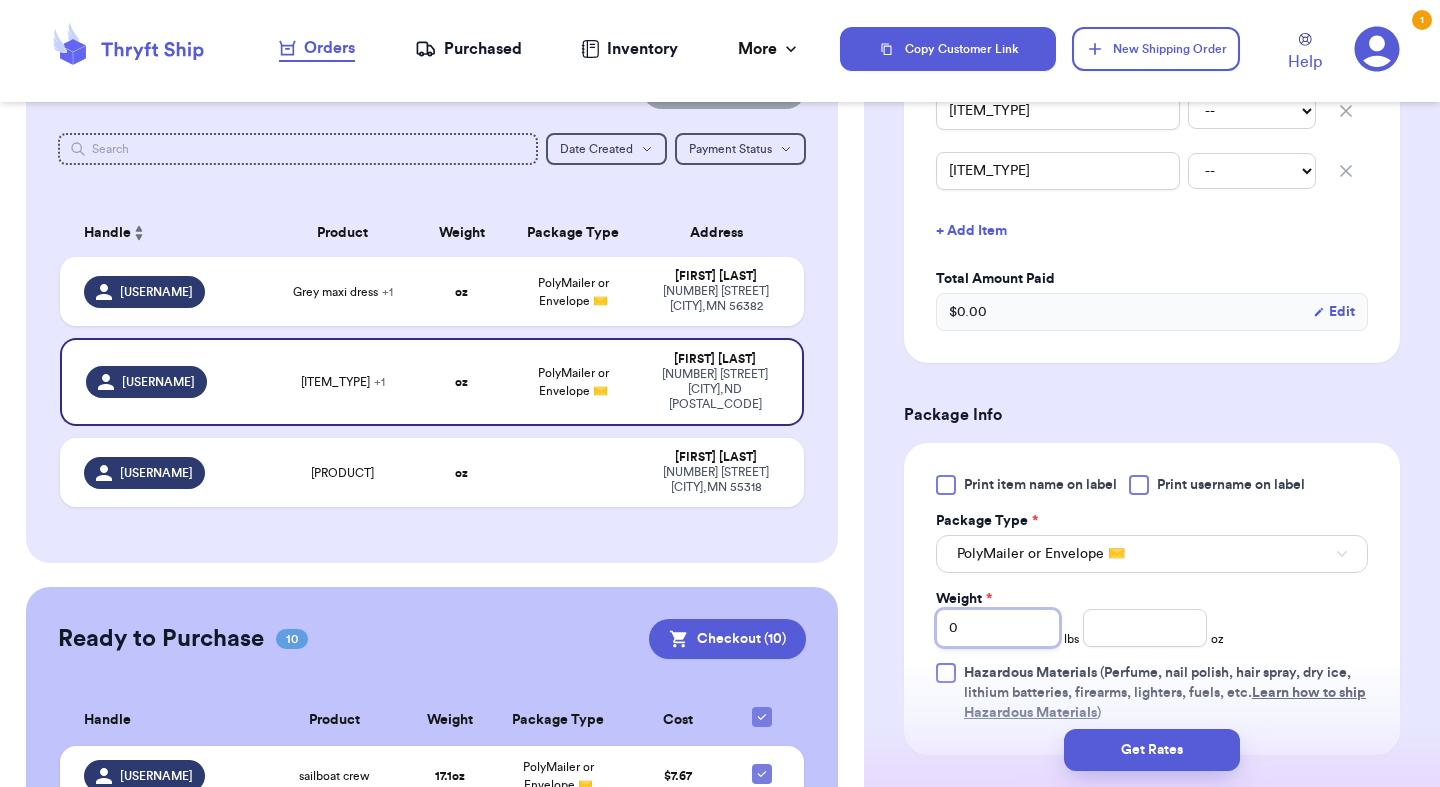 click on "0" at bounding box center (998, 628) 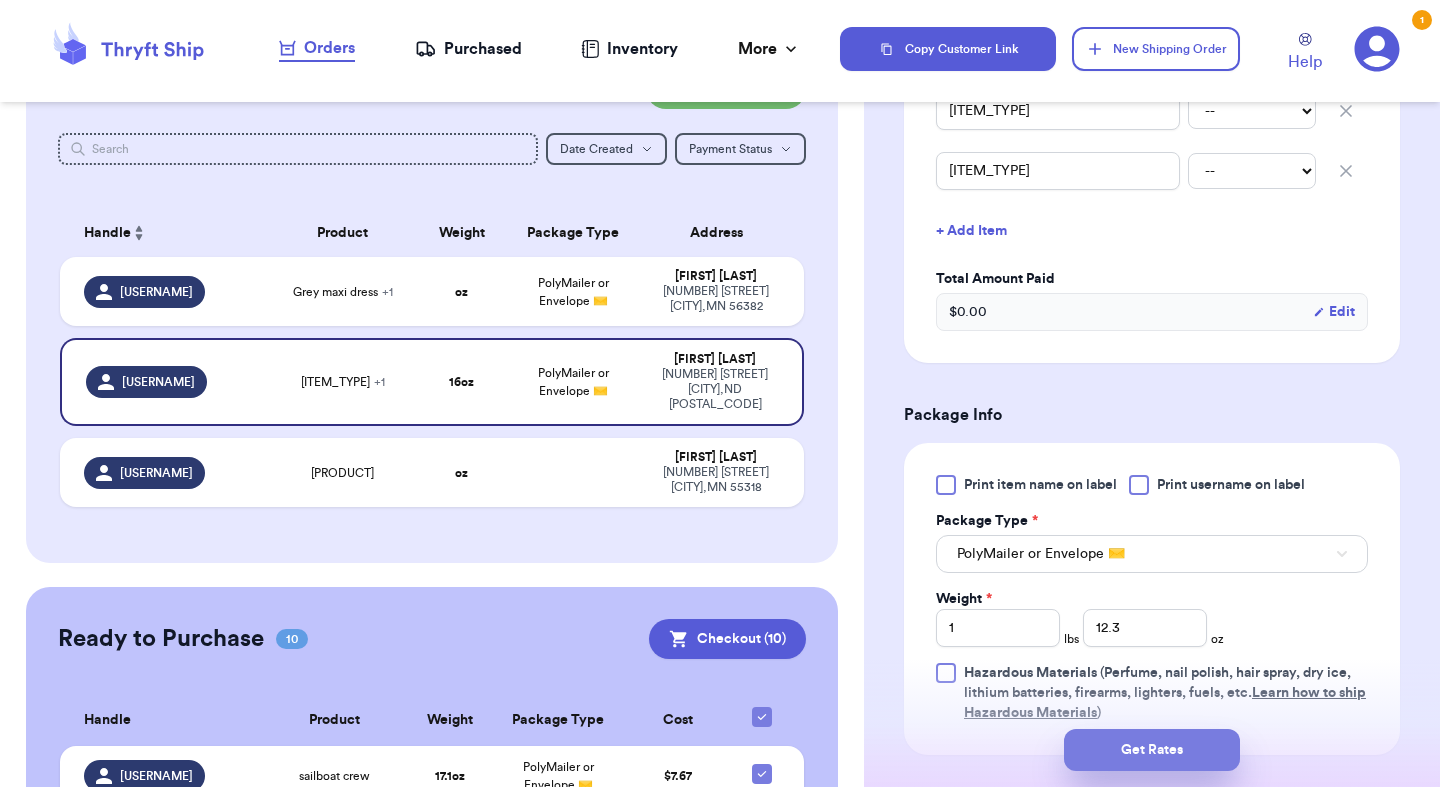 click on "Get Rates" at bounding box center [1152, 750] 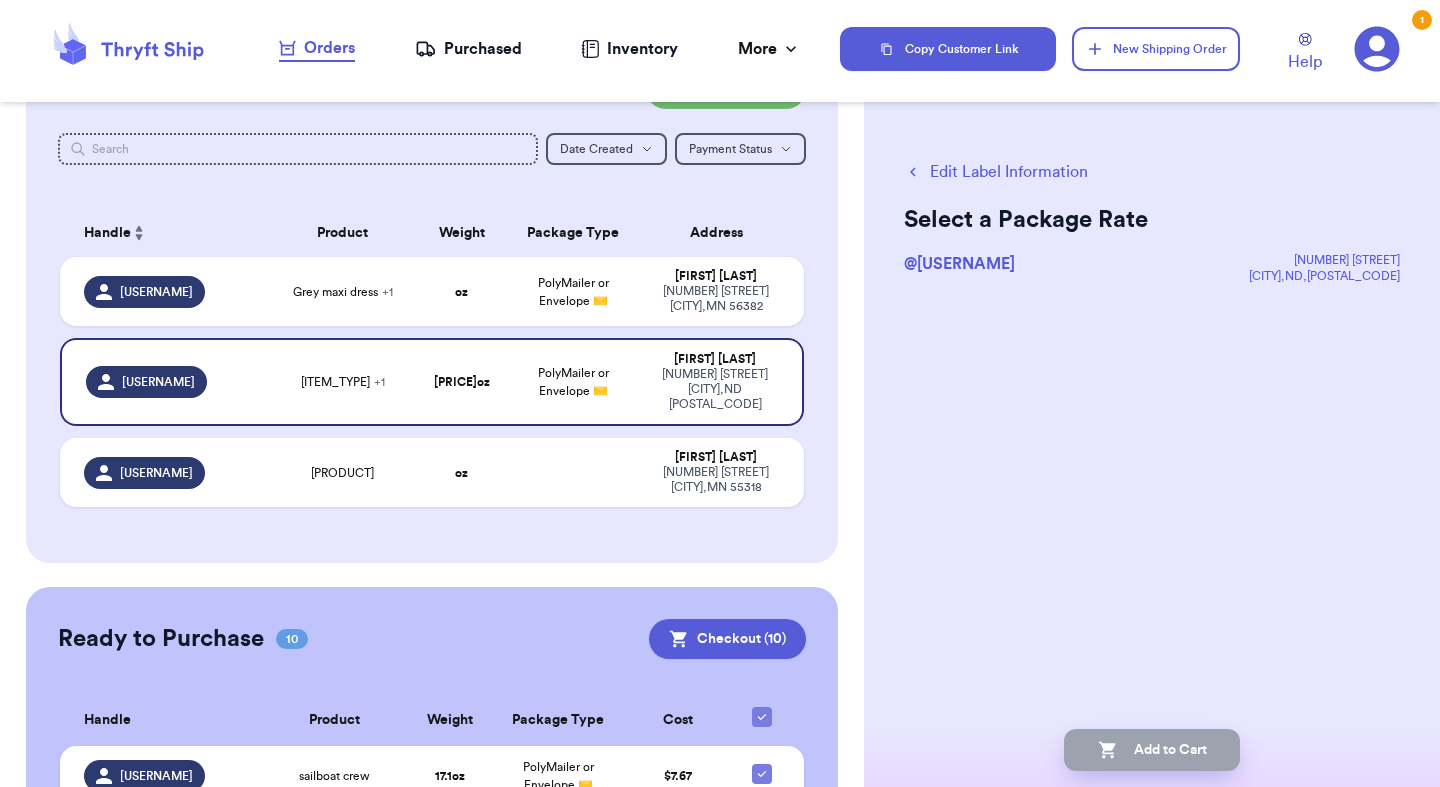scroll, scrollTop: 0, scrollLeft: 0, axis: both 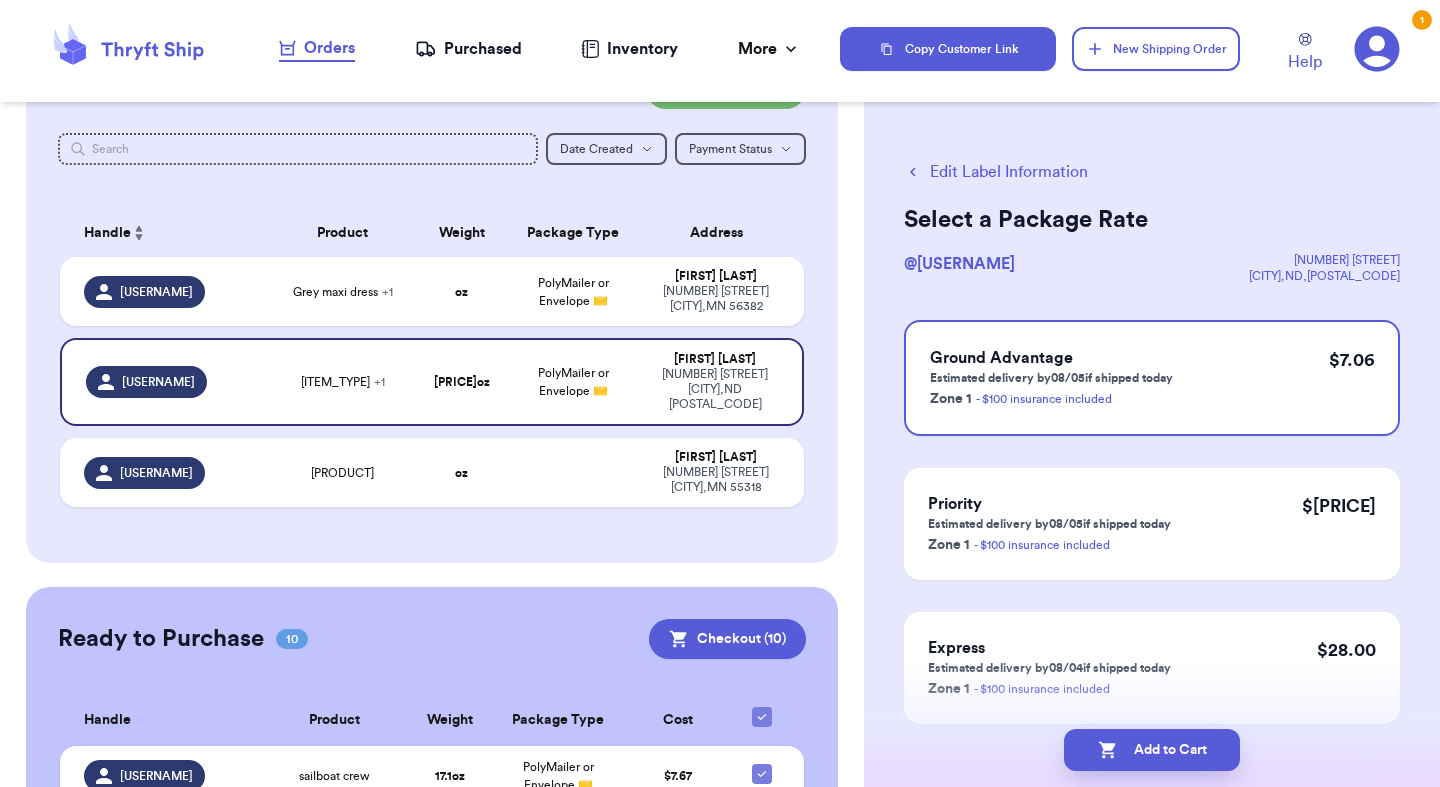 click on "Add to Cart" at bounding box center [1152, 750] 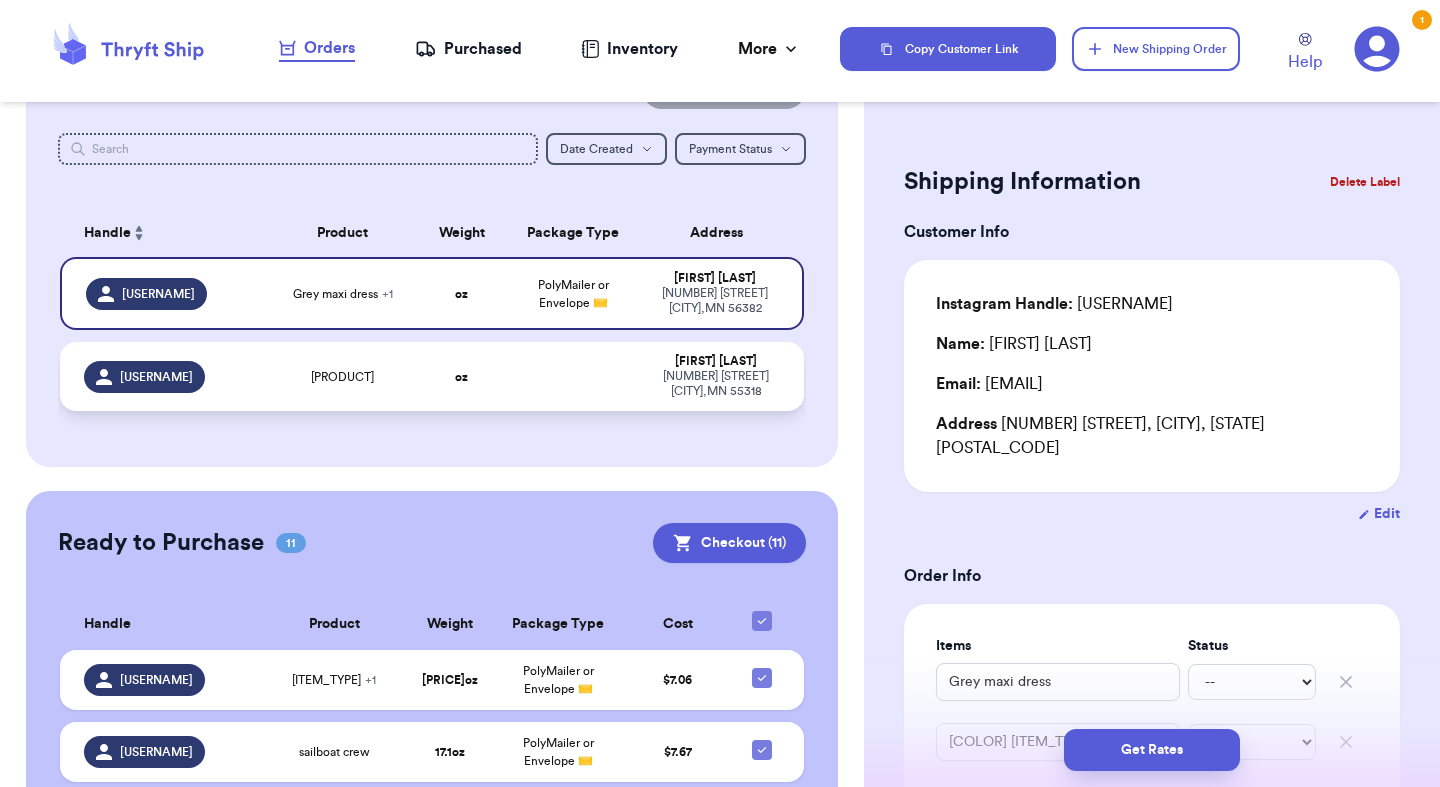 click on "[NUMBER] [STREET] [CITY] [STATE] [POSTAL_CODE]" at bounding box center (716, 384) 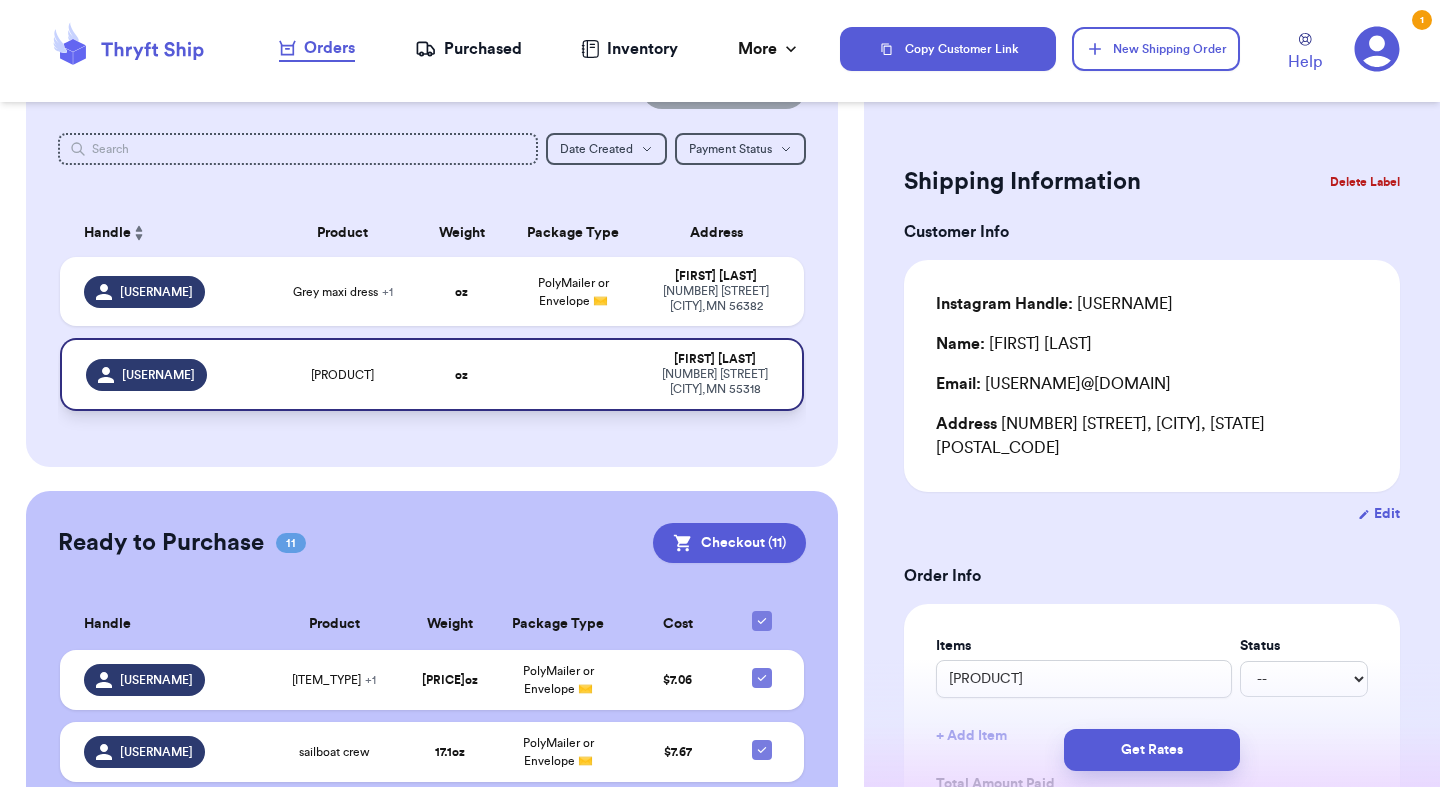 click on "[NUMBER] [STREET] [CITY] [STATE] [POSTAL_CODE]" at bounding box center (715, 382) 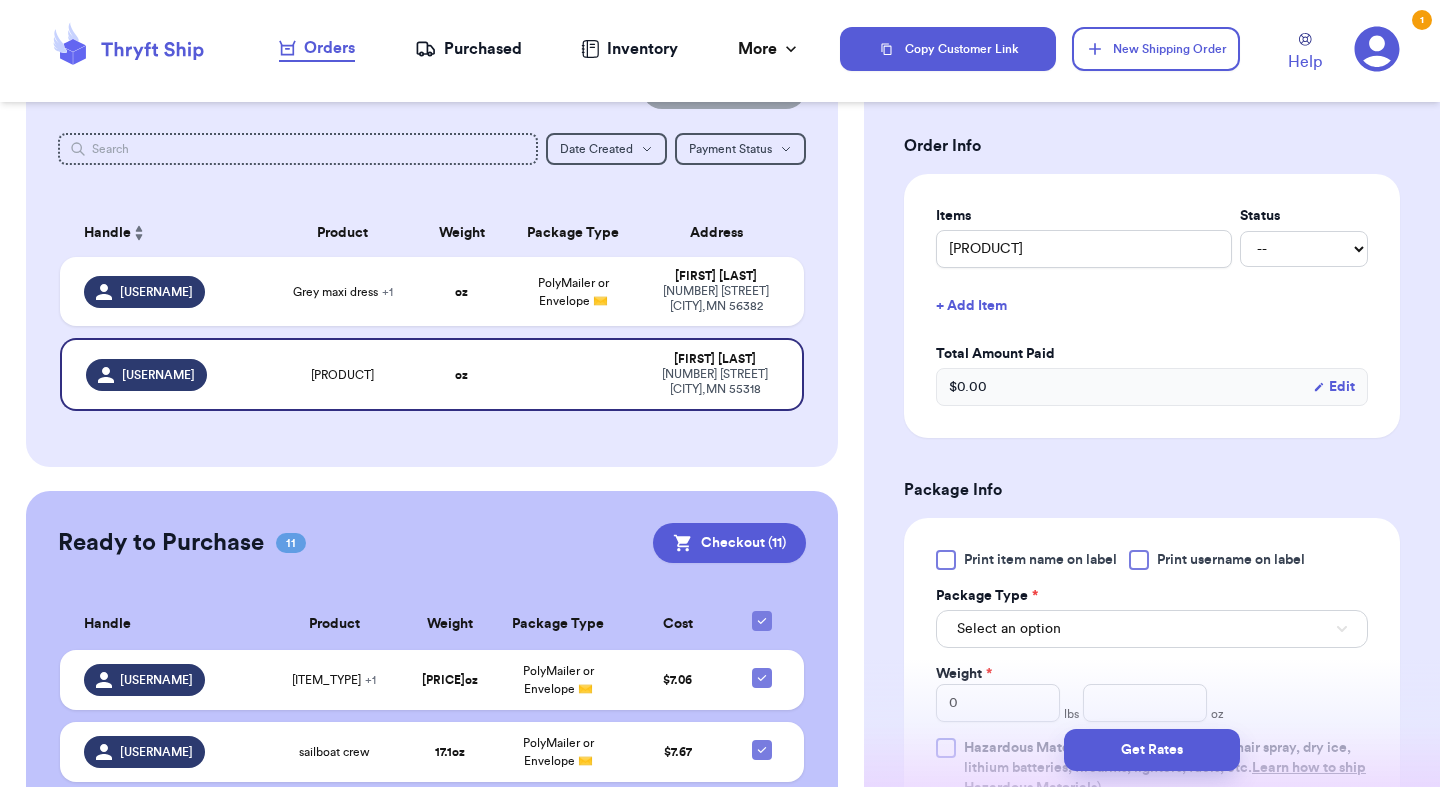 scroll, scrollTop: 576, scrollLeft: 0, axis: vertical 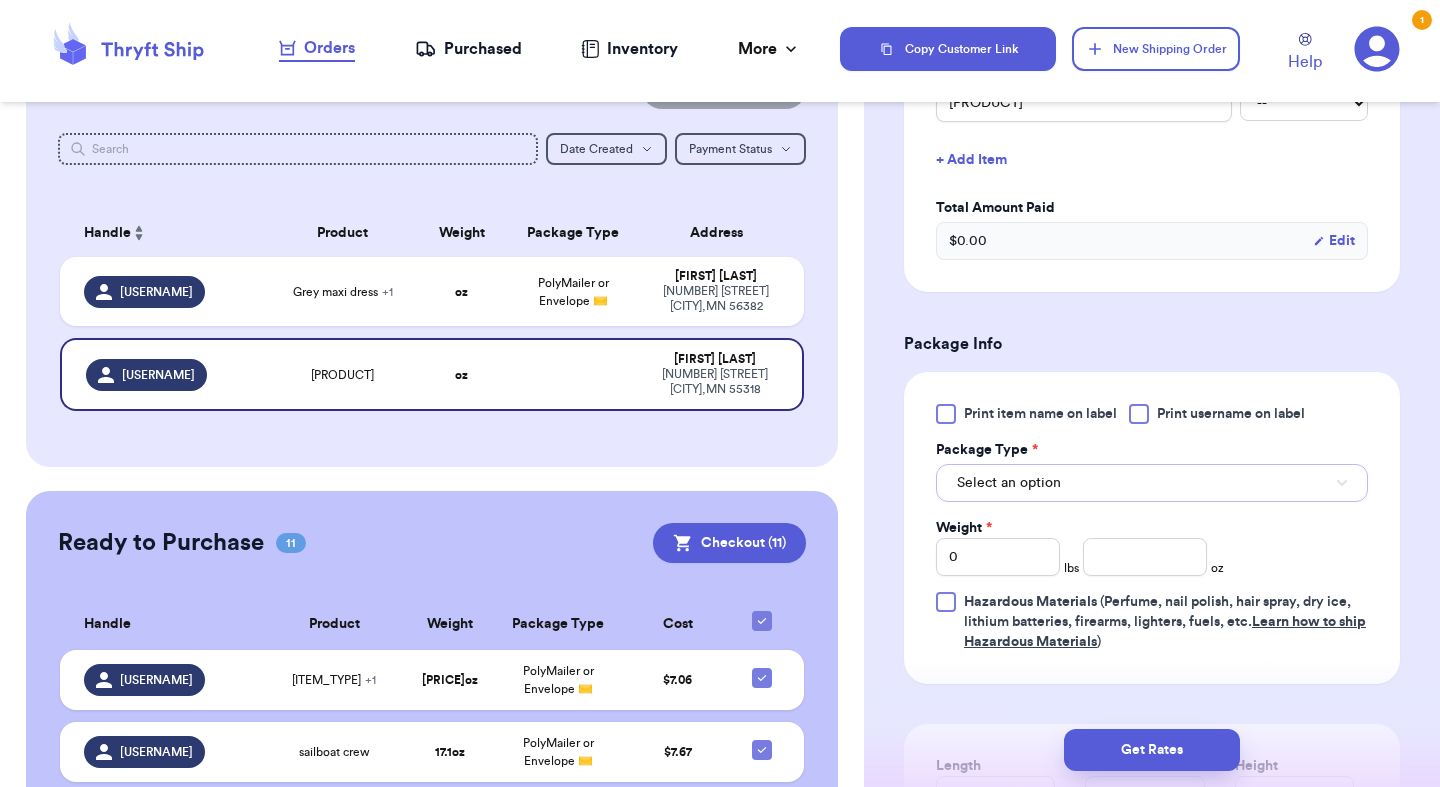 click on "Select an option" at bounding box center [1009, 483] 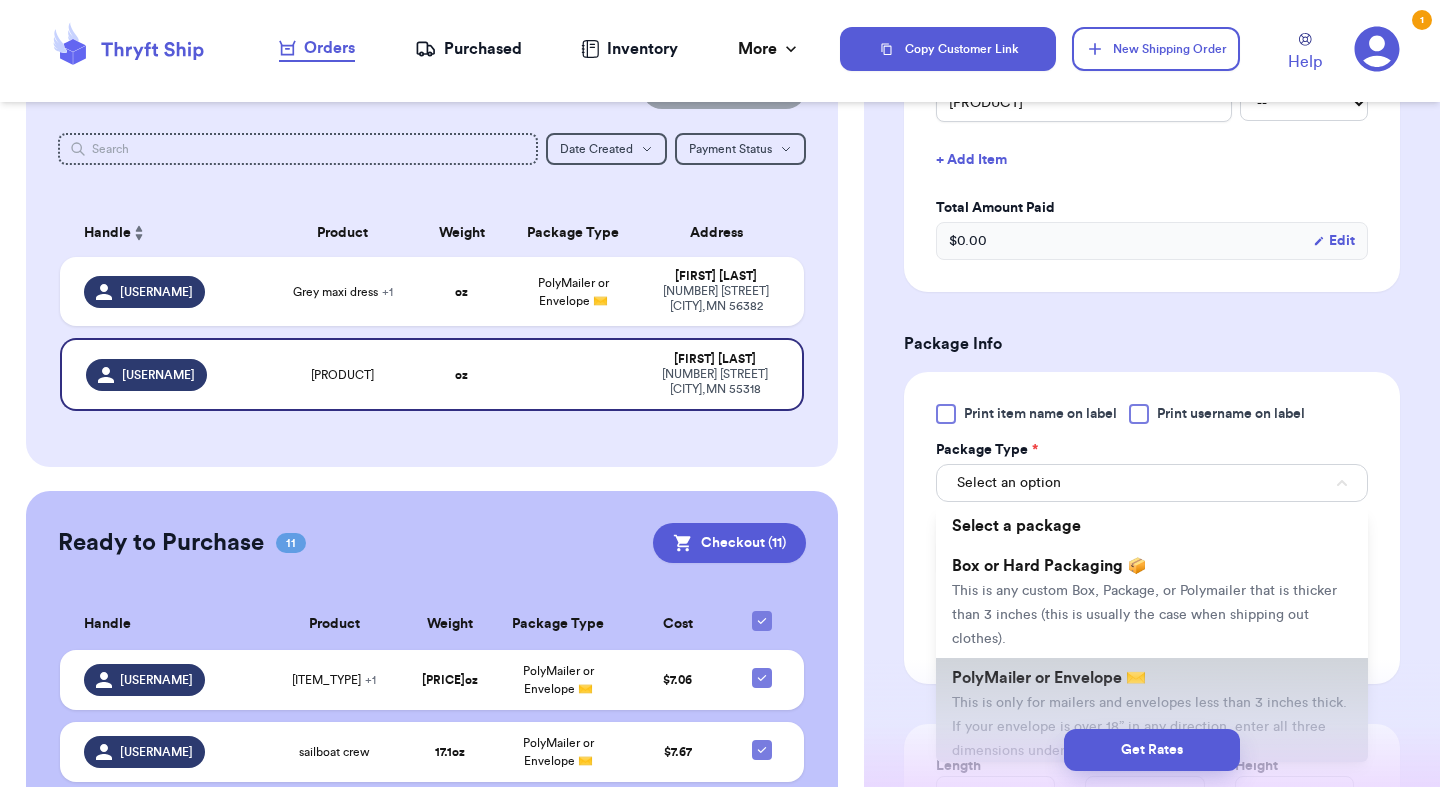 click on "PolyMailer or Envelope ✉️" at bounding box center [1049, 678] 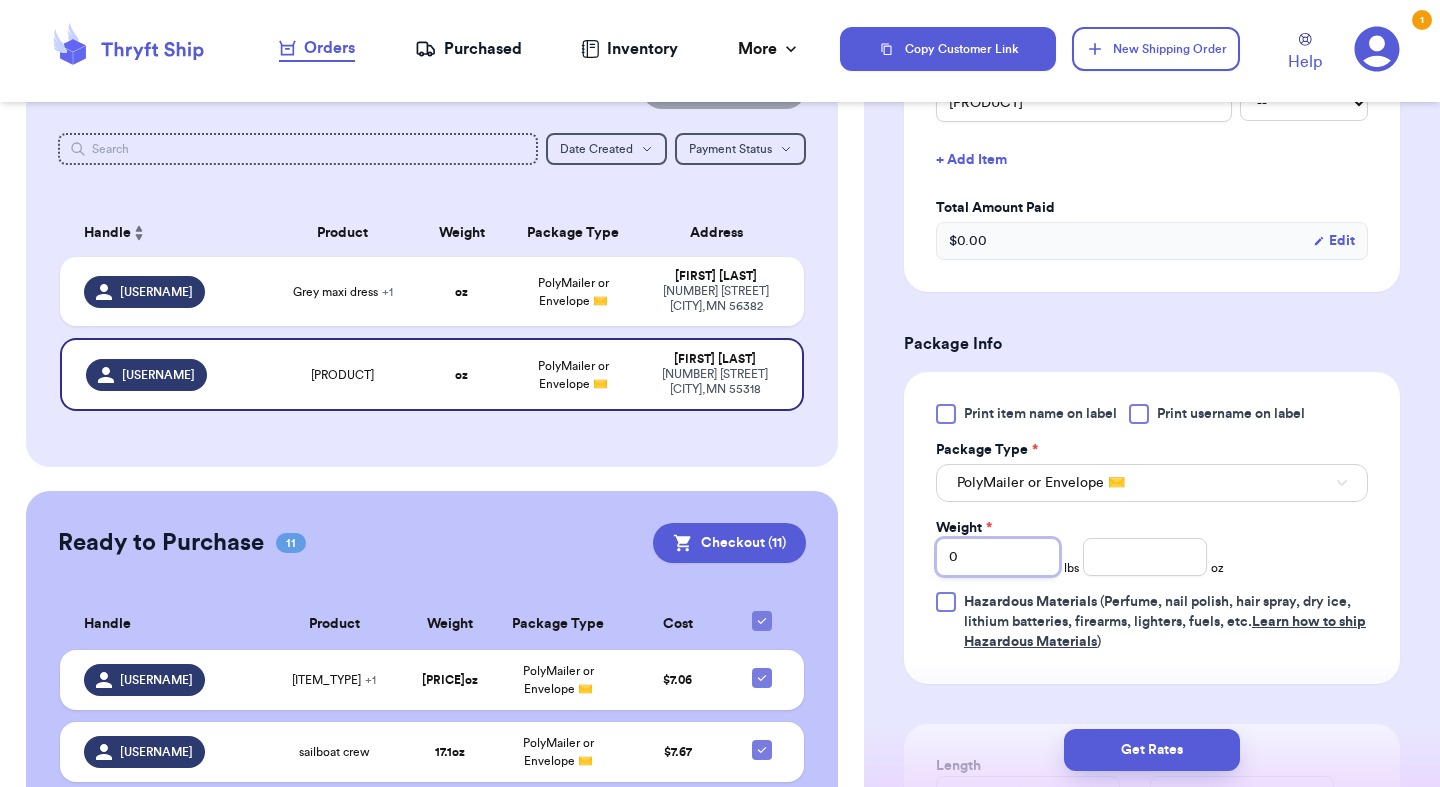 click on "0" at bounding box center [998, 557] 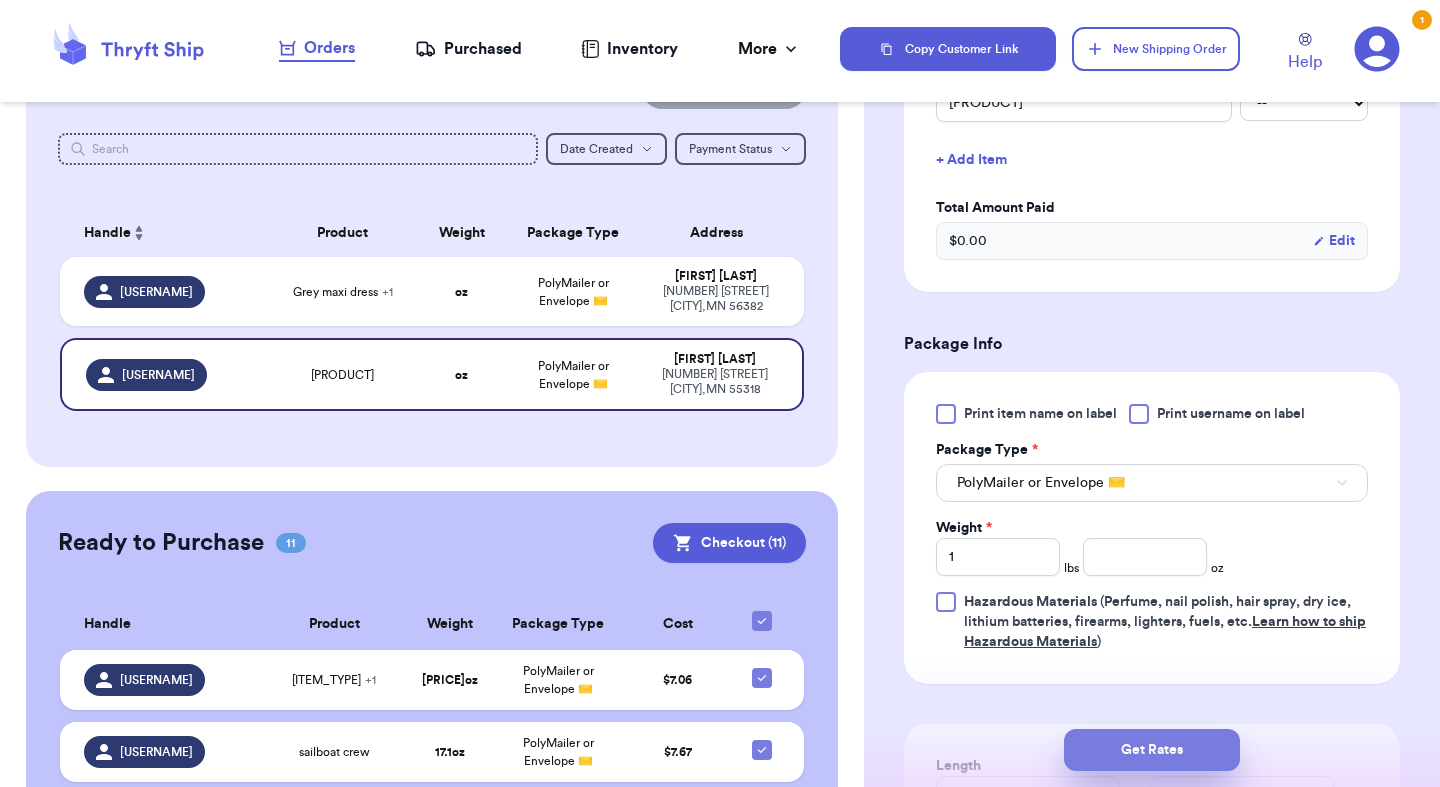 click on "Get Rates" at bounding box center (1152, 750) 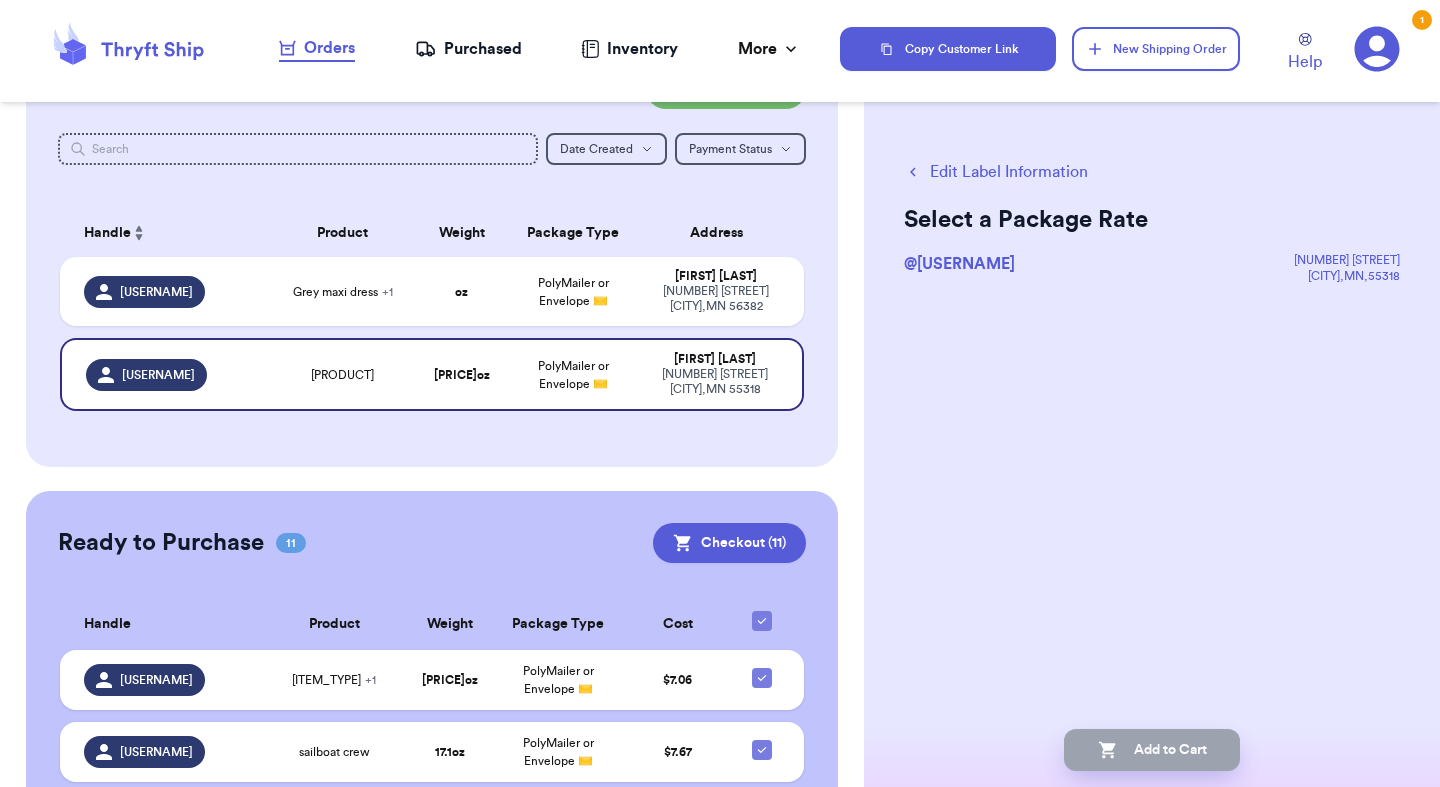 scroll, scrollTop: 77, scrollLeft: 0, axis: vertical 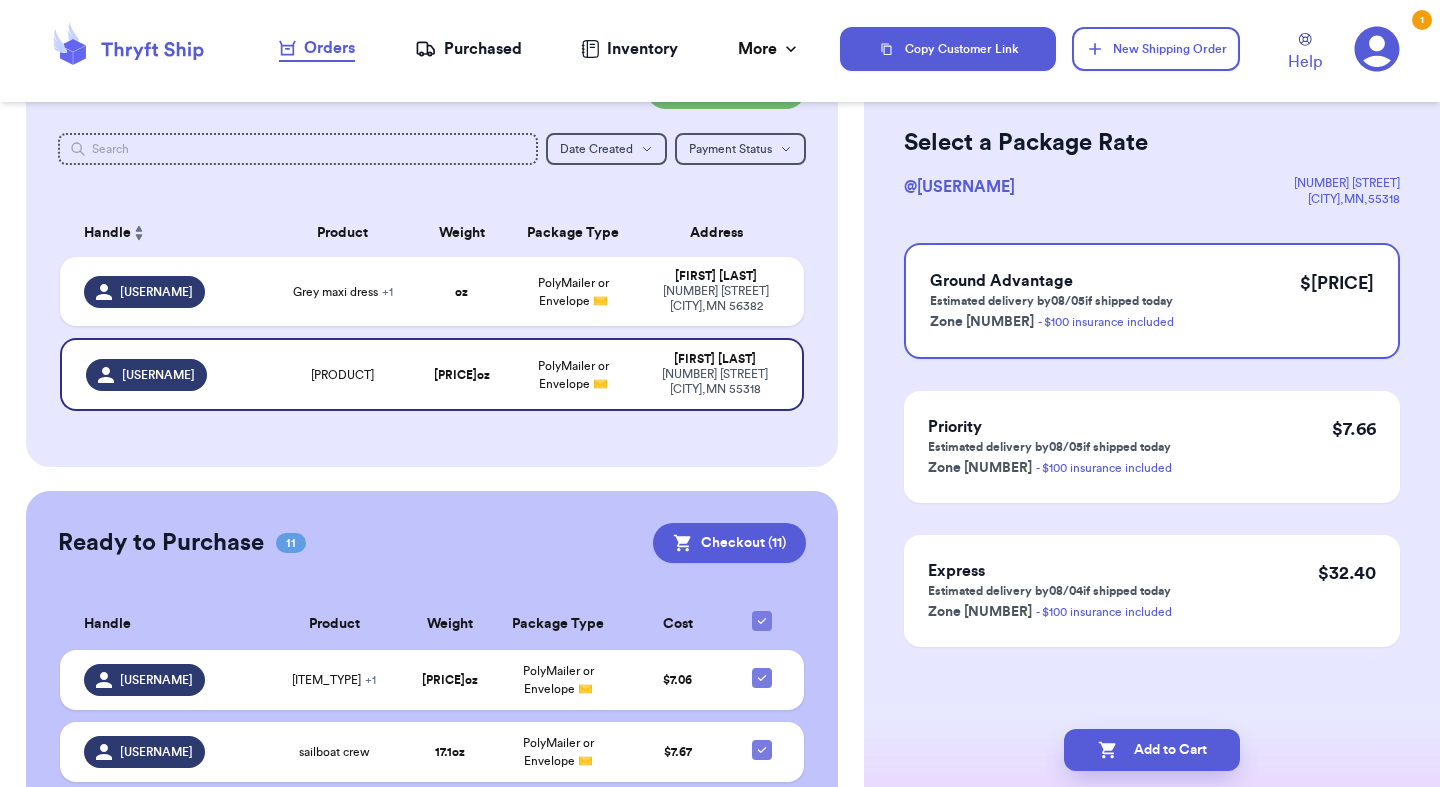 click on "Add to Cart" at bounding box center (1152, 750) 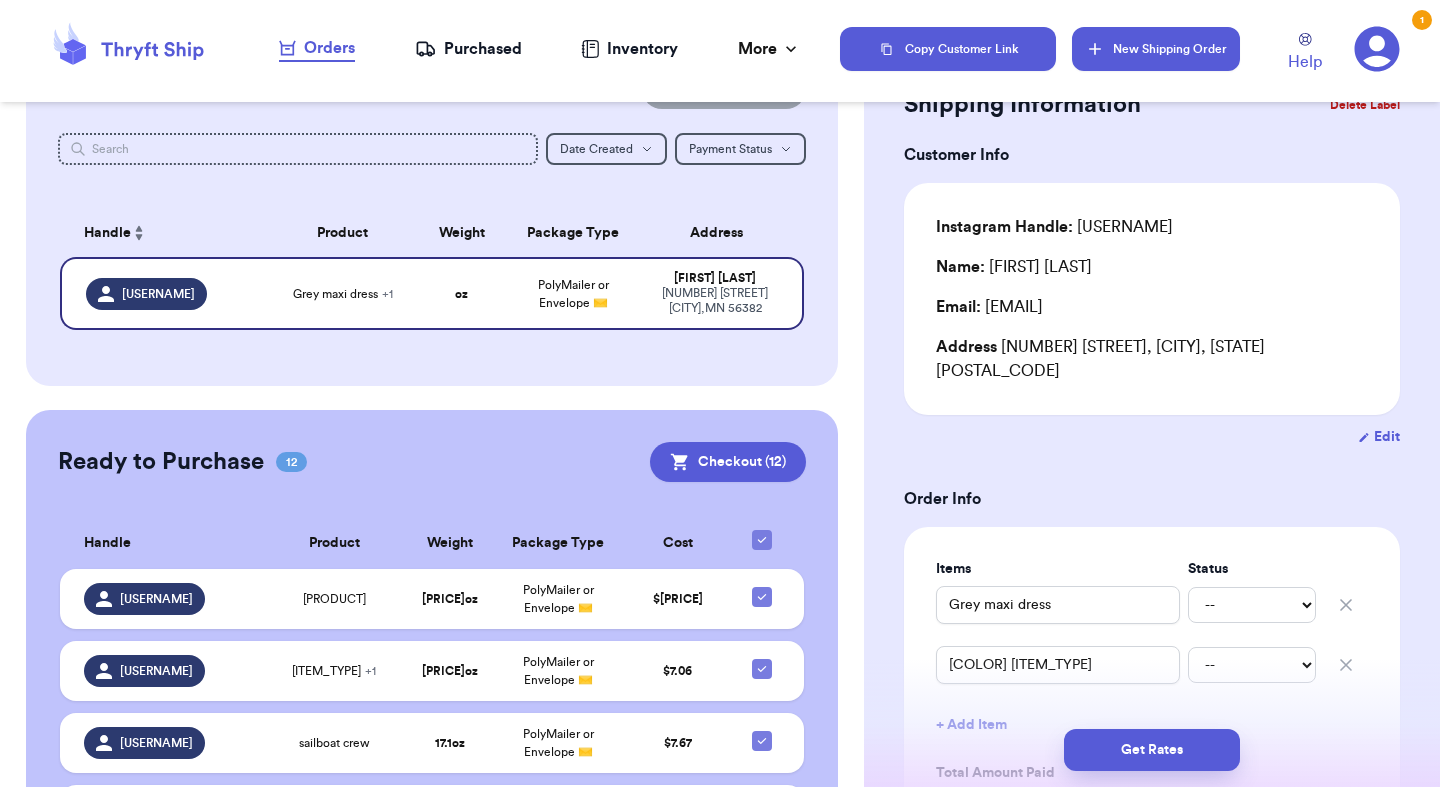click on "New Shipping Order" at bounding box center [1156, 49] 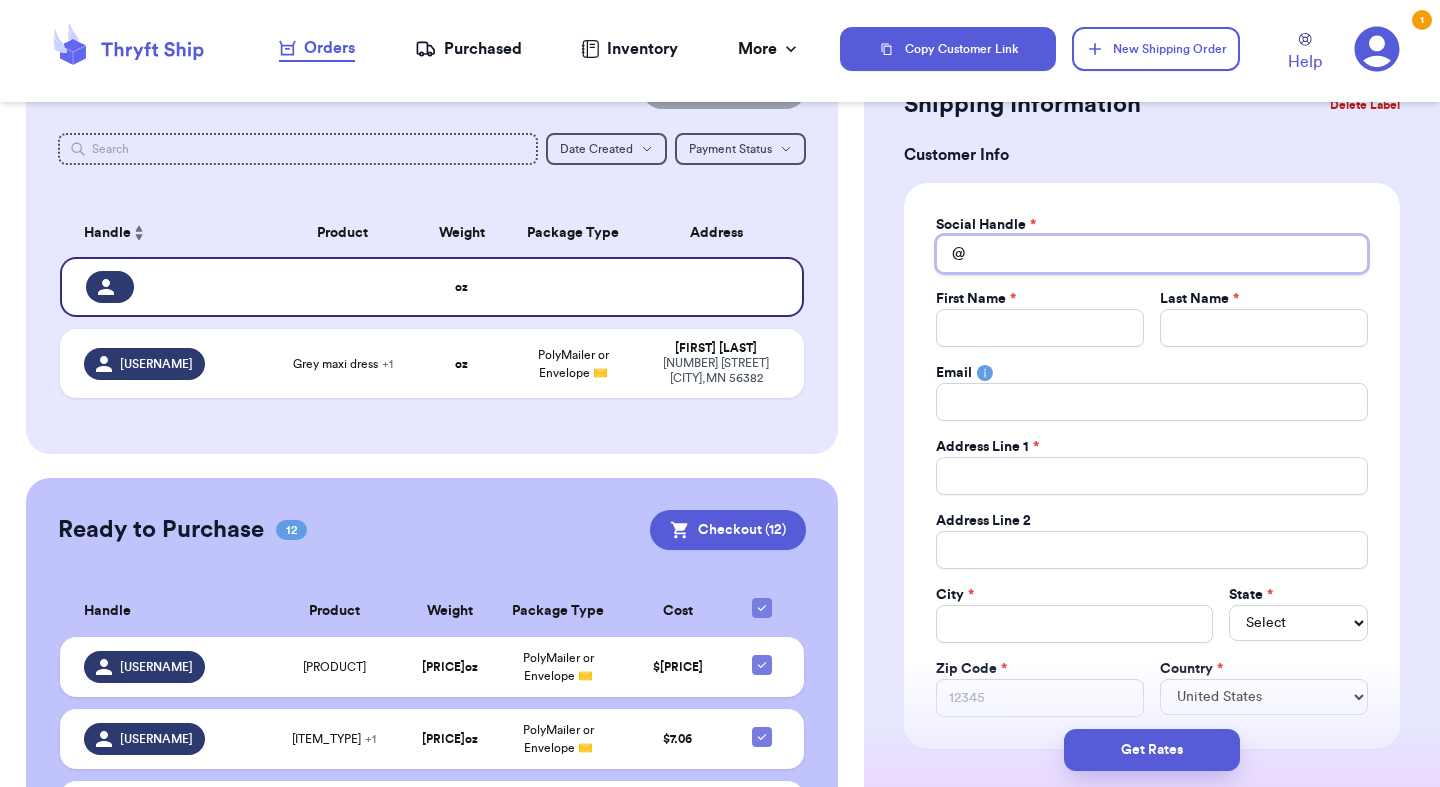 click on "Total Amount Paid" at bounding box center [1152, 254] 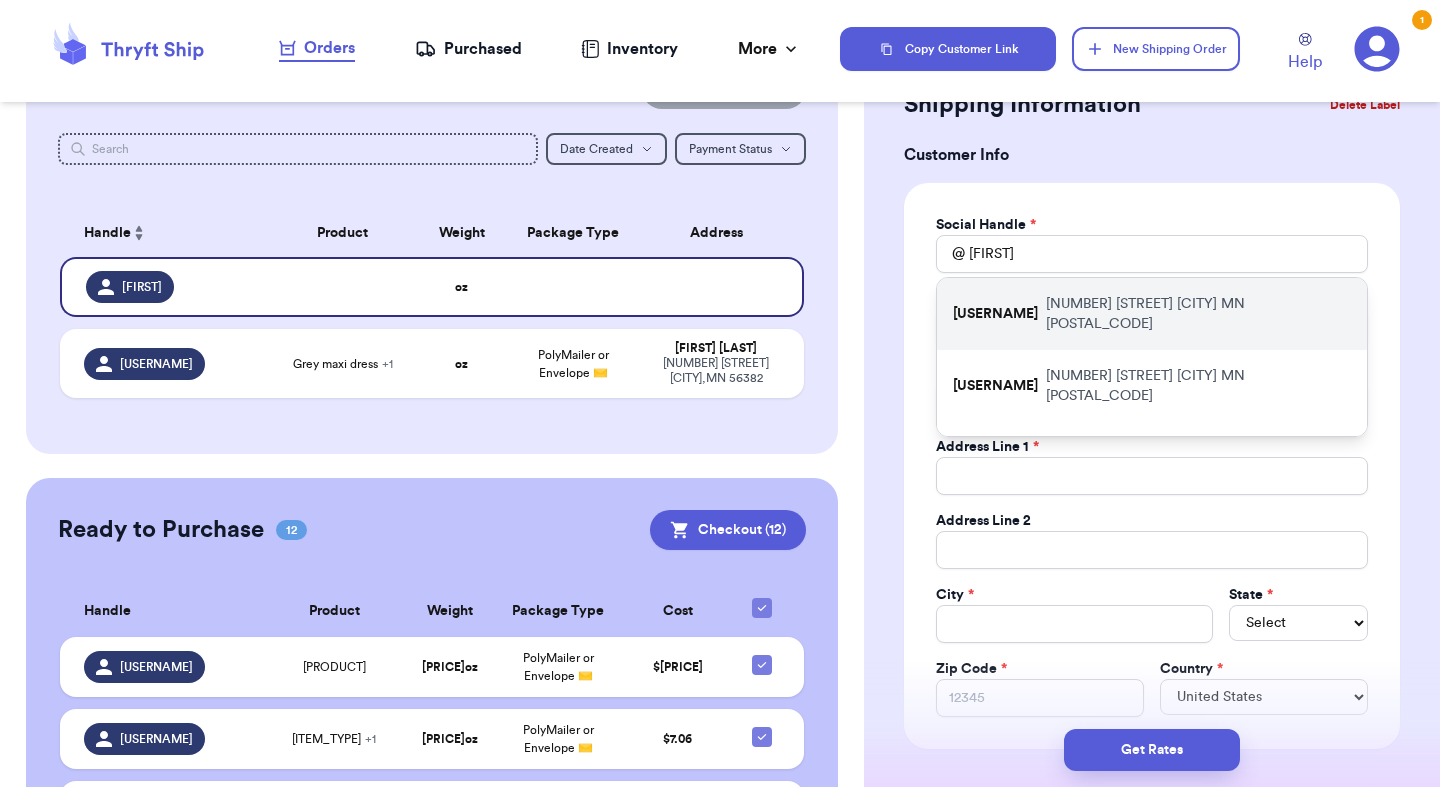 click on "[NUMBER] [STREET] [DIRECTION] [CITY] [STATE] [POSTAL_CODE]" at bounding box center (1198, 314) 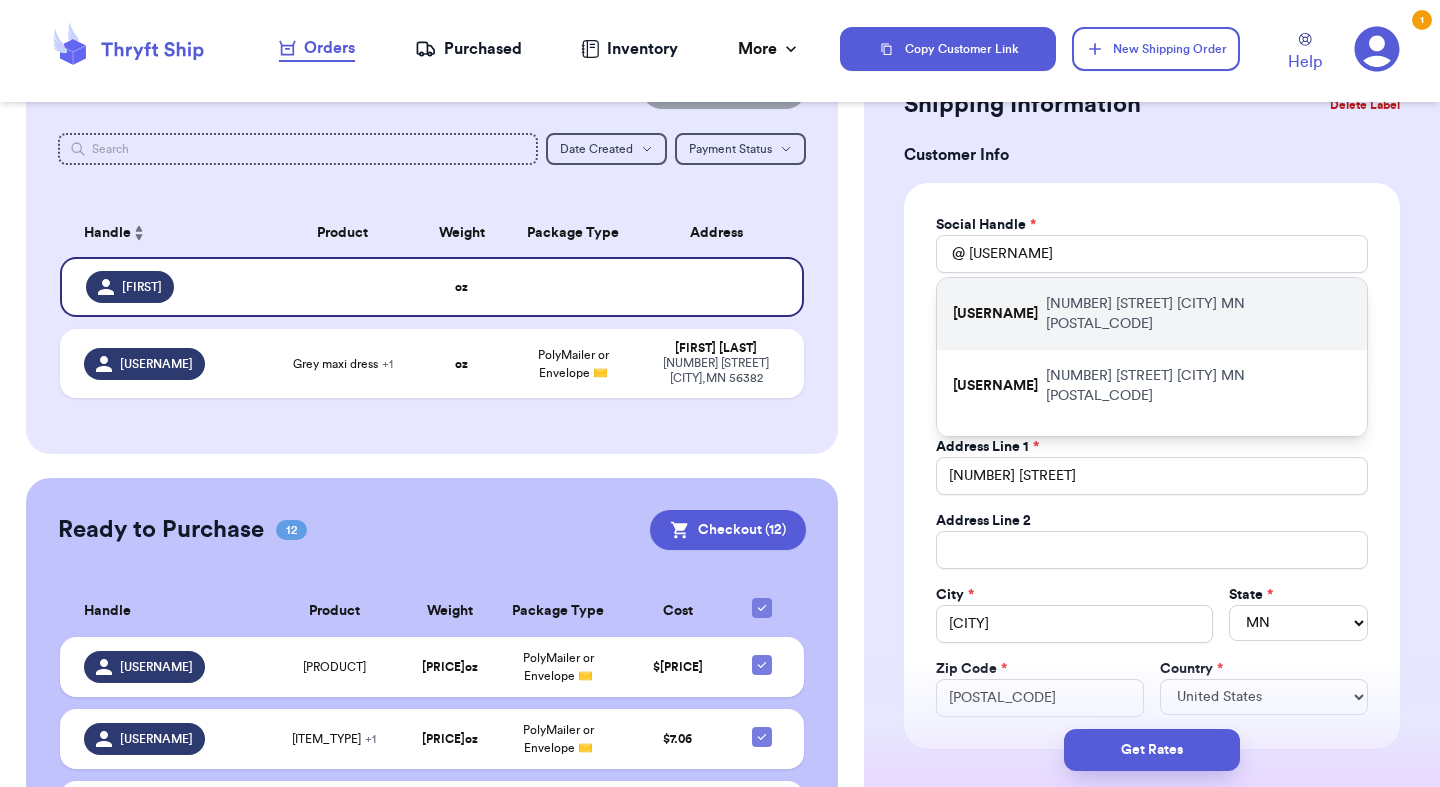 scroll, scrollTop: 0, scrollLeft: 0, axis: both 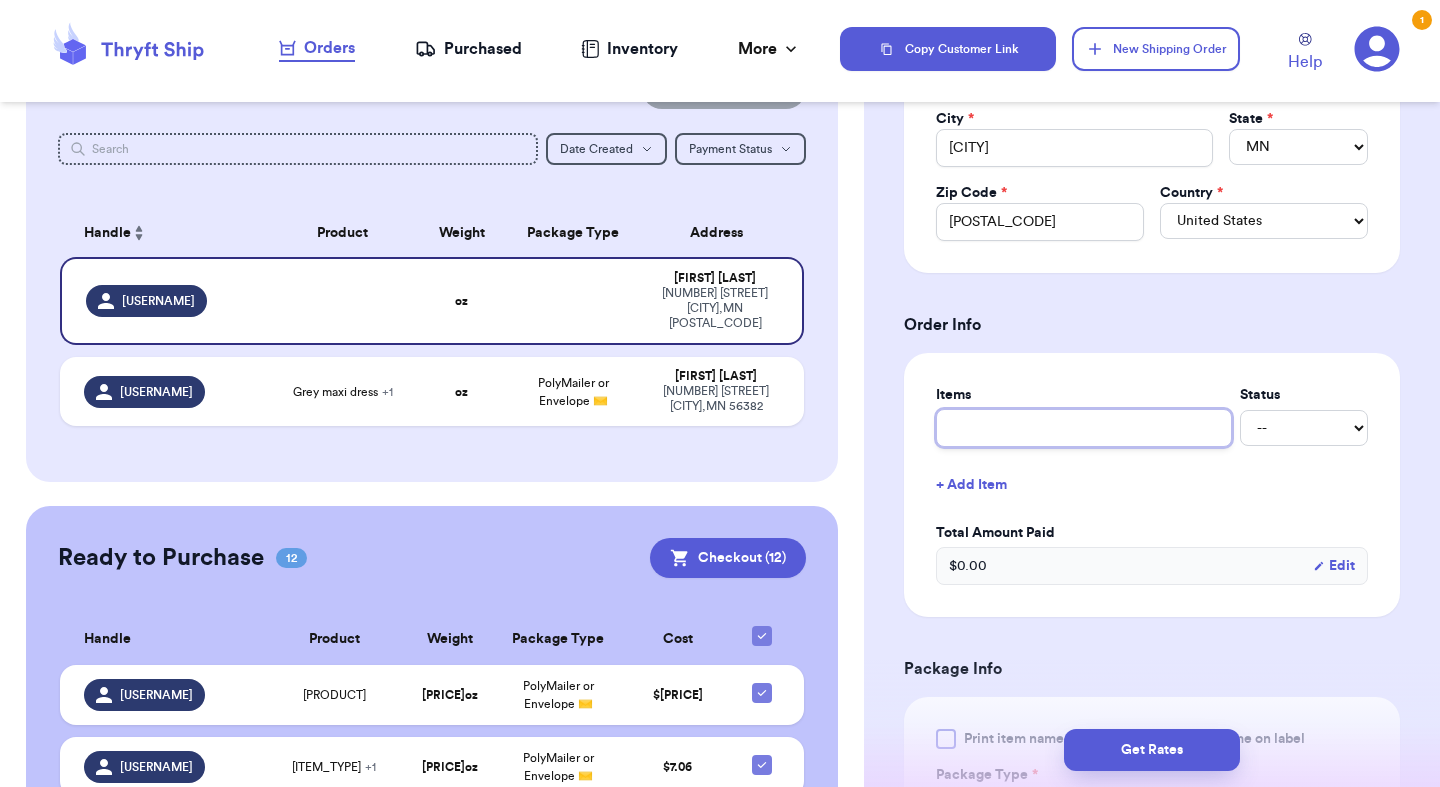 click at bounding box center (1084, 428) 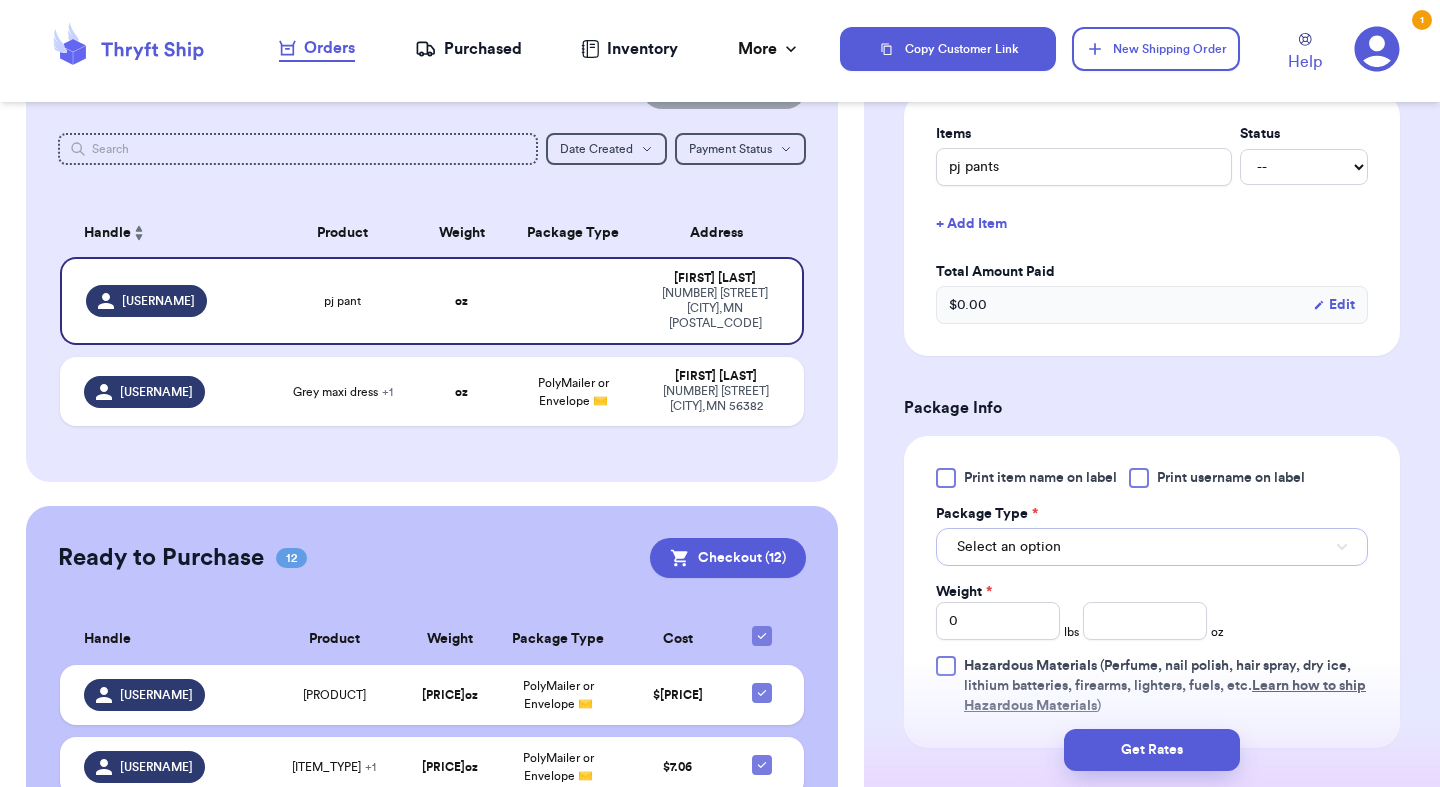 click on "Select an option" at bounding box center (1152, 547) 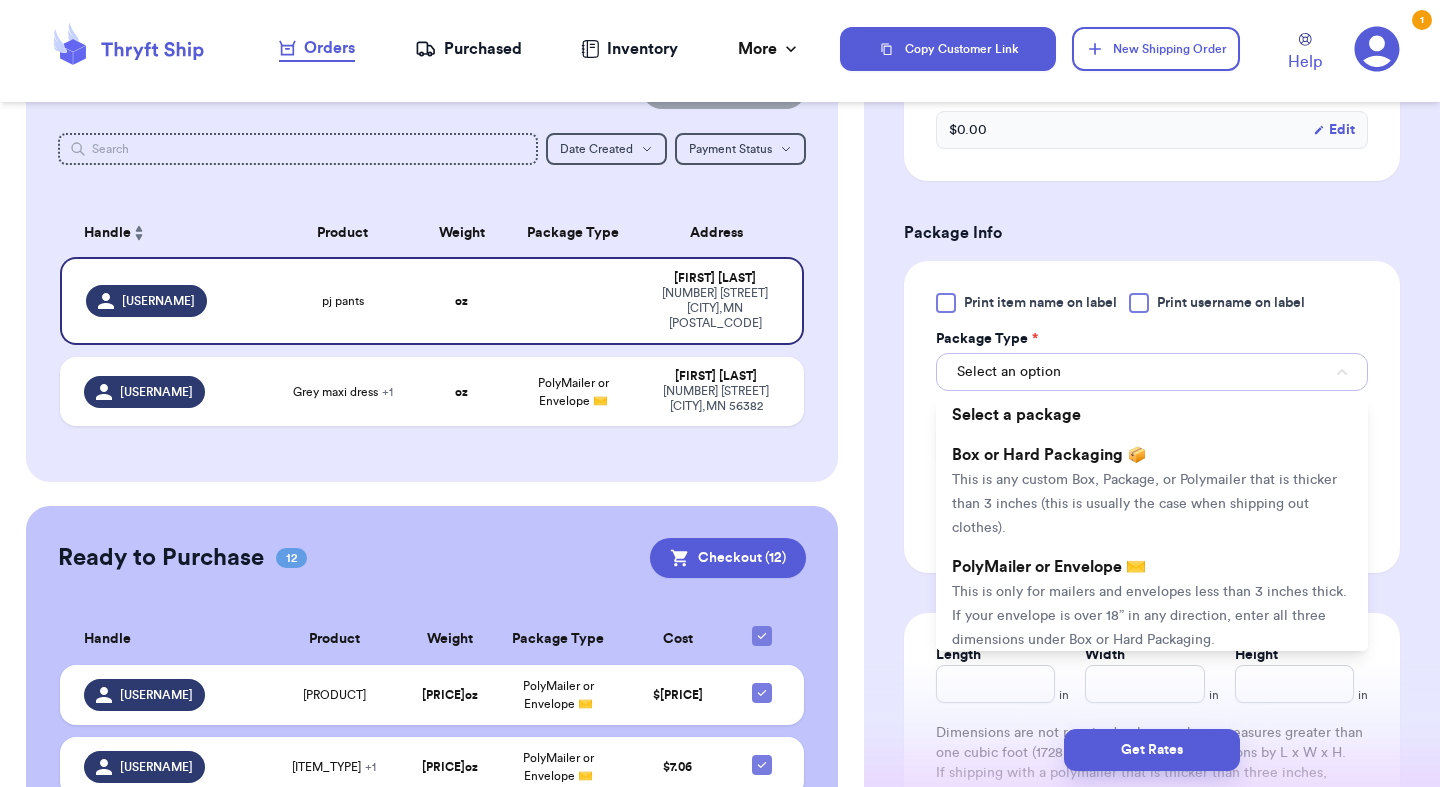 scroll, scrollTop: 992, scrollLeft: 0, axis: vertical 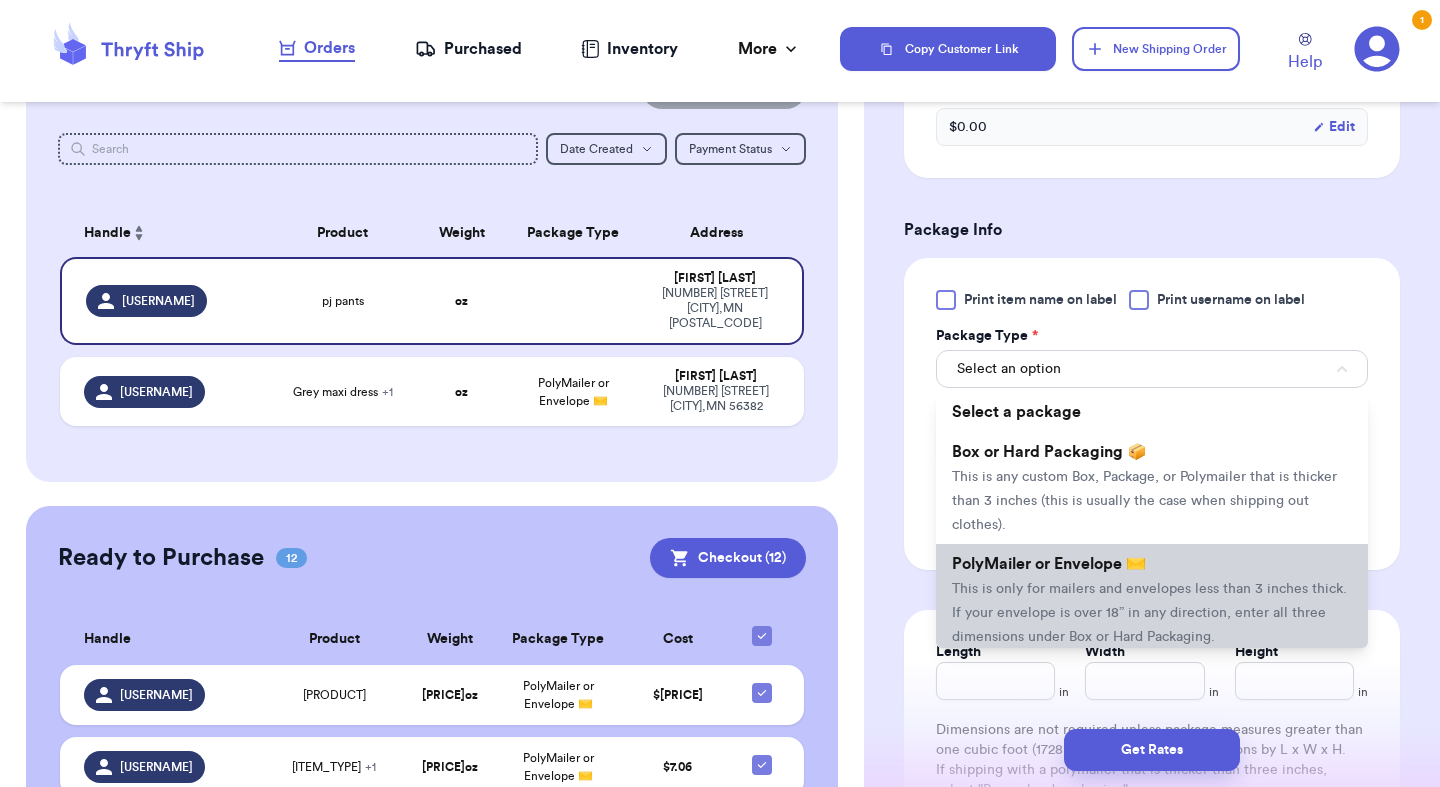 click on "This is only for mailers and envelopes less than 3 inches thick. If your envelope is over 18” in any direction, enter all three dimensions under Box or Hard Packaging." at bounding box center (1149, 613) 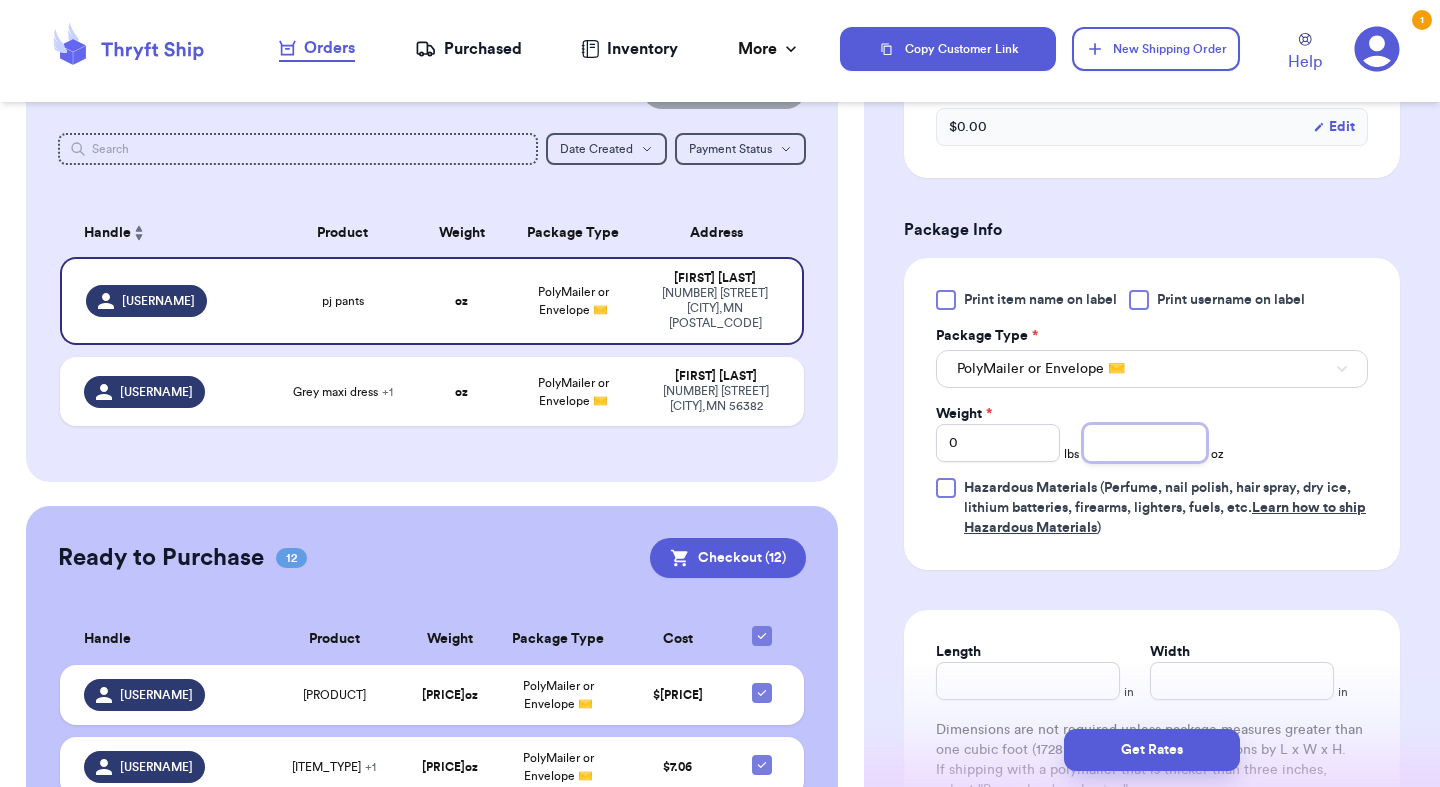 click at bounding box center [1145, 443] 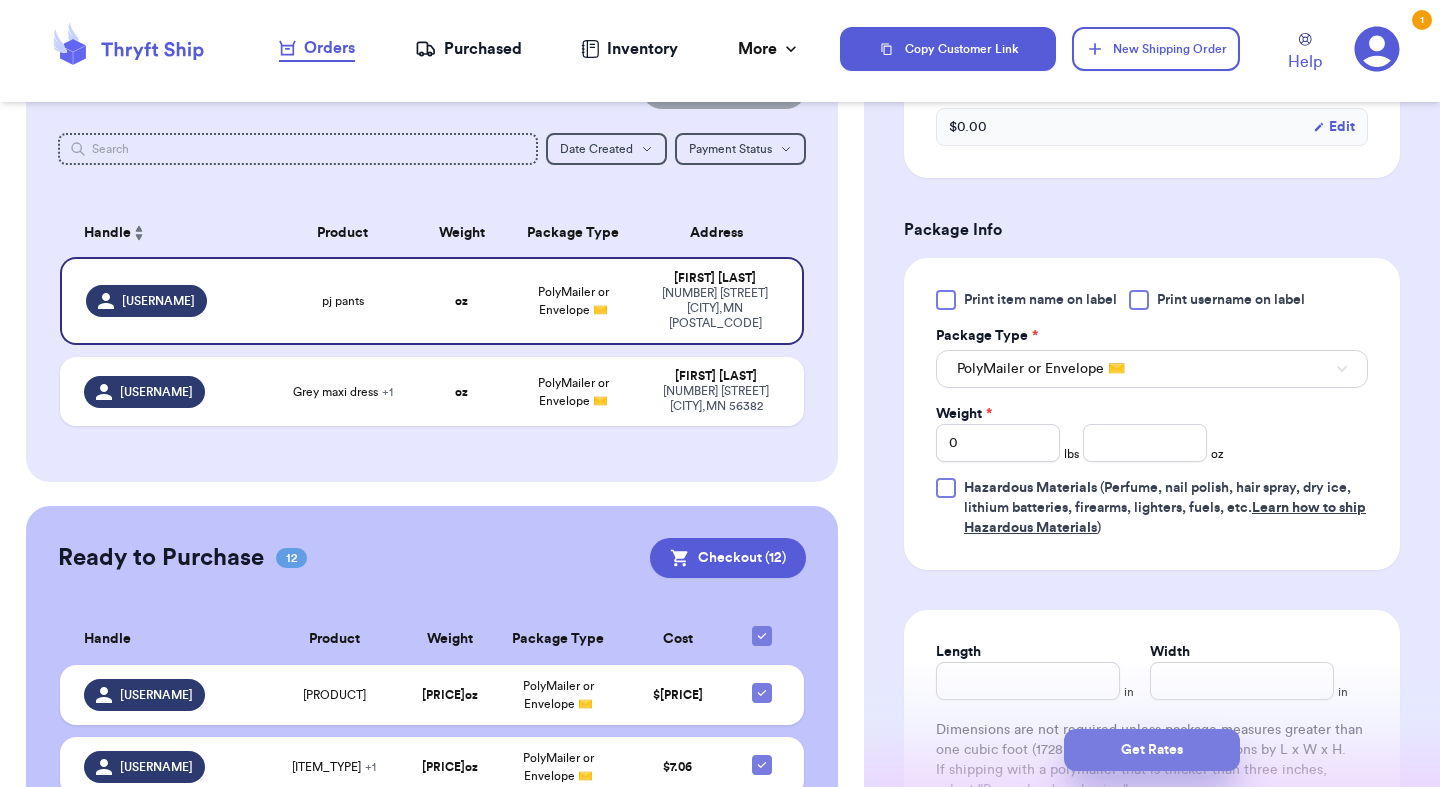 click on "Get Rates" at bounding box center (1152, 750) 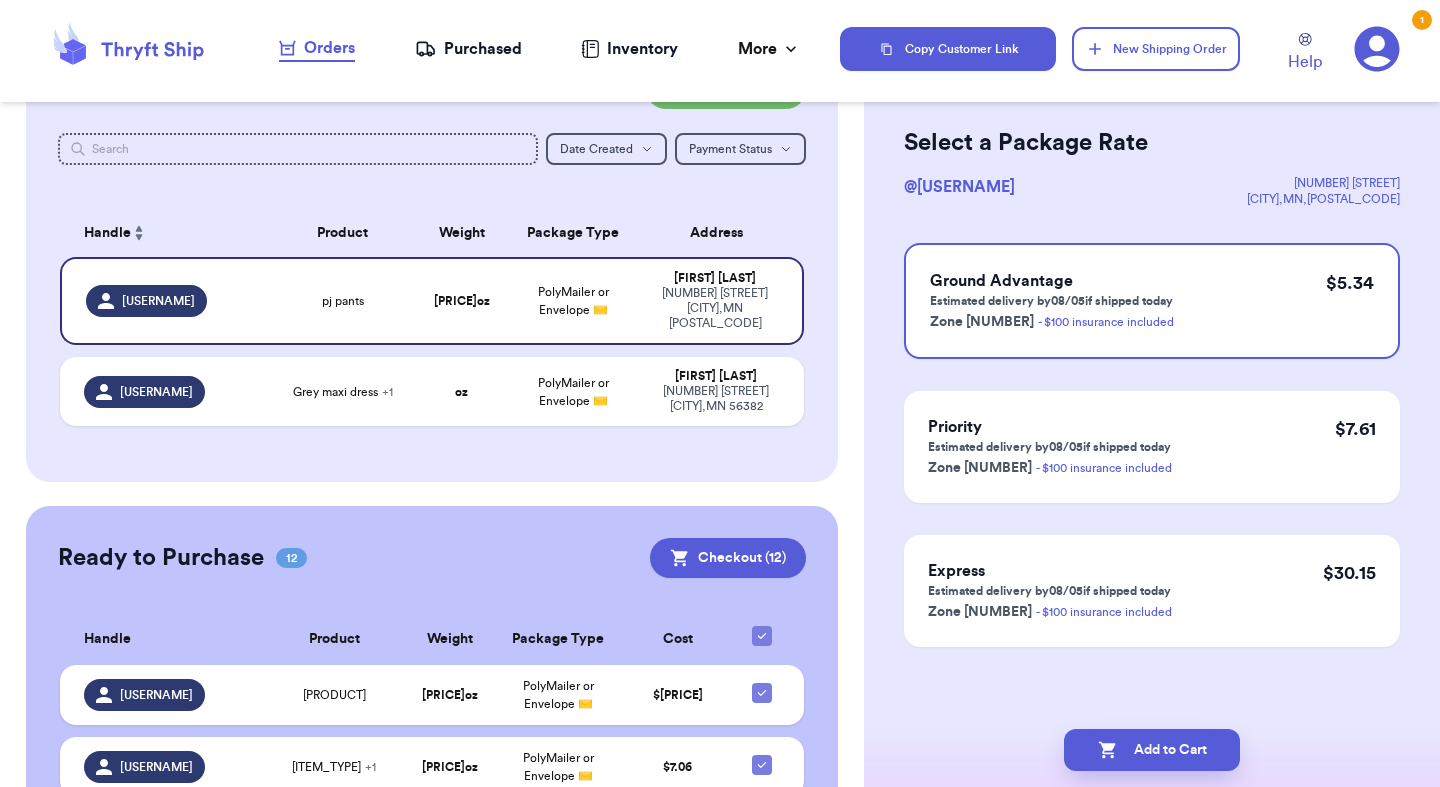 scroll, scrollTop: 77, scrollLeft: 0, axis: vertical 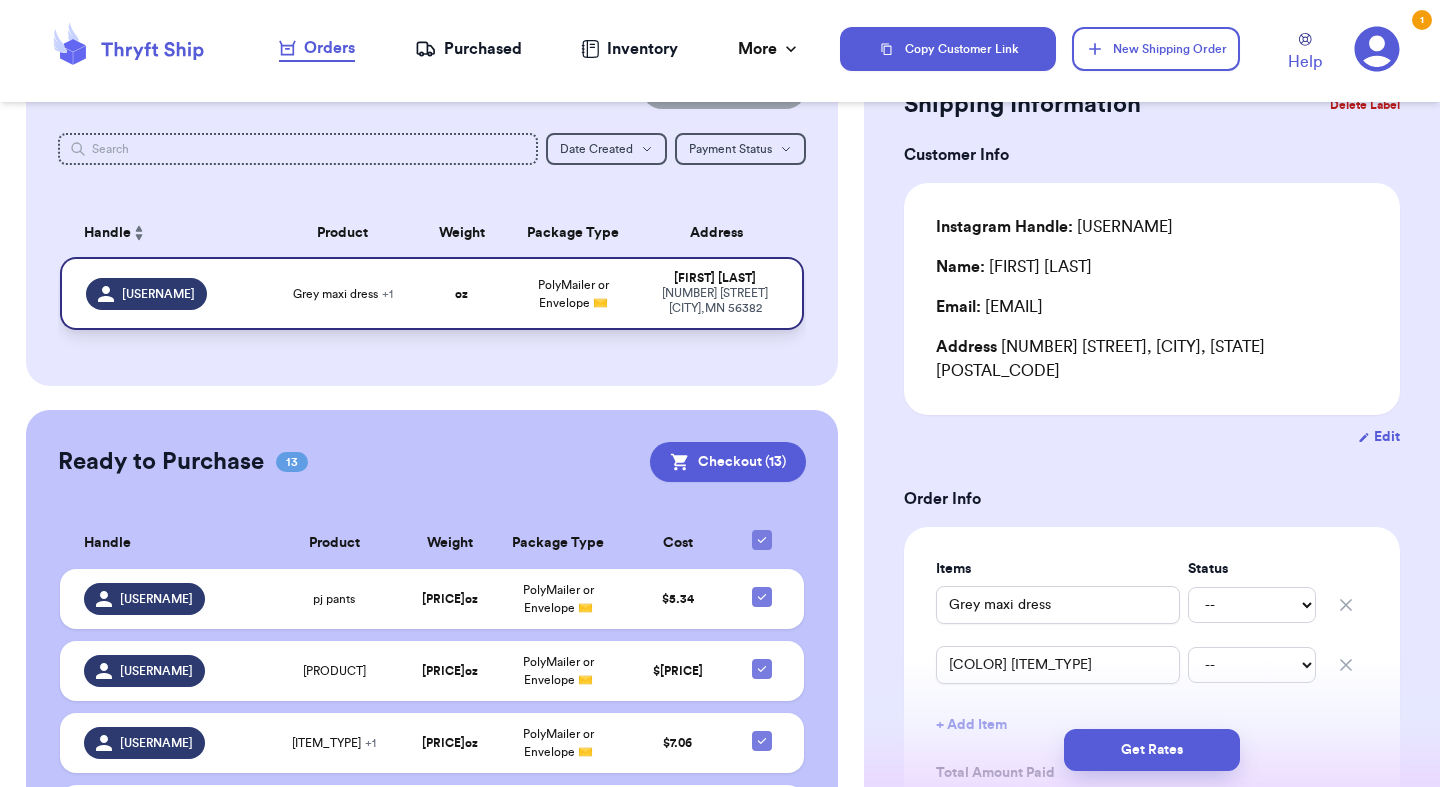 click on "[NUMBER] [STREET] [CITY] [STATE] [POSTAL_CODE]" at bounding box center [715, 301] 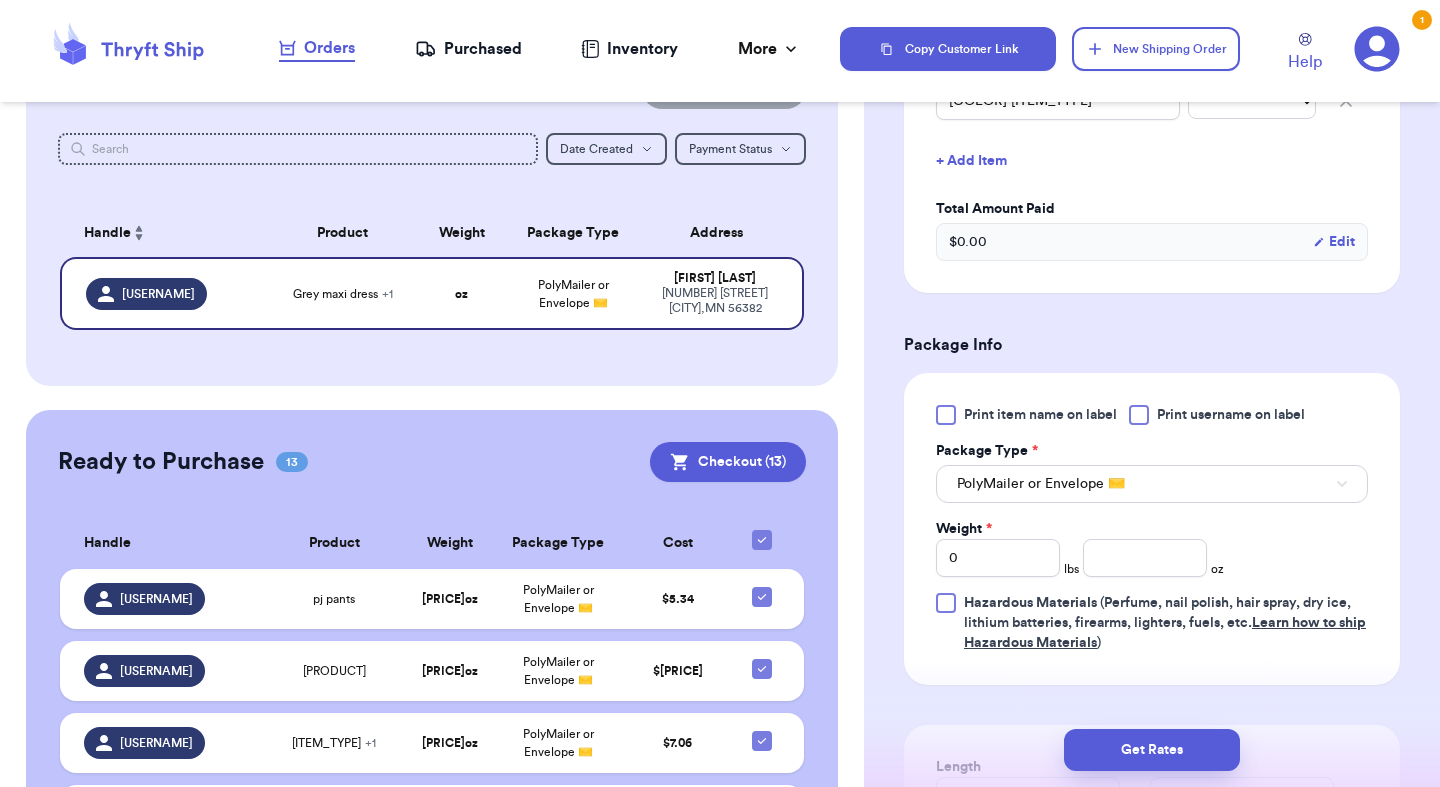 scroll, scrollTop: 714, scrollLeft: 0, axis: vertical 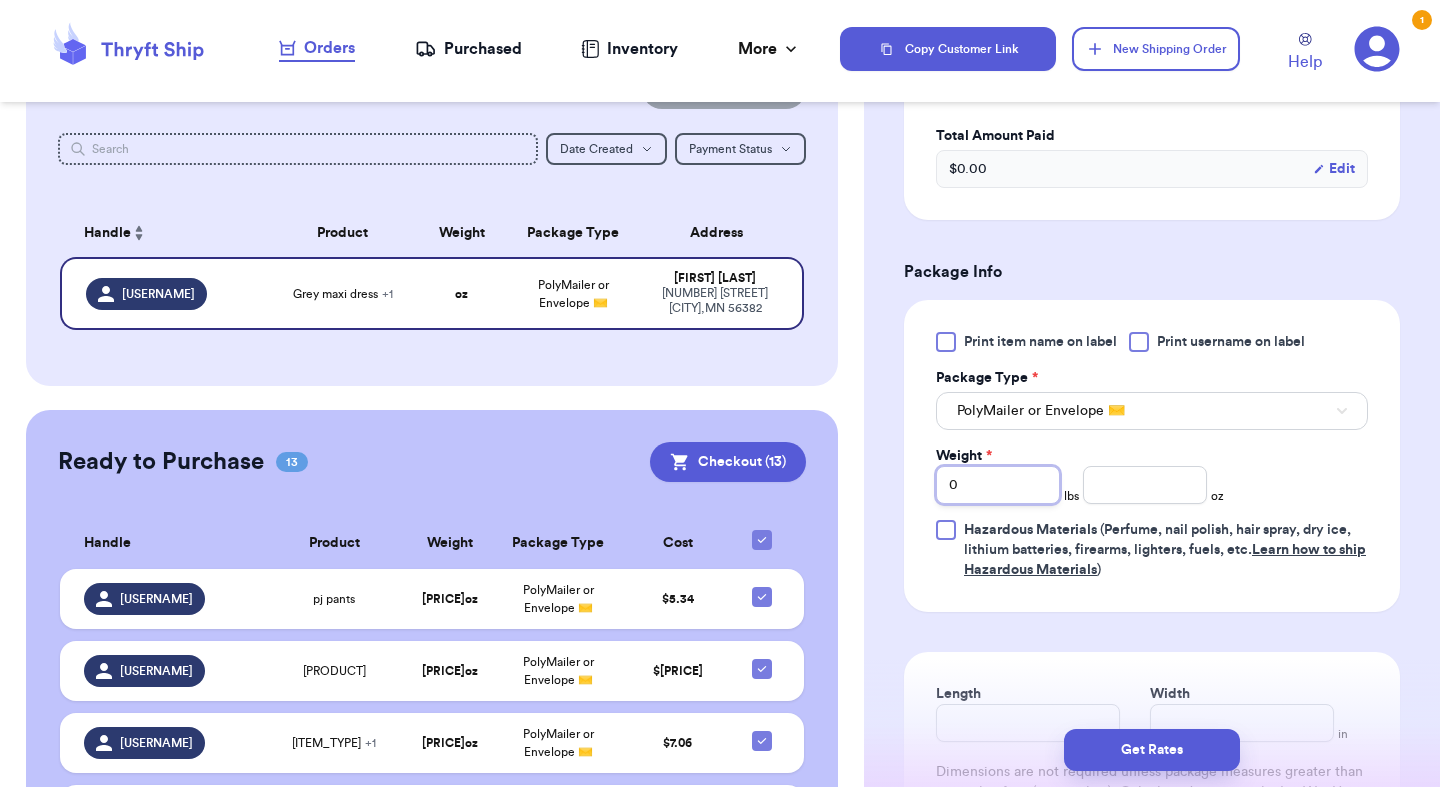 click on "0" at bounding box center [998, 485] 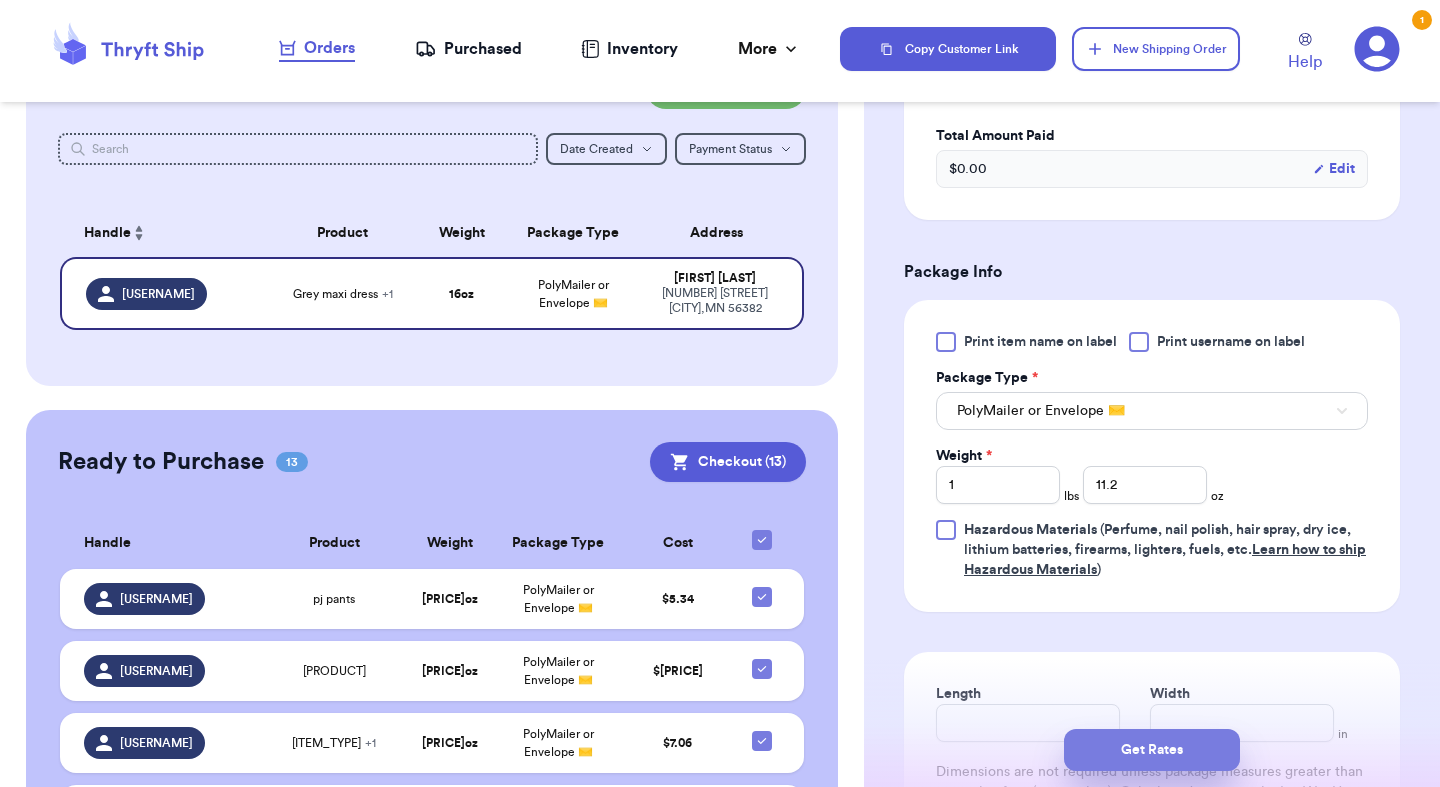 click on "Get Rates" at bounding box center [1152, 750] 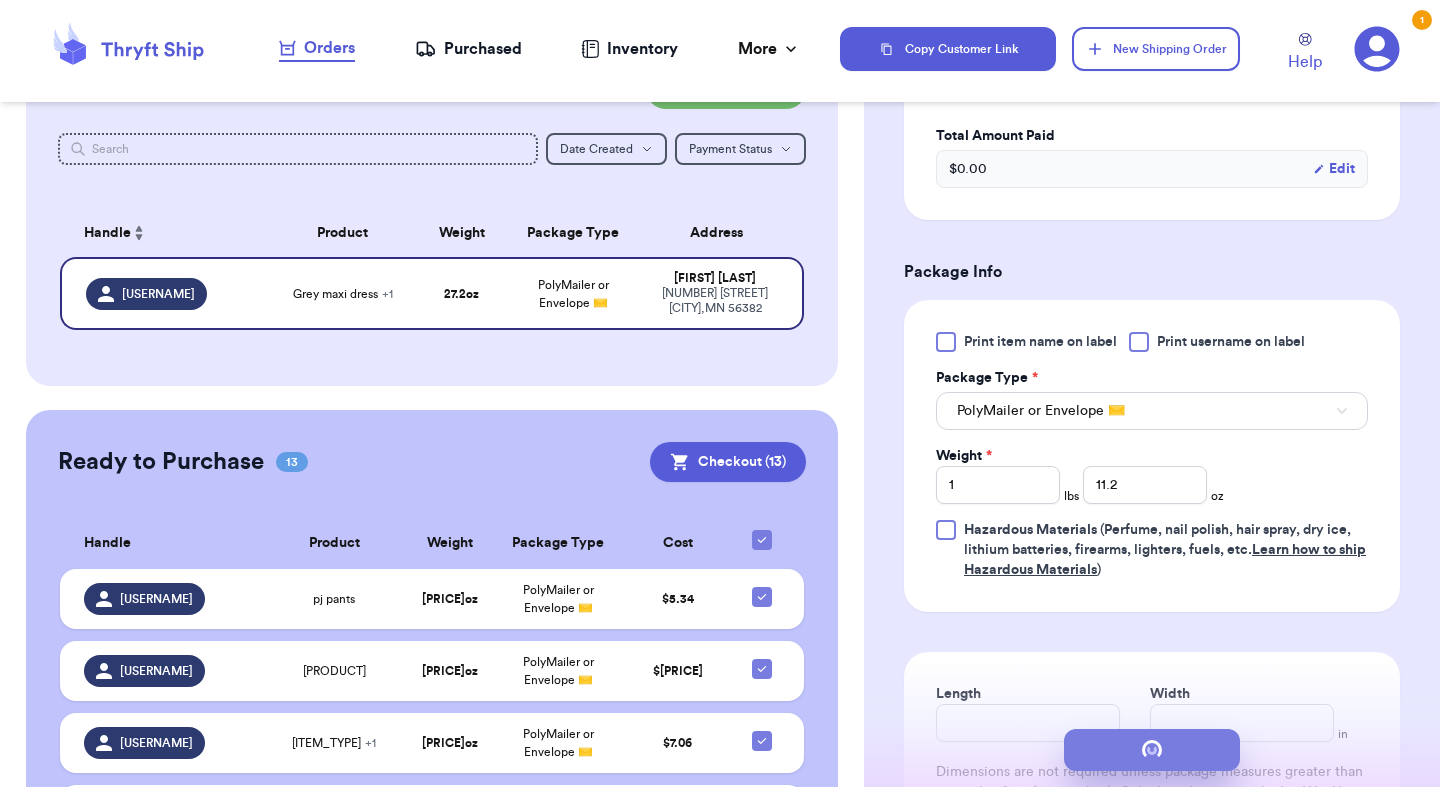 scroll, scrollTop: 0, scrollLeft: 0, axis: both 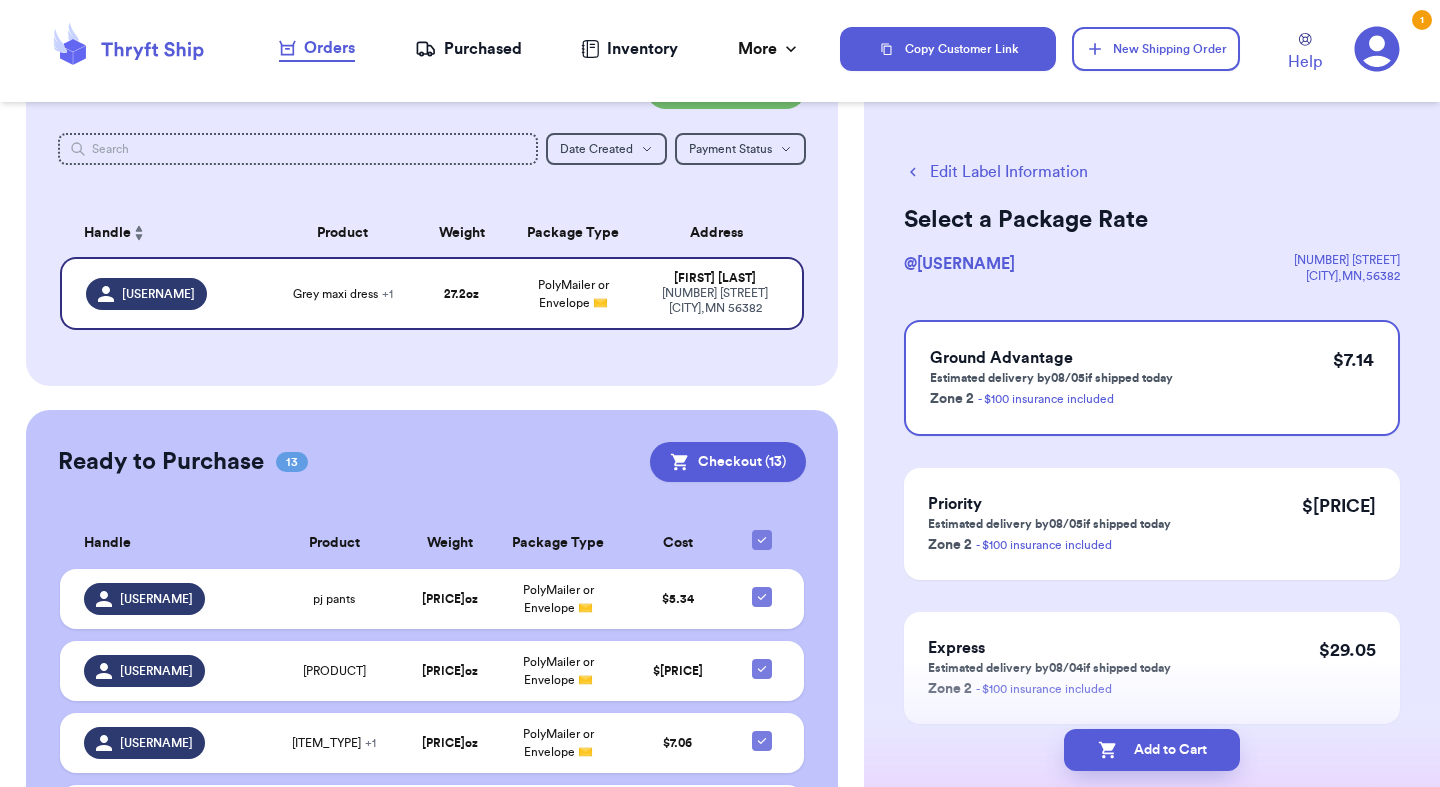 click on "Add to Cart" at bounding box center (1152, 750) 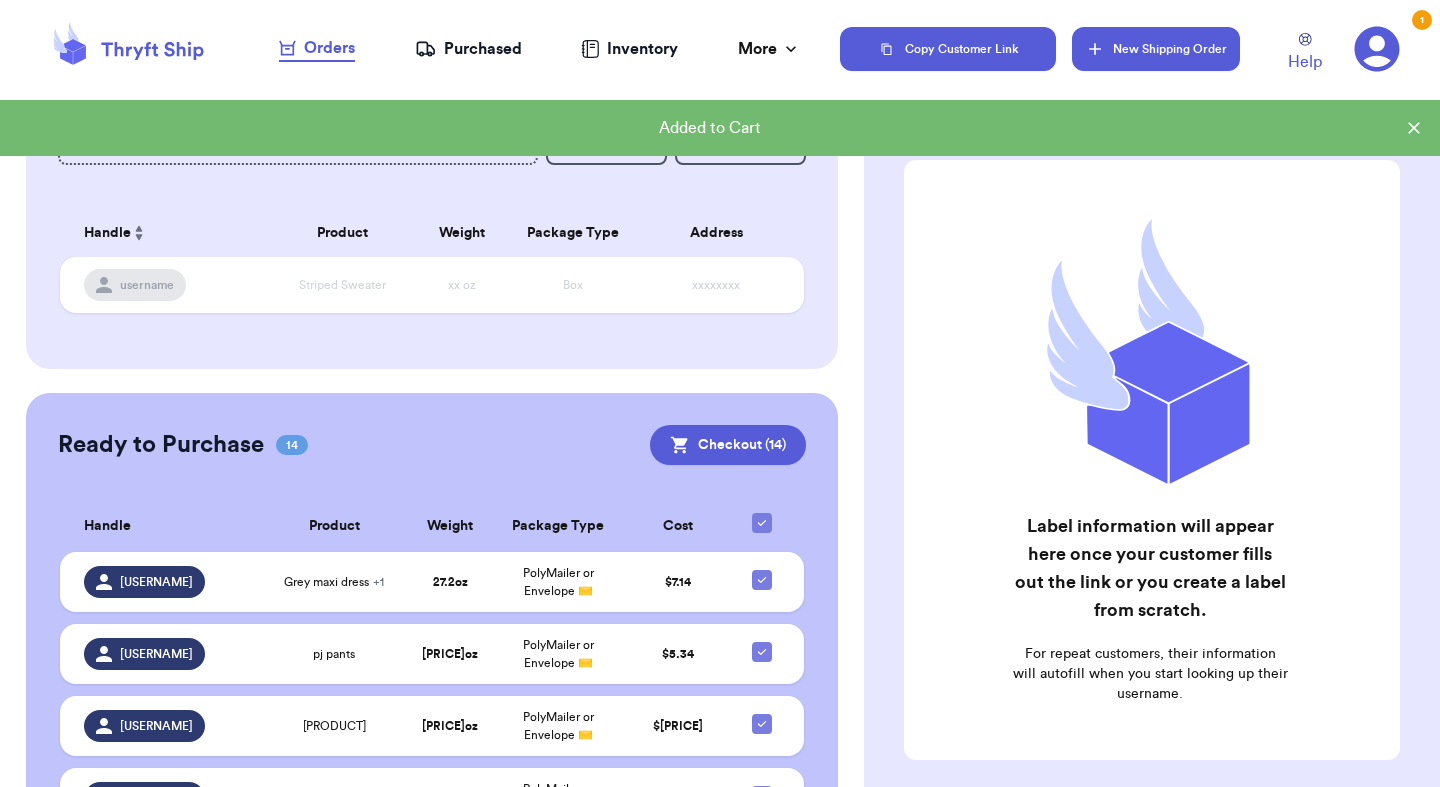 click on "New Shipping Order" at bounding box center [1156, 49] 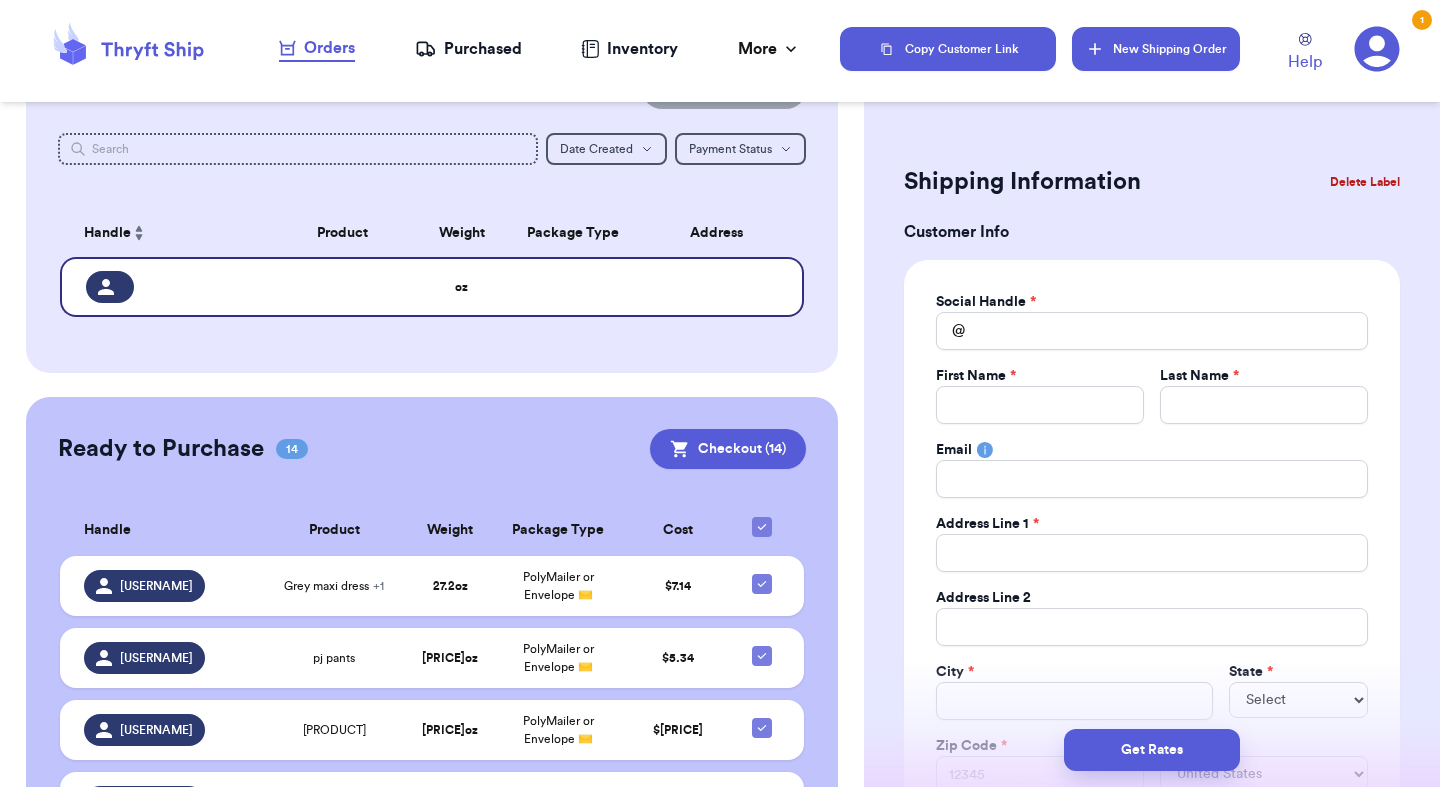 scroll, scrollTop: 0, scrollLeft: 0, axis: both 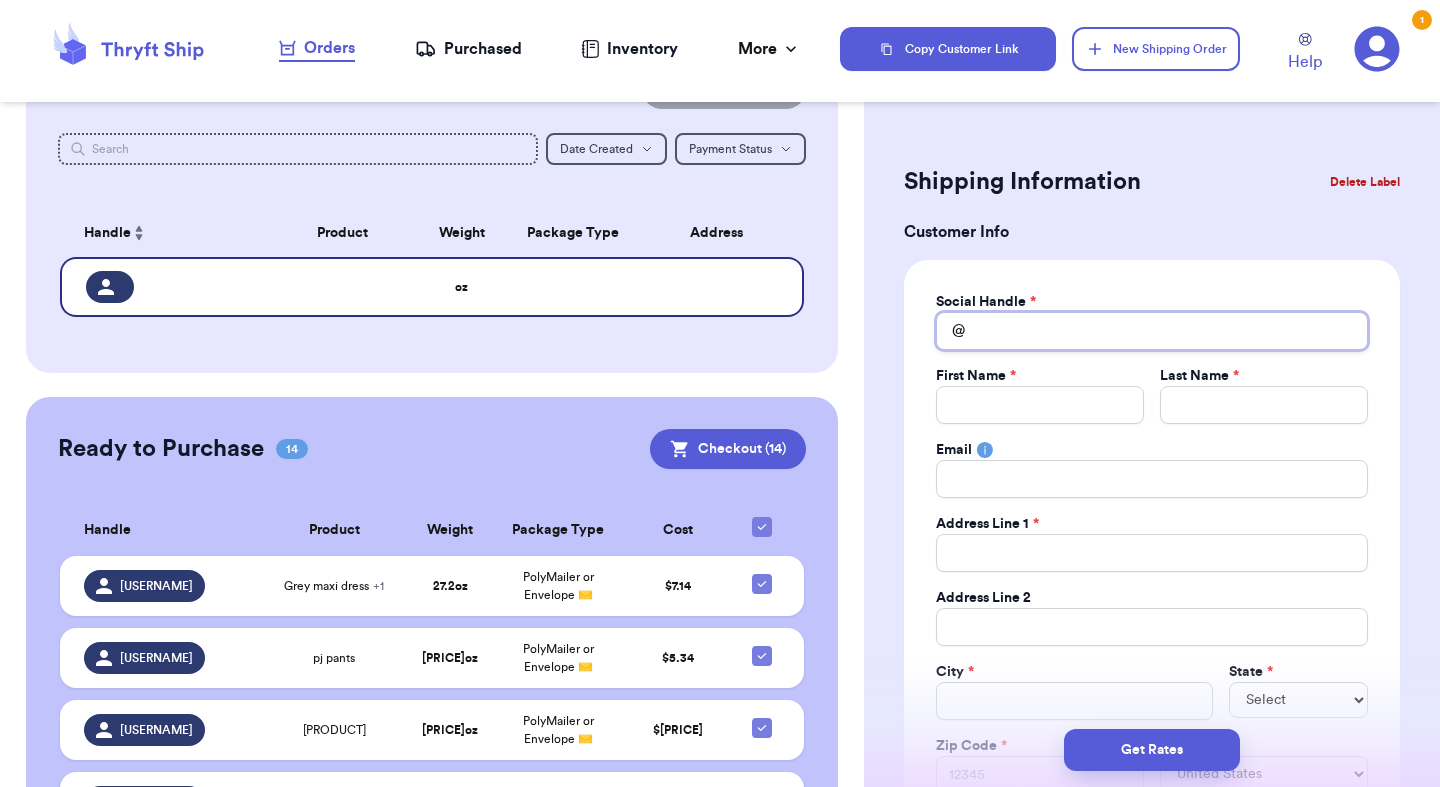 click on "Total Amount Paid" at bounding box center [1152, 331] 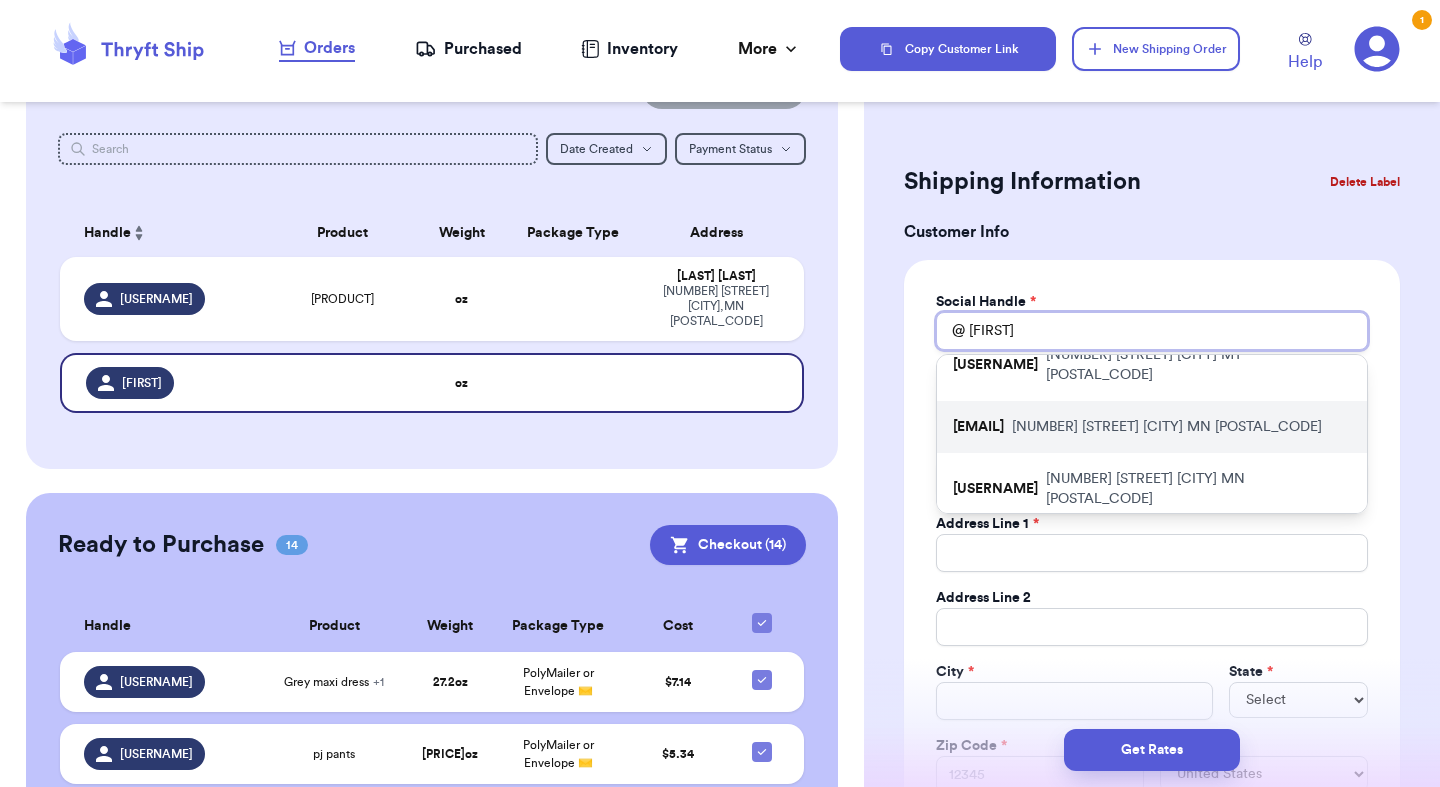 scroll, scrollTop: 37, scrollLeft: 0, axis: vertical 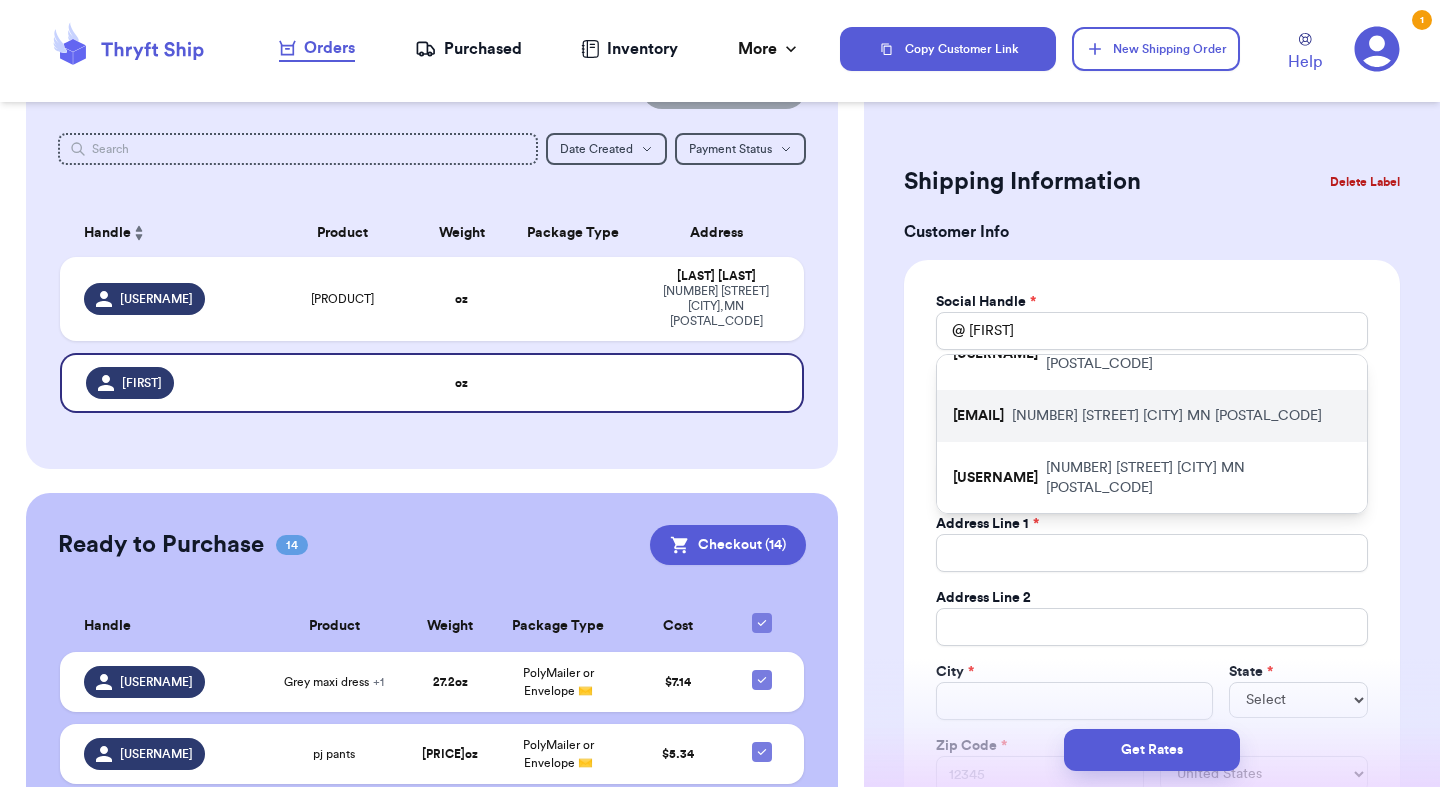 click on "[EMAIL]" at bounding box center (978, 416) 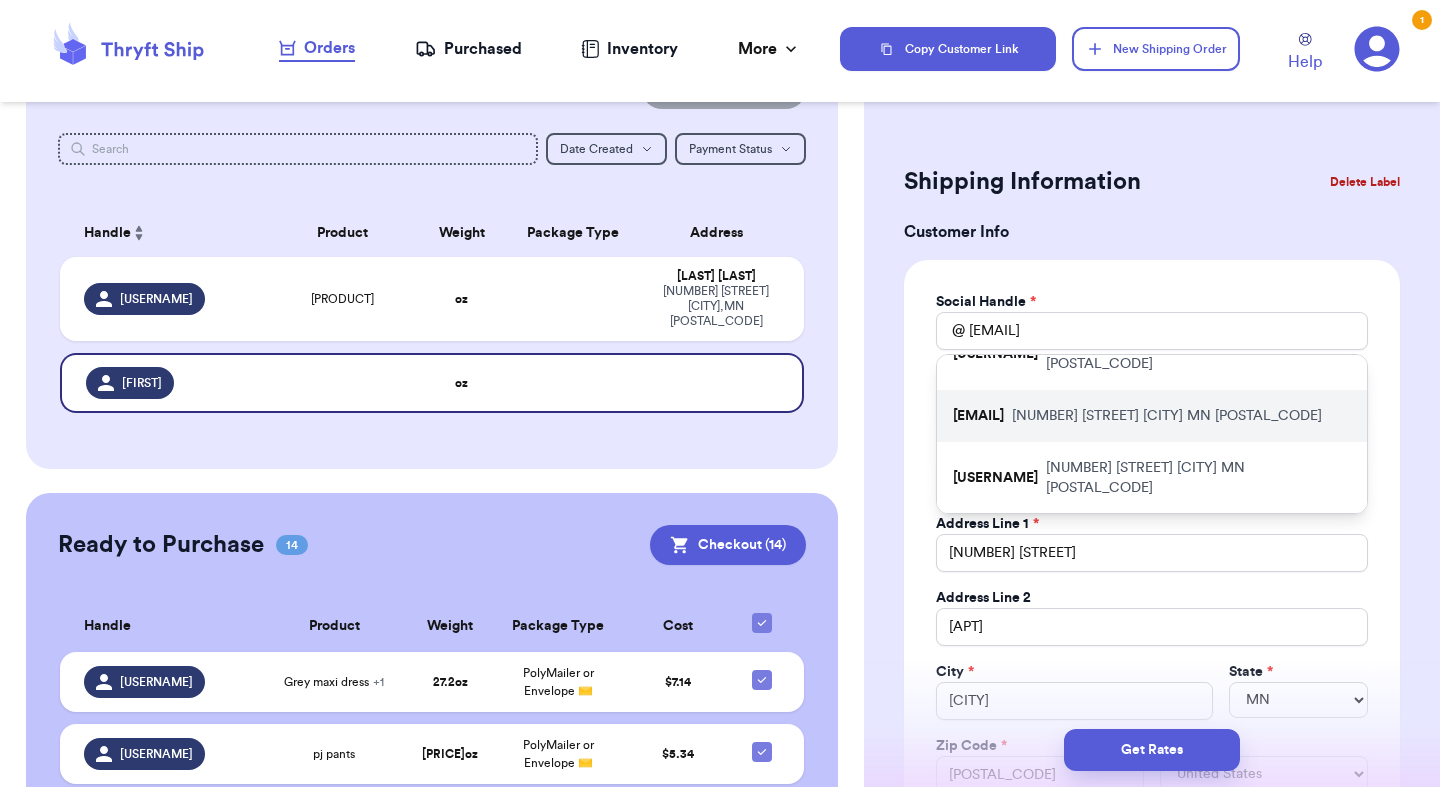 scroll, scrollTop: 0, scrollLeft: 0, axis: both 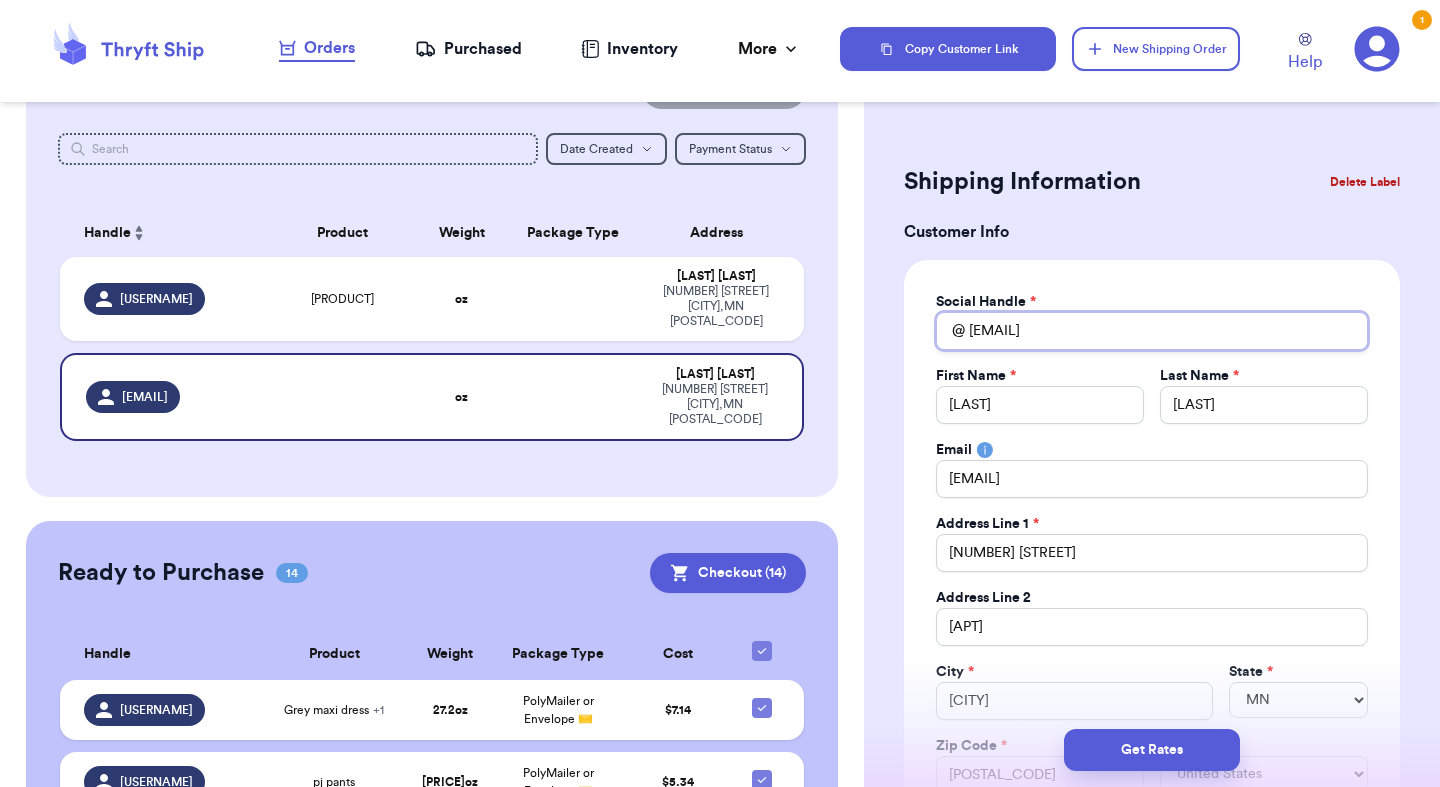 click on "[EMAIL]" at bounding box center (1152, 331) 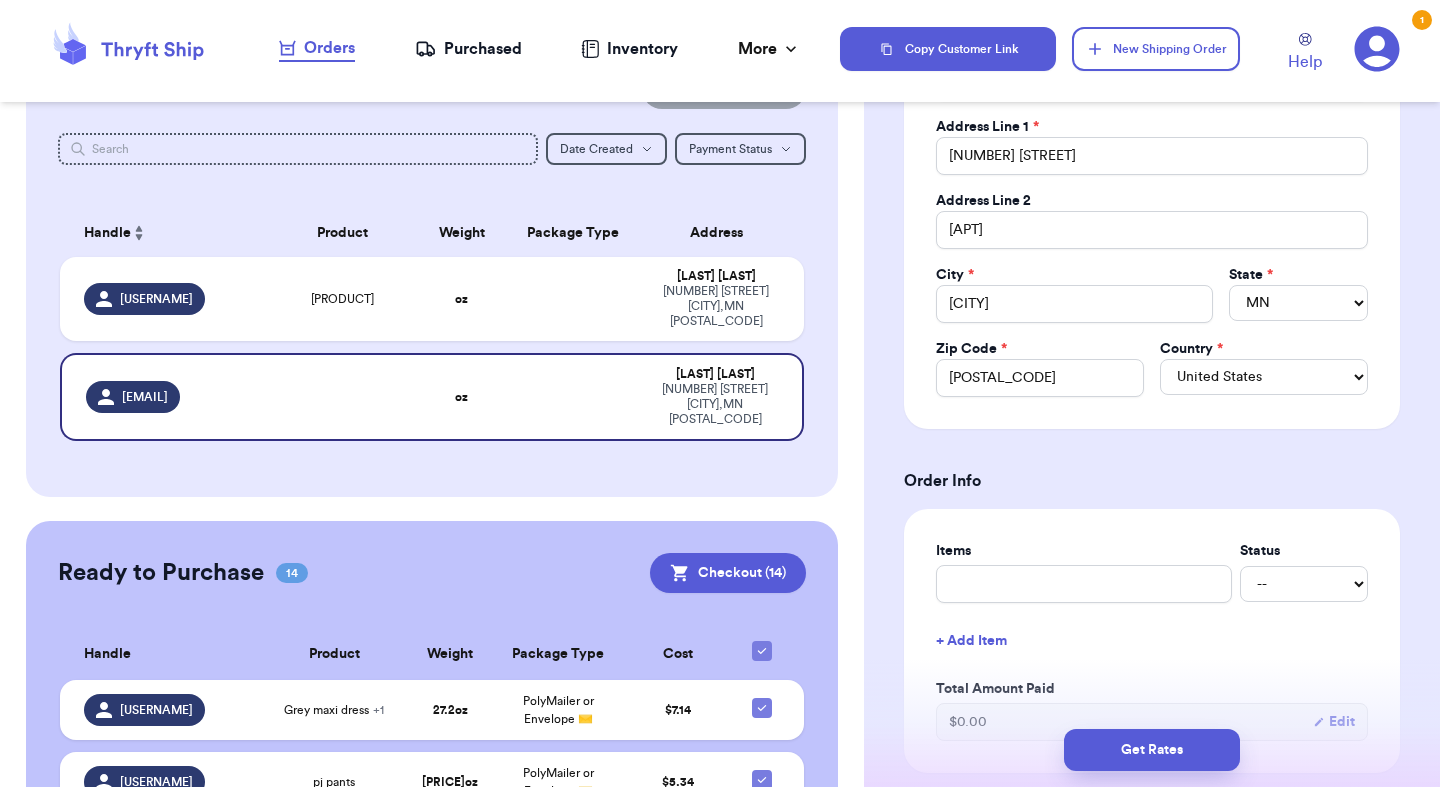 scroll, scrollTop: 436, scrollLeft: 0, axis: vertical 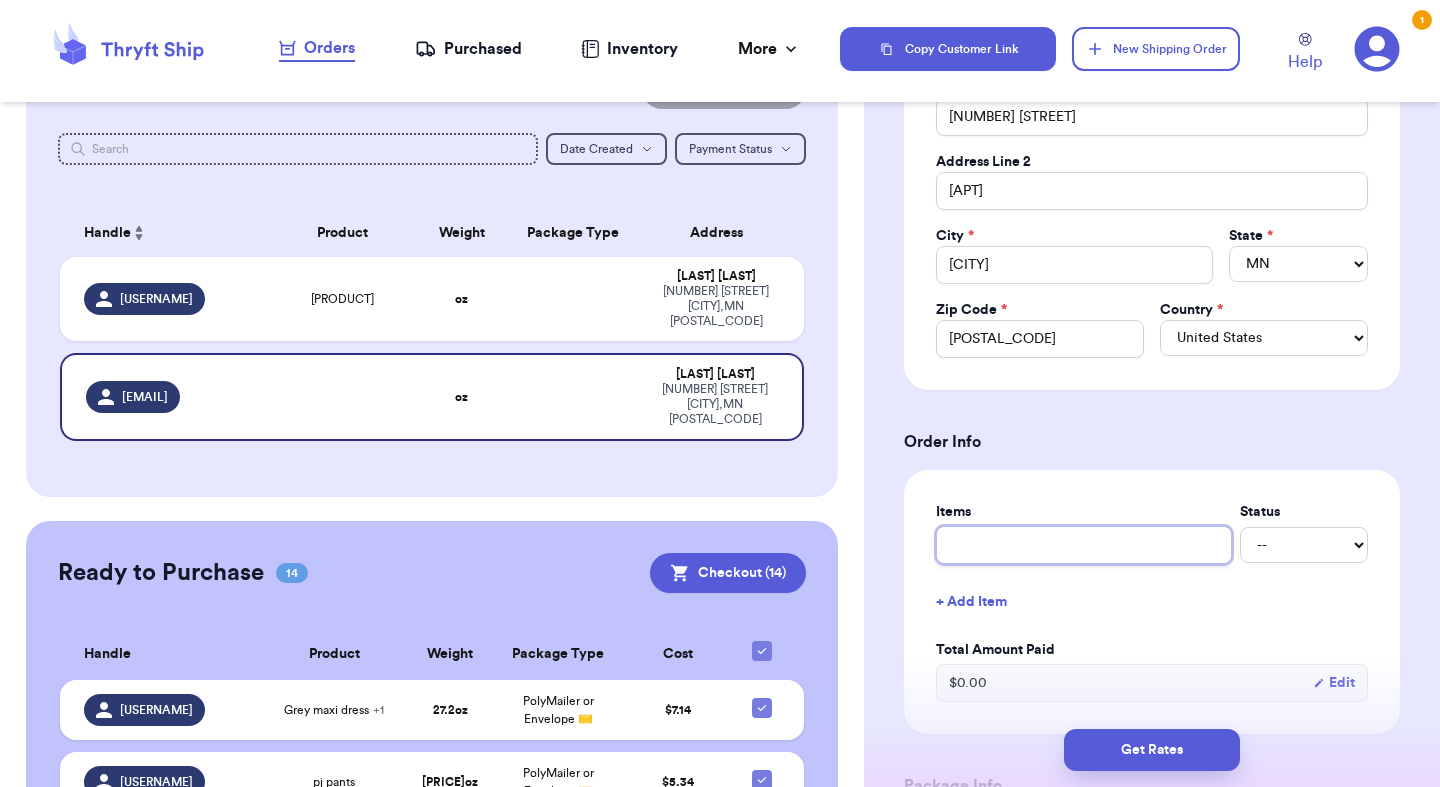 click at bounding box center (1084, 545) 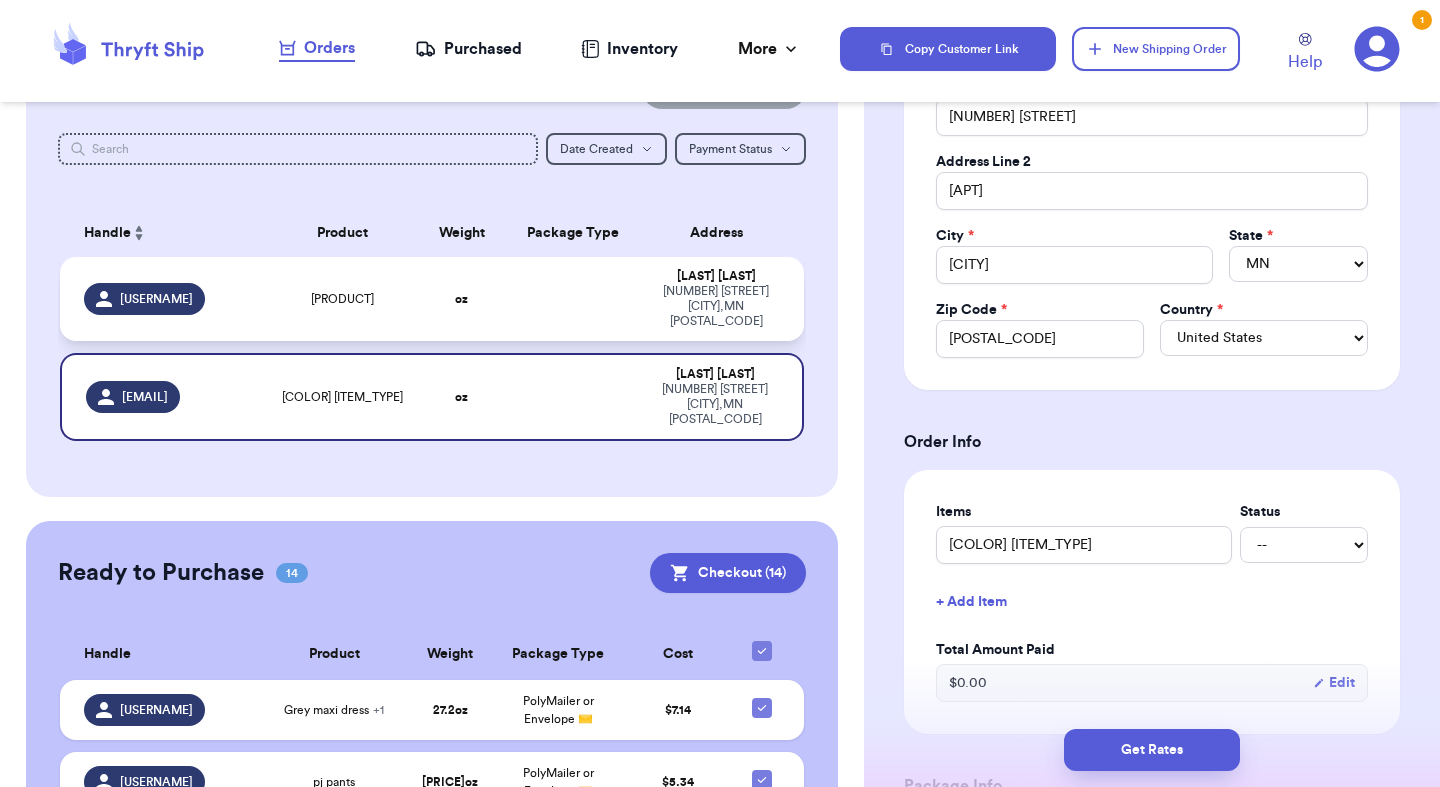 click at bounding box center (573, 299) 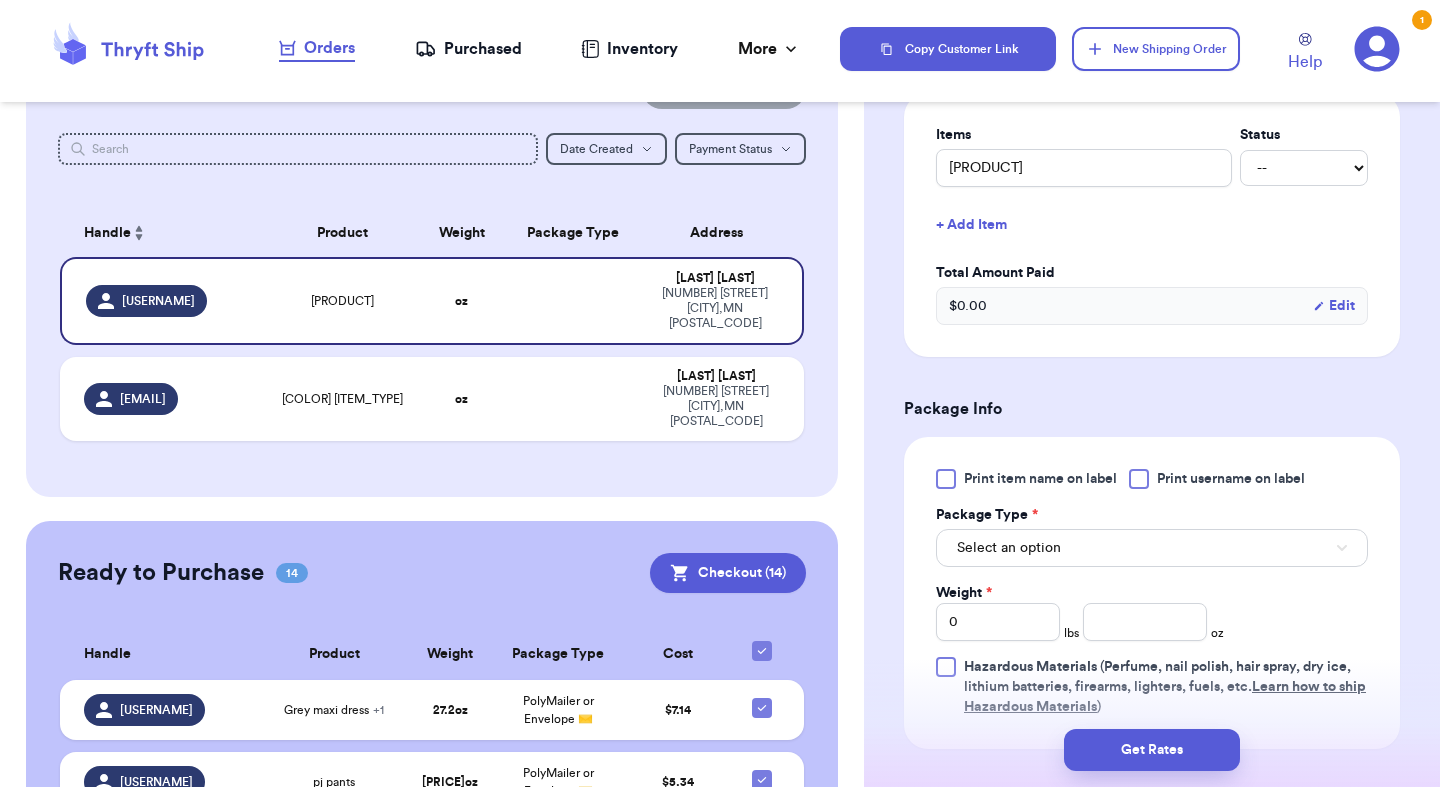 scroll, scrollTop: 521, scrollLeft: 0, axis: vertical 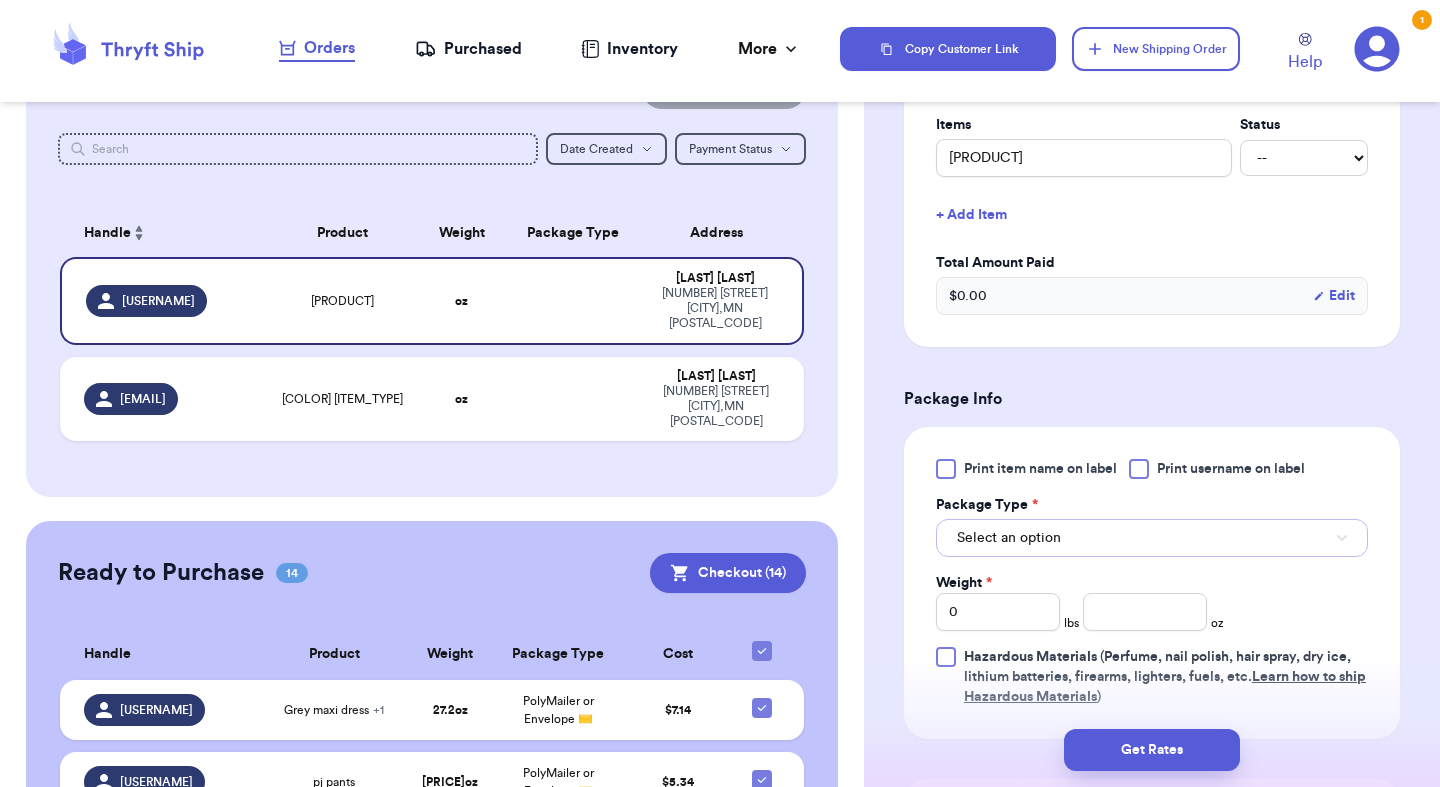 click on "Select an option" at bounding box center (1009, 538) 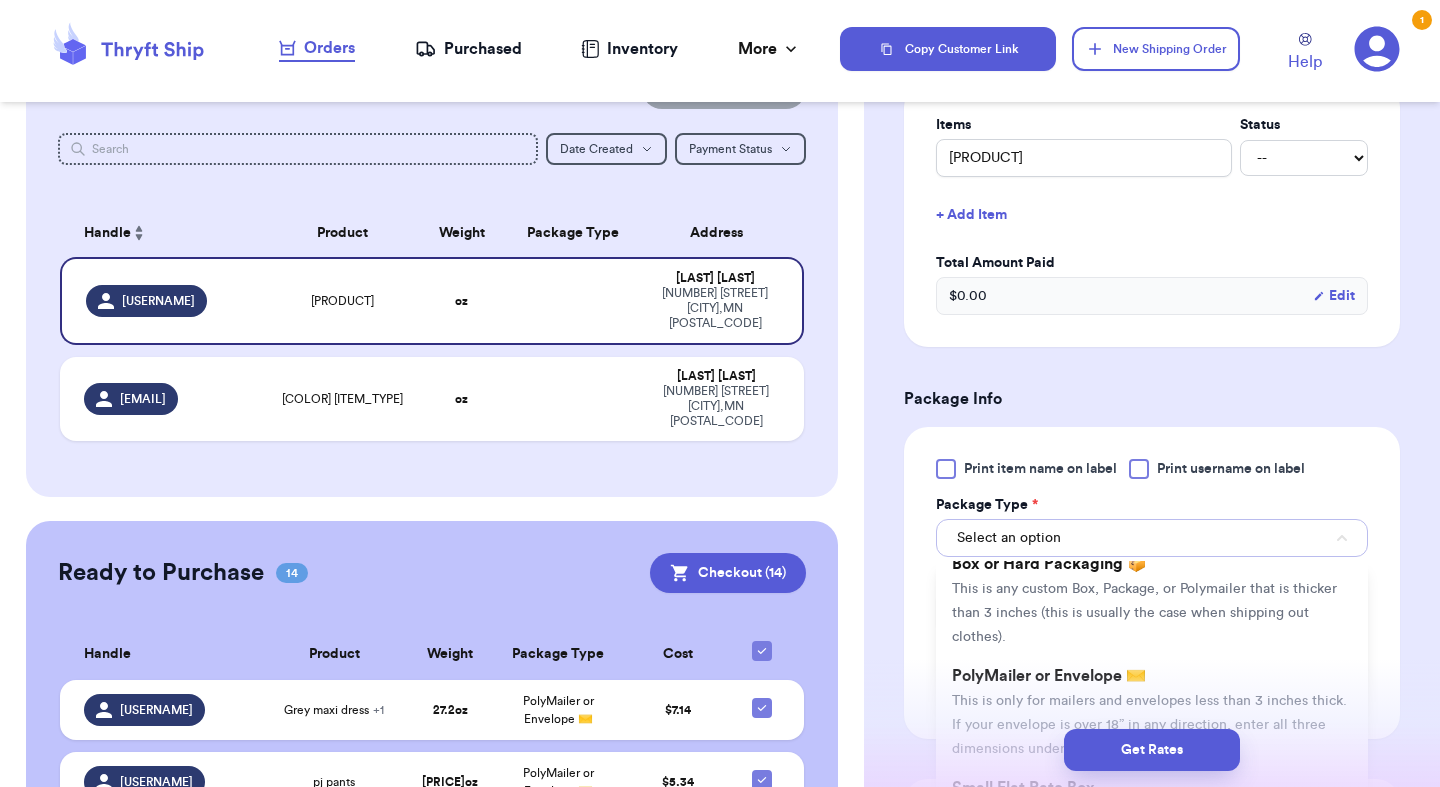 scroll, scrollTop: 61, scrollLeft: 0, axis: vertical 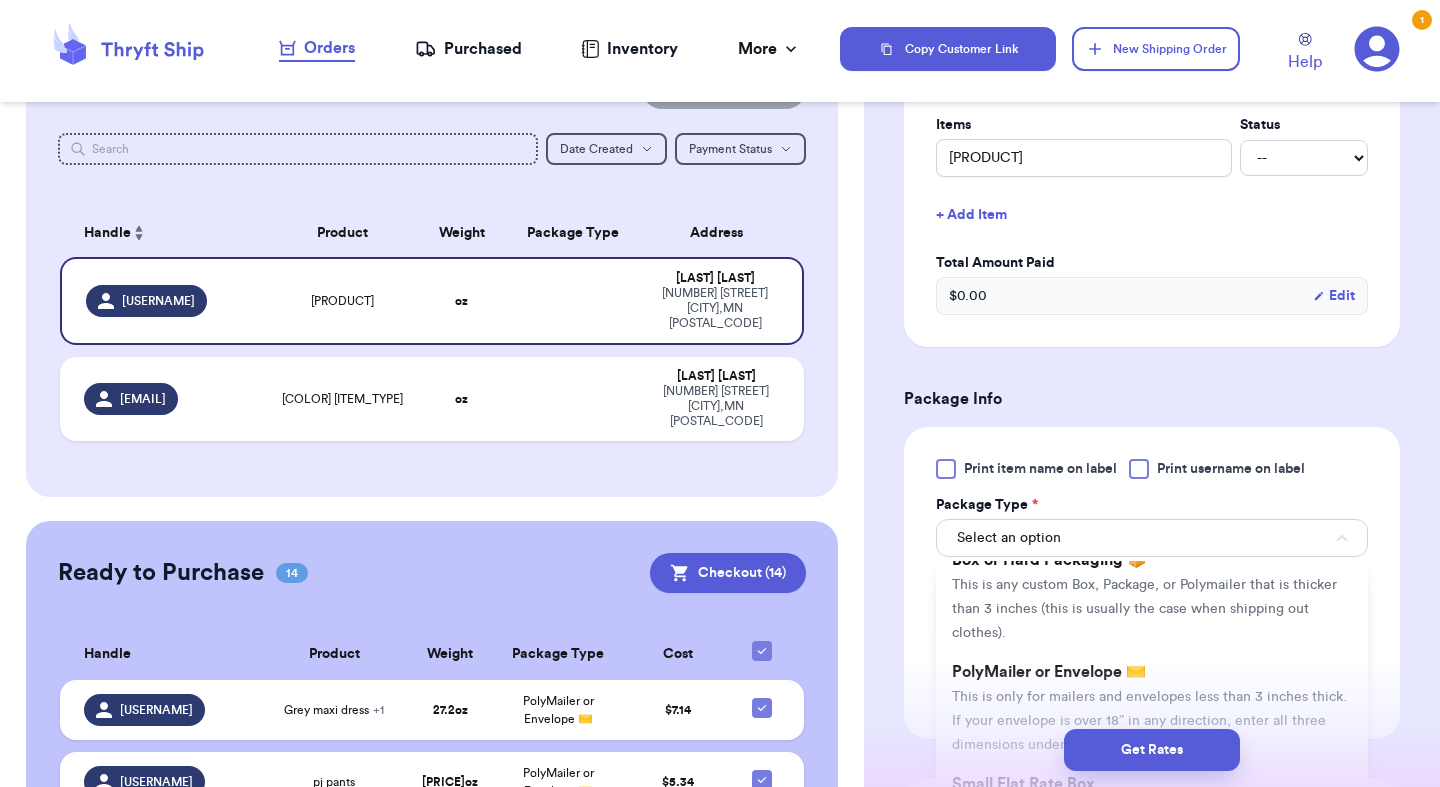 click on "Get Rates" at bounding box center (1152, 750) 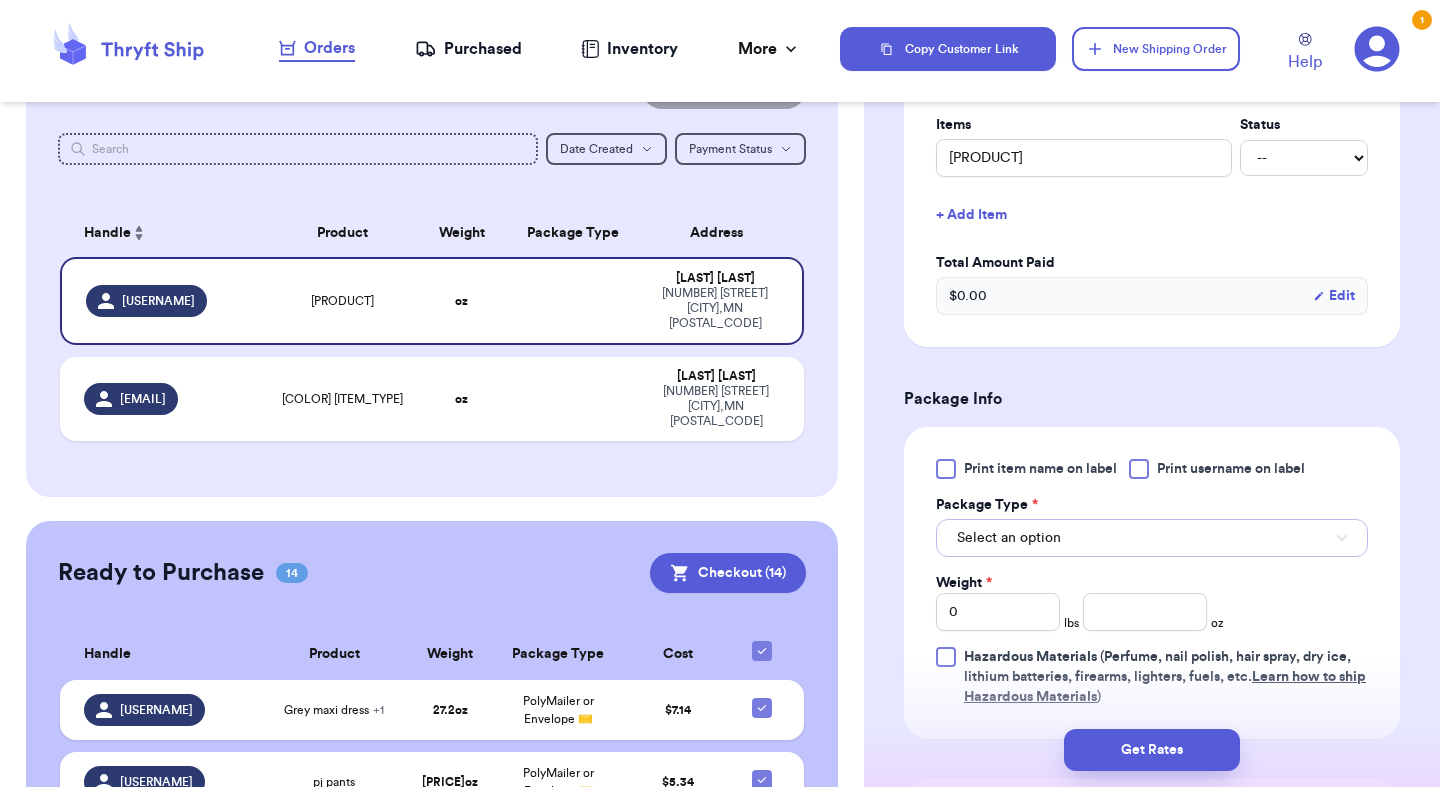 click on "Select an option" at bounding box center [1152, 538] 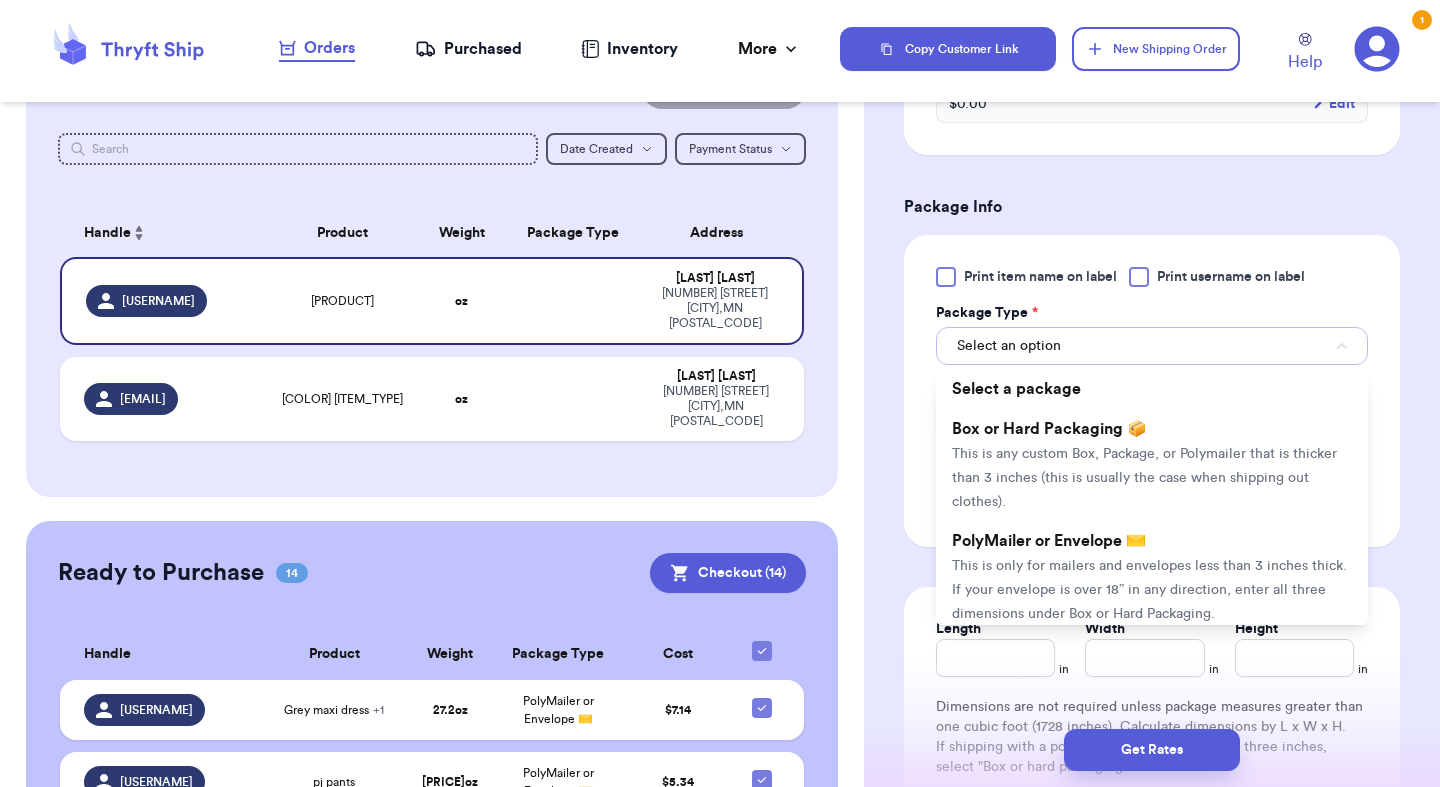 scroll, scrollTop: 712, scrollLeft: 0, axis: vertical 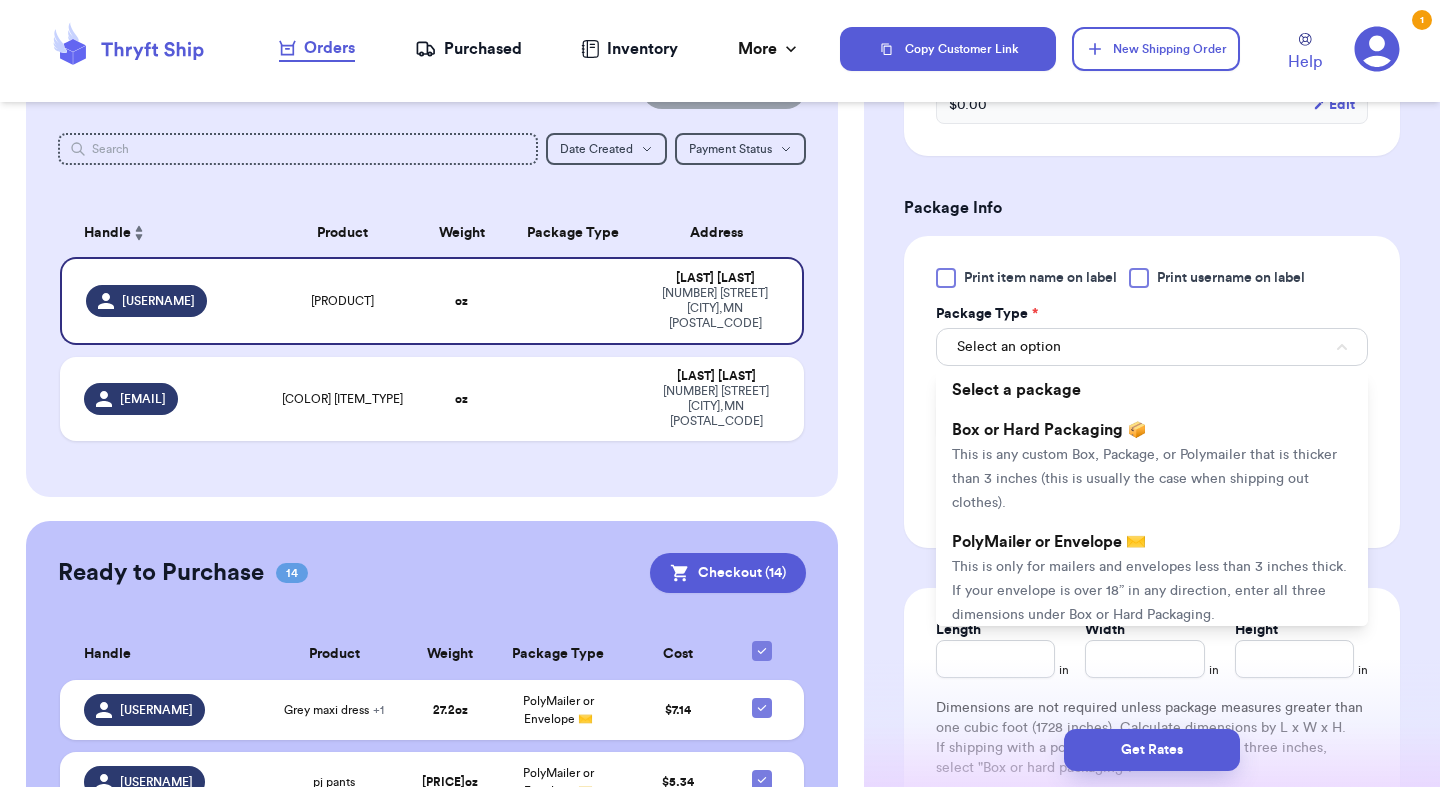 click on "PolyMailer or Envelope ✉️" at bounding box center [1049, 542] 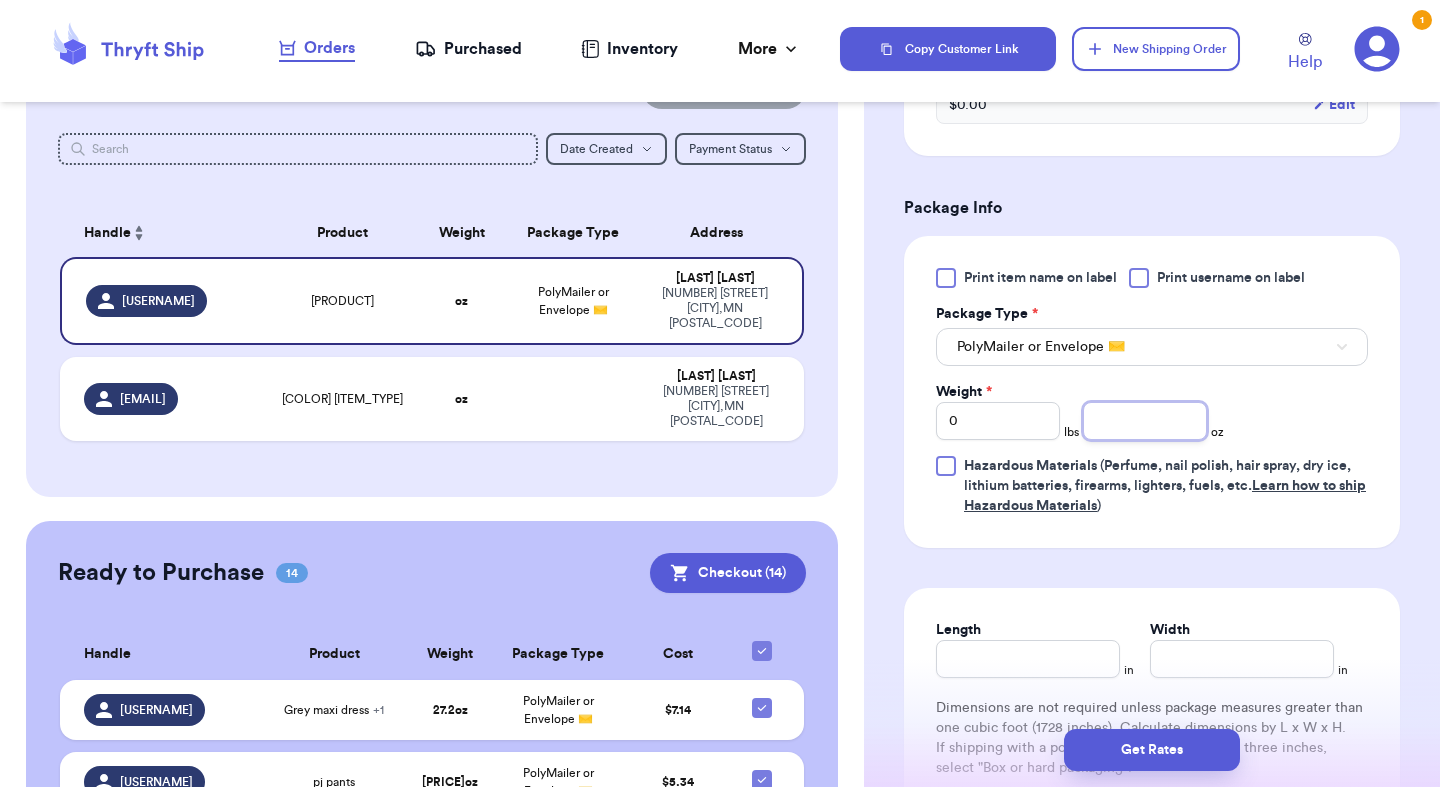 click at bounding box center [1145, 421] 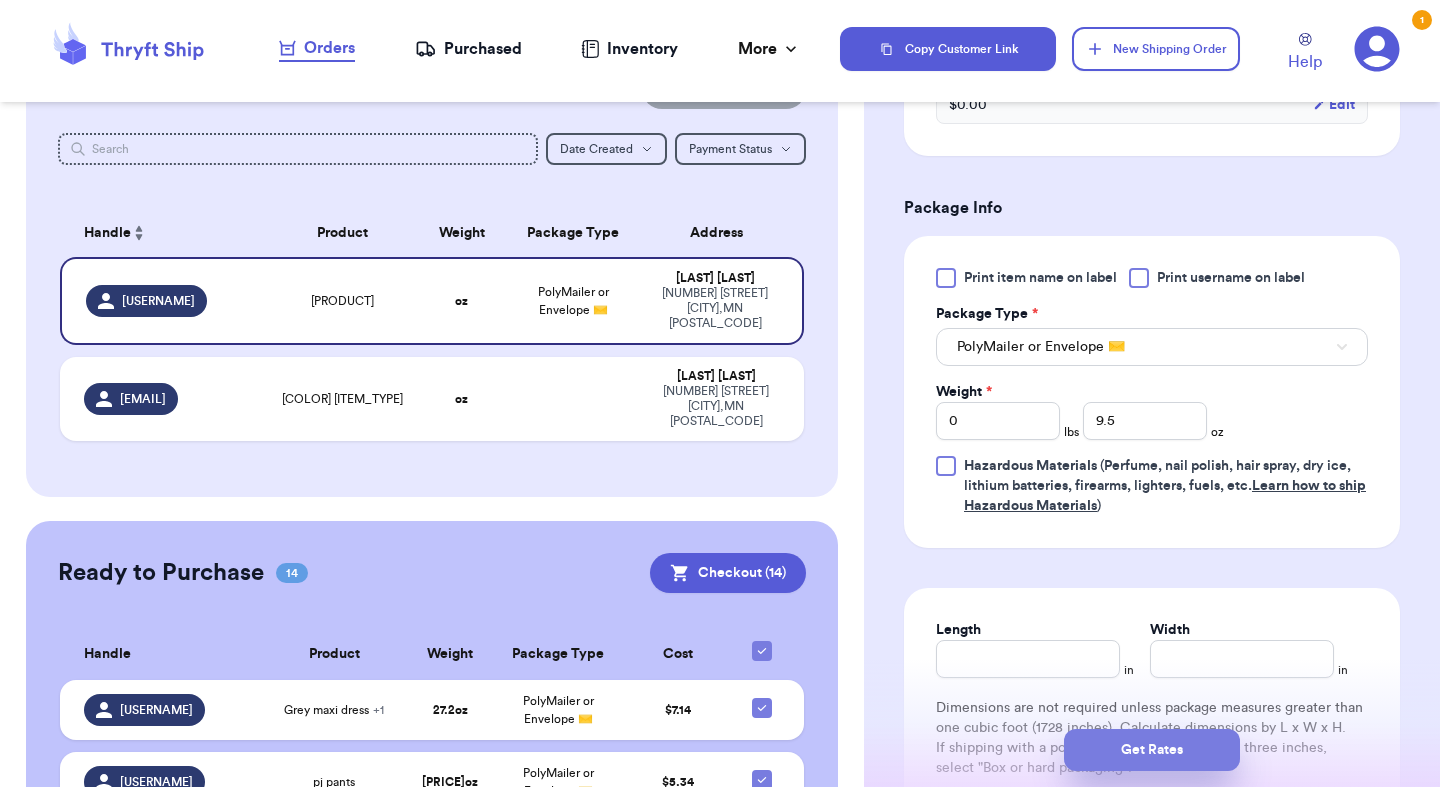 click on "Get Rates" at bounding box center (1152, 750) 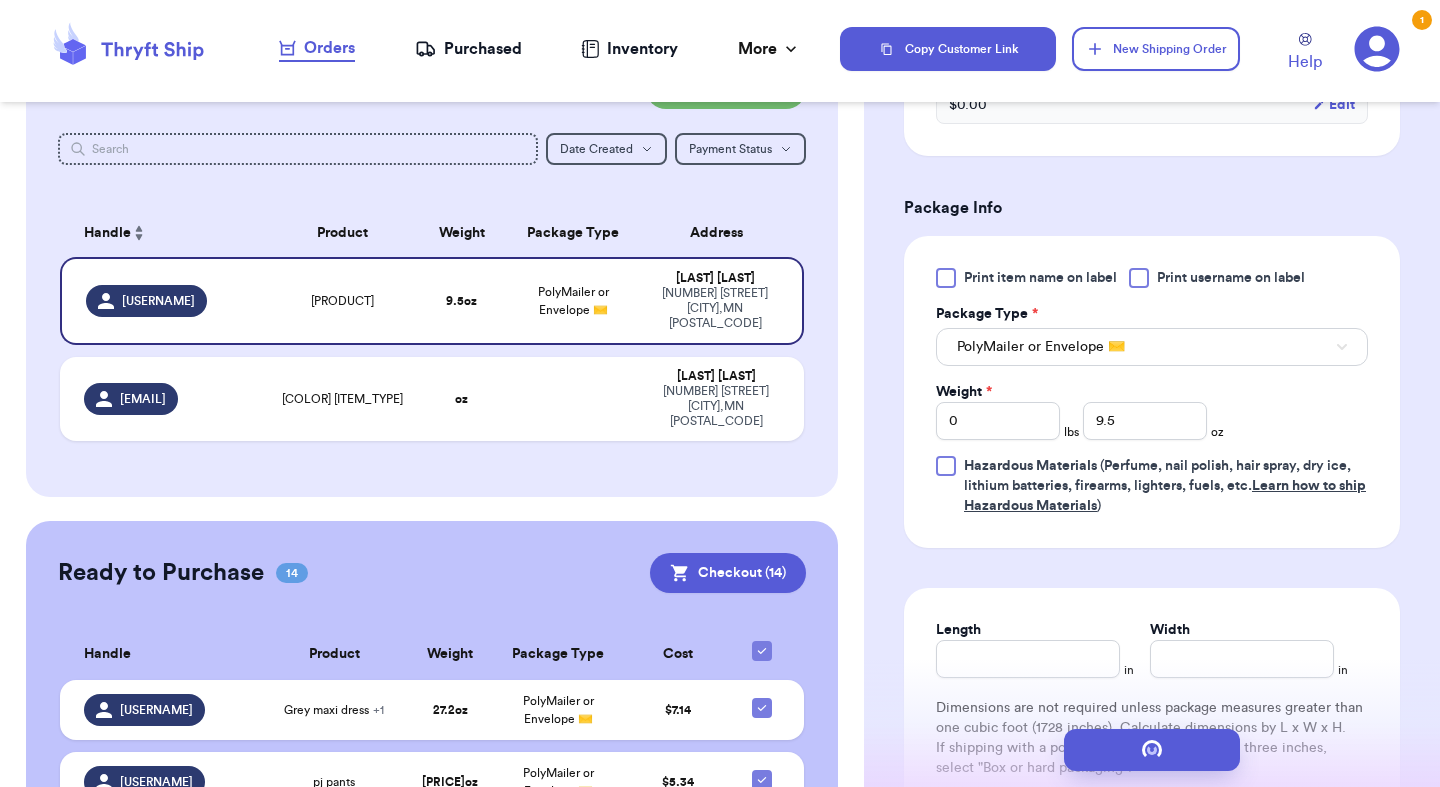scroll, scrollTop: 77, scrollLeft: 0, axis: vertical 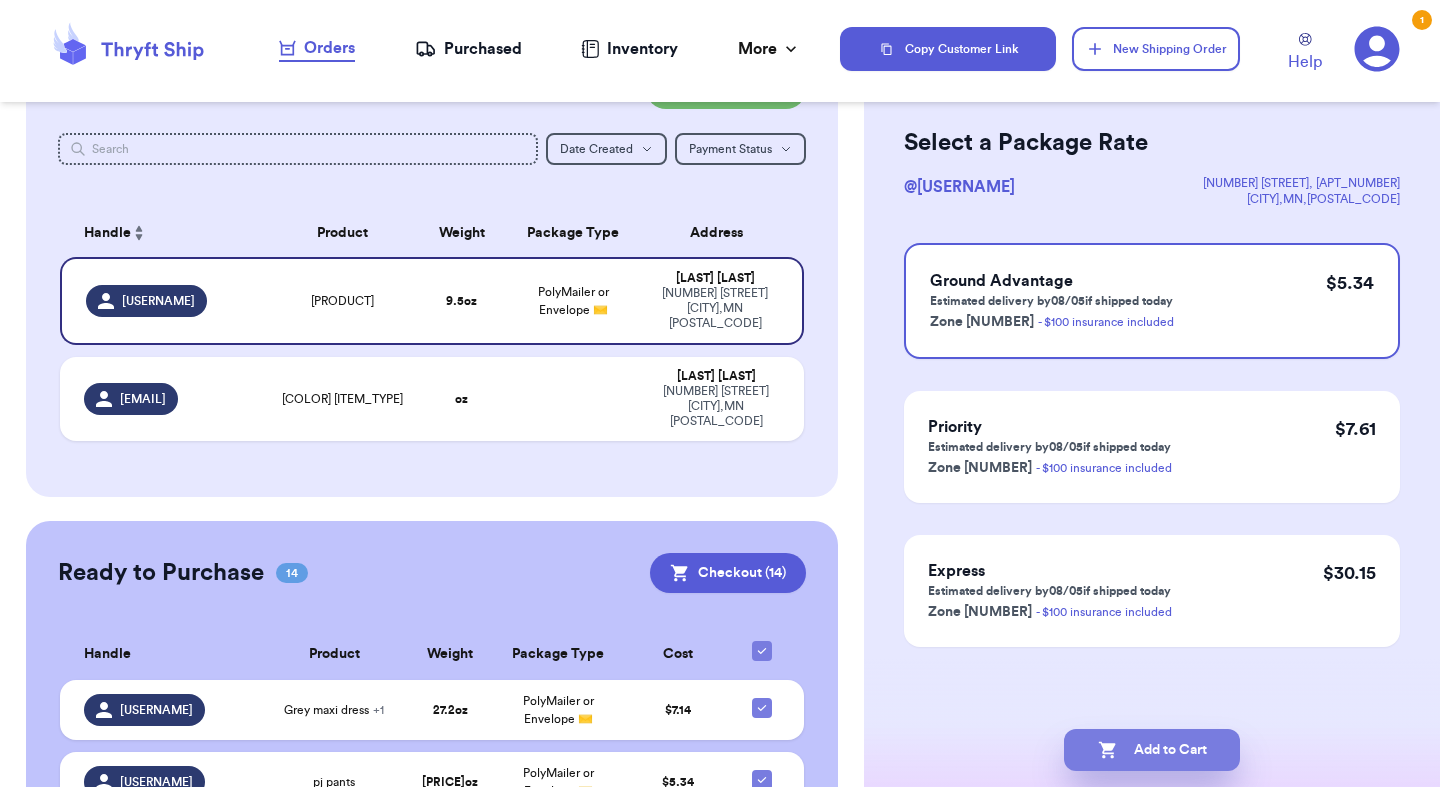 click on "Add to Cart" at bounding box center [1152, 750] 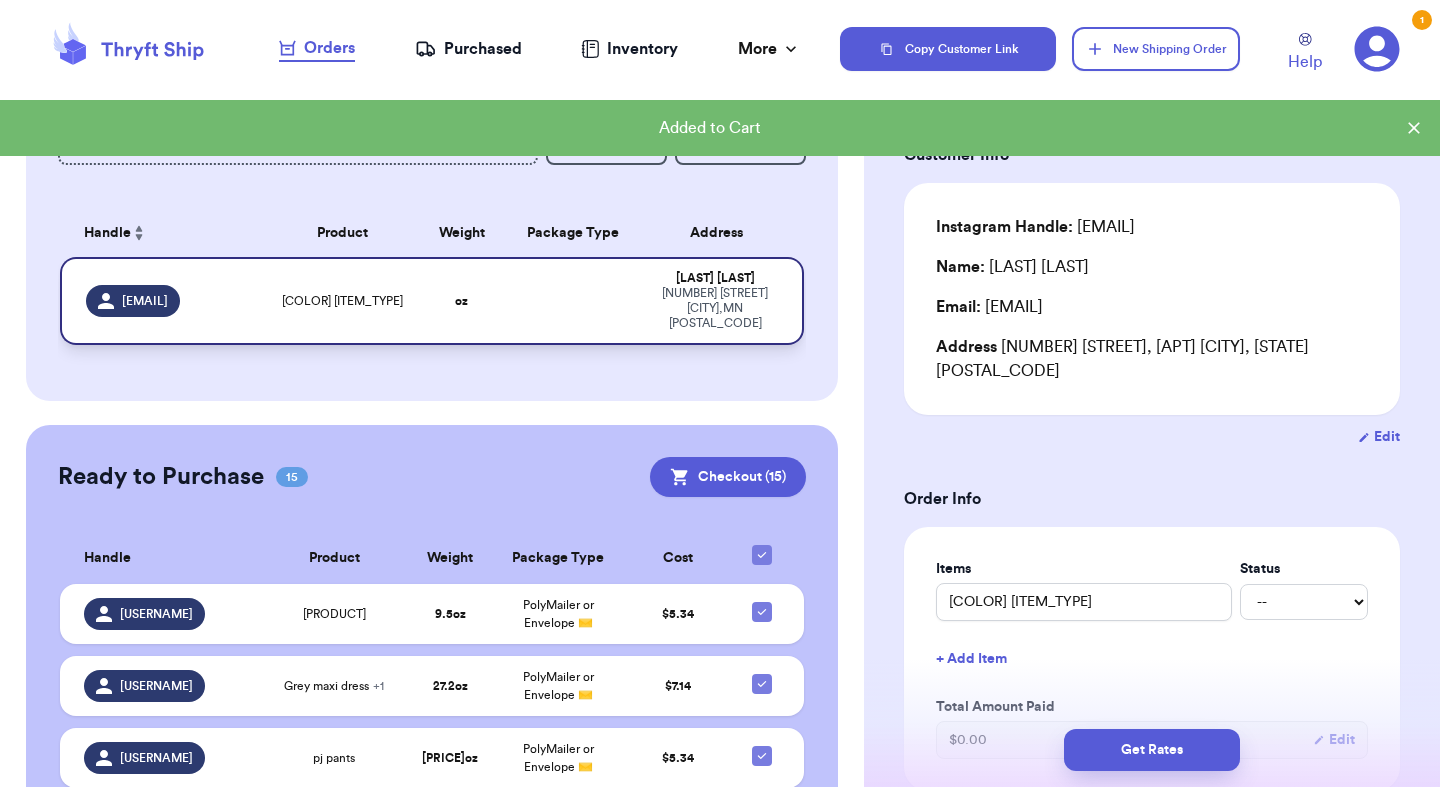 scroll, scrollTop: 0, scrollLeft: 0, axis: both 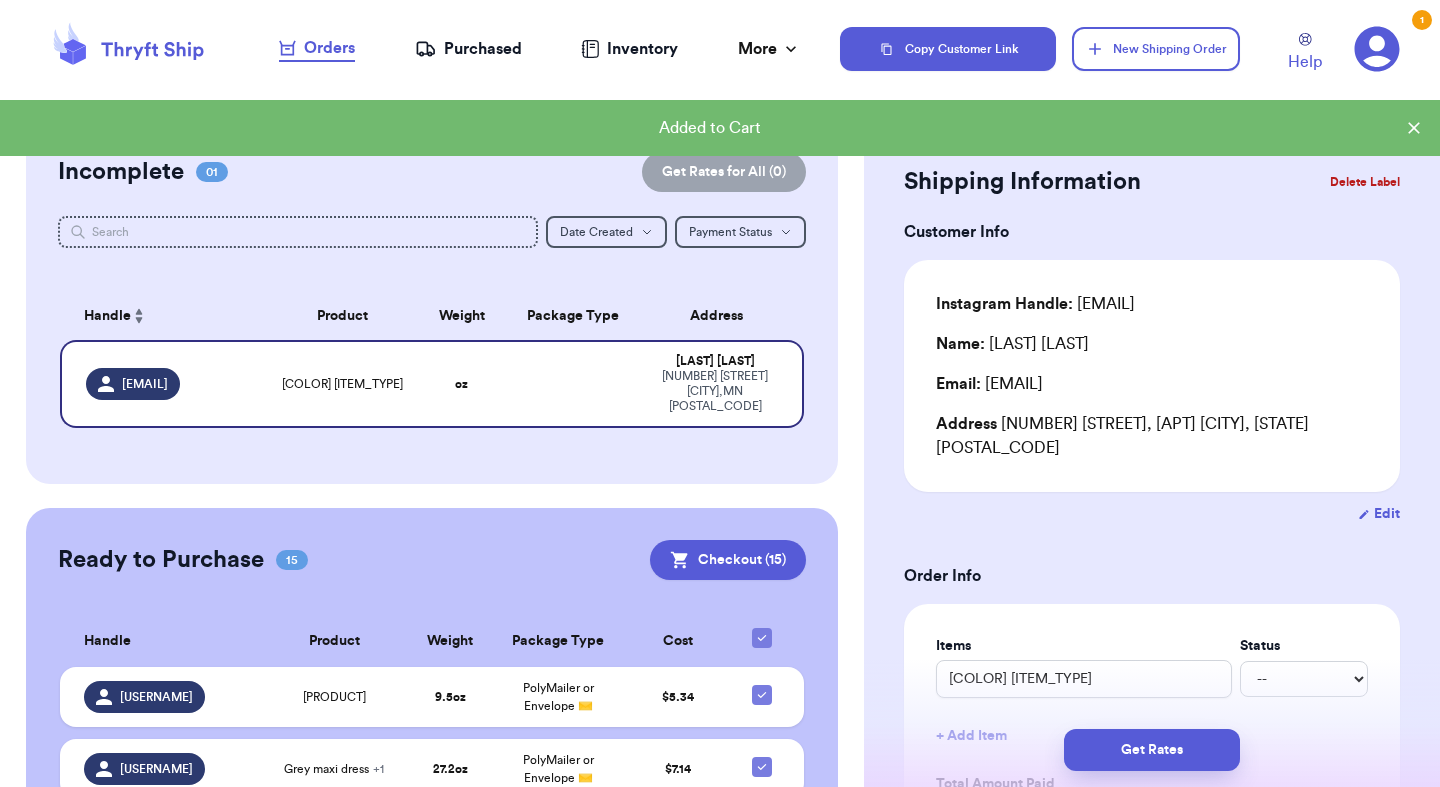 click on "Delete Label" at bounding box center [1365, 182] 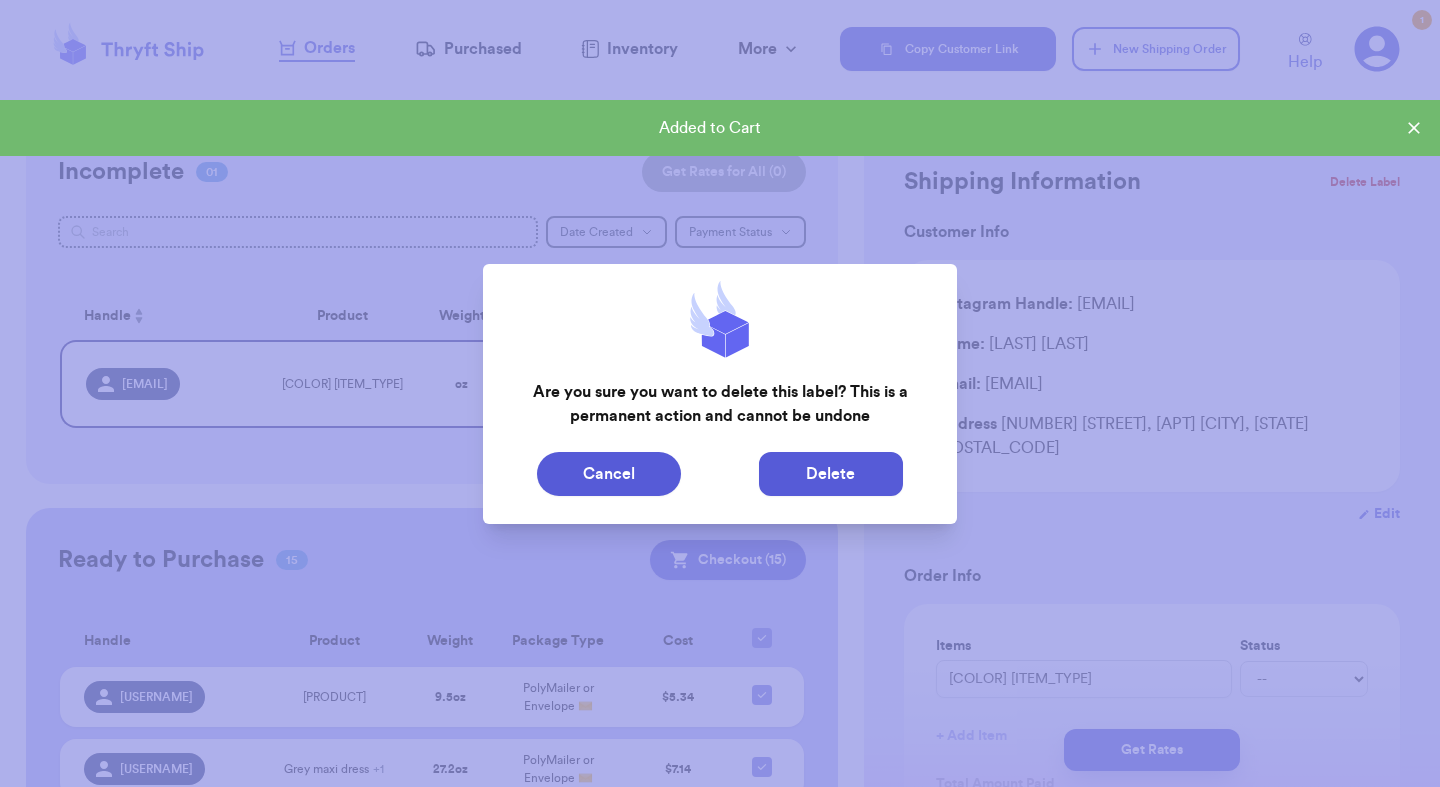 click on "Delete" at bounding box center (831, 474) 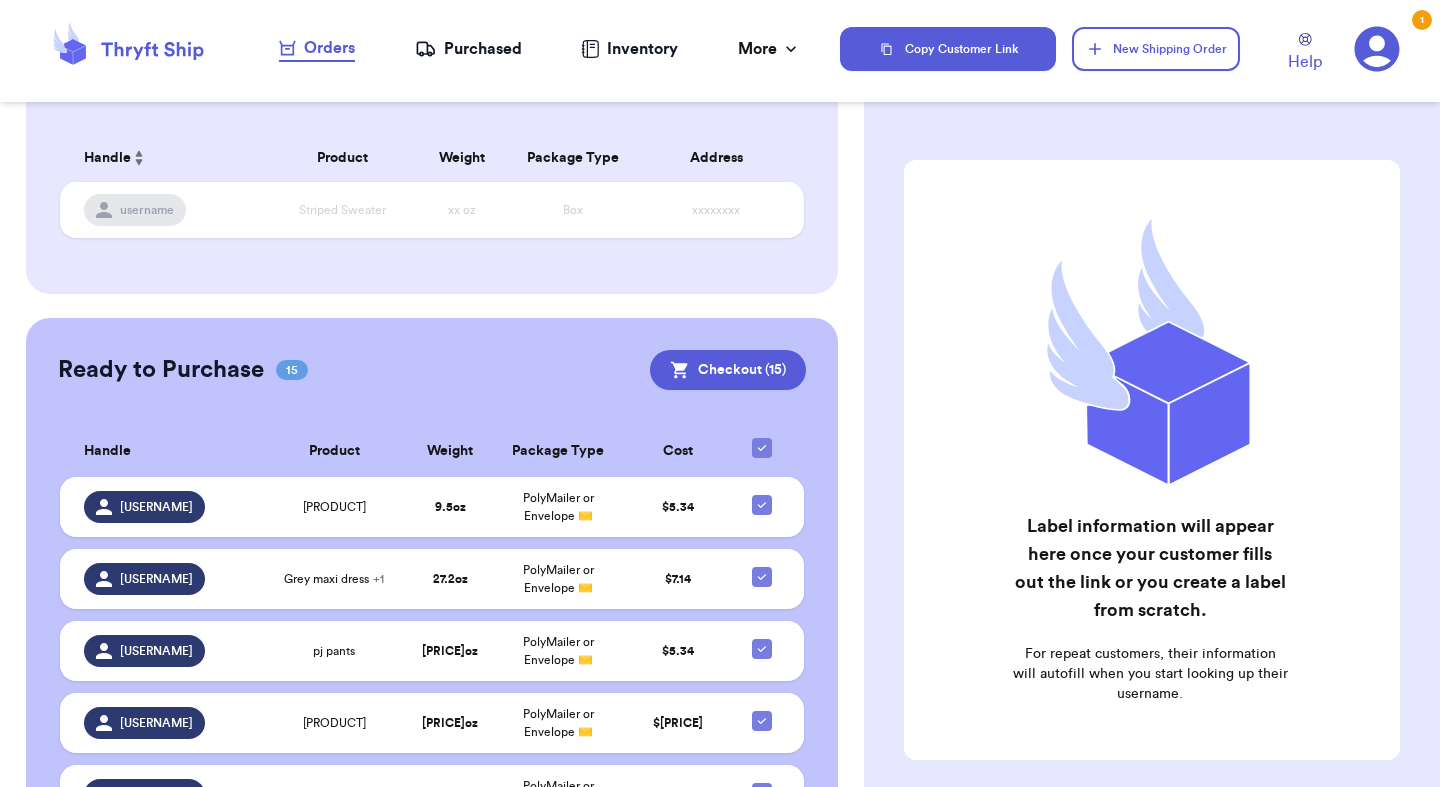 scroll, scrollTop: 46, scrollLeft: 0, axis: vertical 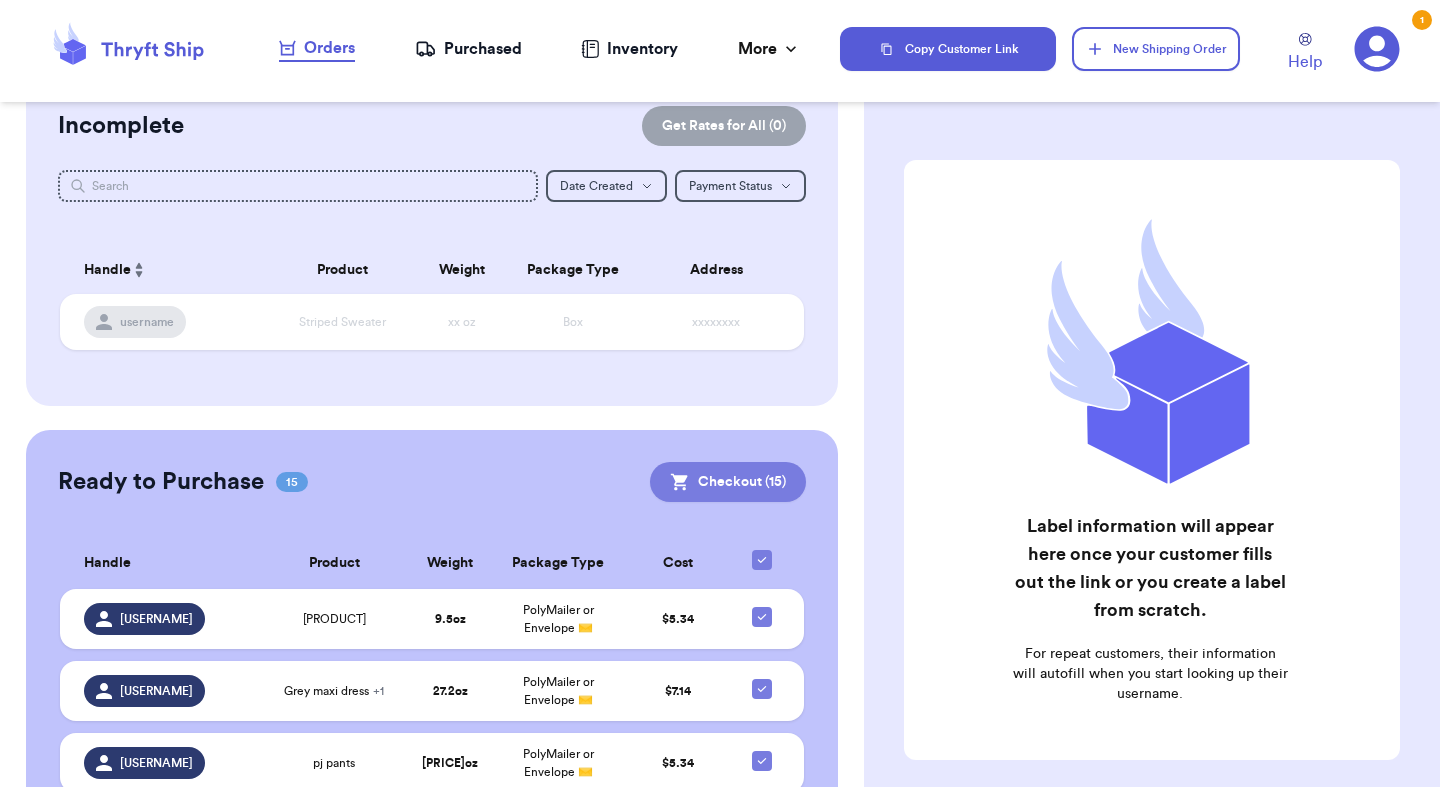 click on "Checkout ( [NUMBER] )" at bounding box center (728, 482) 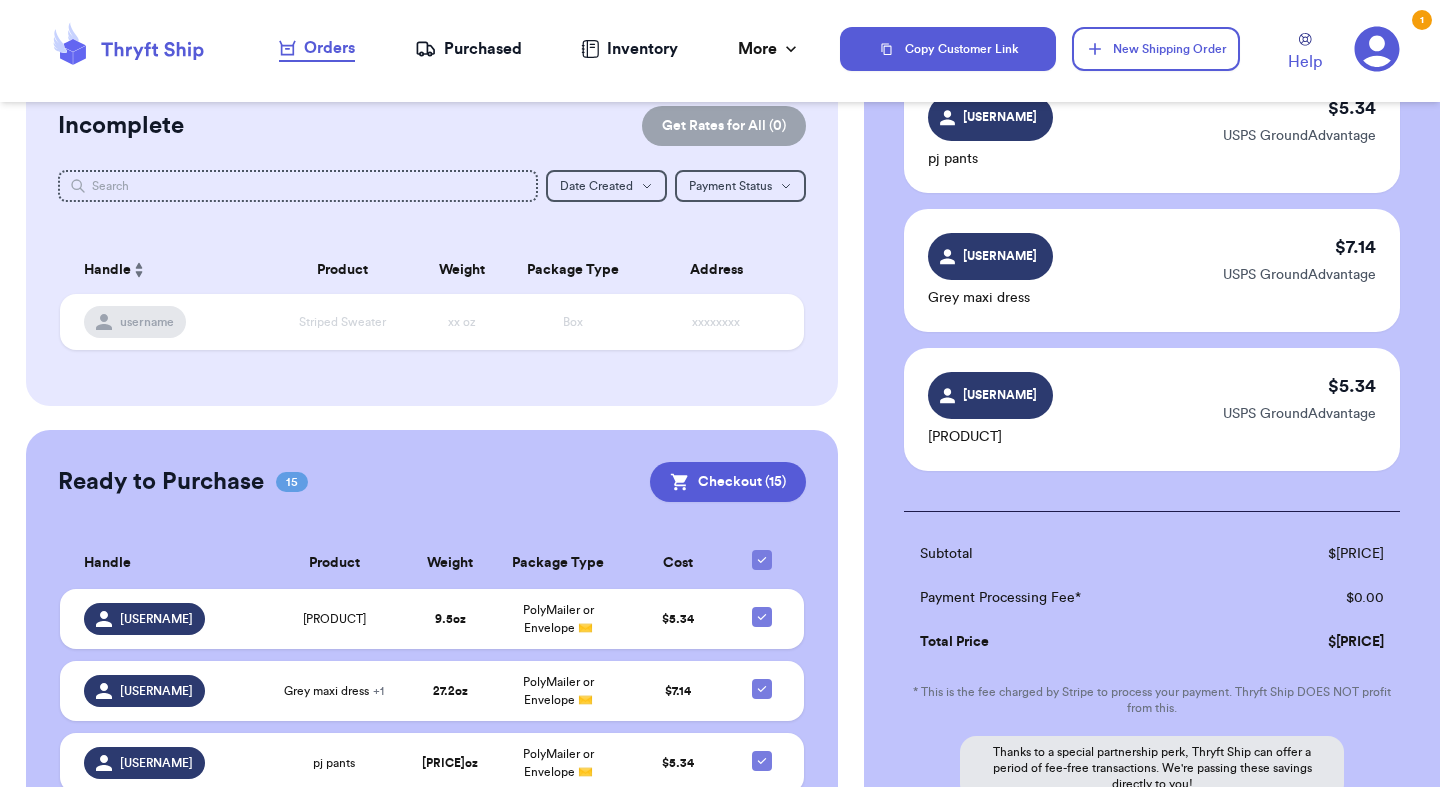 scroll, scrollTop: 2081, scrollLeft: 0, axis: vertical 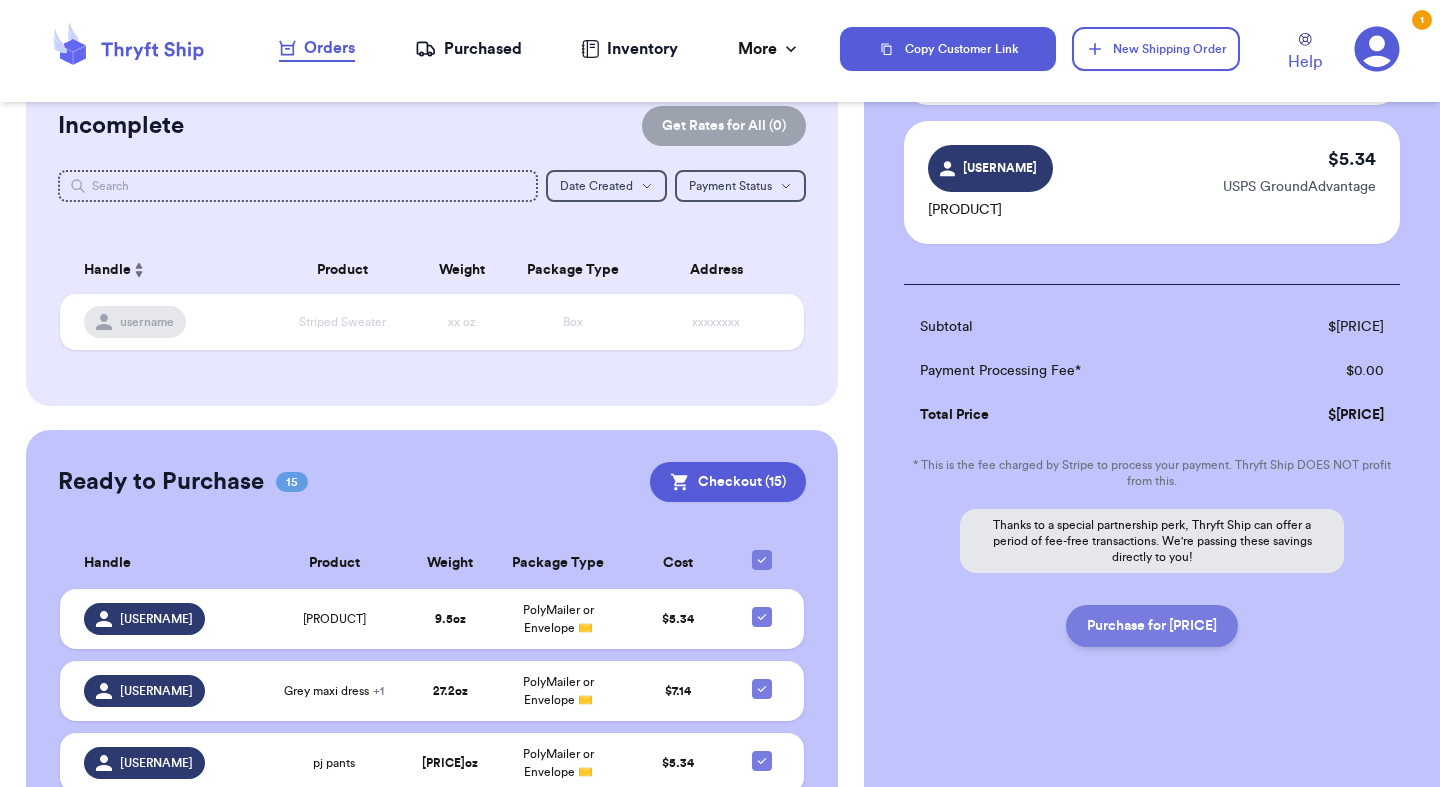 click on "Purchase for [PRICE]" at bounding box center (1152, 626) 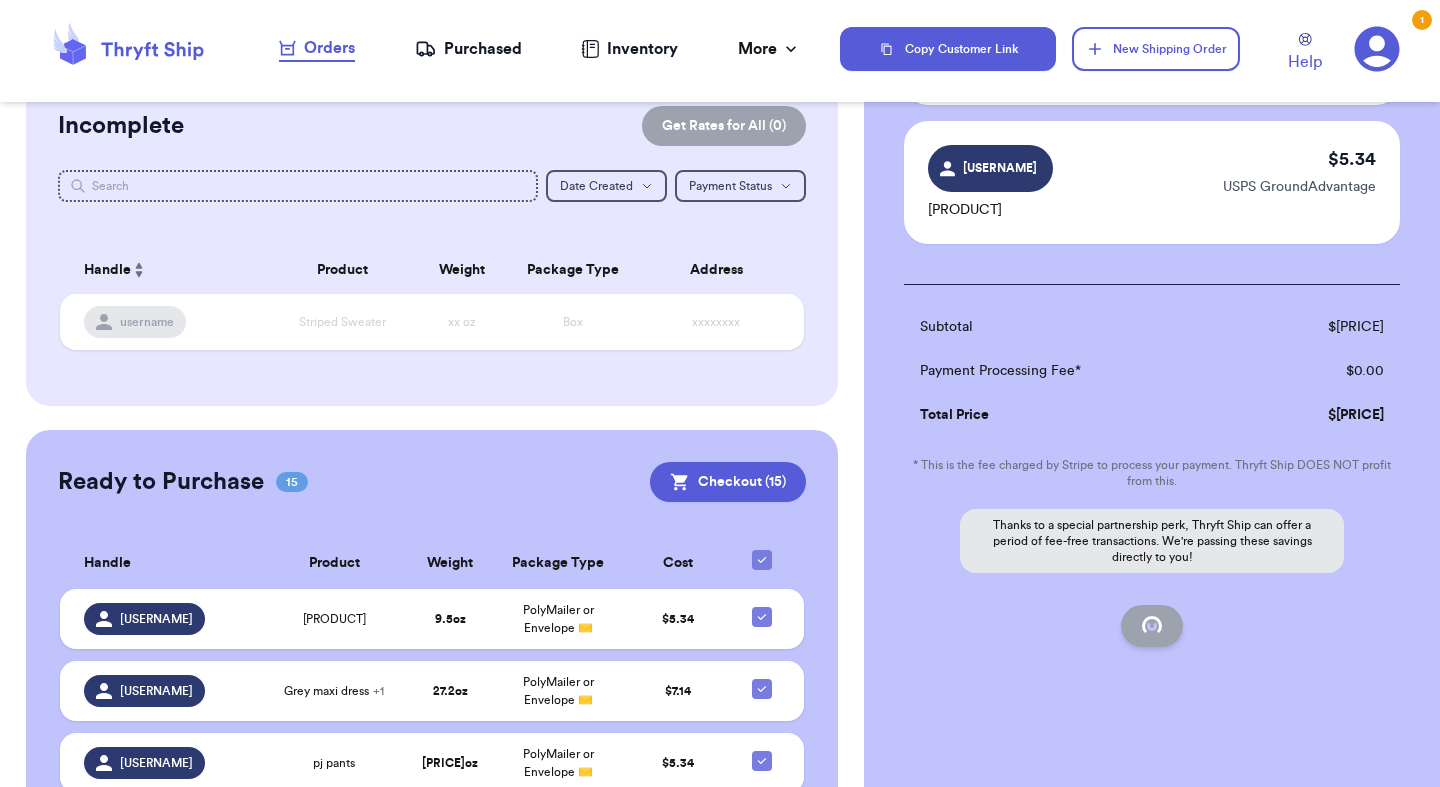 scroll, scrollTop: 189, scrollLeft: 0, axis: vertical 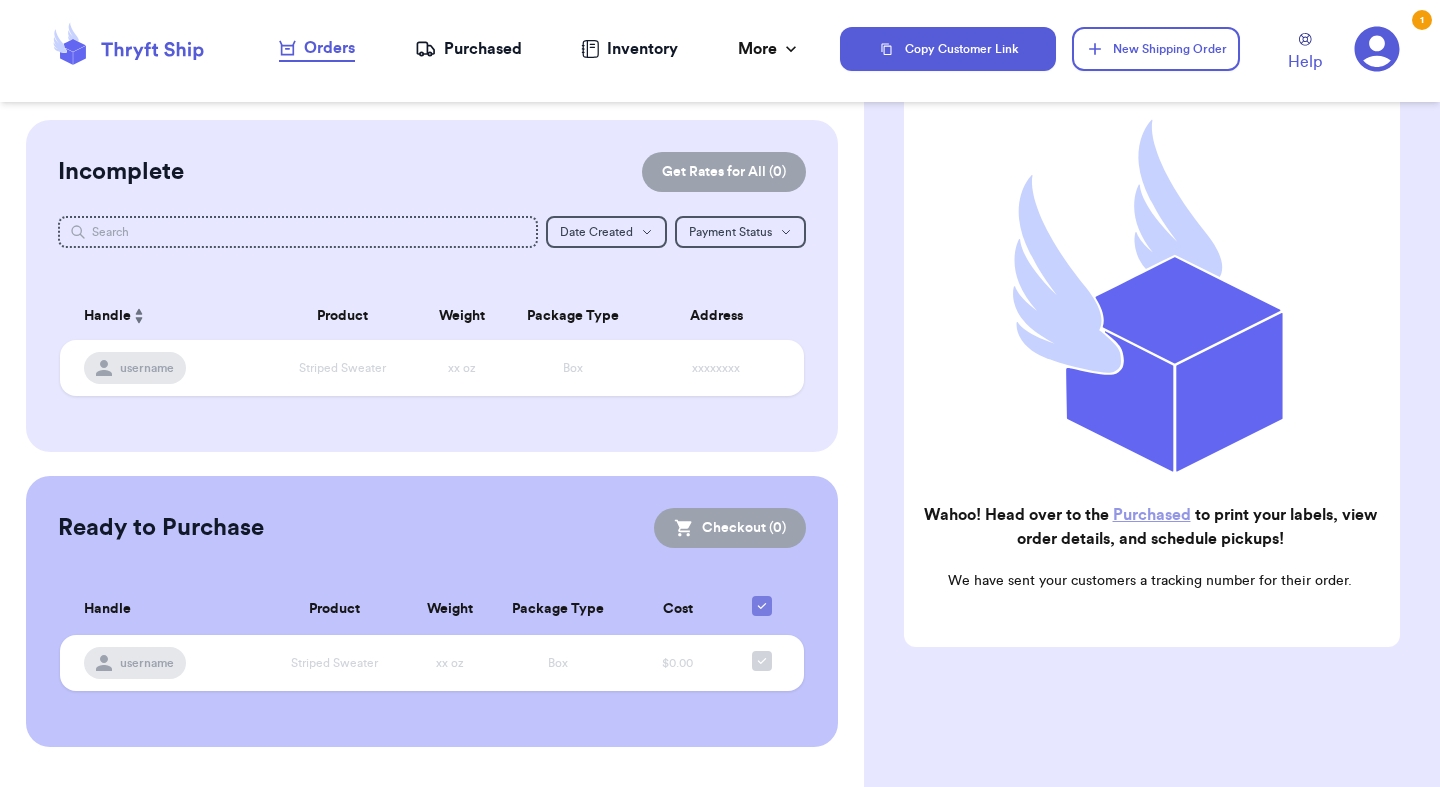 click on "Purchased" at bounding box center [468, 49] 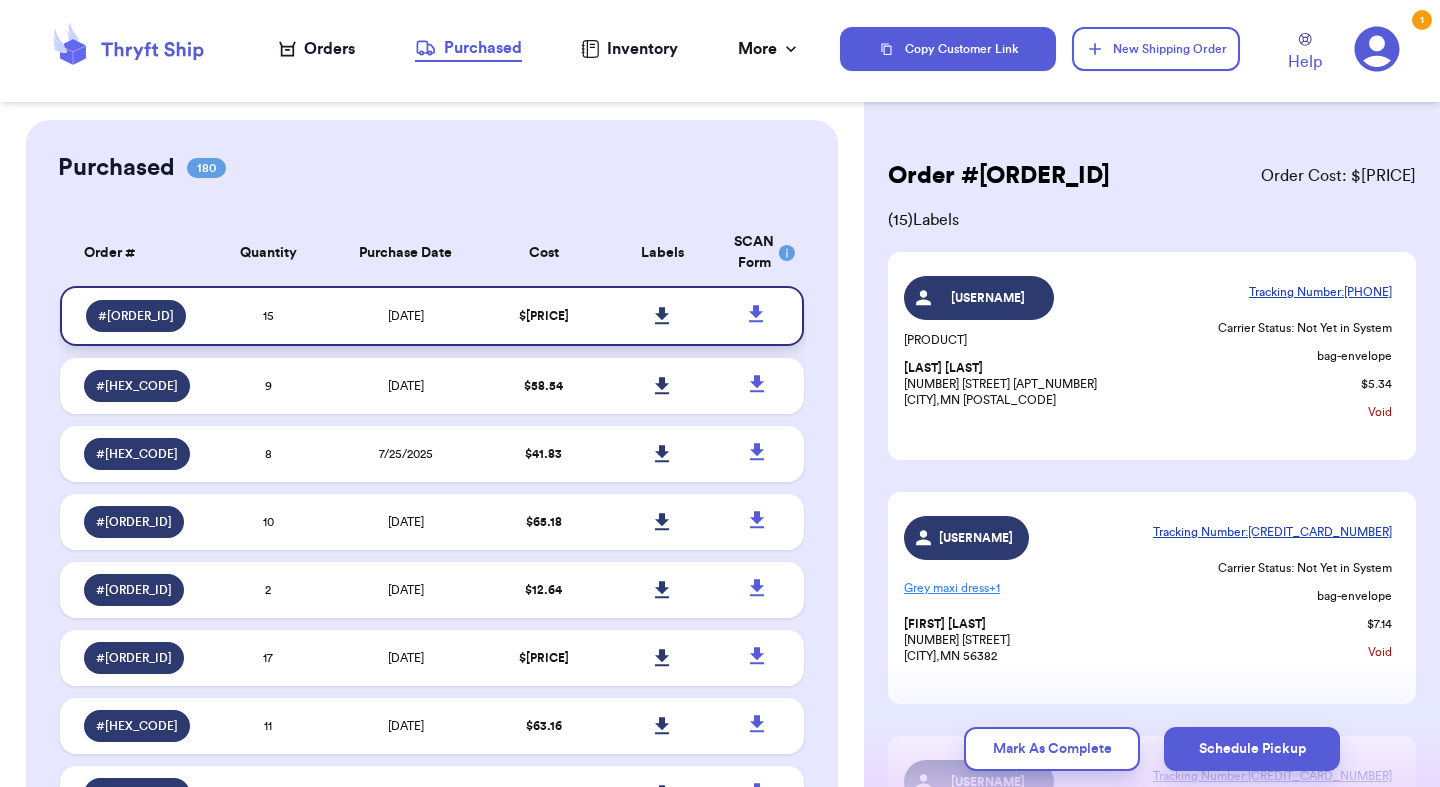 click 